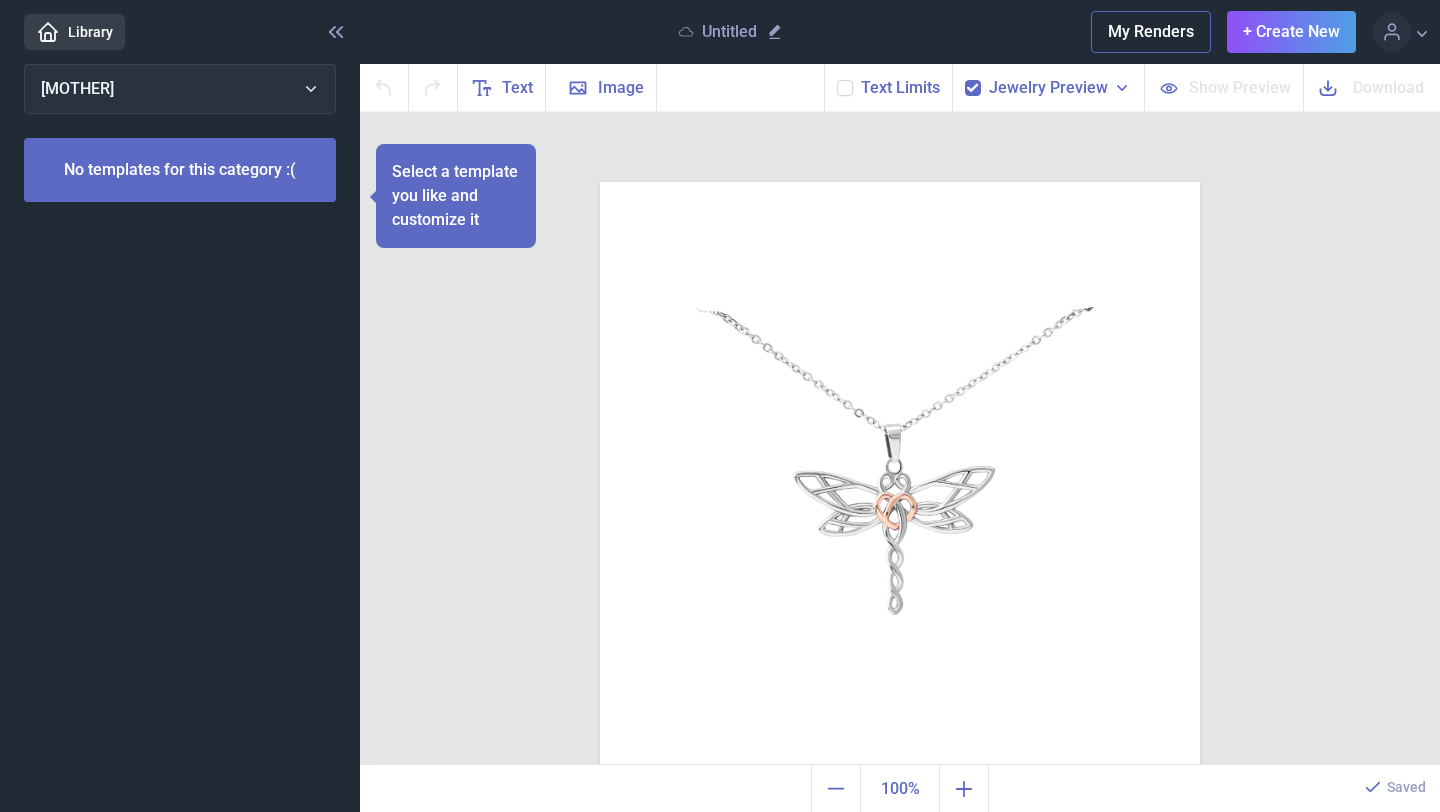 scroll, scrollTop: 0, scrollLeft: 0, axis: both 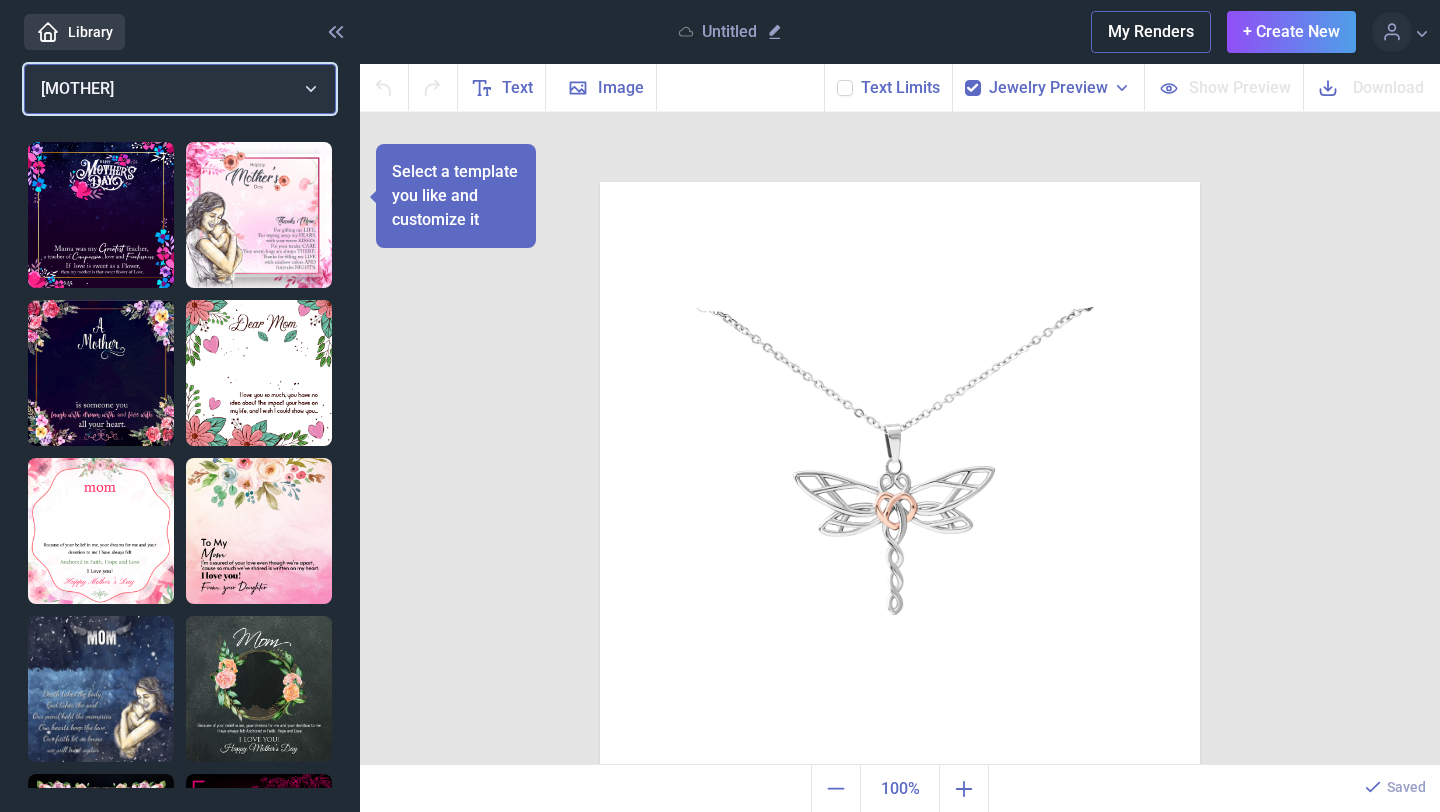 click on "[MOTHER]" at bounding box center [180, 89] 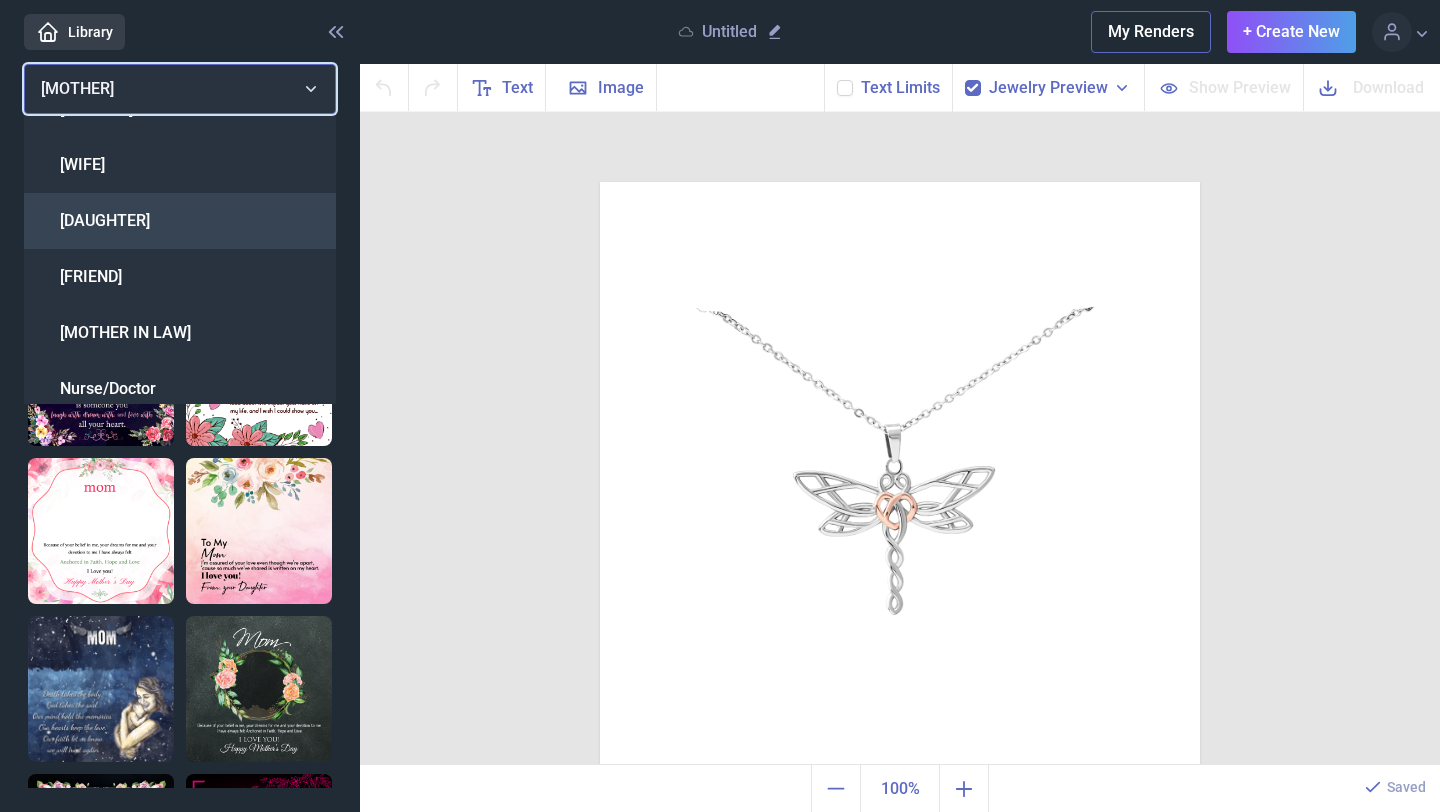 scroll, scrollTop: 35, scrollLeft: 0, axis: vertical 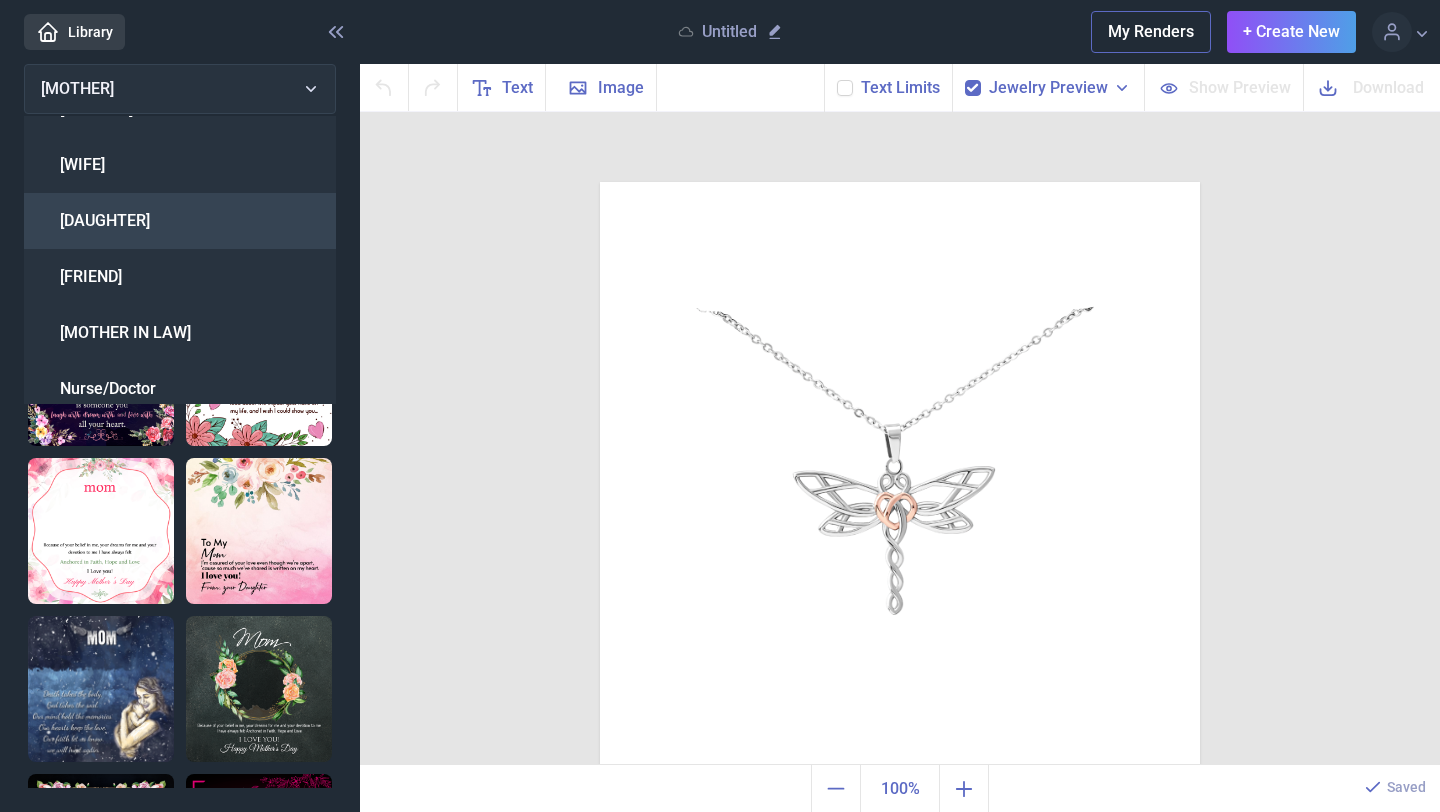 click on "[DAUGHTER]" at bounding box center (105, 221) 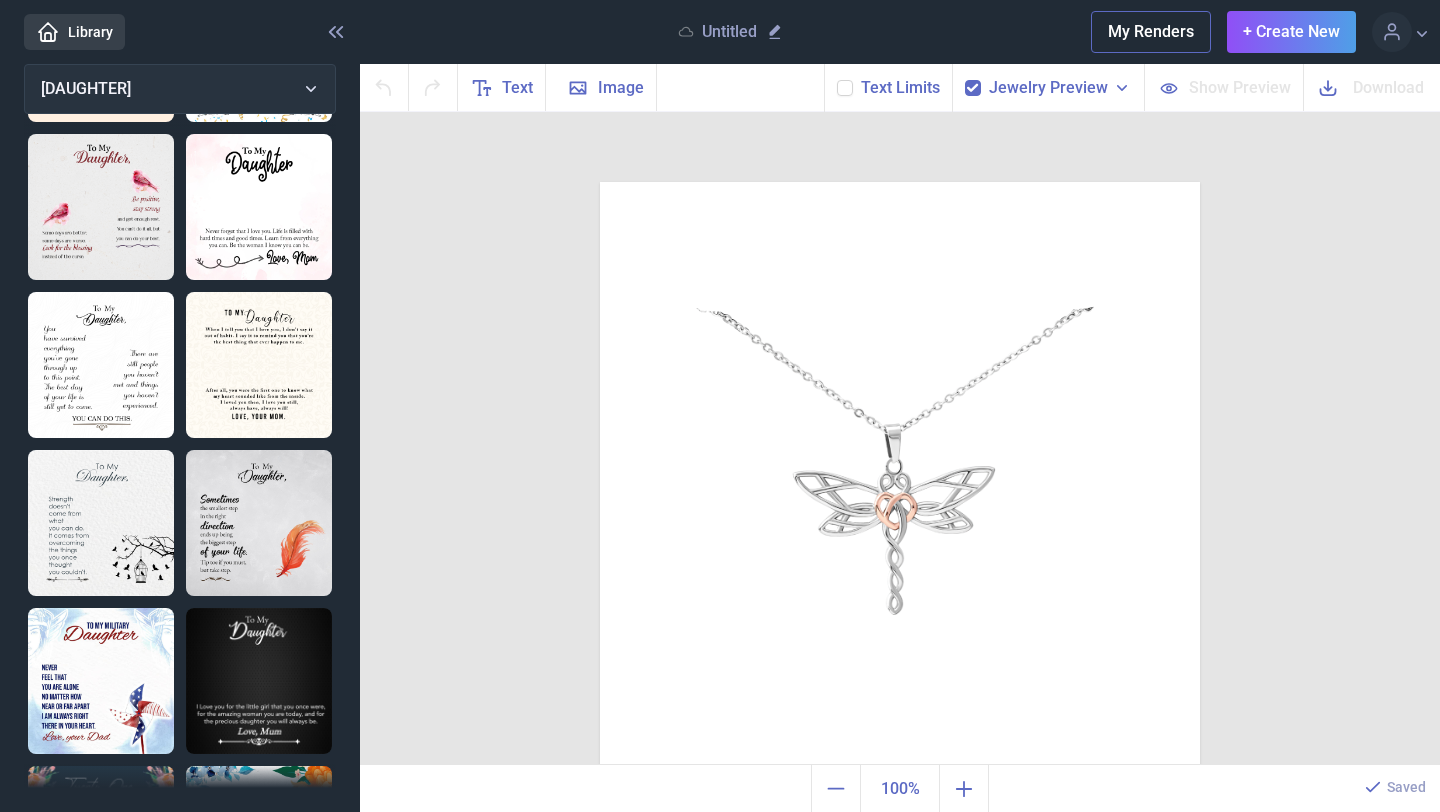 scroll, scrollTop: 320, scrollLeft: 0, axis: vertical 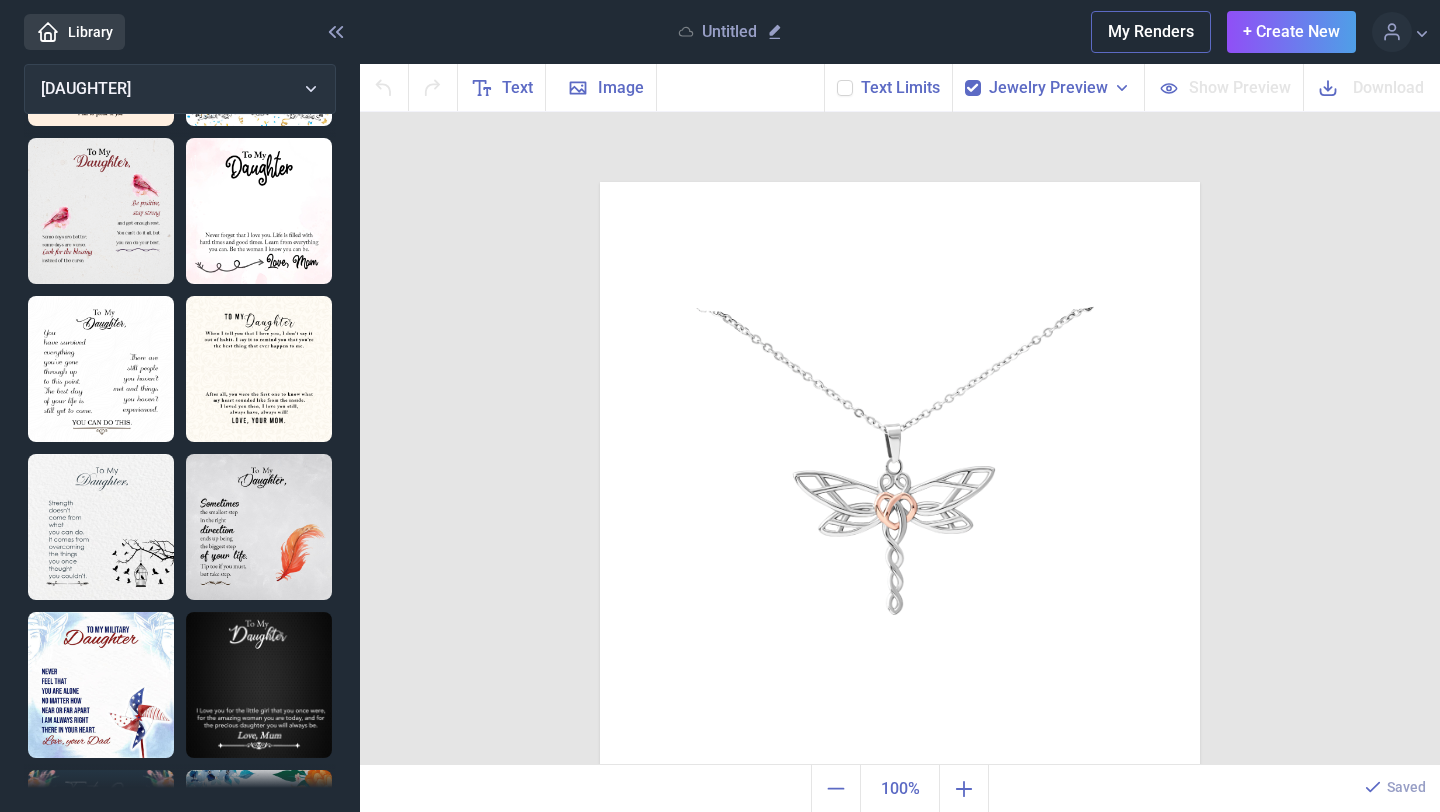click at bounding box center [259, 685] 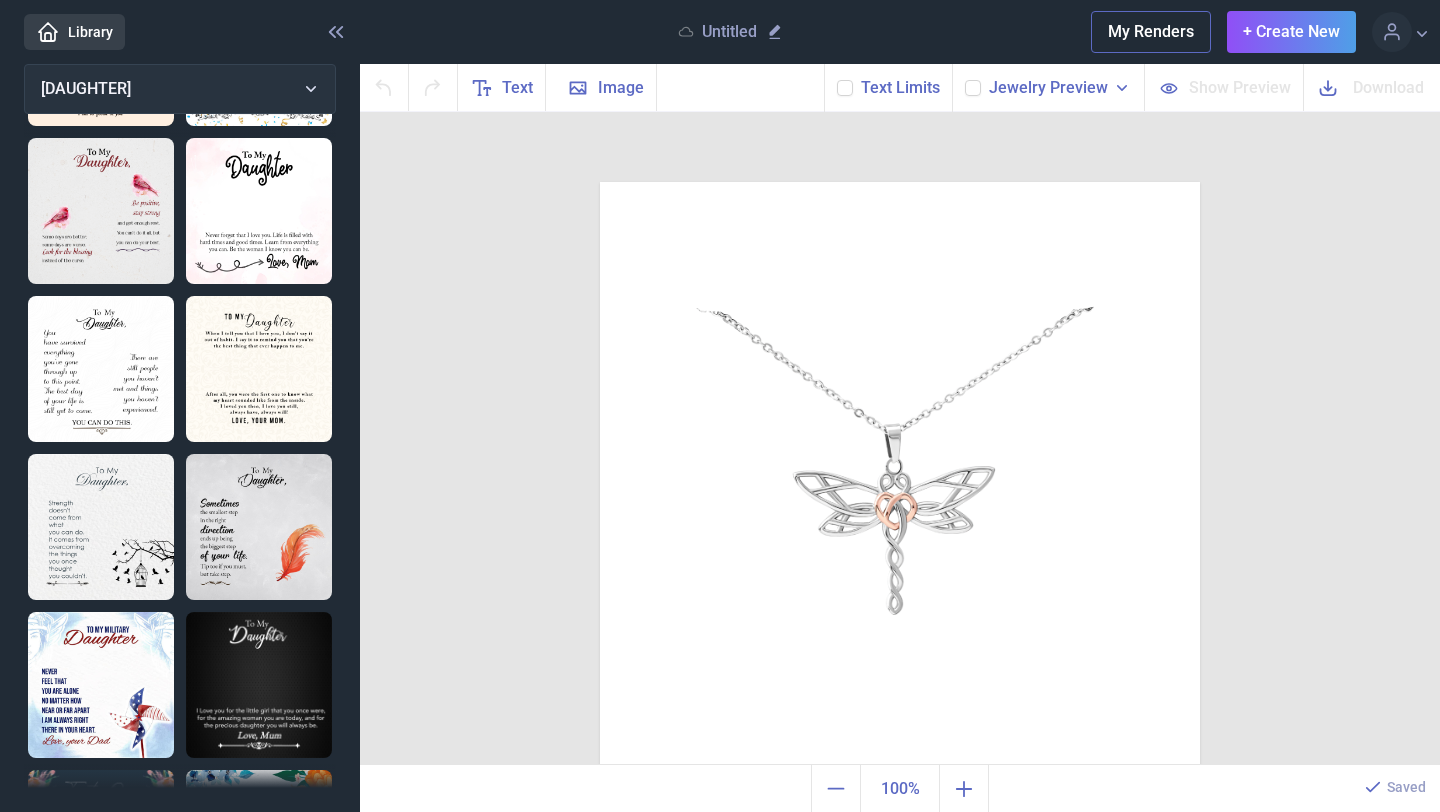 checkbox on "false" 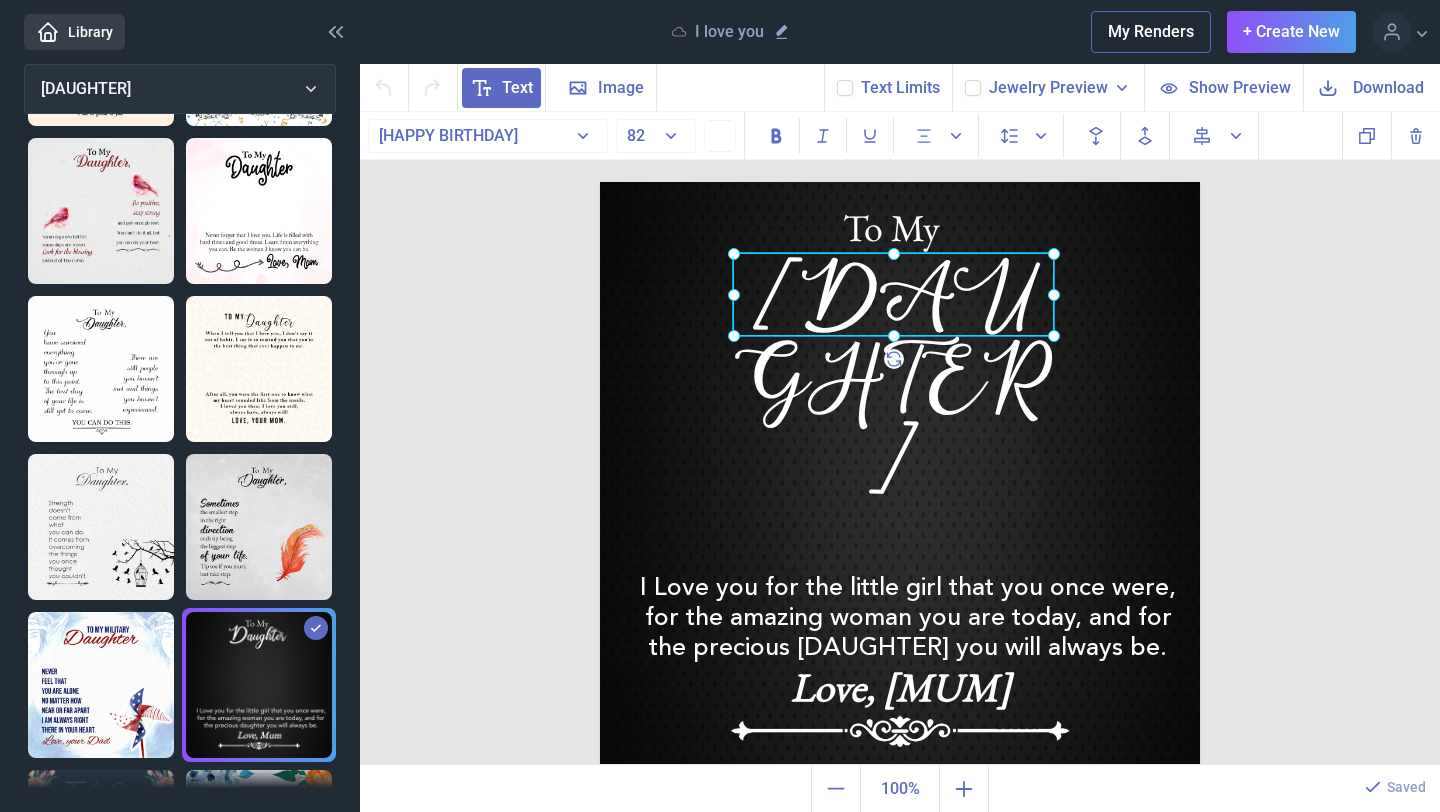 click on "[DAUGHTER]" at bounding box center (600, 182) 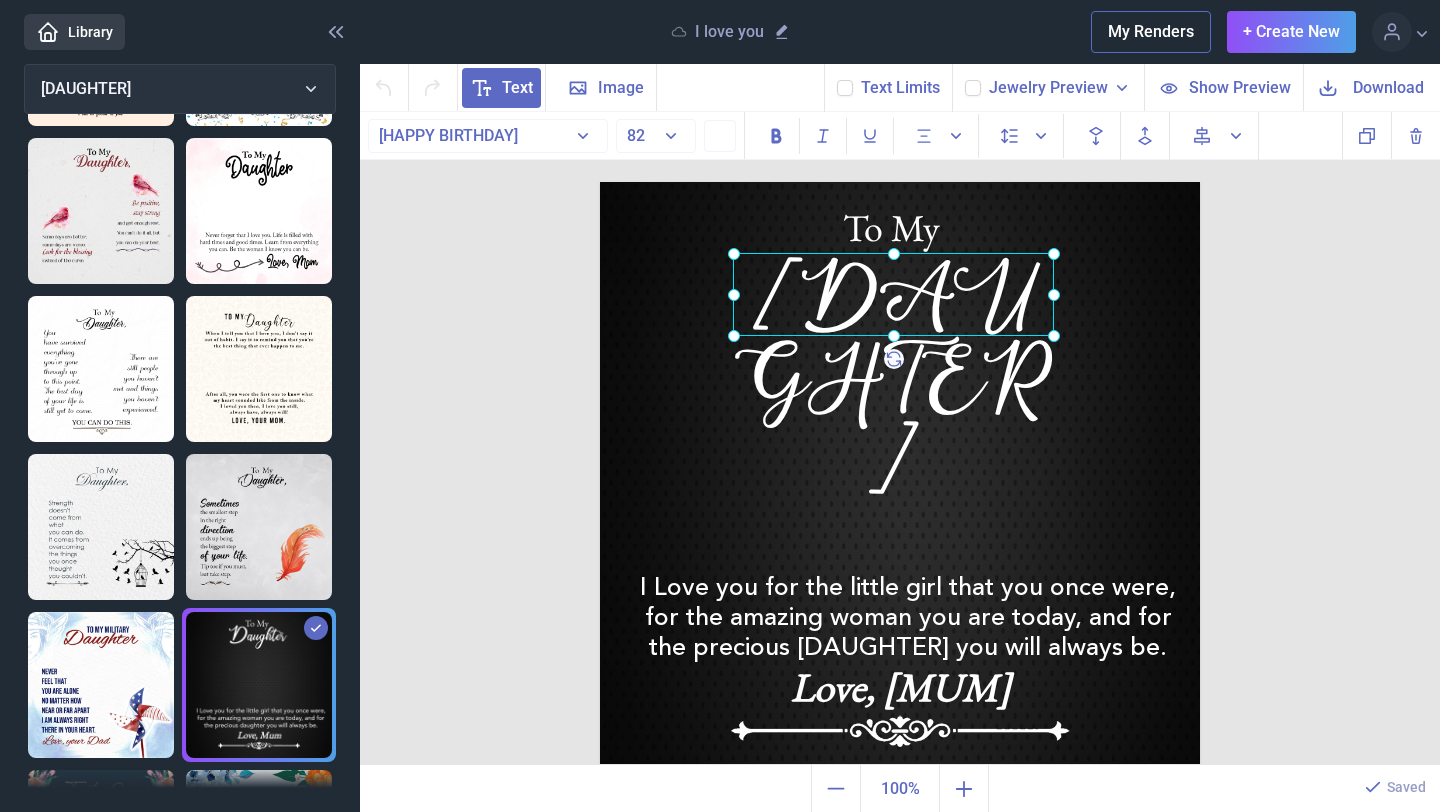 click at bounding box center (893, 294) 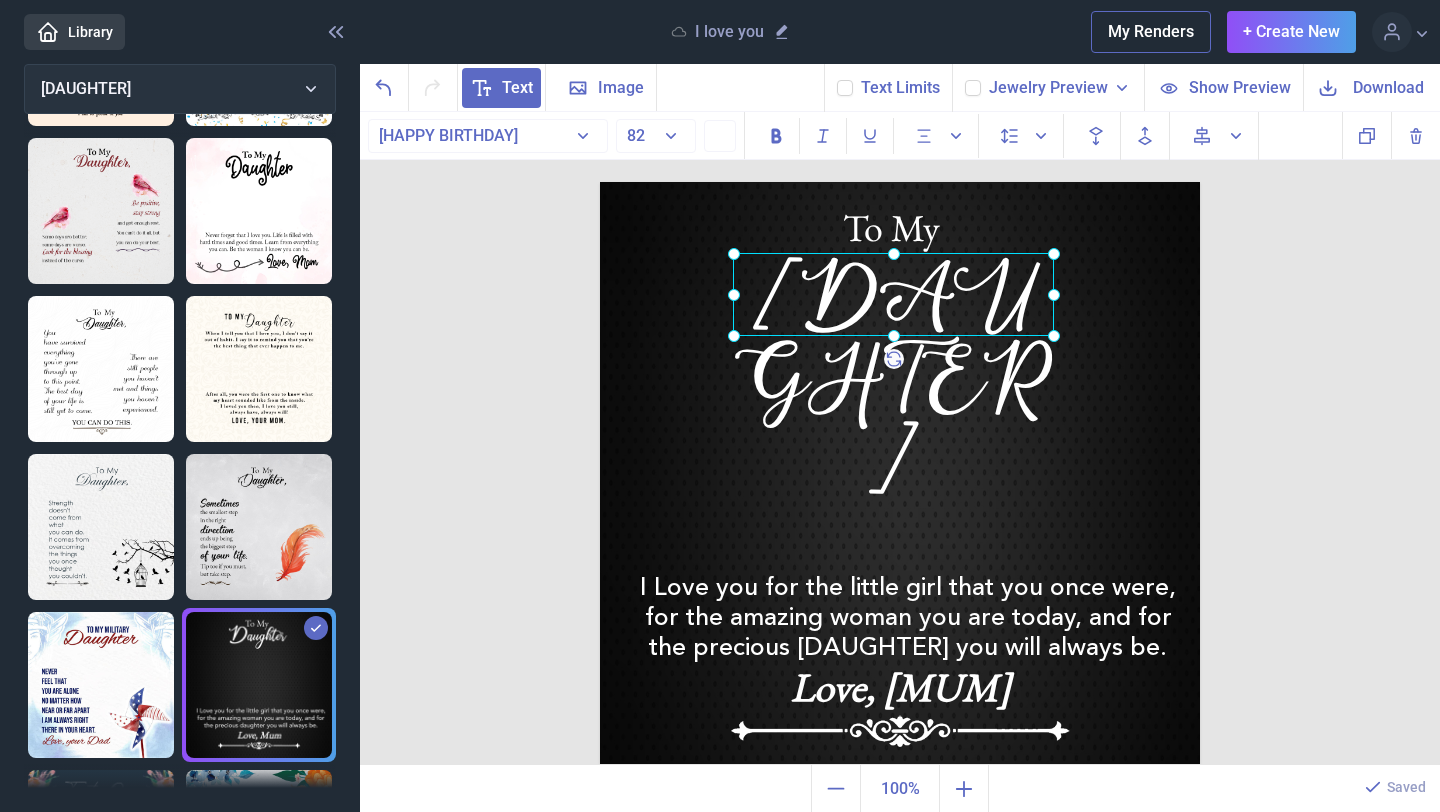 click at bounding box center [893, 294] 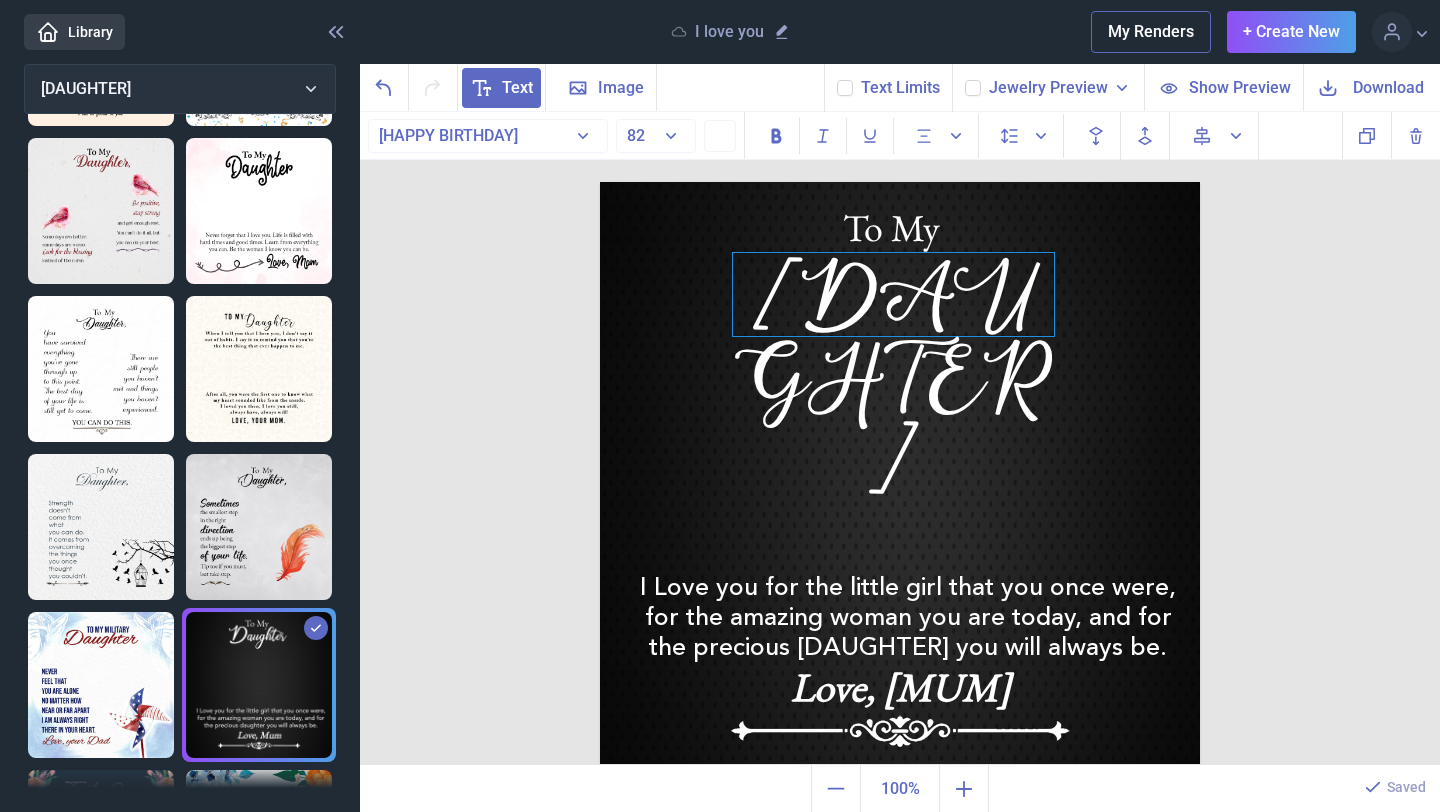 click on "[DAUGHTER]" at bounding box center [893, 294] 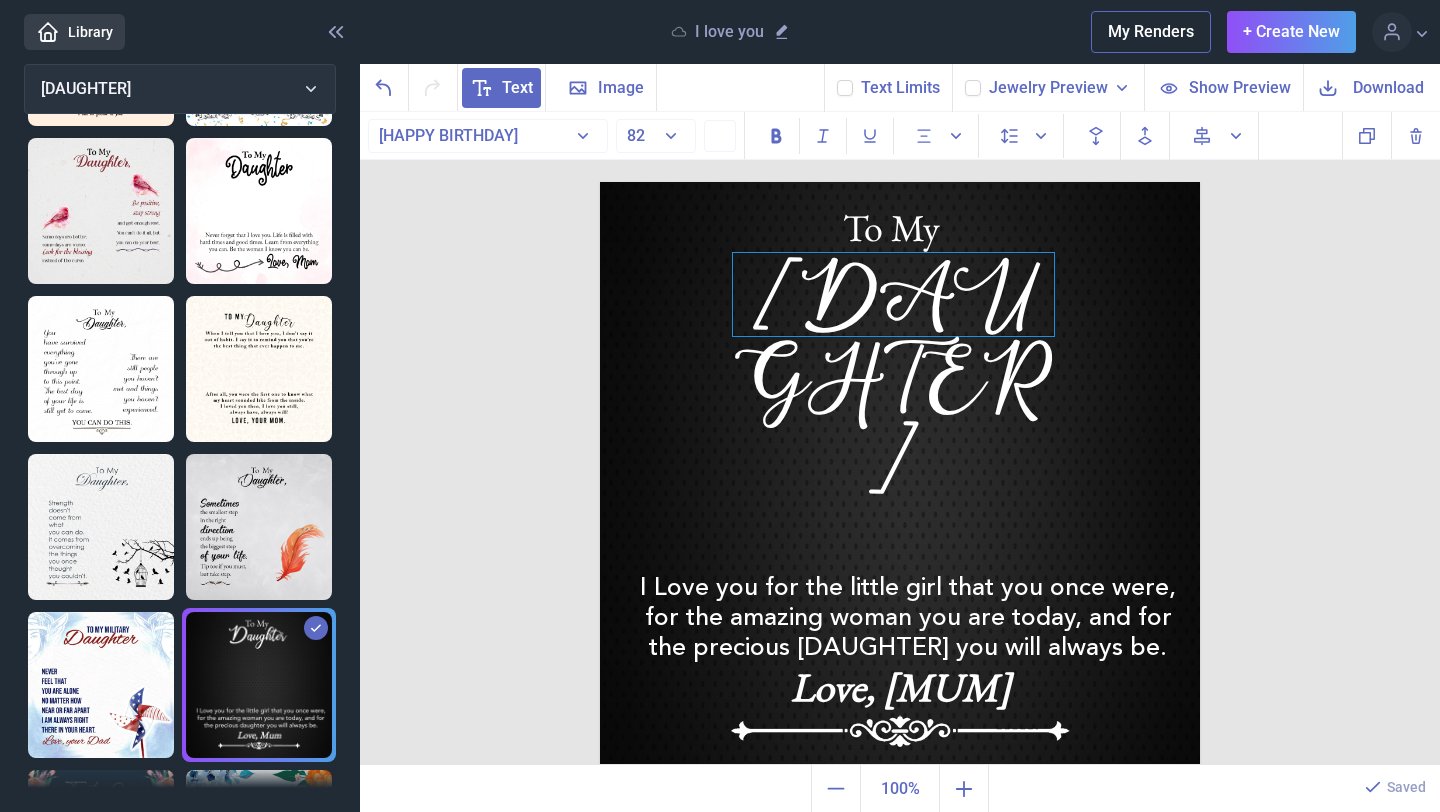 type 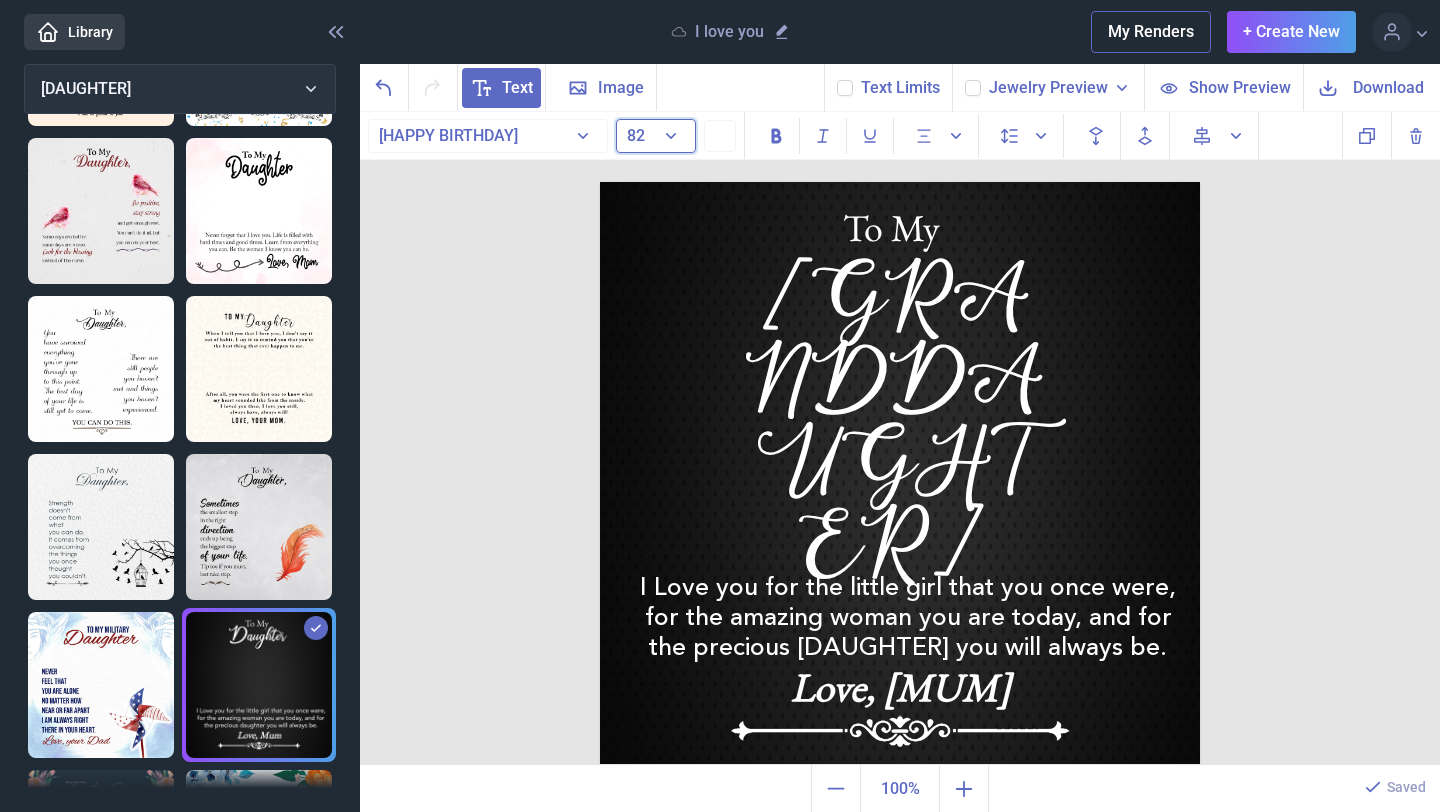click on "82" at bounding box center [656, 136] 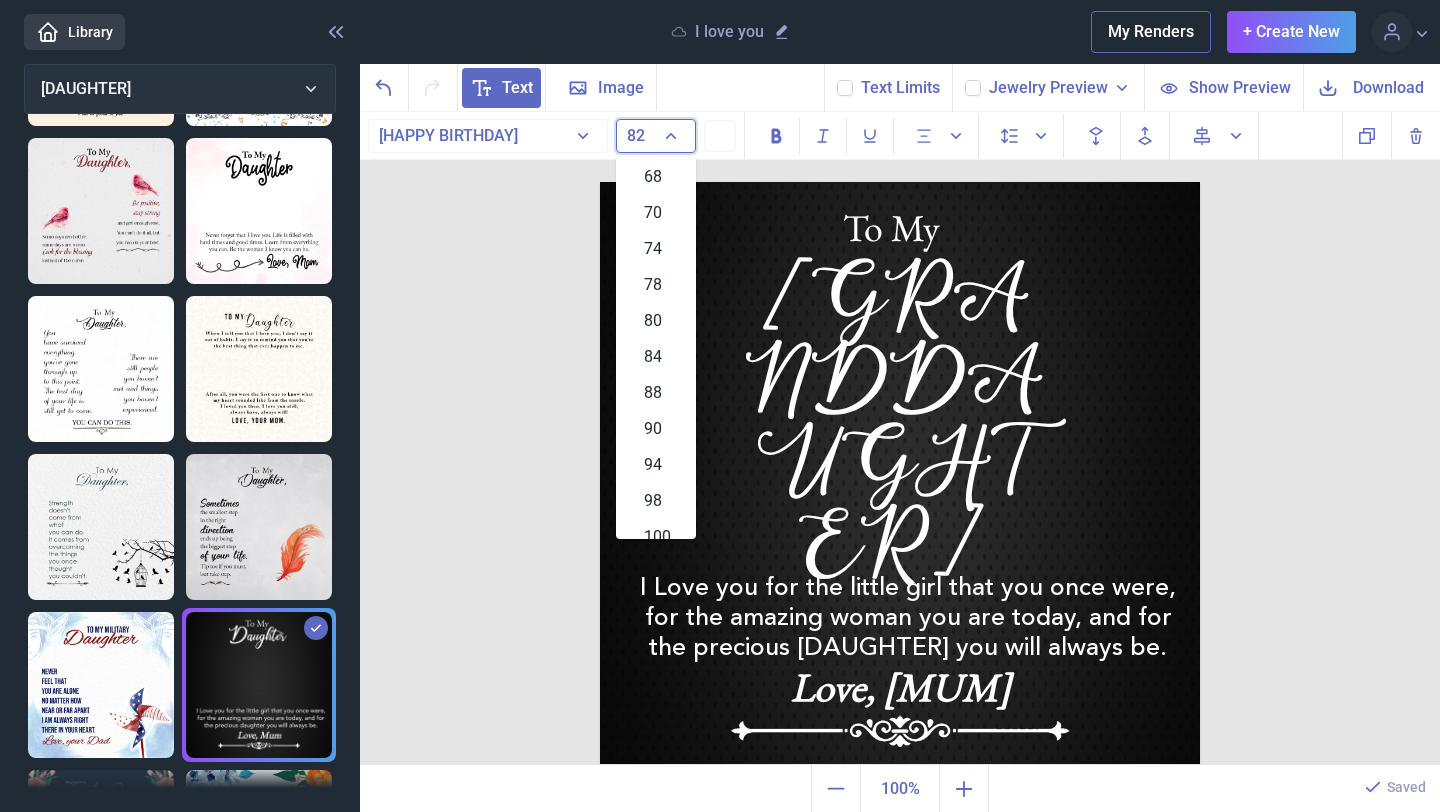scroll, scrollTop: 912, scrollLeft: 0, axis: vertical 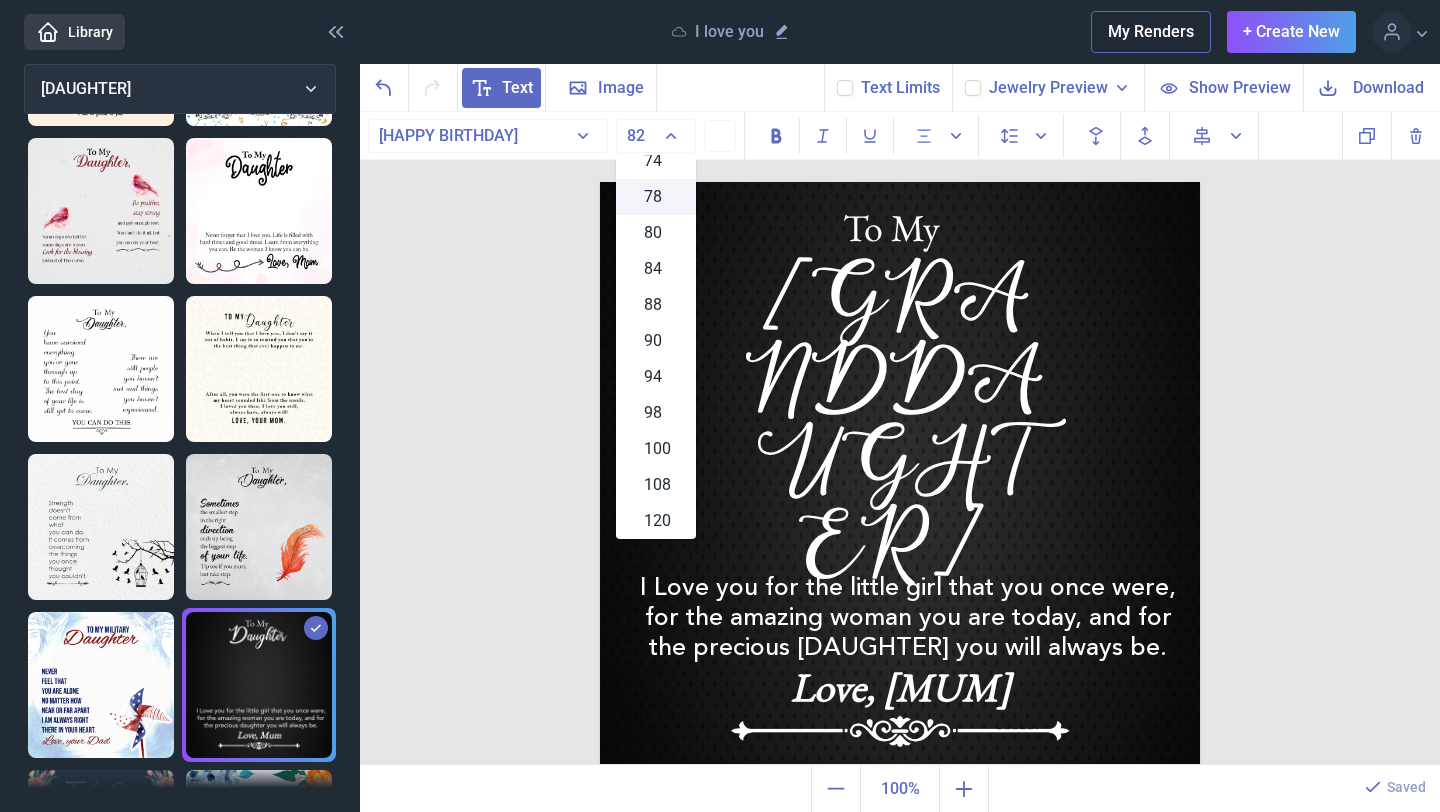 click on "78" at bounding box center (653, 197) 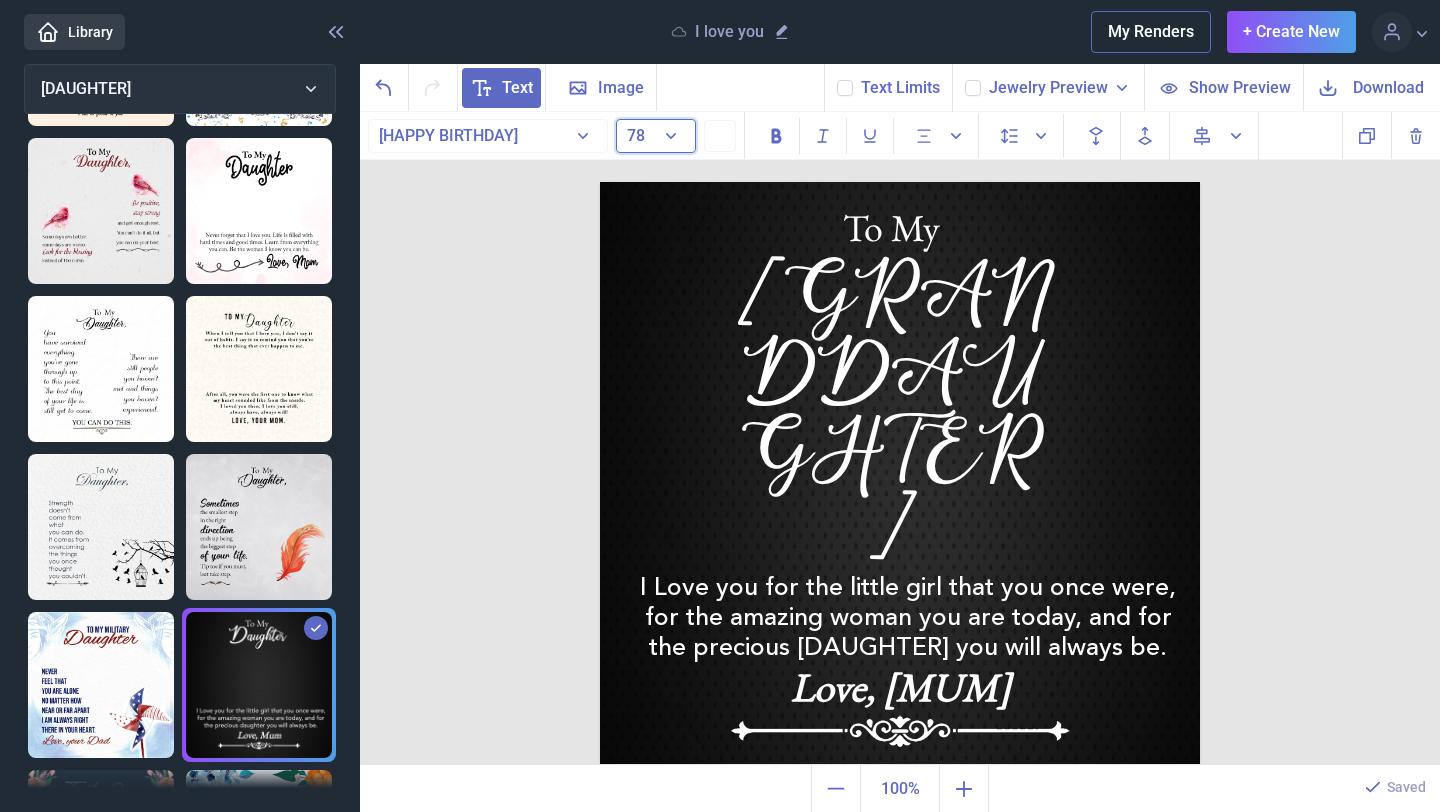 click on "78" at bounding box center [656, 136] 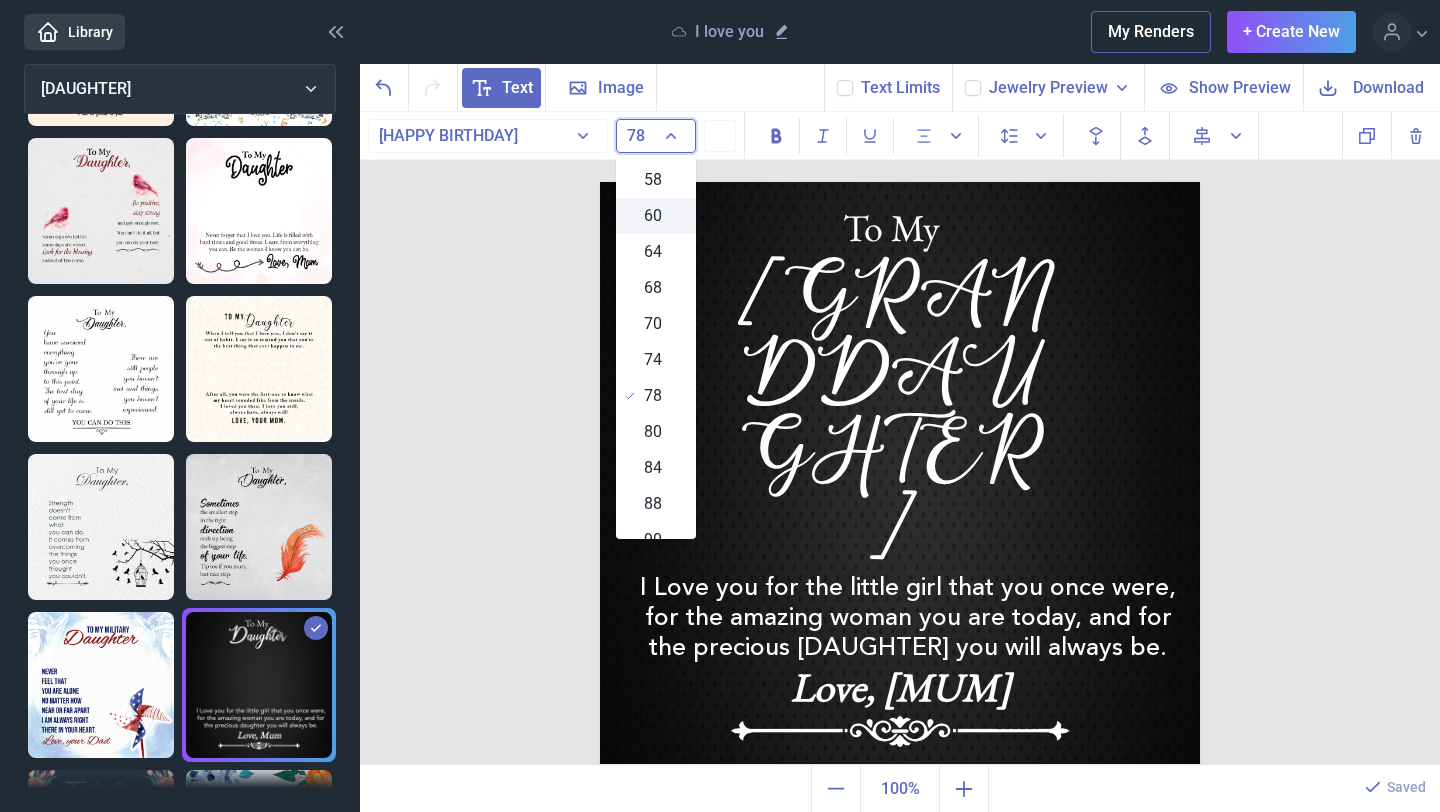 scroll, scrollTop: 709, scrollLeft: 0, axis: vertical 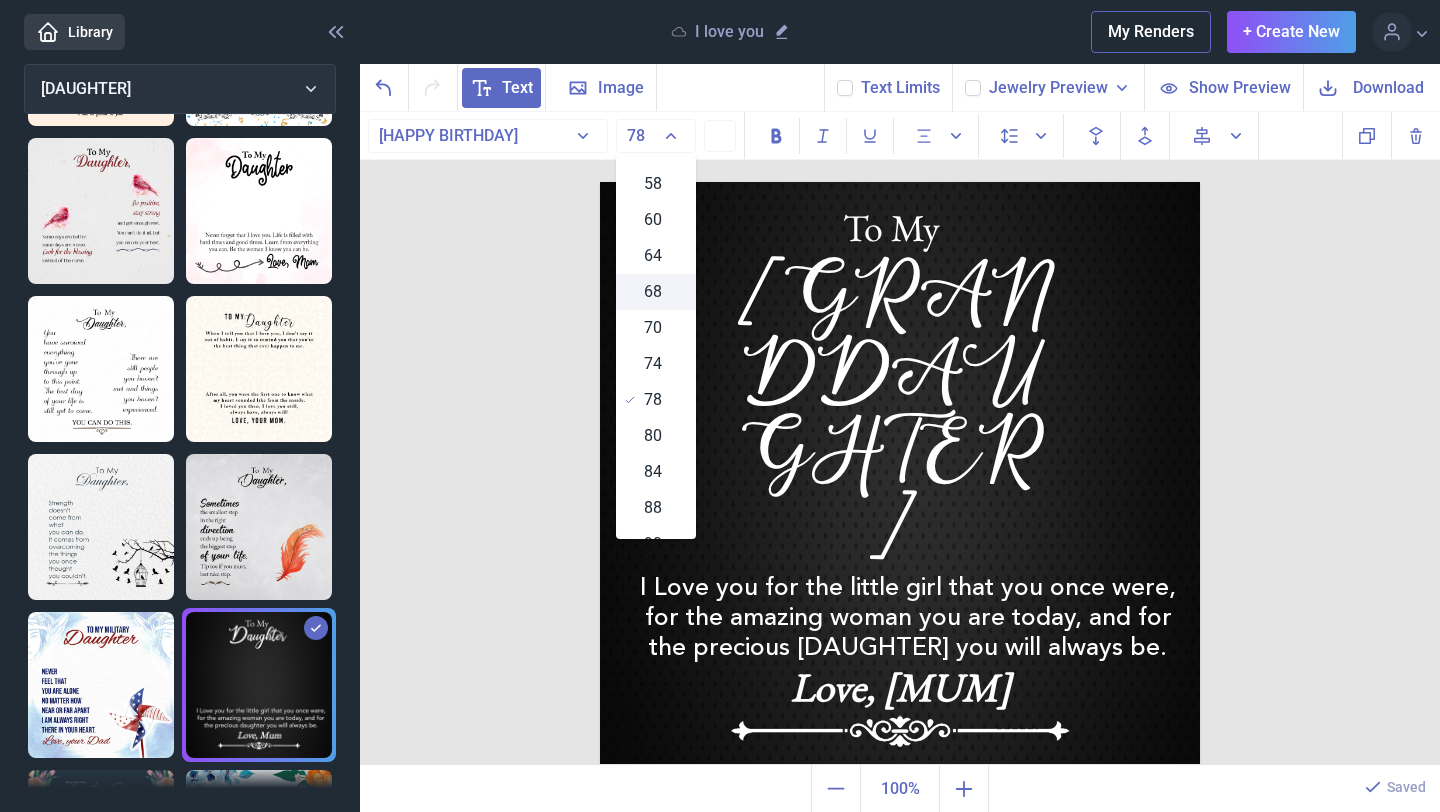 click on "68" at bounding box center (653, 292) 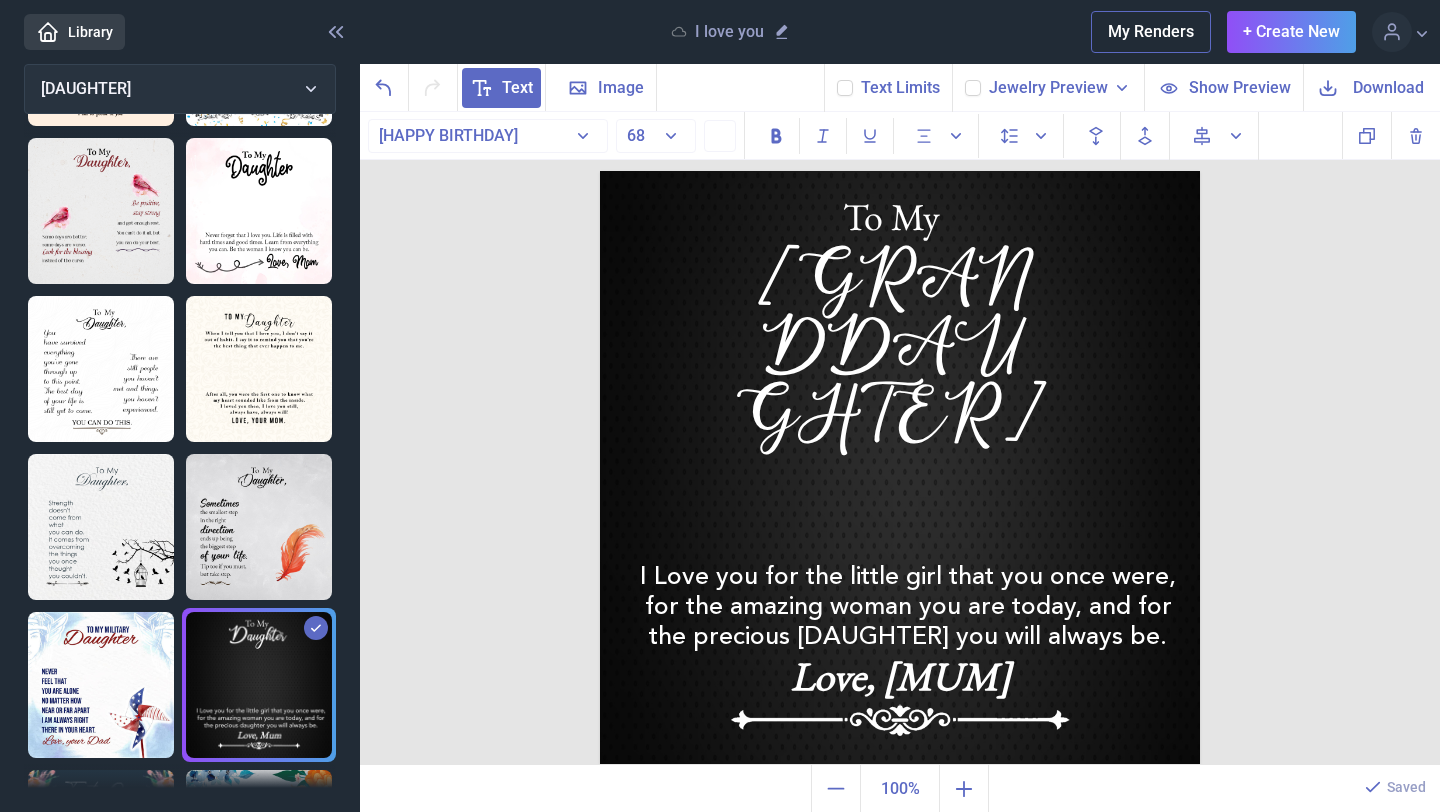 scroll, scrollTop: 13, scrollLeft: 0, axis: vertical 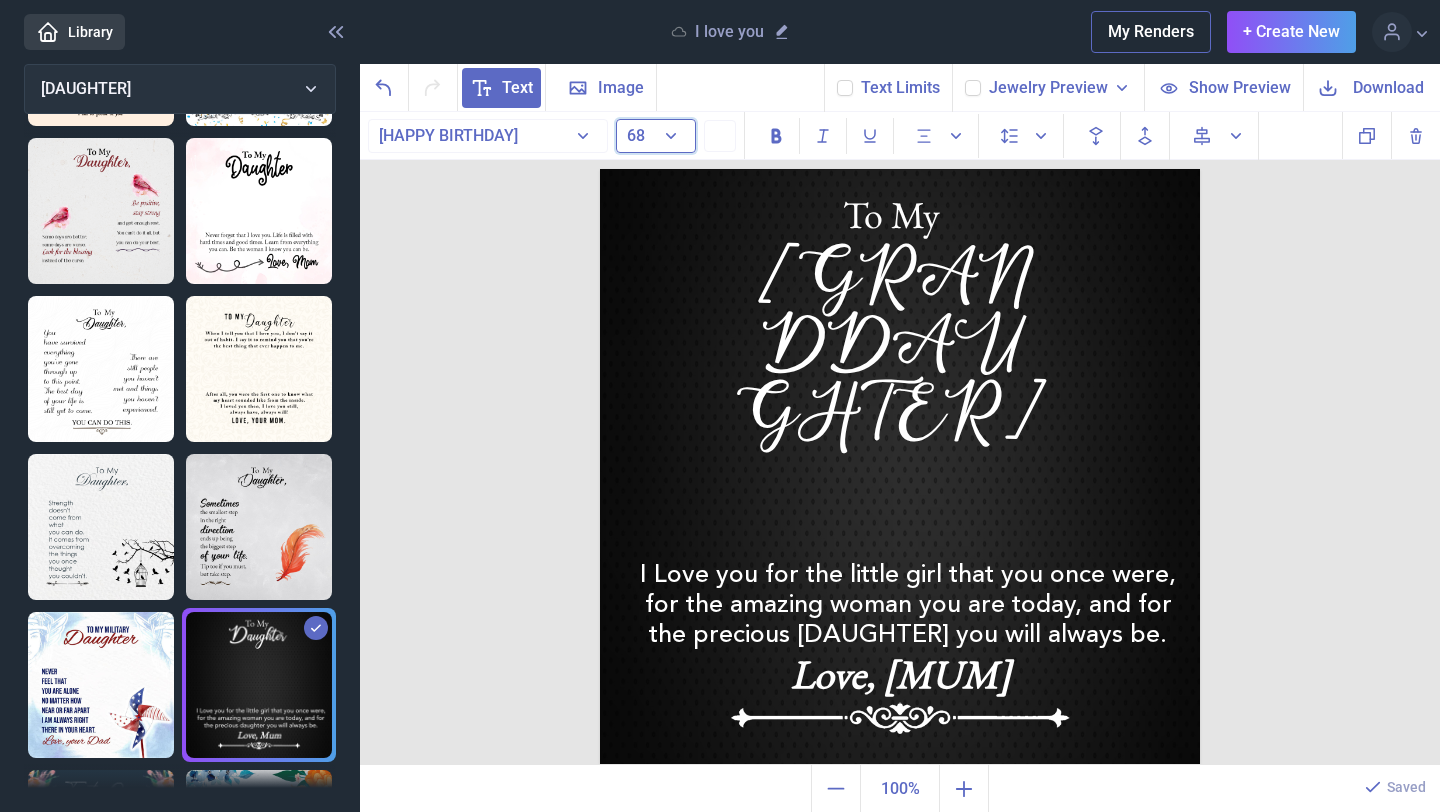 click on "68" at bounding box center (656, 136) 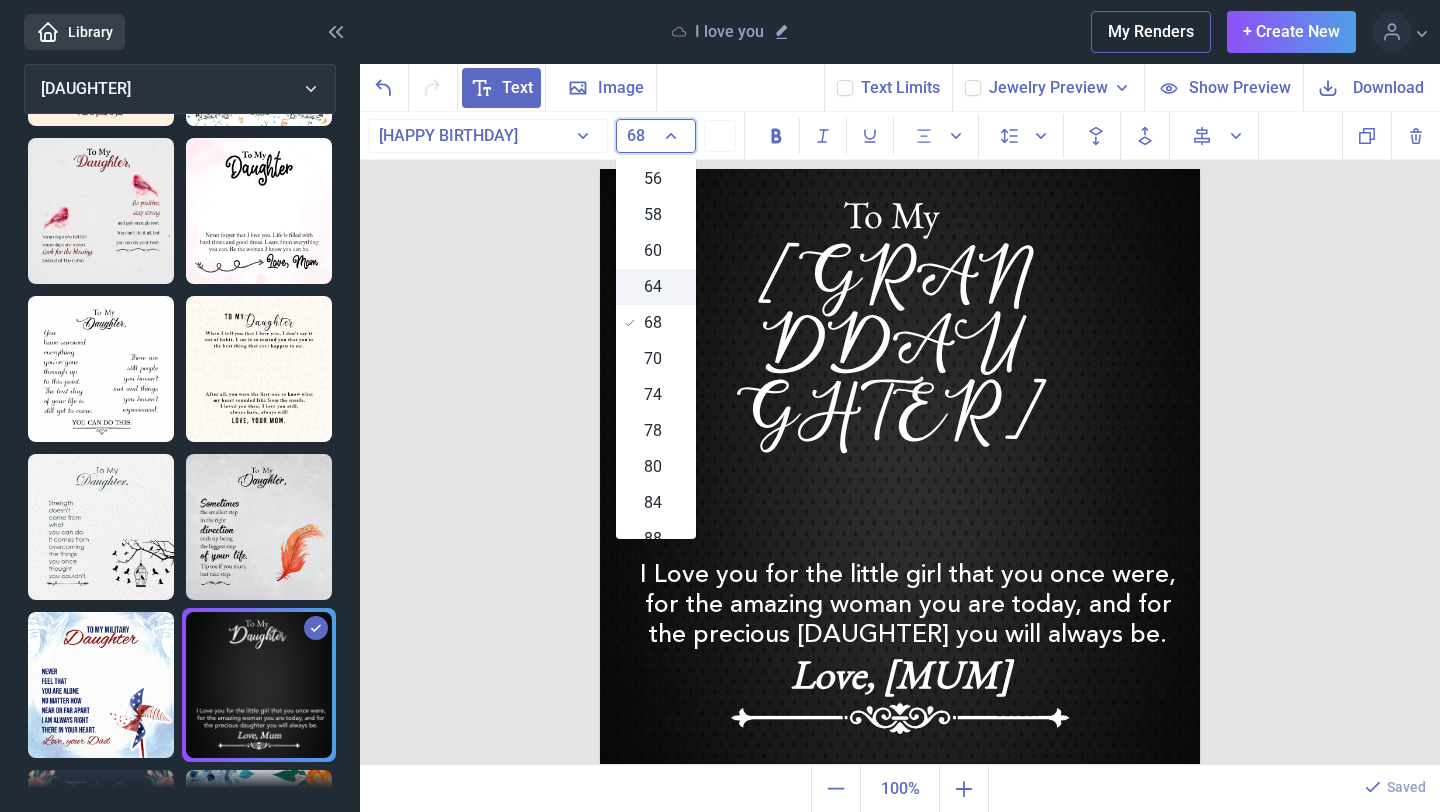 scroll, scrollTop: 661, scrollLeft: 0, axis: vertical 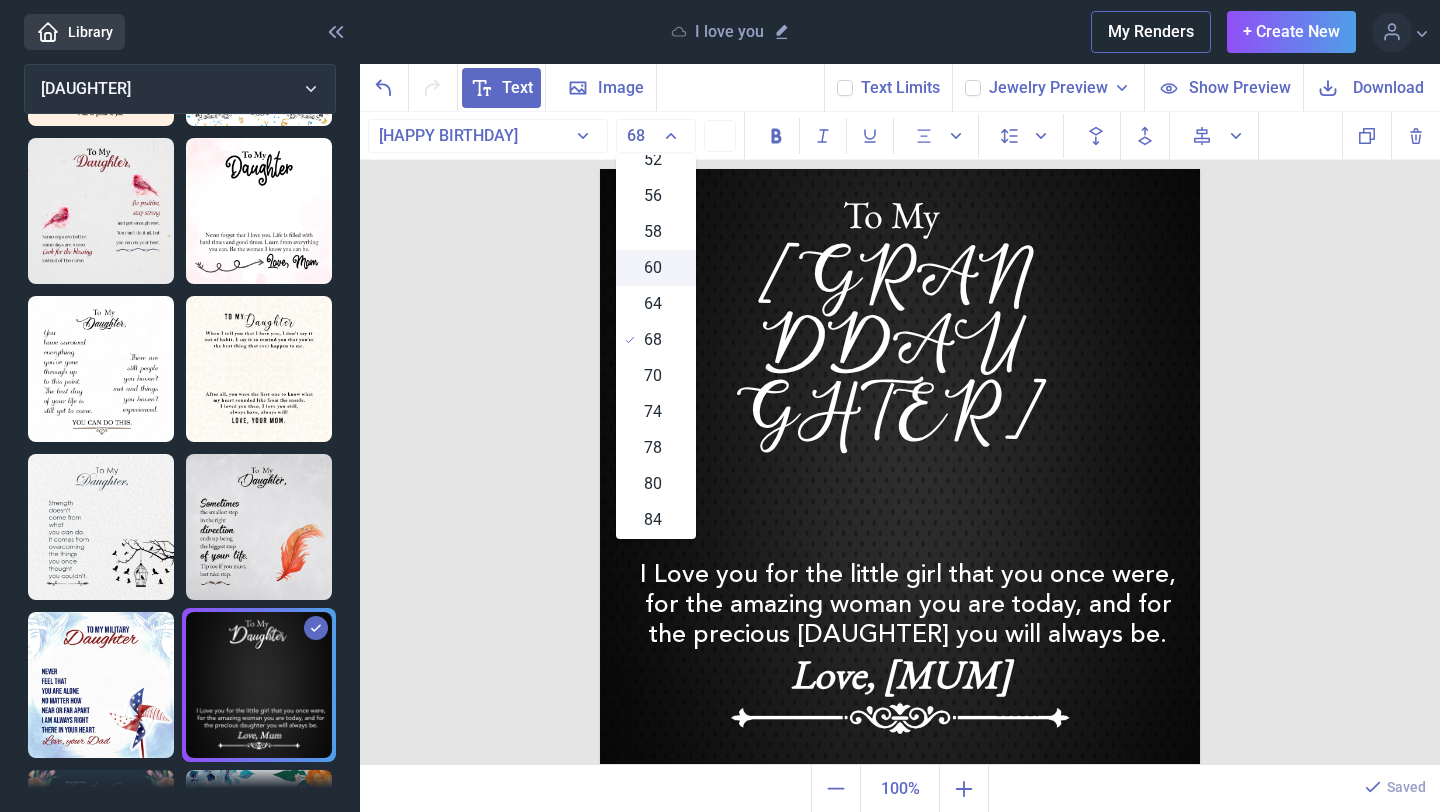 click on "60" at bounding box center (653, 268) 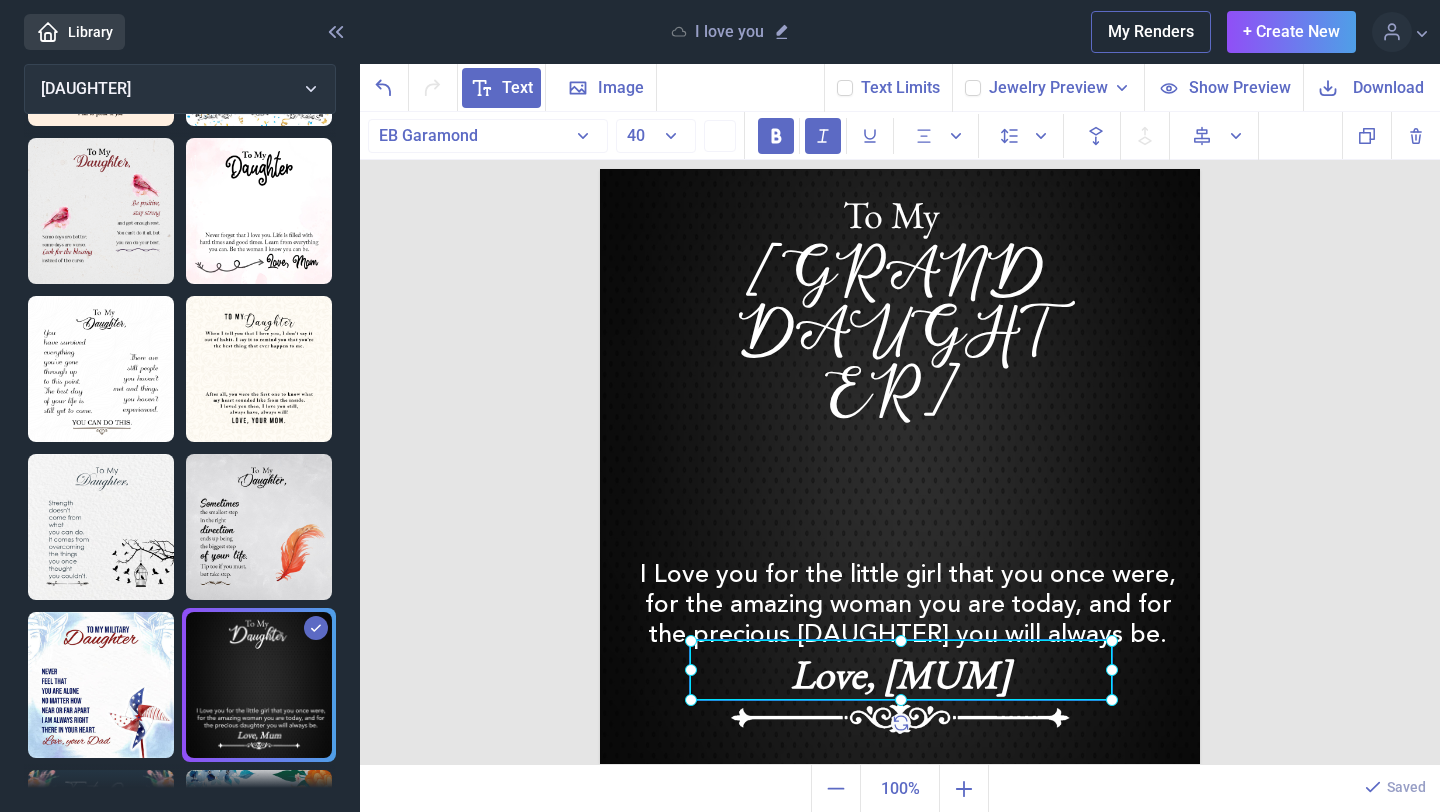click on "Love, [MUM]" at bounding box center (600, 169) 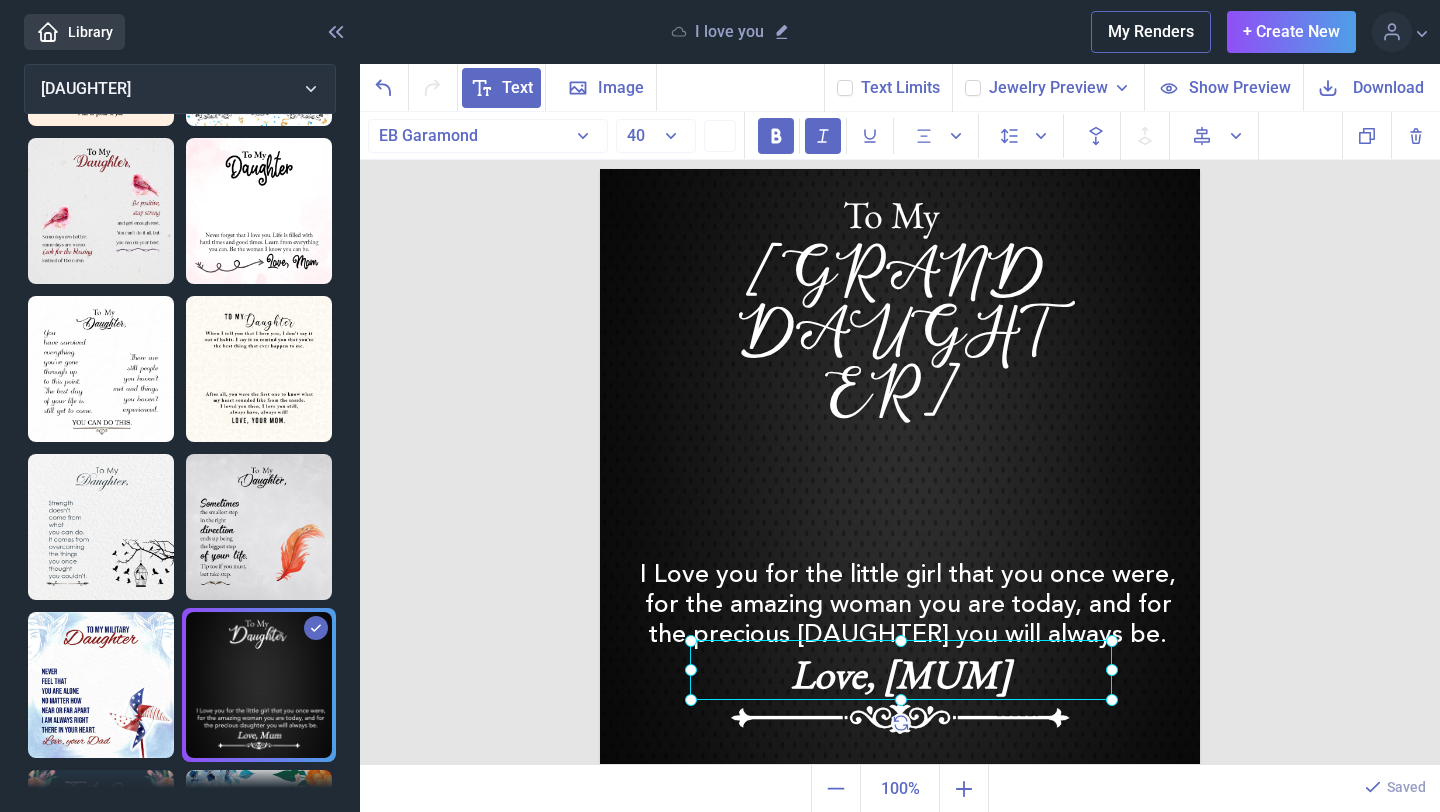 click at bounding box center (901, 670) 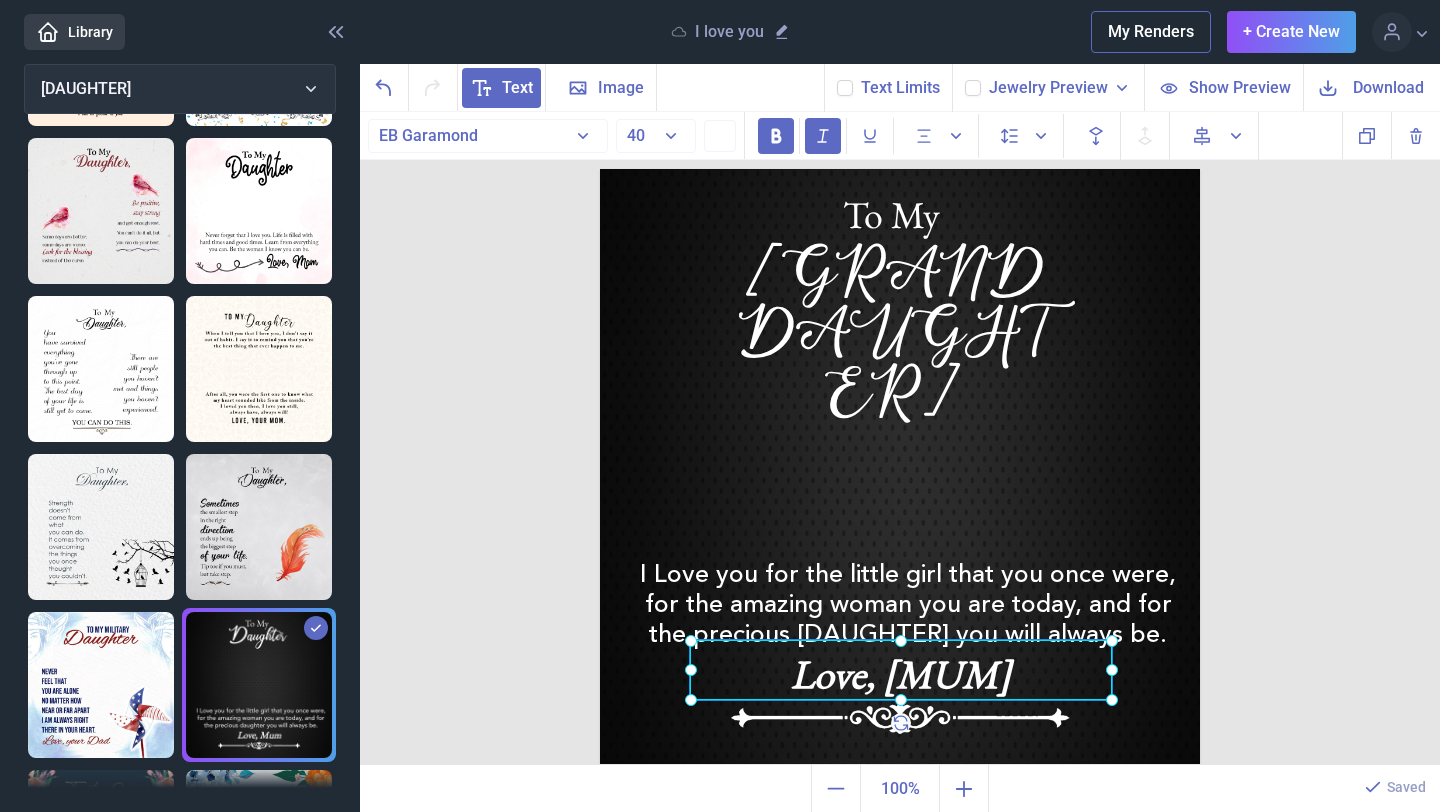 click at bounding box center [901, 670] 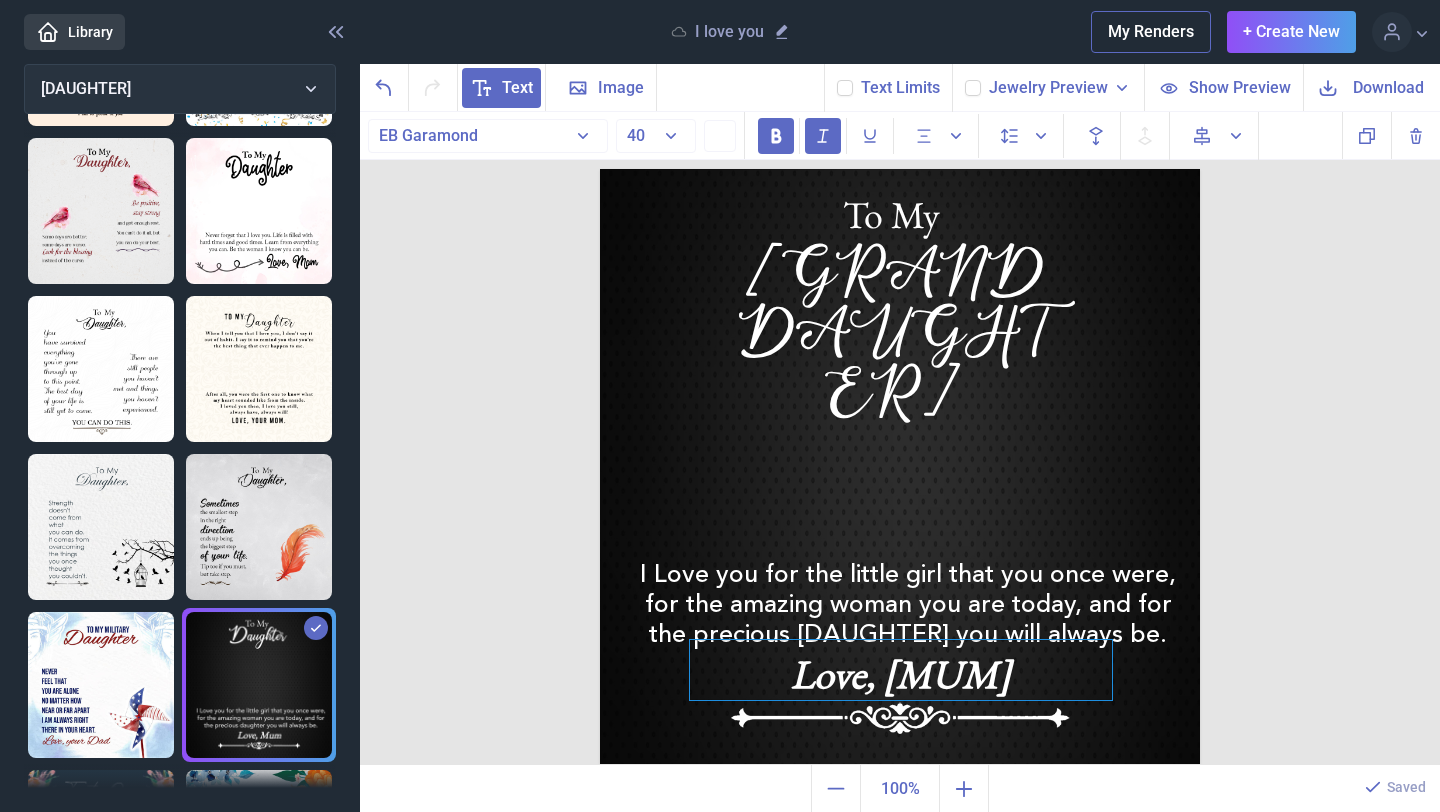 click on "Love, [MUM]" at bounding box center (901, 670) 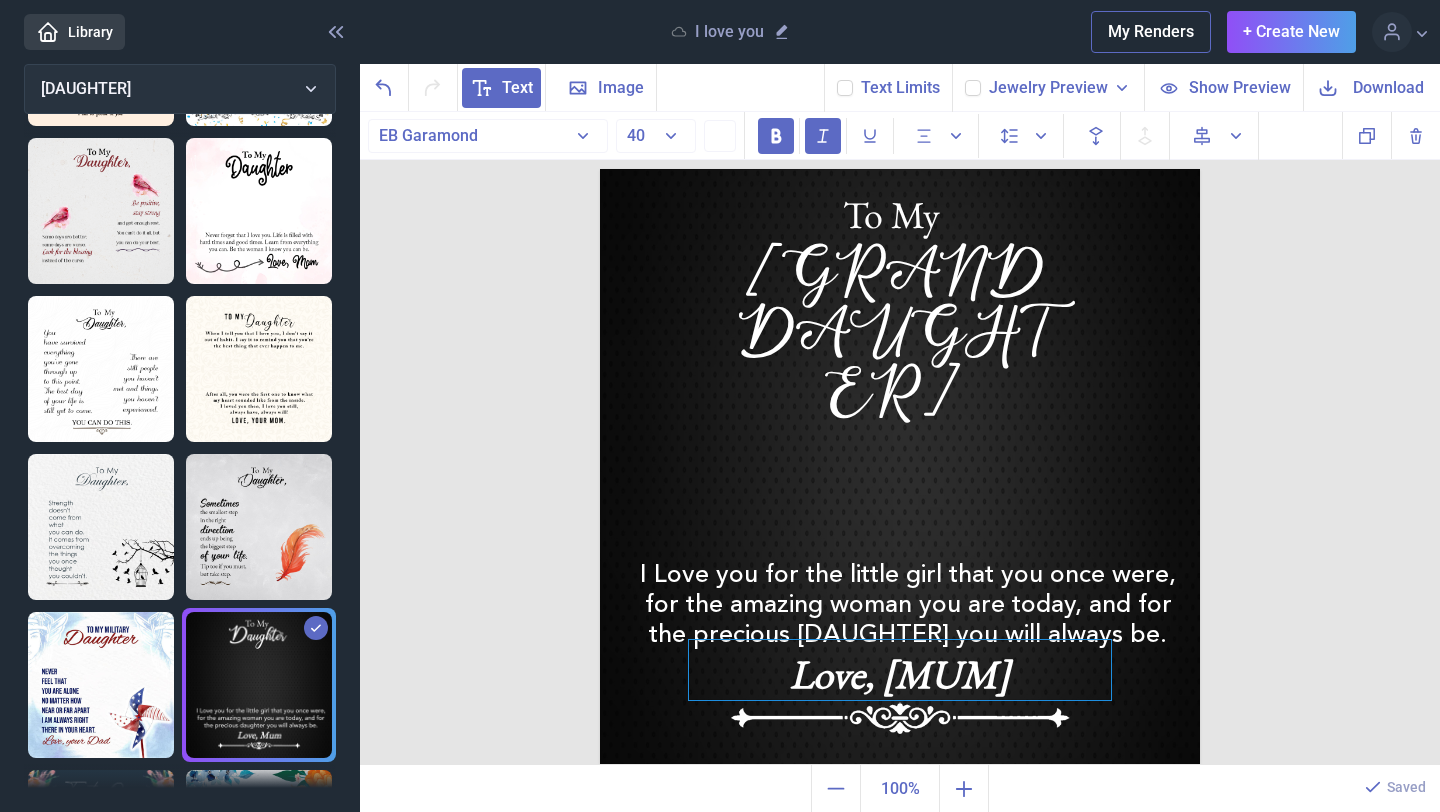 click on "Love, [MUM]" at bounding box center (900, 670) 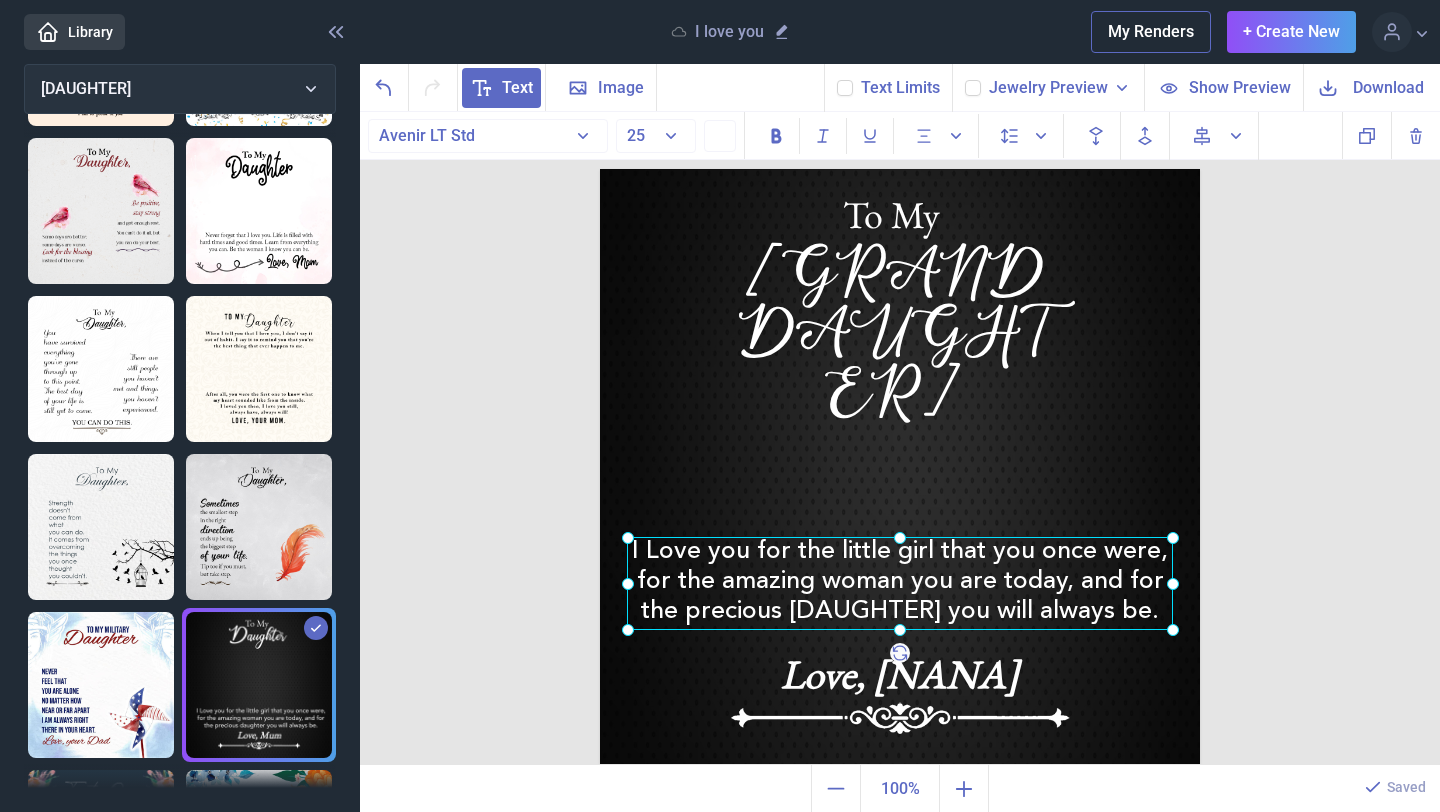 drag, startPoint x: 1134, startPoint y: 629, endPoint x: 1128, endPoint y: 604, distance: 25.70992 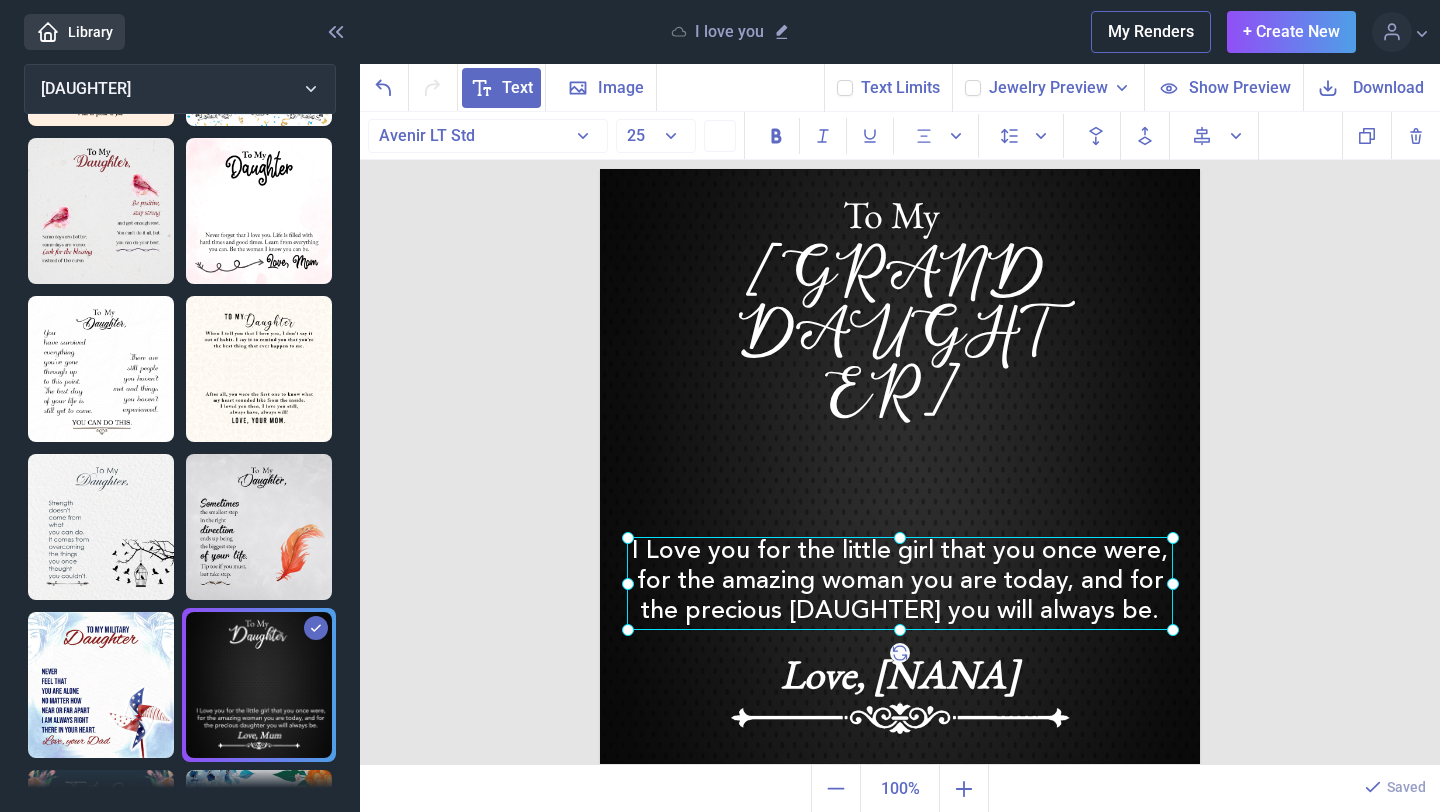 click on "I Love you for the little girl that you once were, for the amazing woman you are today, and for the precious [DAUGHTER] you will always be." at bounding box center [600, 169] 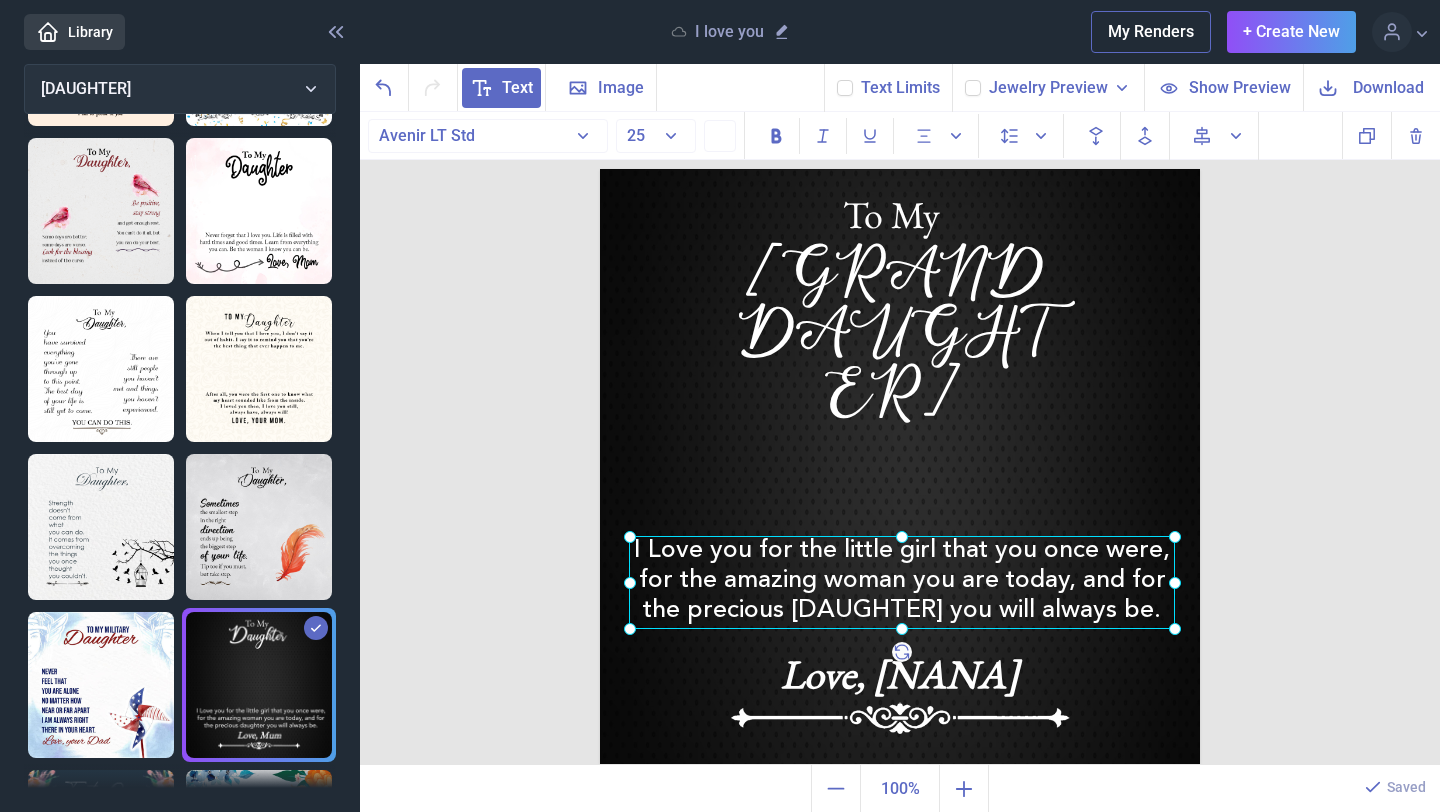 click at bounding box center [902, 582] 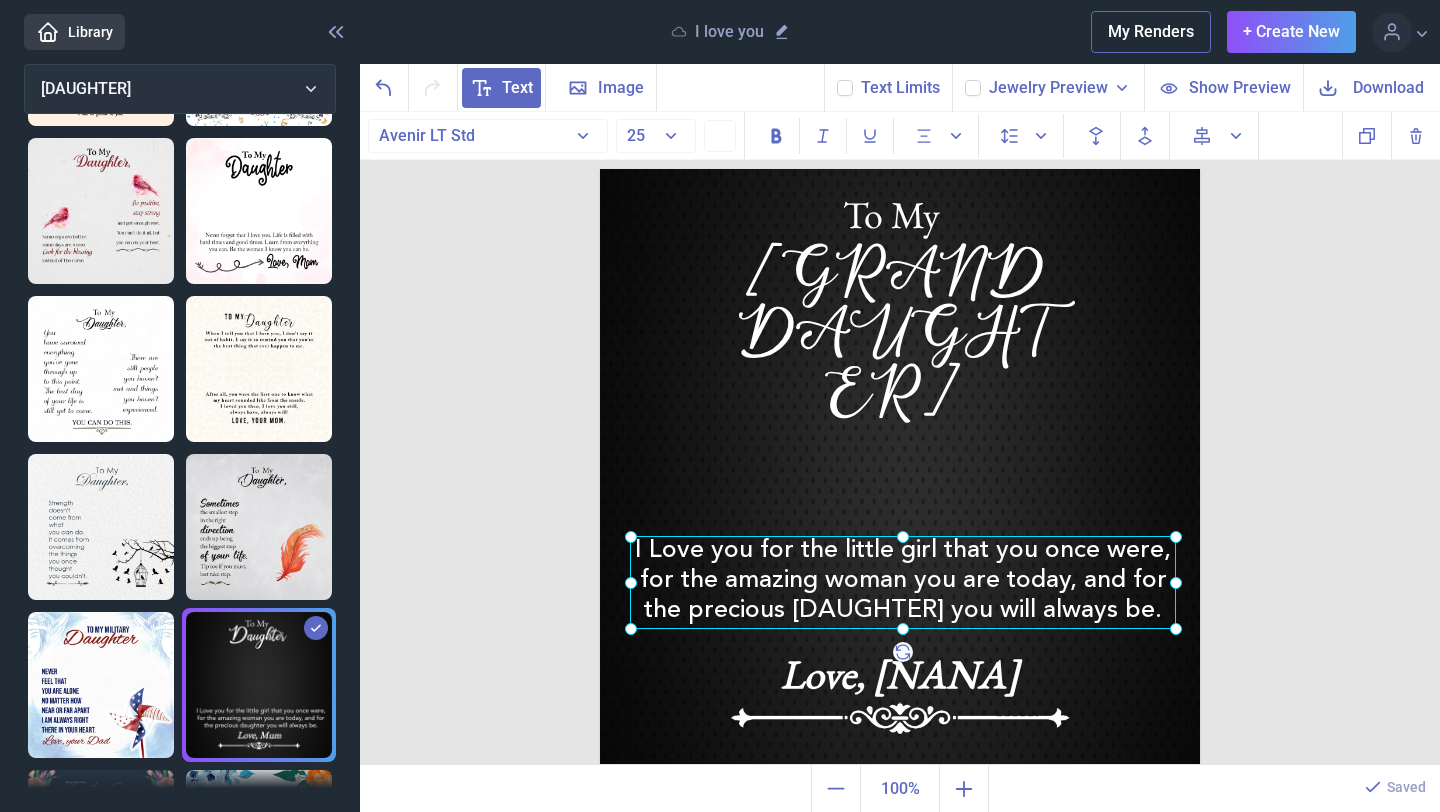 click at bounding box center (903, 582) 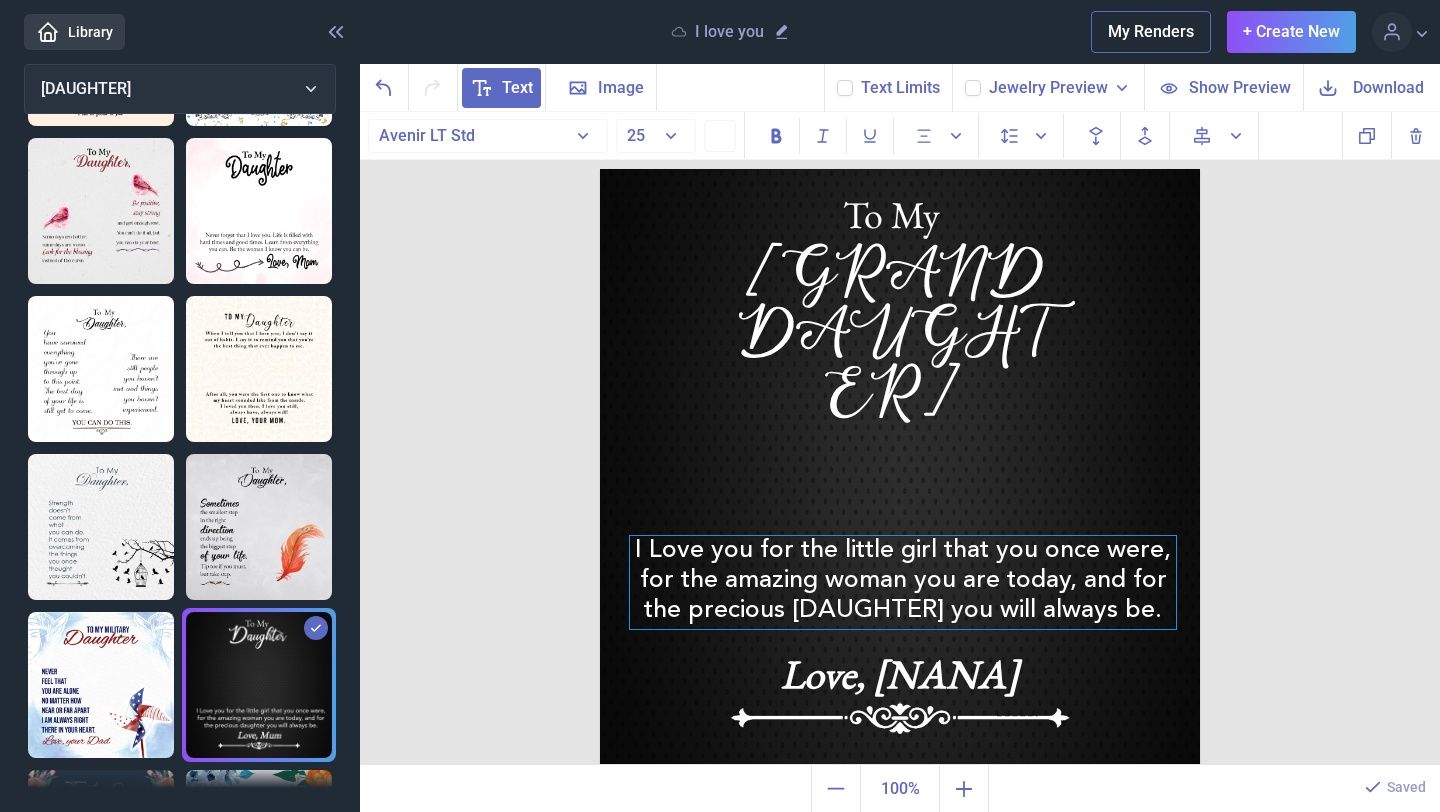 click on "the precious [DAUGHTER] you will always be." at bounding box center [903, 611] 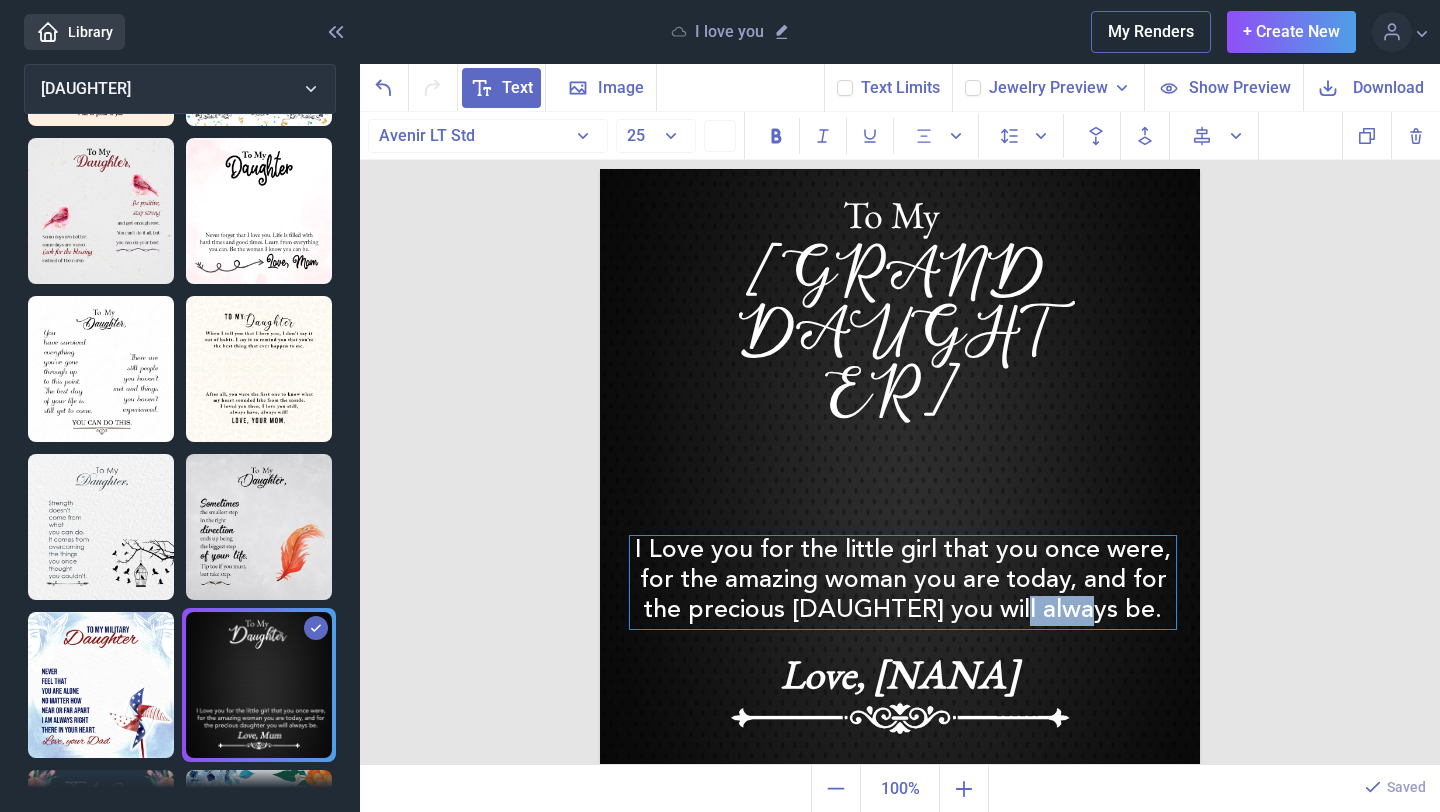 click on "the precious [DAUGHTER] you will always be." at bounding box center (903, 611) 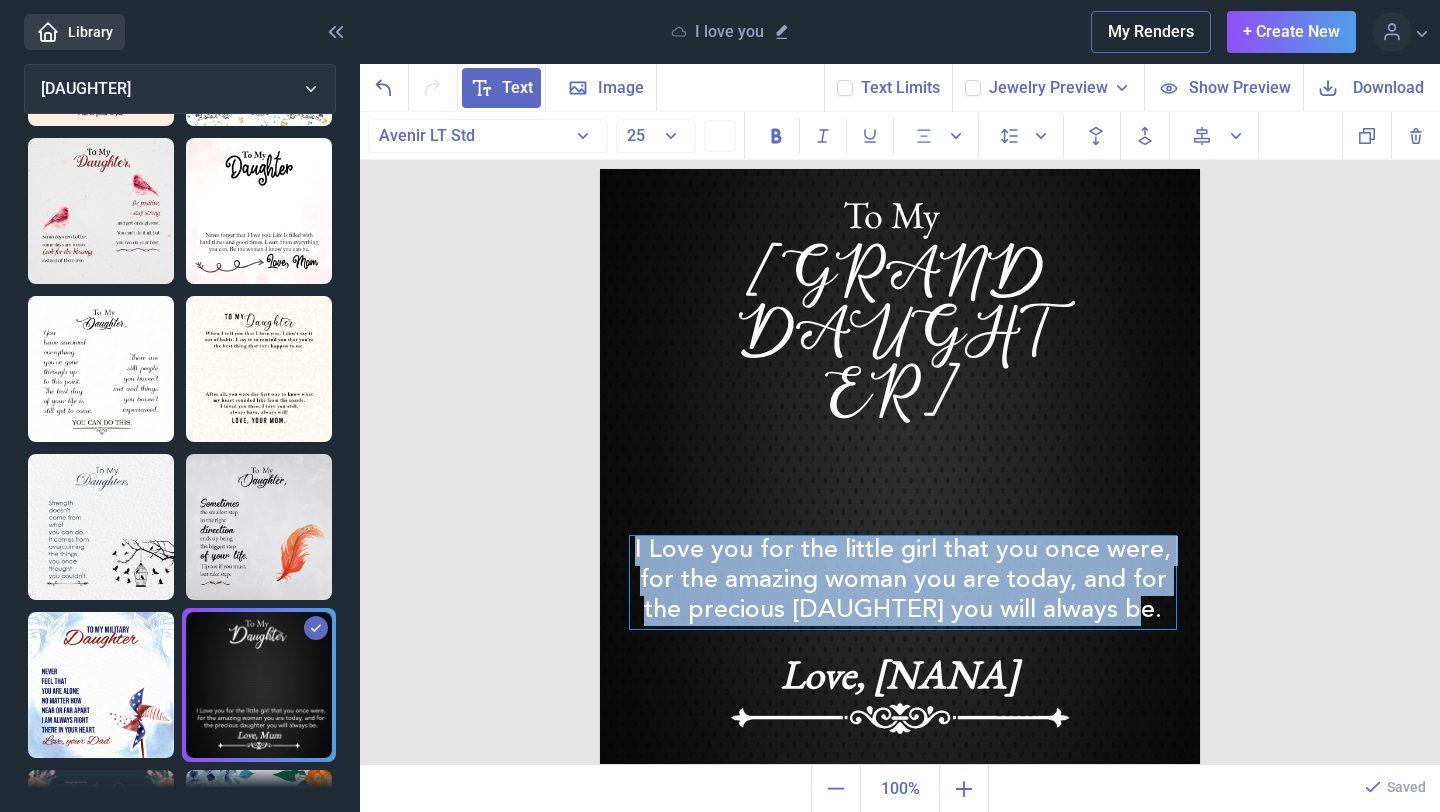 type 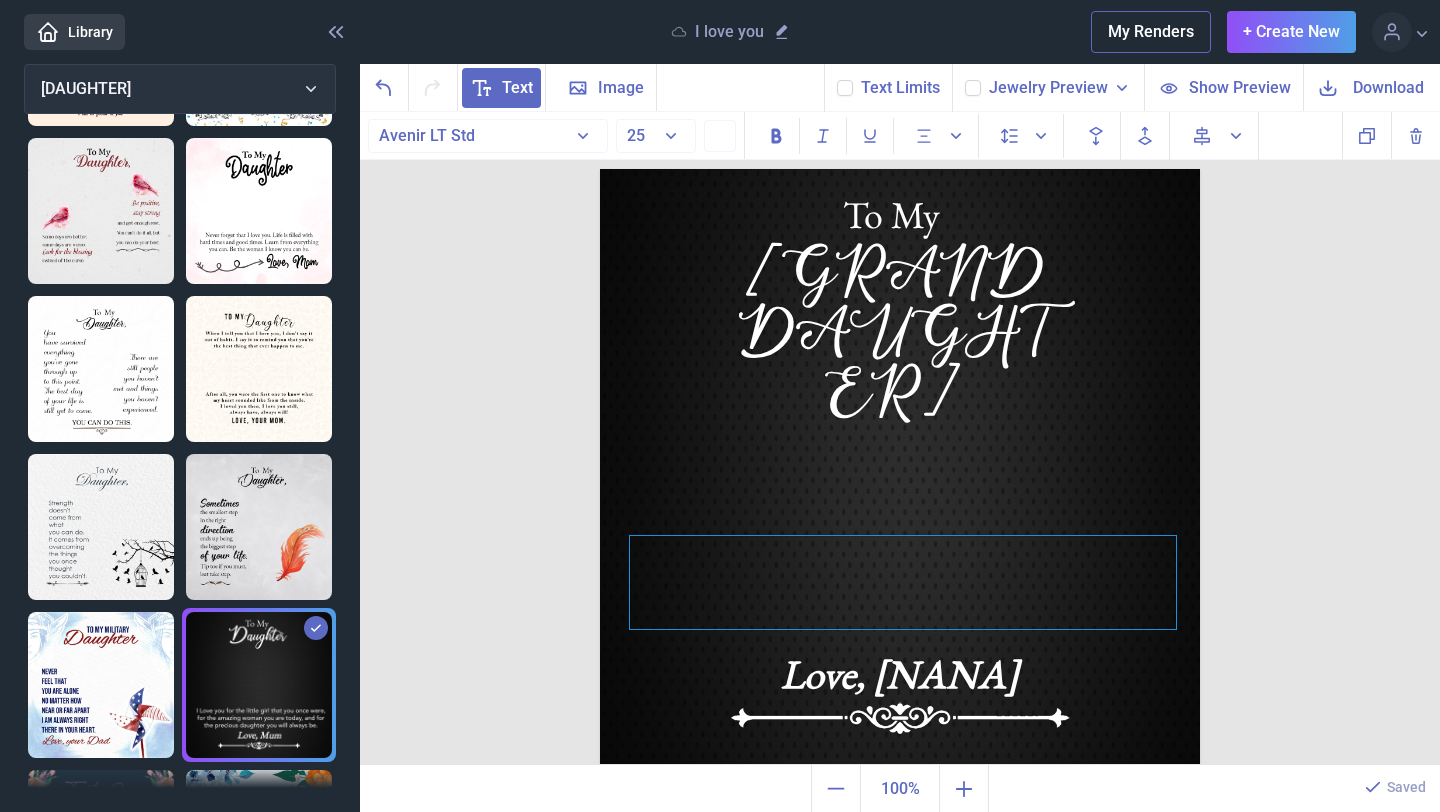 scroll, scrollTop: 16, scrollLeft: 0, axis: vertical 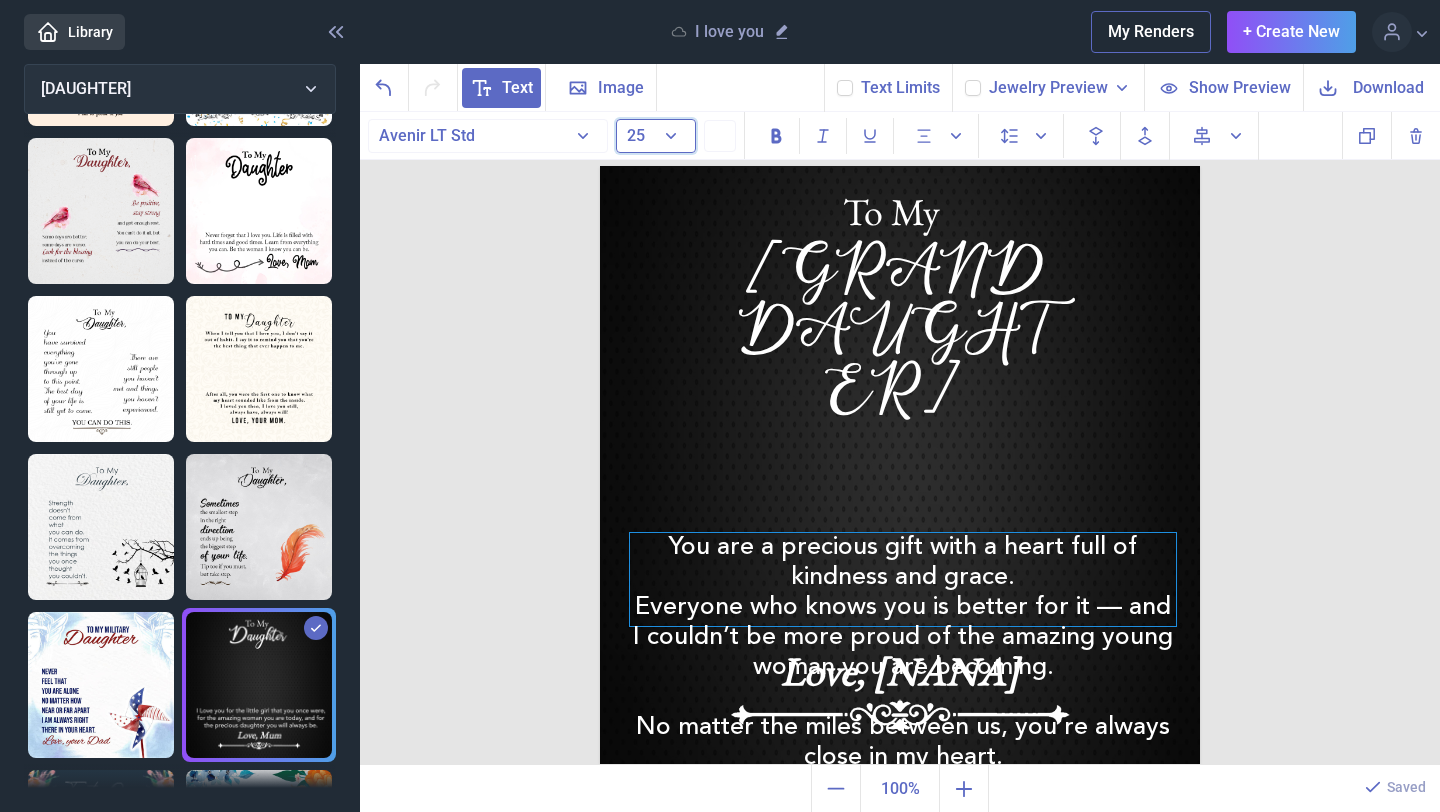 drag, startPoint x: 671, startPoint y: 129, endPoint x: 672, endPoint y: 139, distance: 10.049875 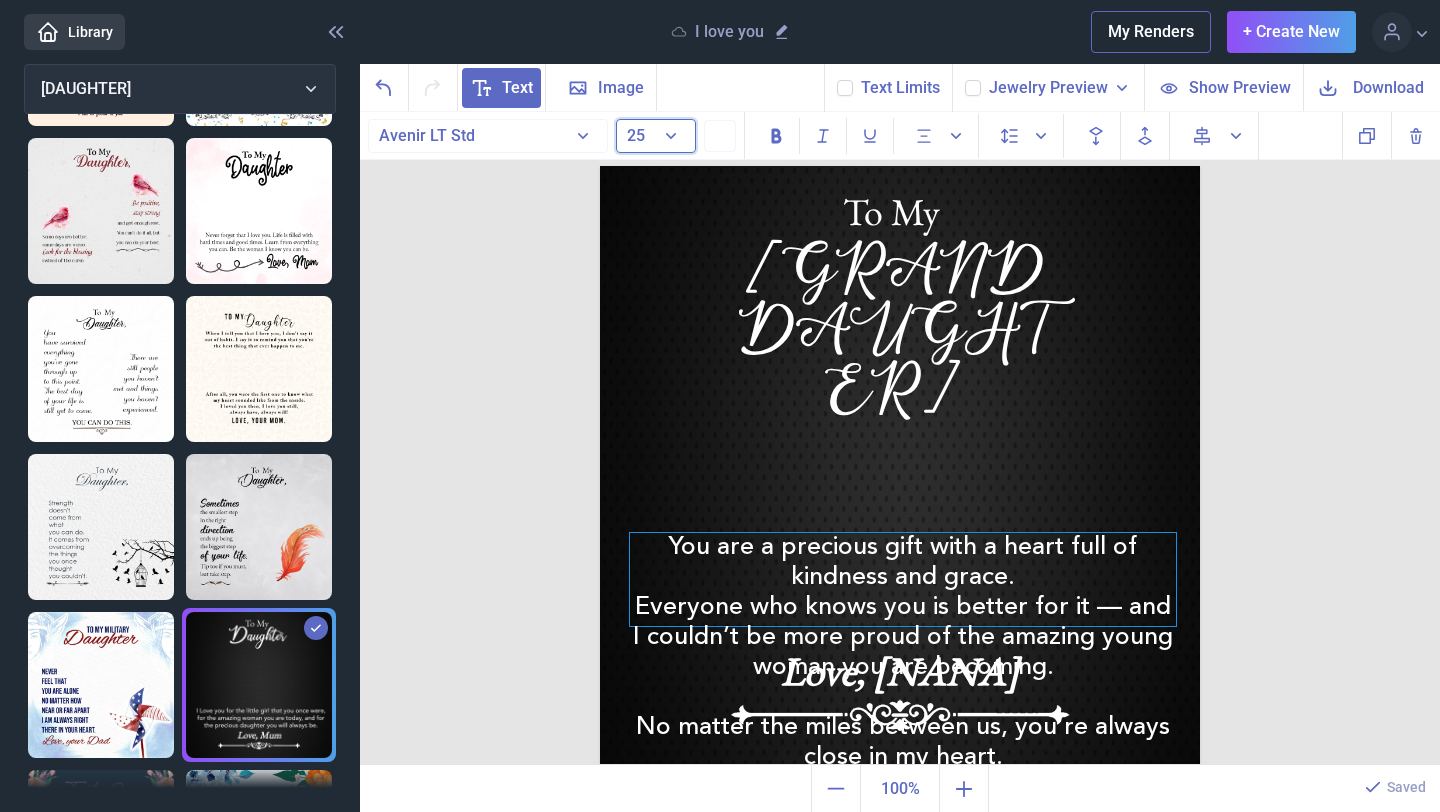 click on "25" at bounding box center [656, 136] 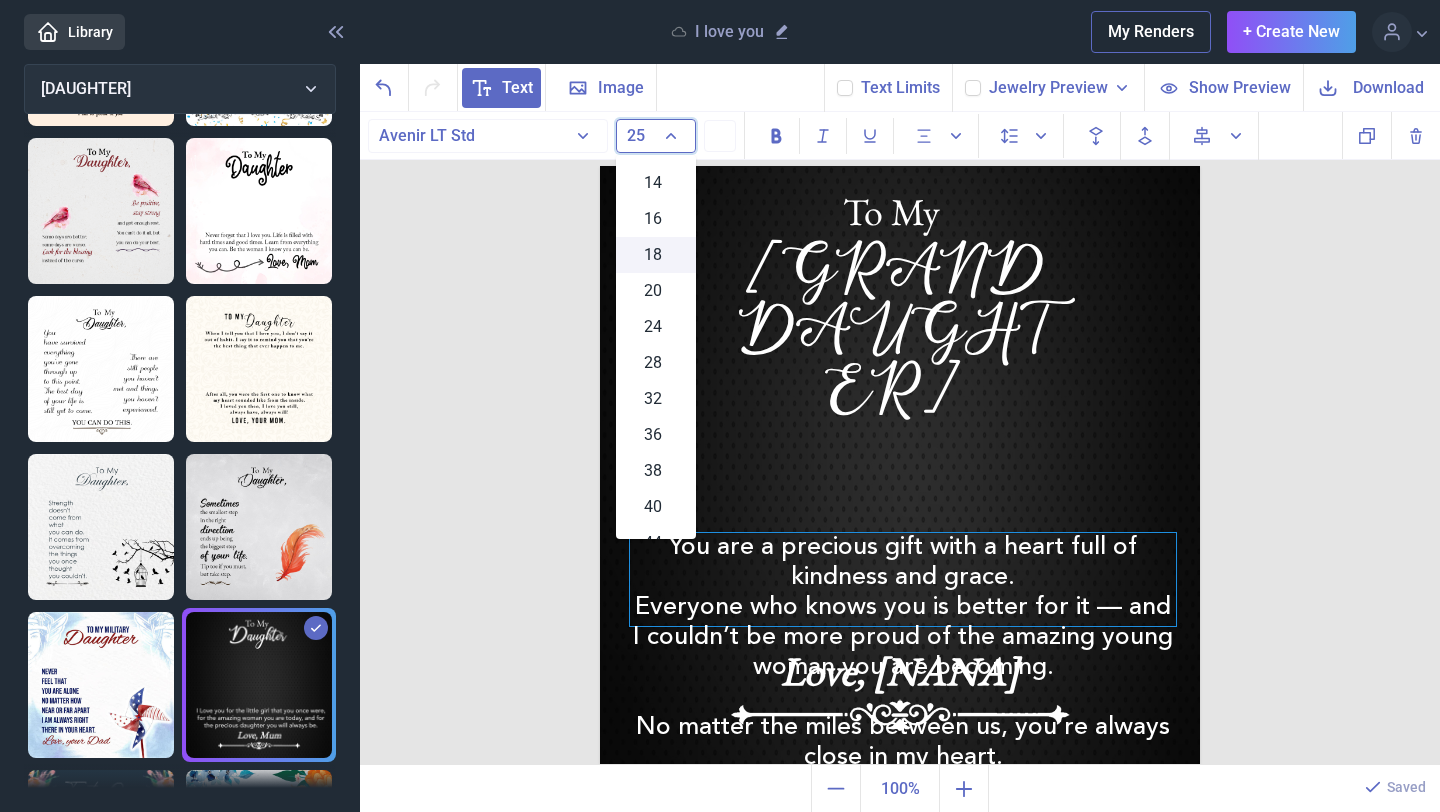 scroll, scrollTop: 0, scrollLeft: 0, axis: both 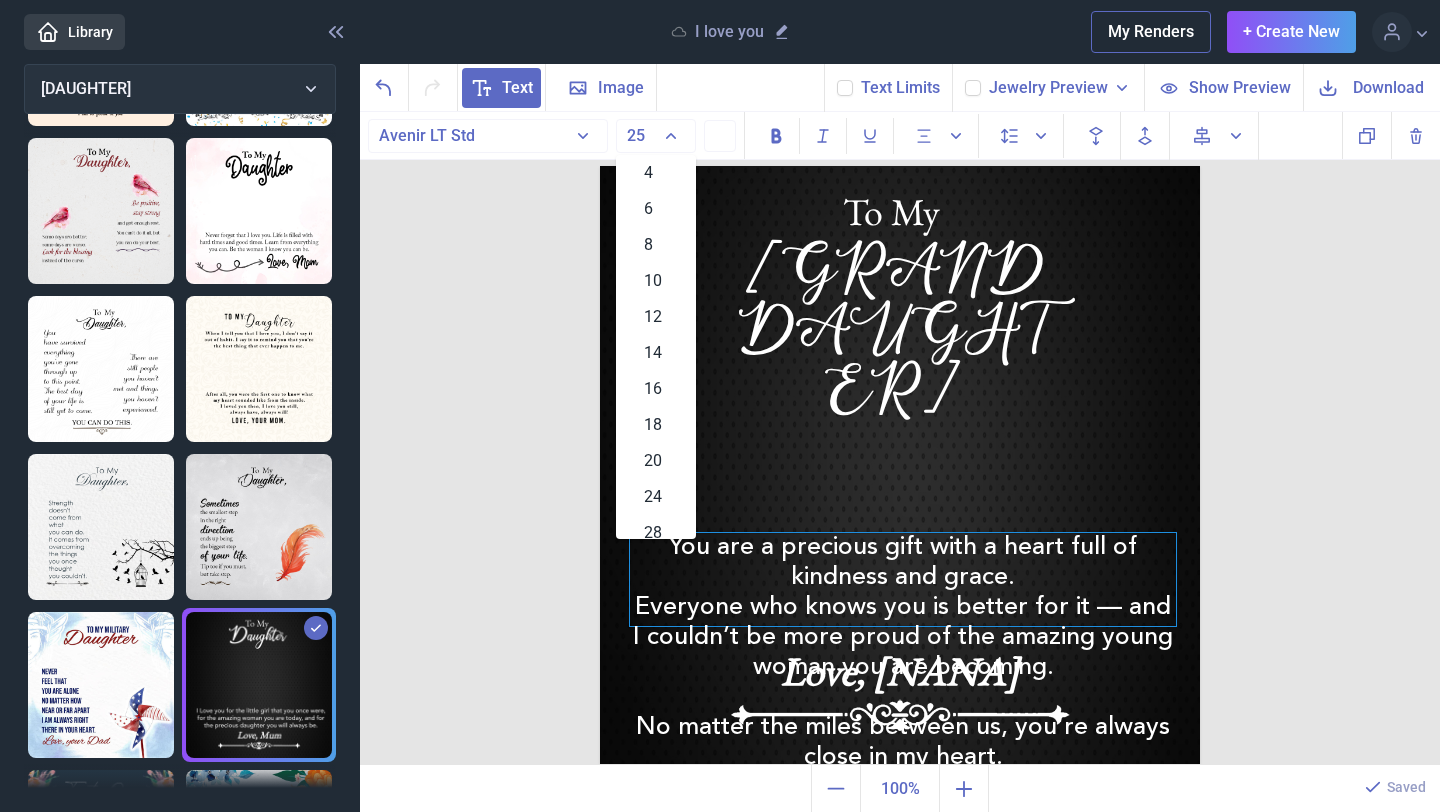 click on "14" at bounding box center [656, 353] 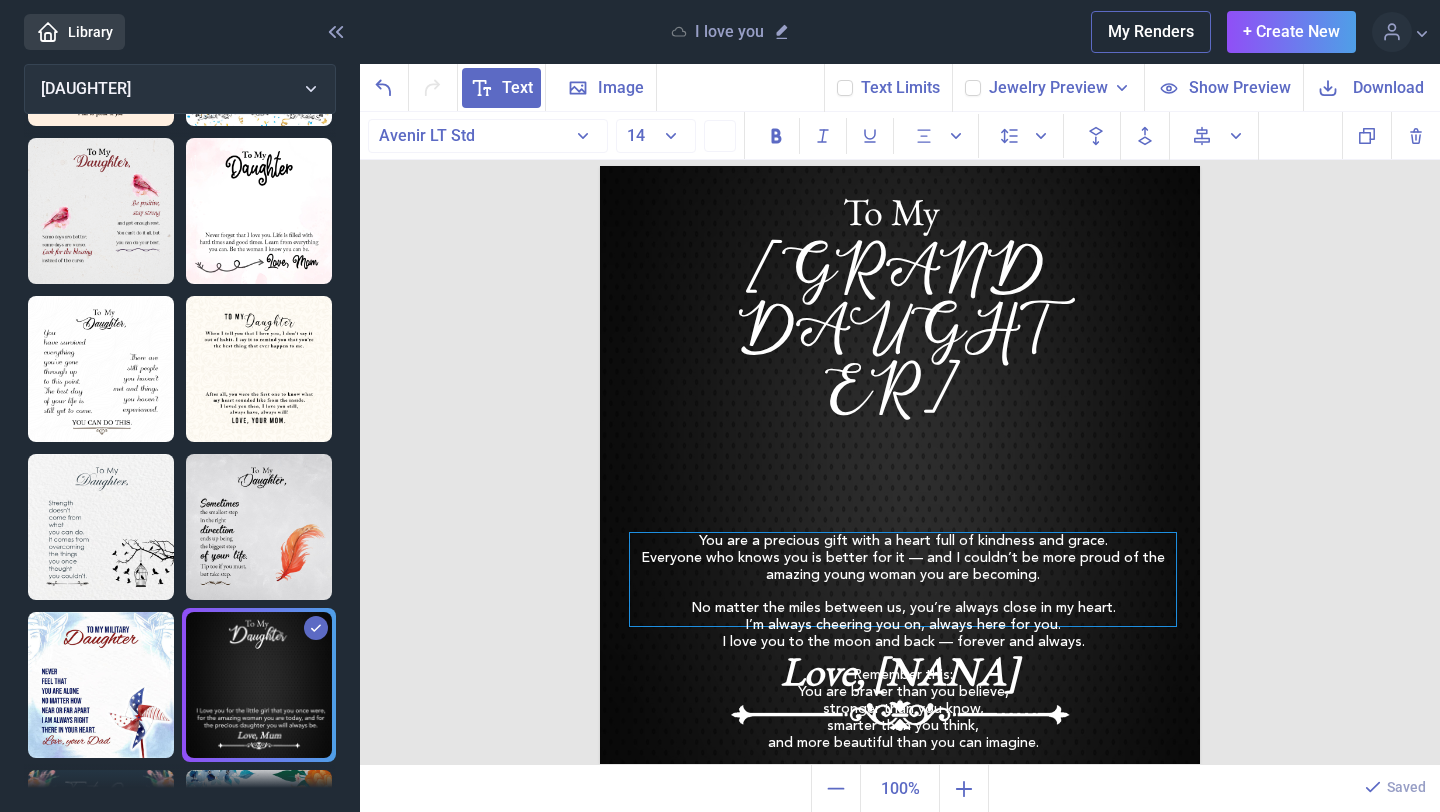 scroll, scrollTop: 15, scrollLeft: 0, axis: vertical 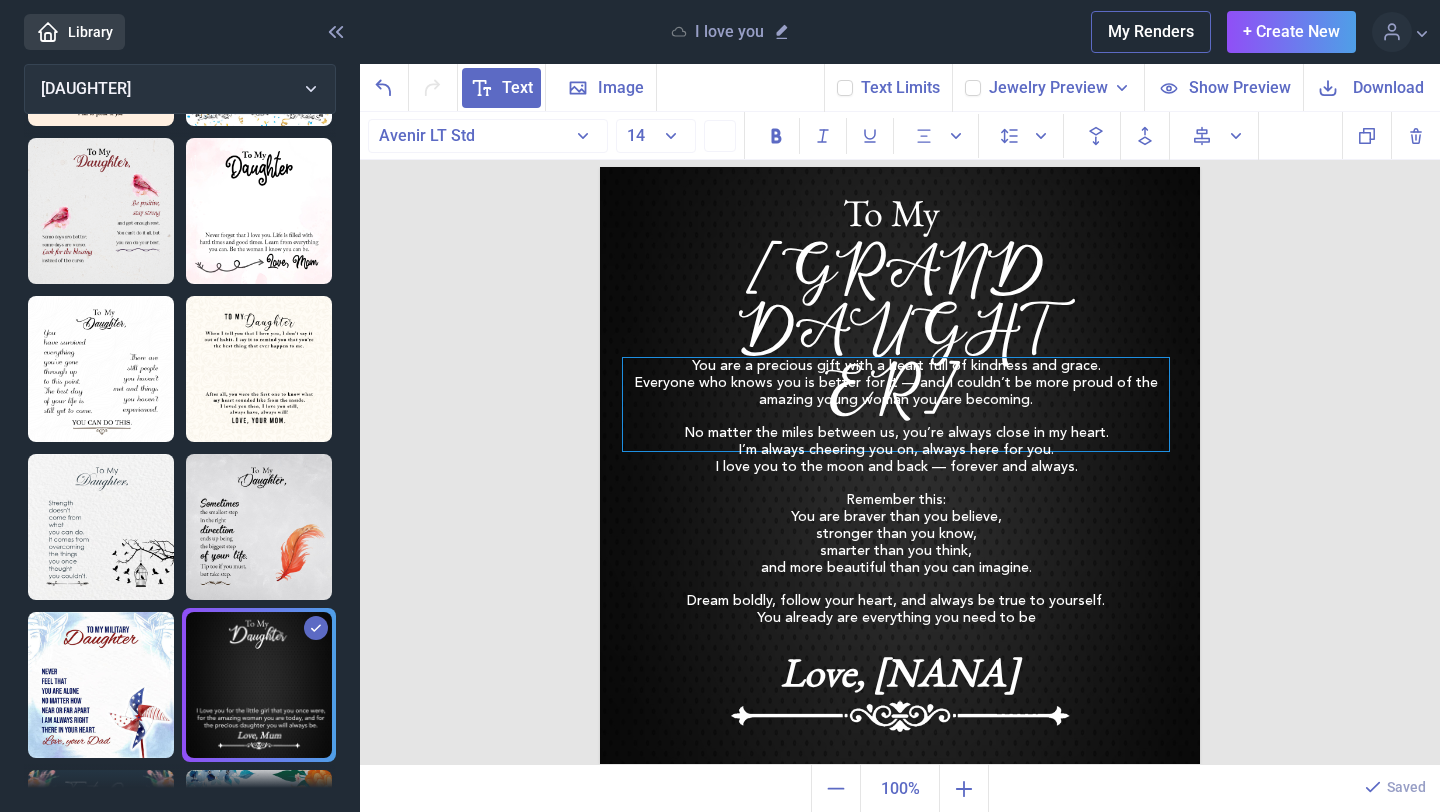 drag, startPoint x: 882, startPoint y: 577, endPoint x: 875, endPoint y: 401, distance: 176.13914 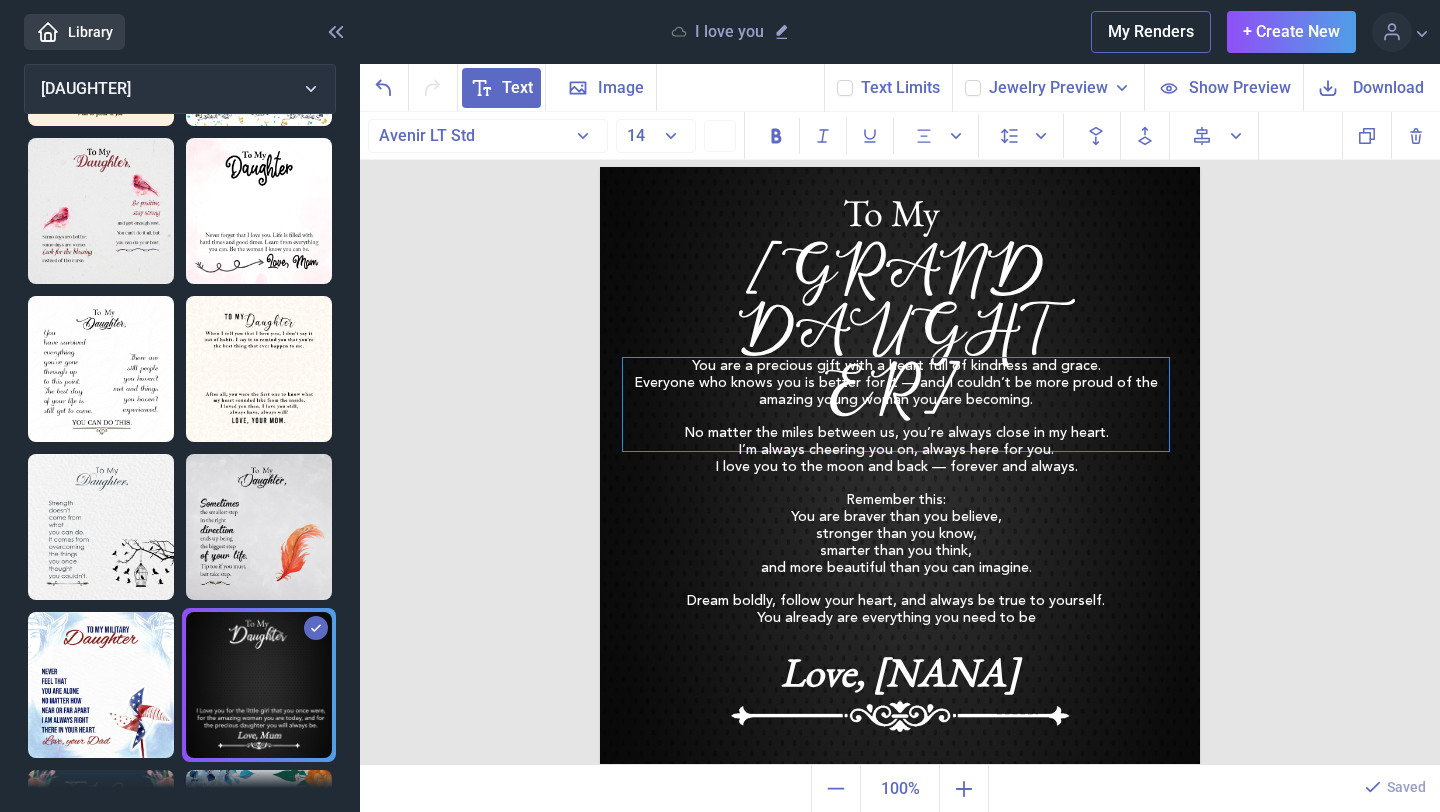 click on "Everyone who knows you is better for it — and I couldn’t be more proud of the amazing young woman you are becoming." at bounding box center (896, 392) 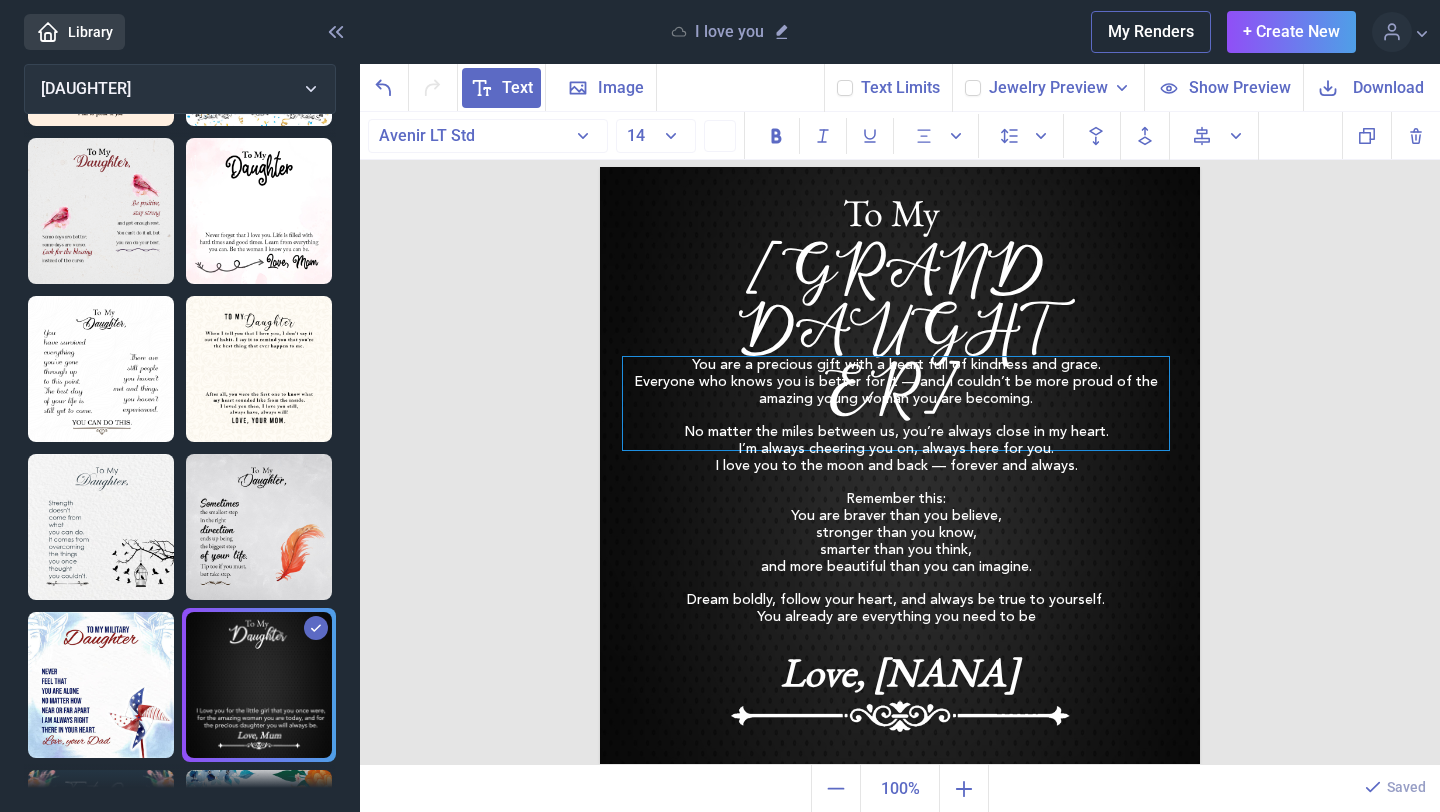 click at bounding box center (896, 483) 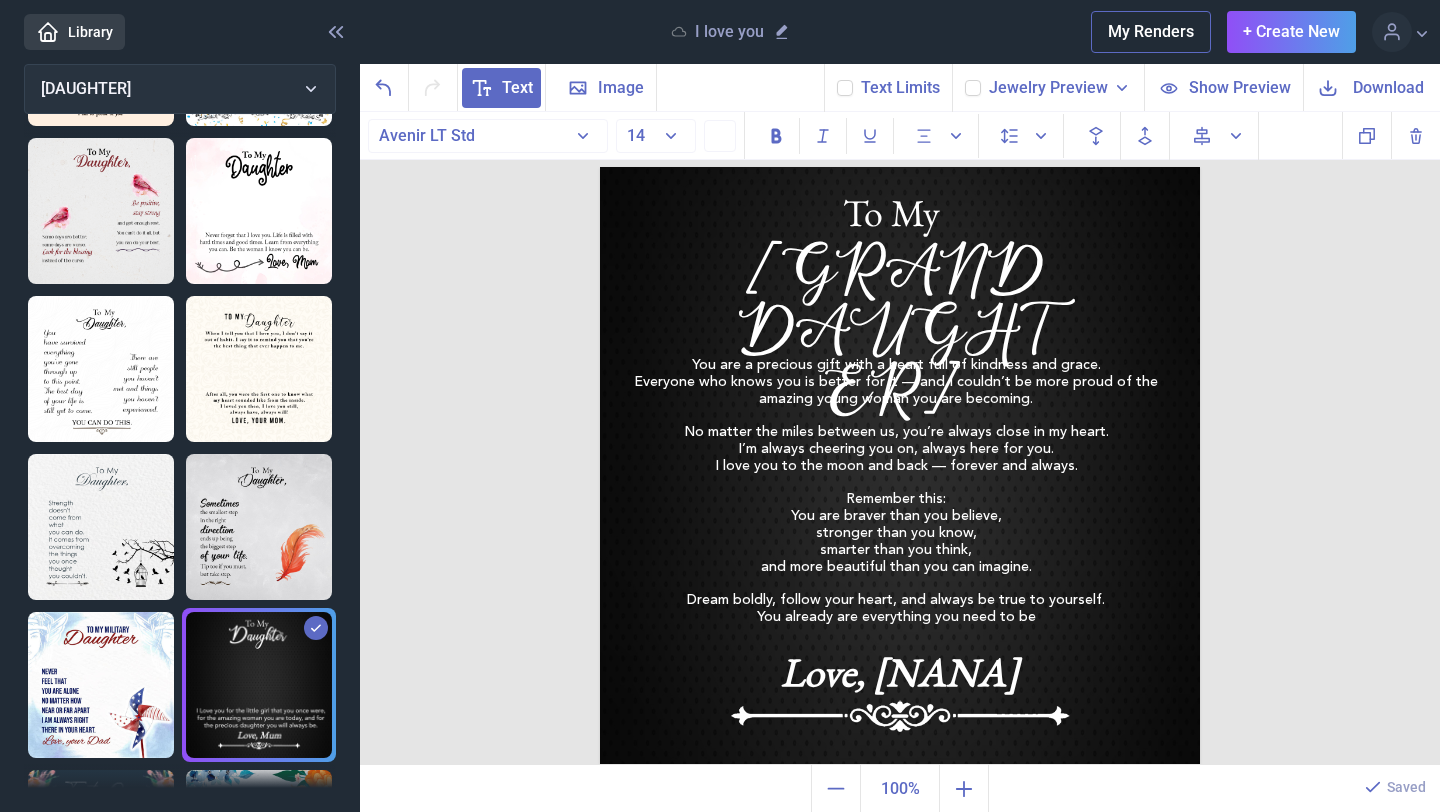 click on "To My [GRANDDAUGHTER] You are a precious gift with a heart full of kindness and grace. Everyone who knows you is better for it — and I couldn’t be more proud of the amazing young woman you are becoming. No matter the miles between us, you’re always close in my heart. I’m always cheering you on, always here for you. I love you to the moon and back — forever and always. Remember this: You are braver than you believe, stronger than you know, smarter than you think, and more beautiful than you can imagine. Dream boldly, follow your heart, and always be true to yourself. You already are everything you need to be Love, [NANA] Duplicate Delete Backwards > Forward" at bounding box center (900, 439) 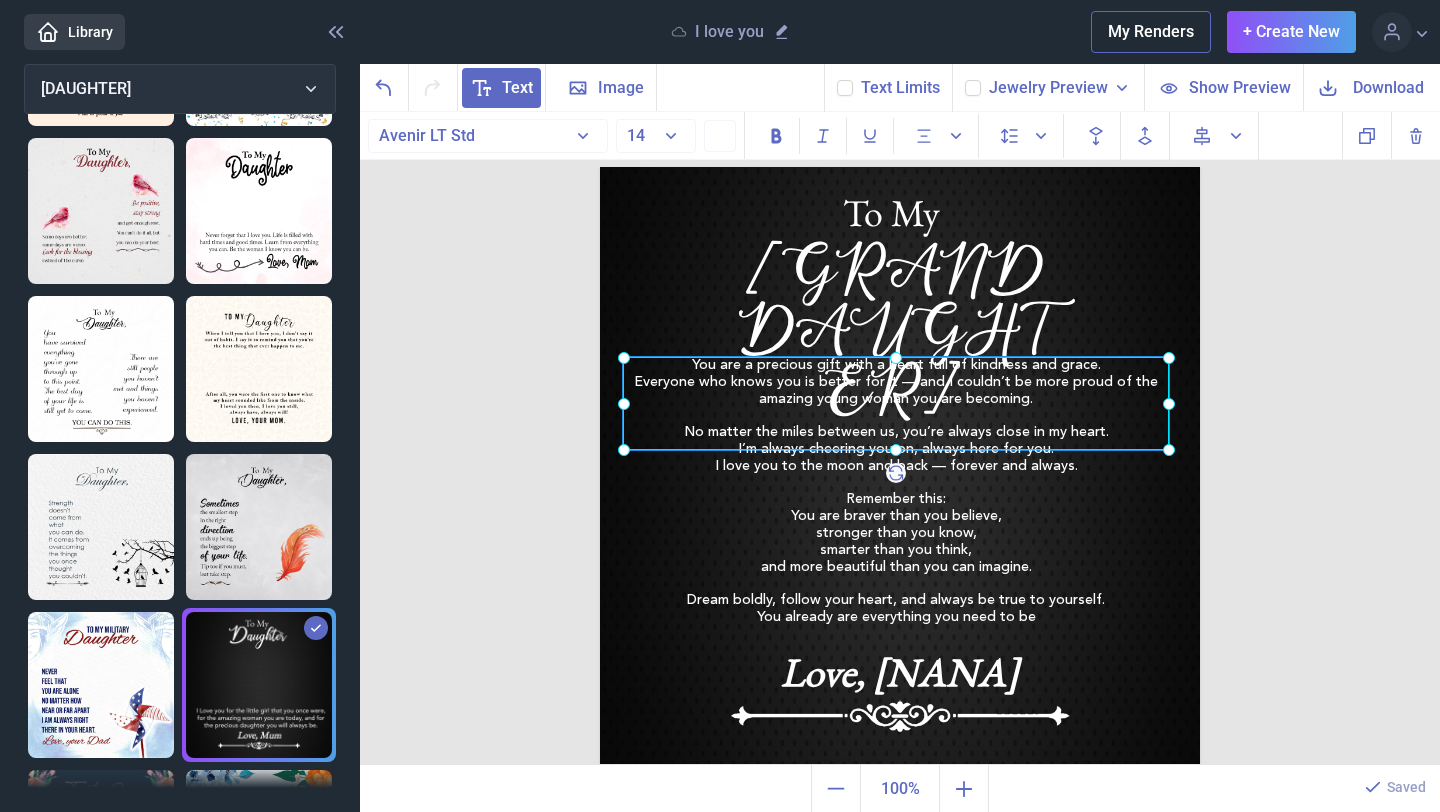 click at bounding box center (896, 583) 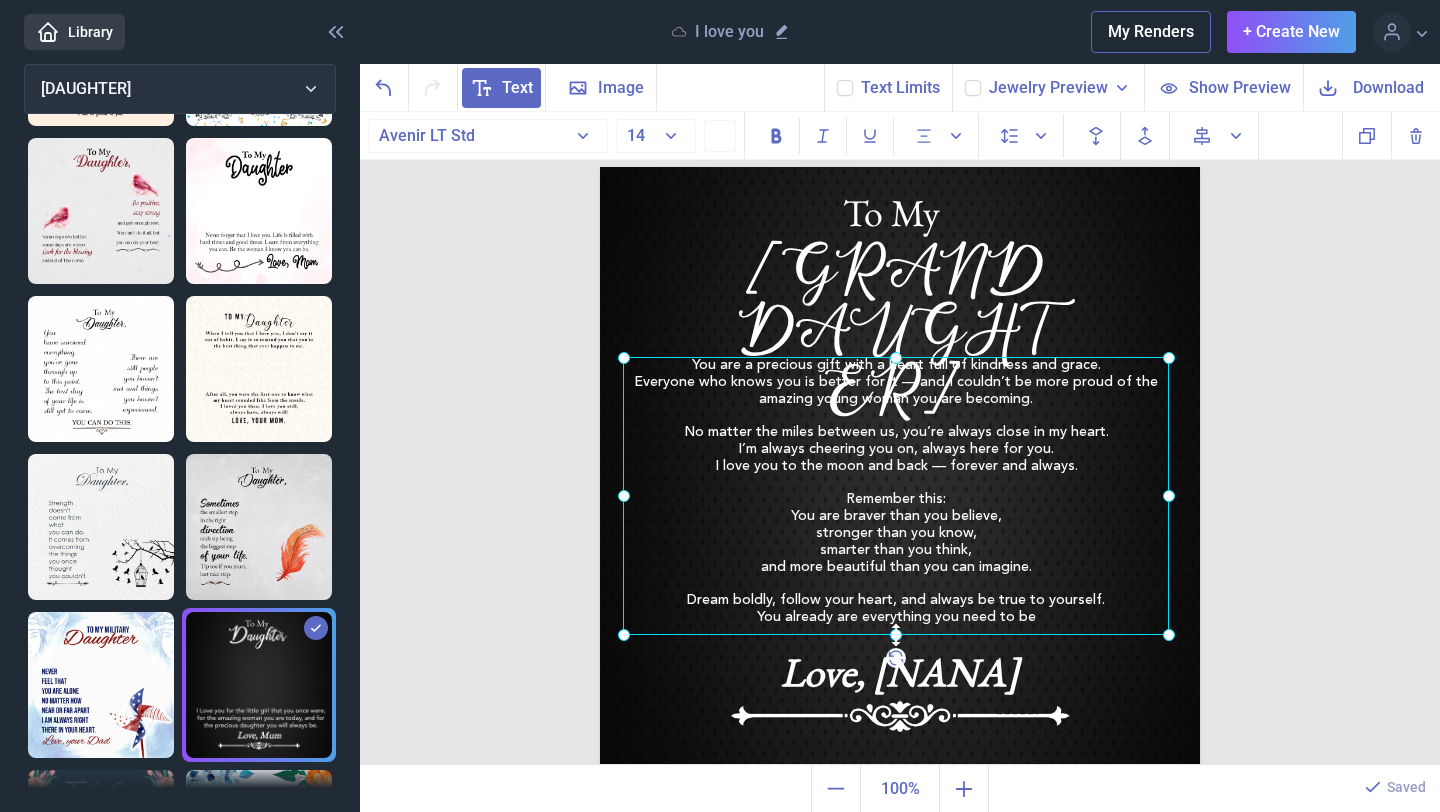 drag, startPoint x: 895, startPoint y: 450, endPoint x: 897, endPoint y: 635, distance: 185.0108 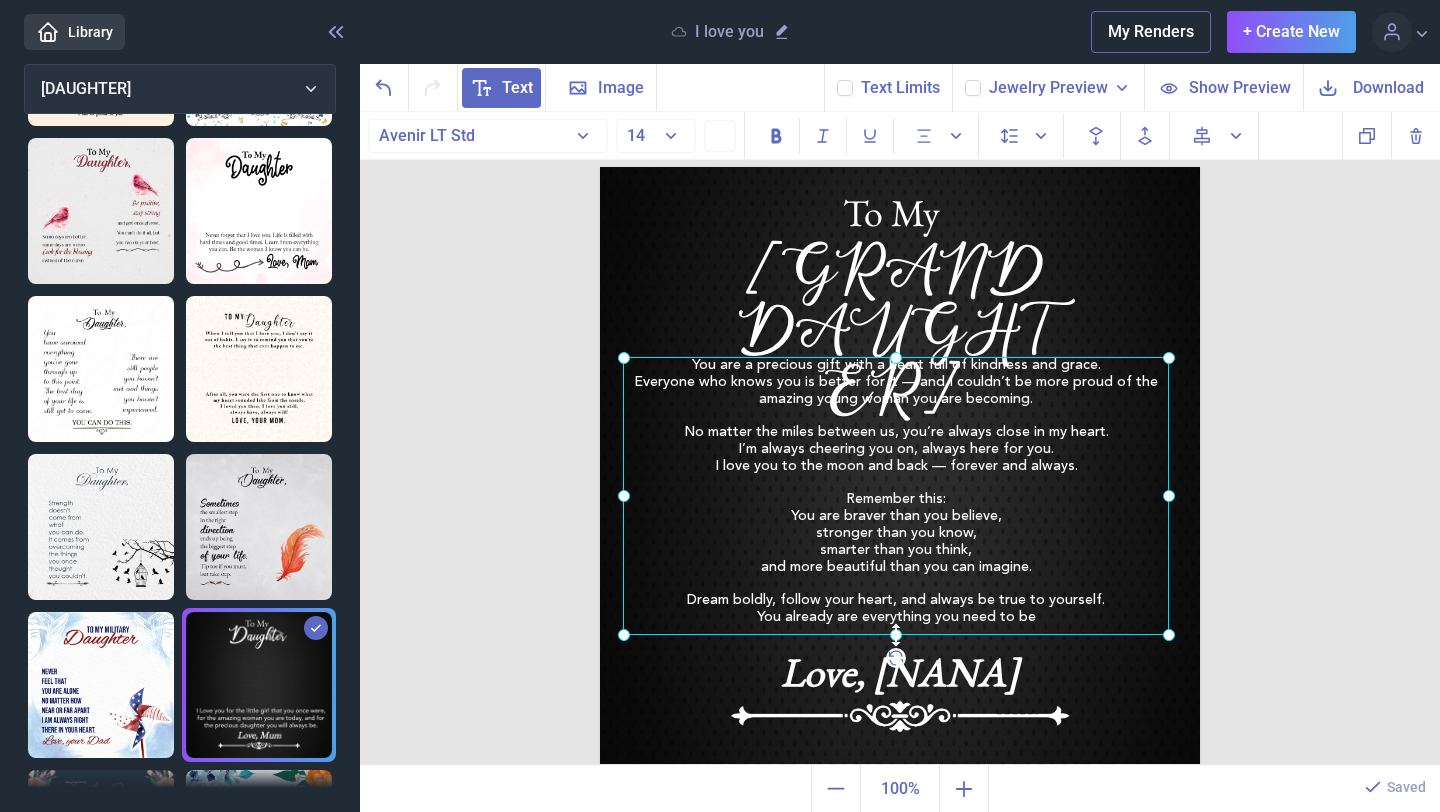 click 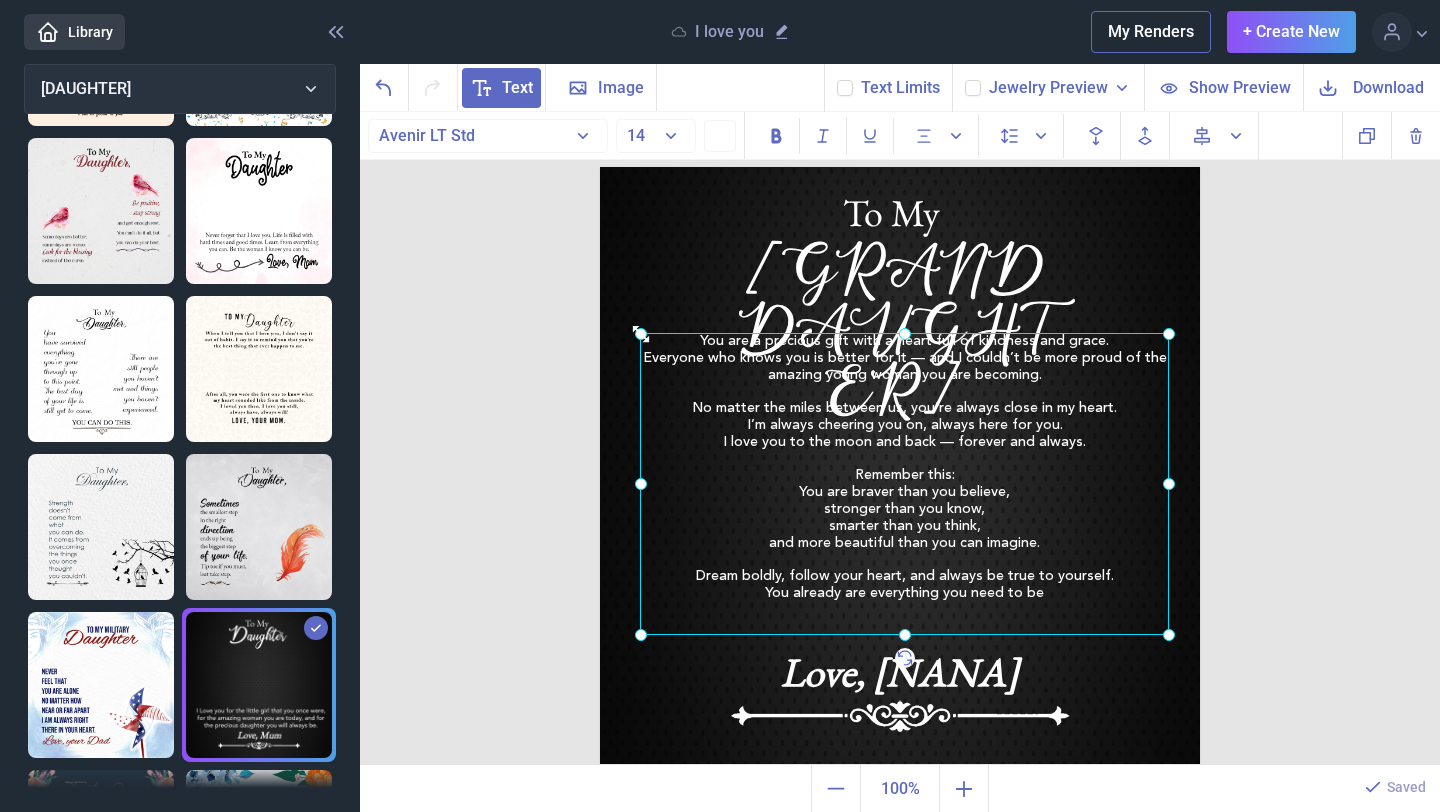 drag, startPoint x: 629, startPoint y: 356, endPoint x: 642, endPoint y: 331, distance: 28.178005 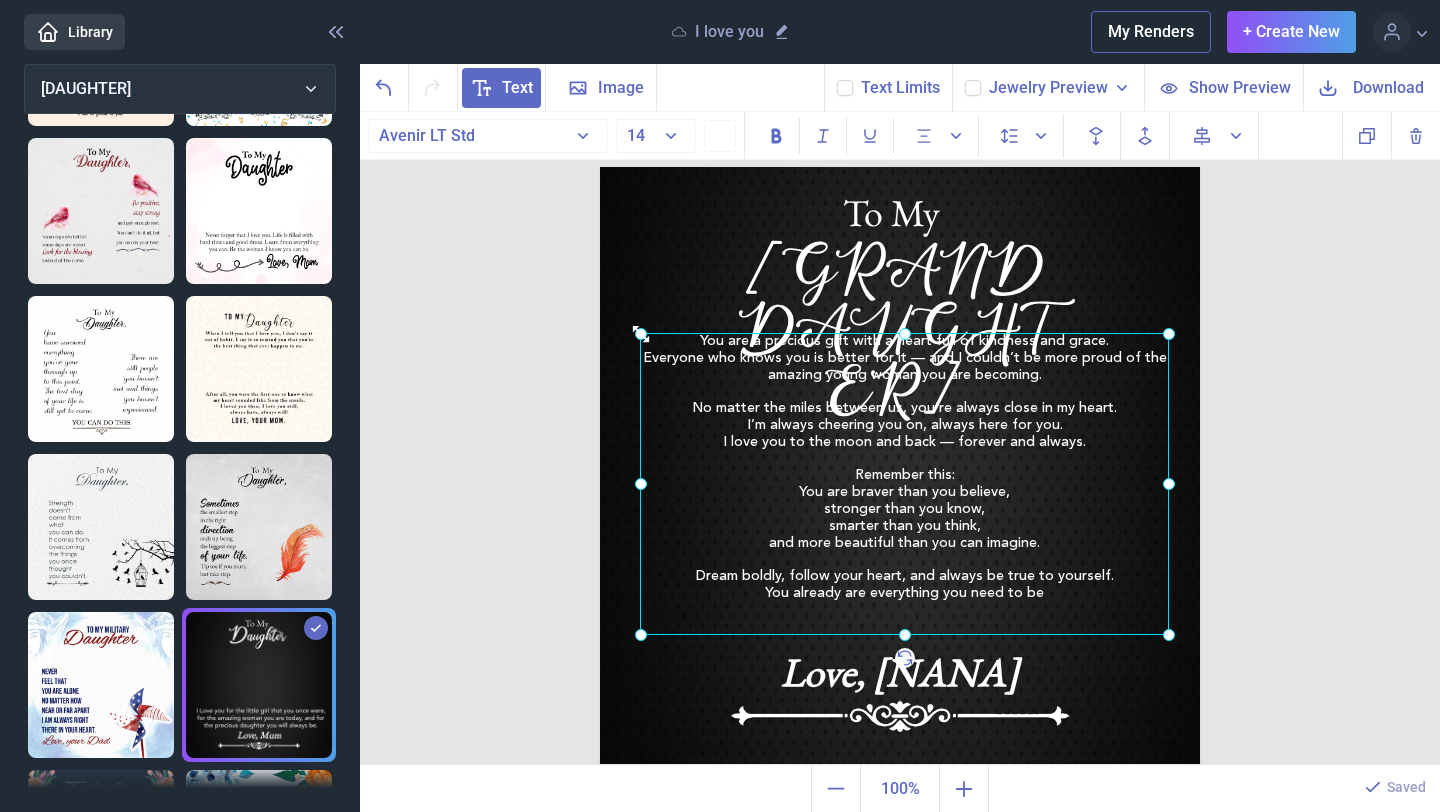 click 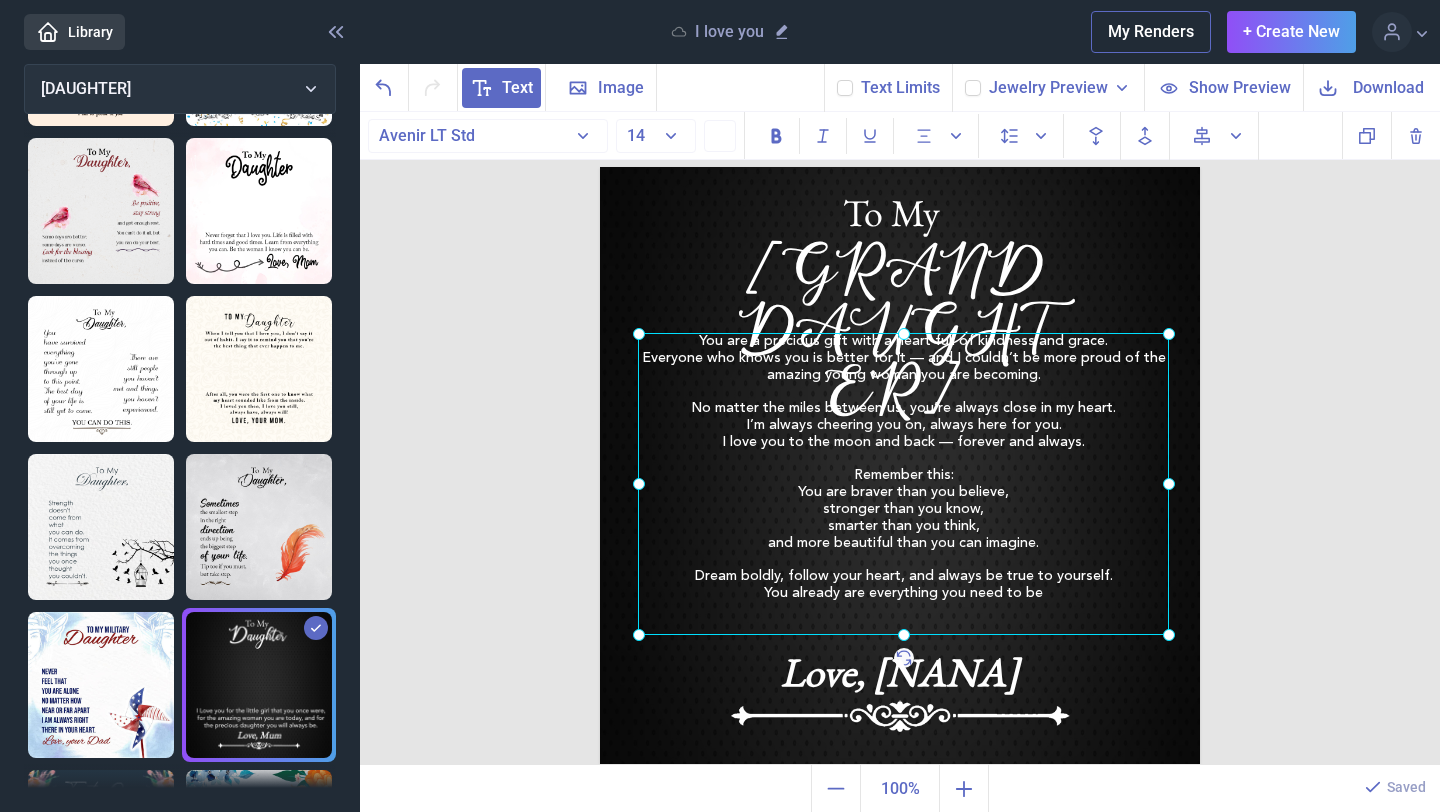 click on "To My GrandDaughter You are a precious gift with a heart full of kindness and grace. Everyone who knows you is better for it — and I couldn’t be more proud of the amazing young woman you are becoming. No matter the miles between us, you’re always close in my heart. I’m always cheering you on, always here for you. I love you to the moon and back — forever and always. Remember this: You are braver than you believe, stronger than you know, smarter than you think, and more beautiful than you can imagine. Dream boldly, follow your heart, and always be true to yourself. You already are everything you need to be. Duplicate Delete Backwards > Forward" at bounding box center (900, 439) 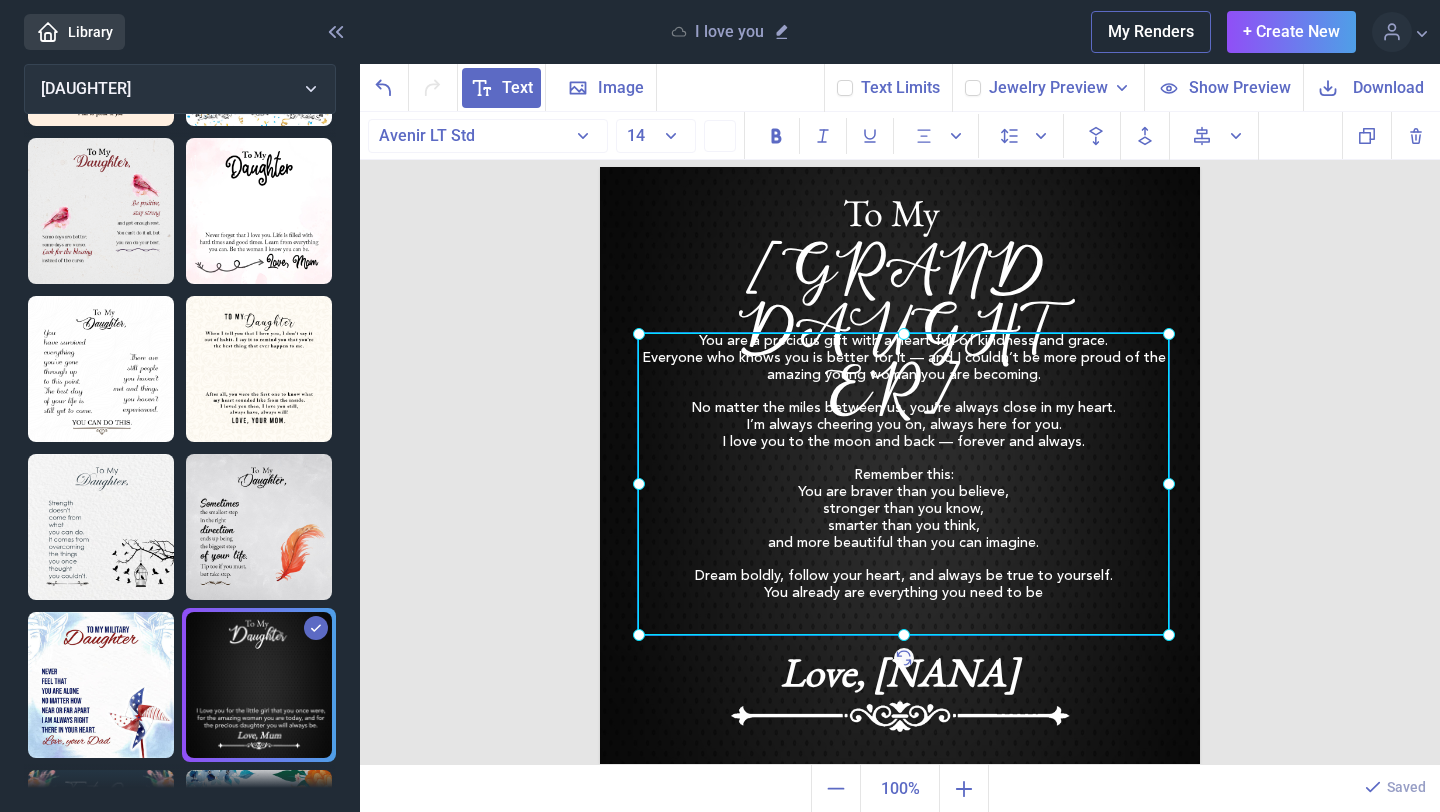 click on "You are a precious gift with a heart full of kindness and grace. Everyone who knows you is better for it — and I couldn’t be more proud of the amazing young woman you are becoming. No matter the miles between us, you’re always close in my heart. I’m always cheering you on, always here for you. I love you to the moon and back — forever and always. Remember this: You are braver than you believe, stronger than you know, smarter than you think, and more beautiful than you can imagine. Dream boldly, follow your heart, and always be true to yourself. You already are everything you need to be" at bounding box center (600, 167) 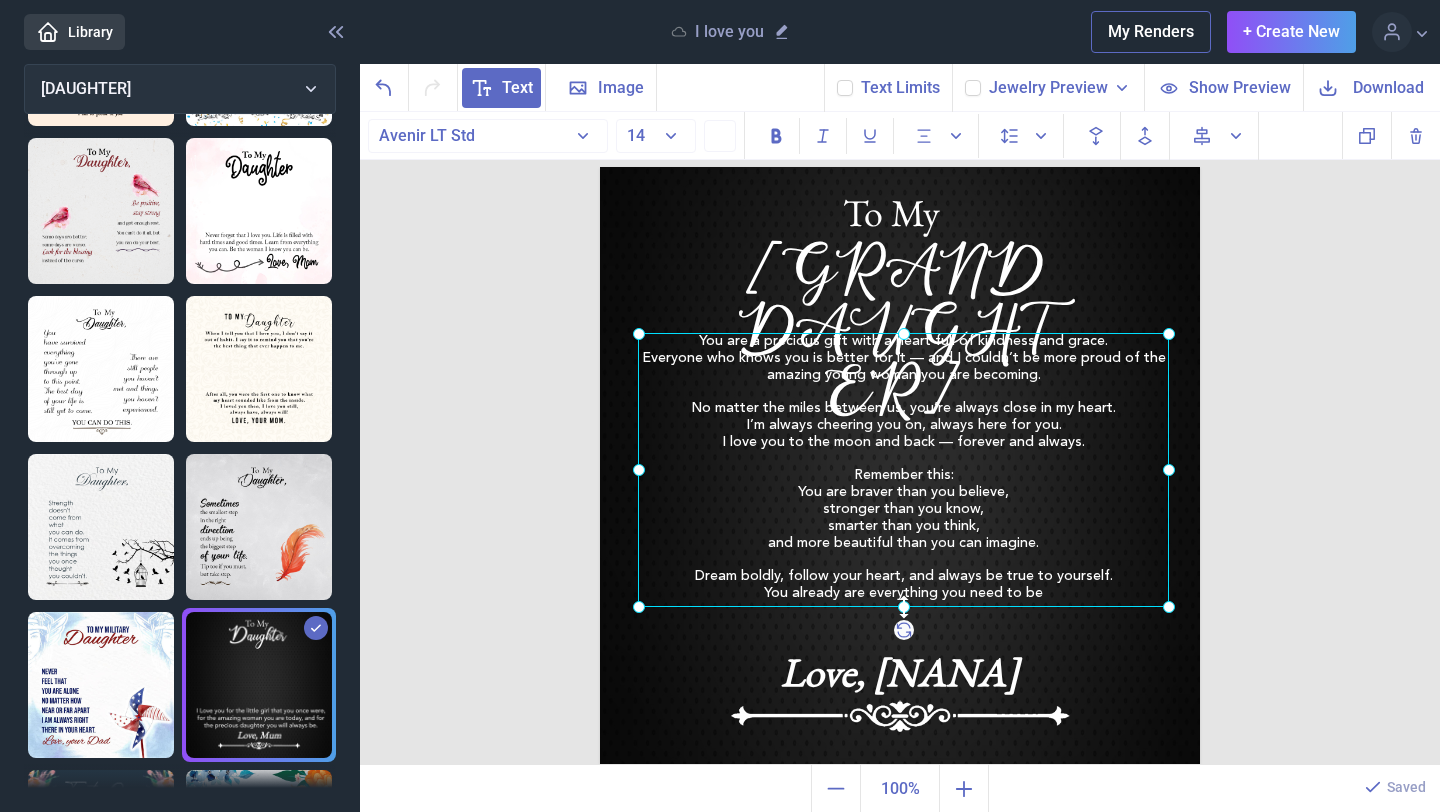 drag, startPoint x: 904, startPoint y: 636, endPoint x: 906, endPoint y: 608, distance: 28.071337 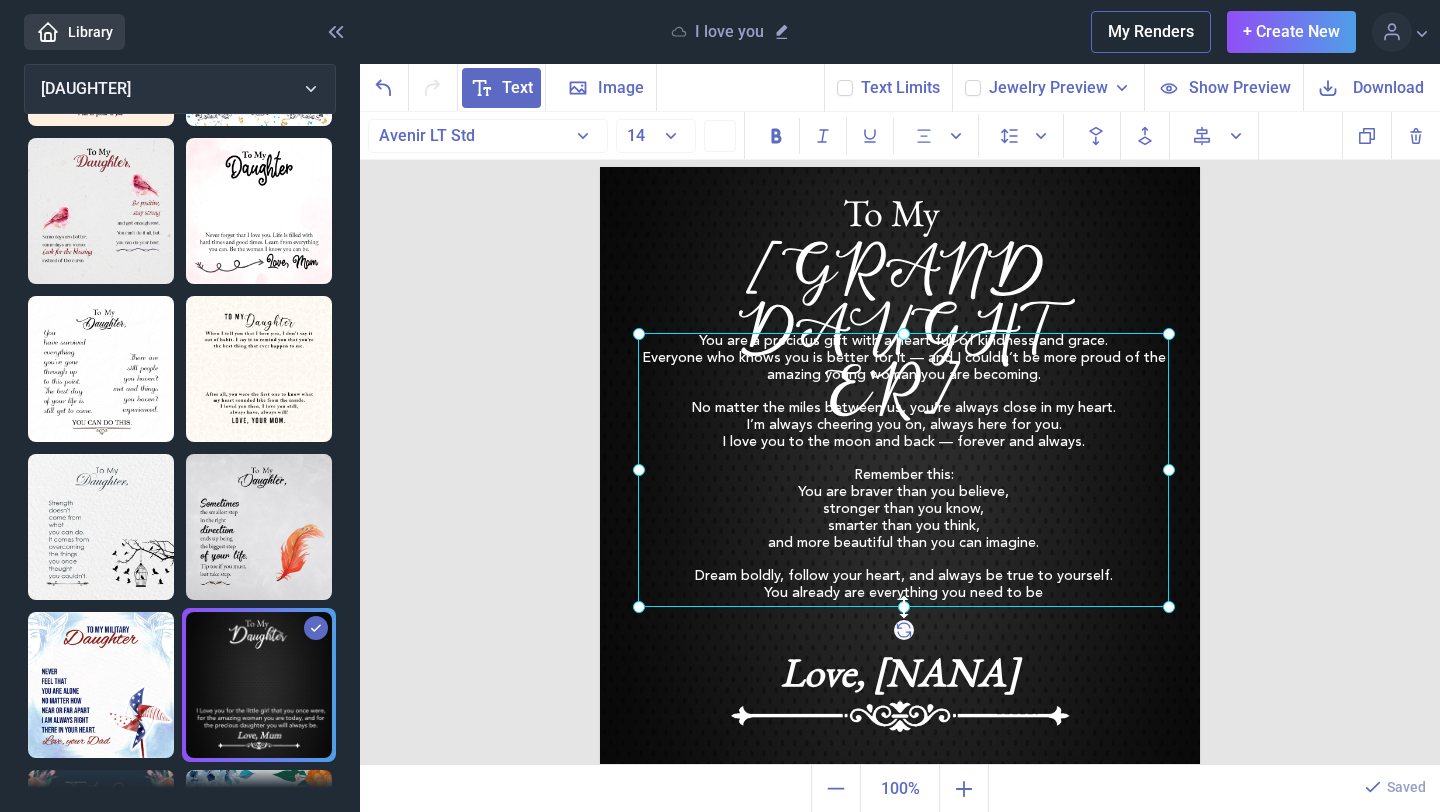 click 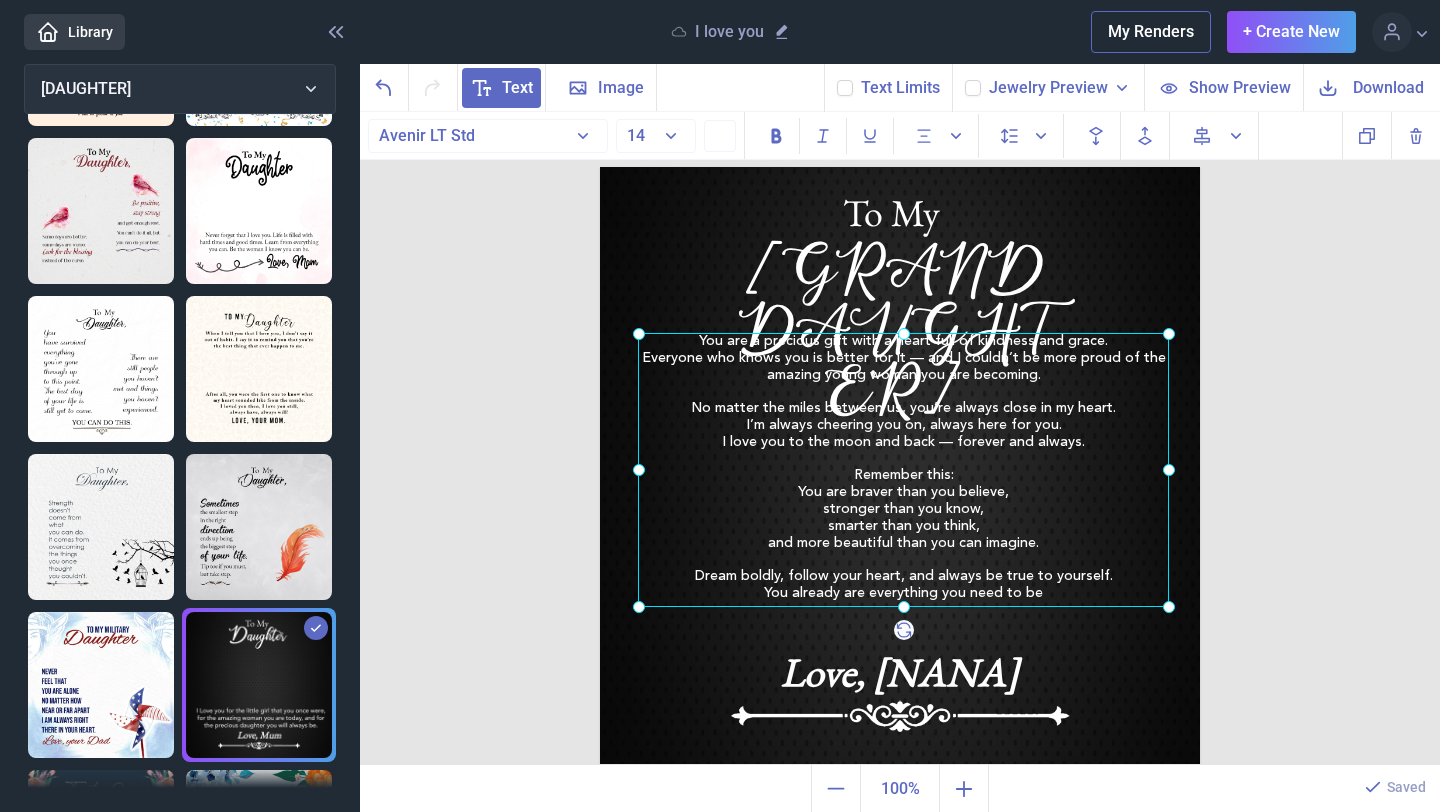 click on "To My GrandDaughter You are a precious gift with a heart full of kindness and grace. Everyone who knows you is better for it — and I couldn’t be more proud of the amazing young woman you are becoming. No matter the miles between us, you’re always close in my heart. I’m always cheering you on, always here for you. I love you to the moon and back — forever and always. Remember this: You are braver than you believe, stronger than you know, smarter than you think, and more beautiful than you can imagine. Dream boldly, follow your heart, and always be true to yourself. You already are everything you need to be. Duplicate Delete Backwards > Forward" at bounding box center [900, 439] 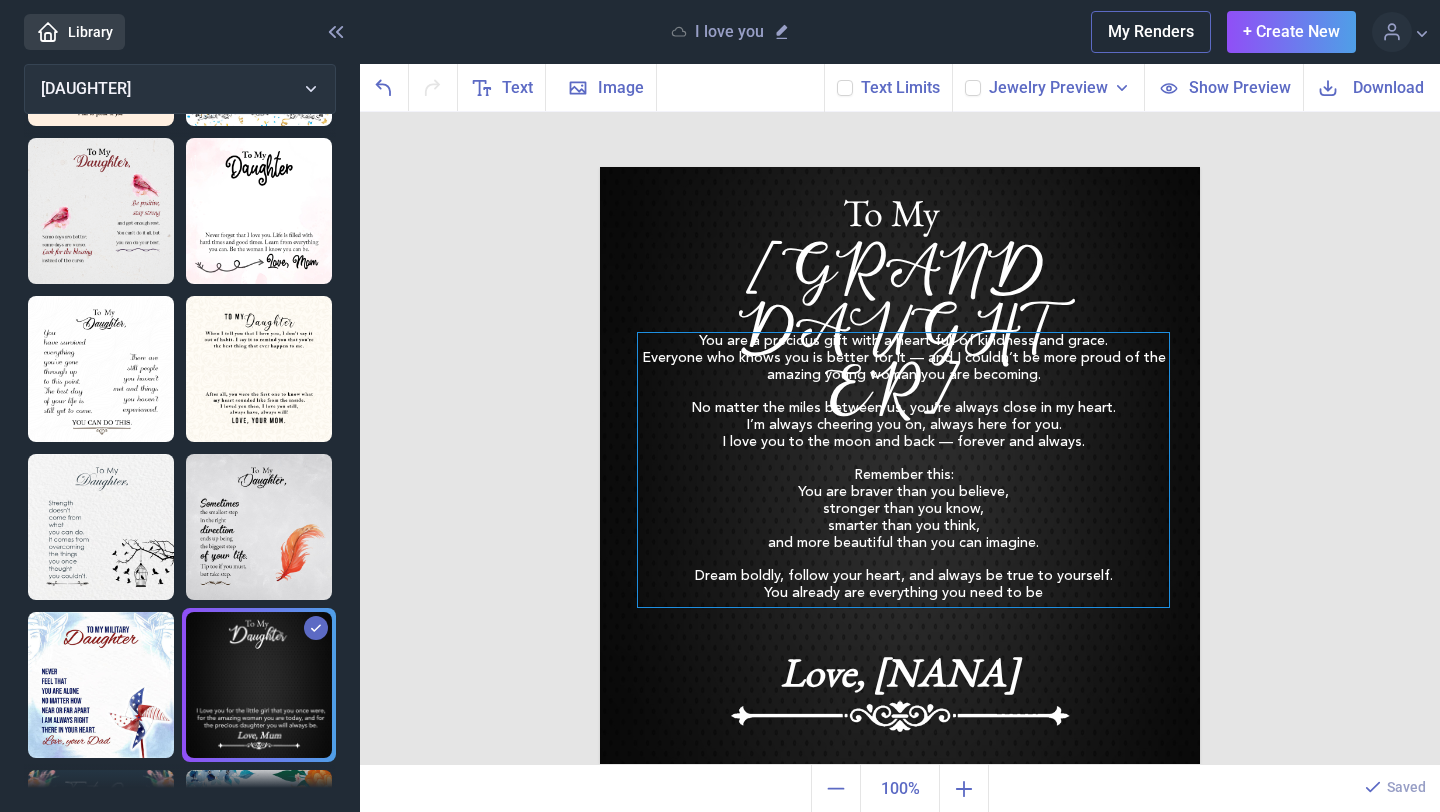 click on "You are a precious gift with a heart full of kindness and grace. Everyone who knows you is better for it — and I couldn’t be more proud of the amazing young woman you are becoming. No matter the miles between us, you’re always close in my heart. I’m always cheering you on, always here for you. I love you to the moon and back — forever and always. Remember this: You are braver than you believe, stronger than you know, smarter than you think, and more beautiful than you can imagine. Dream boldly, follow your heart, and always be true to yourself. You already are everything you need to be" at bounding box center (900, 167) 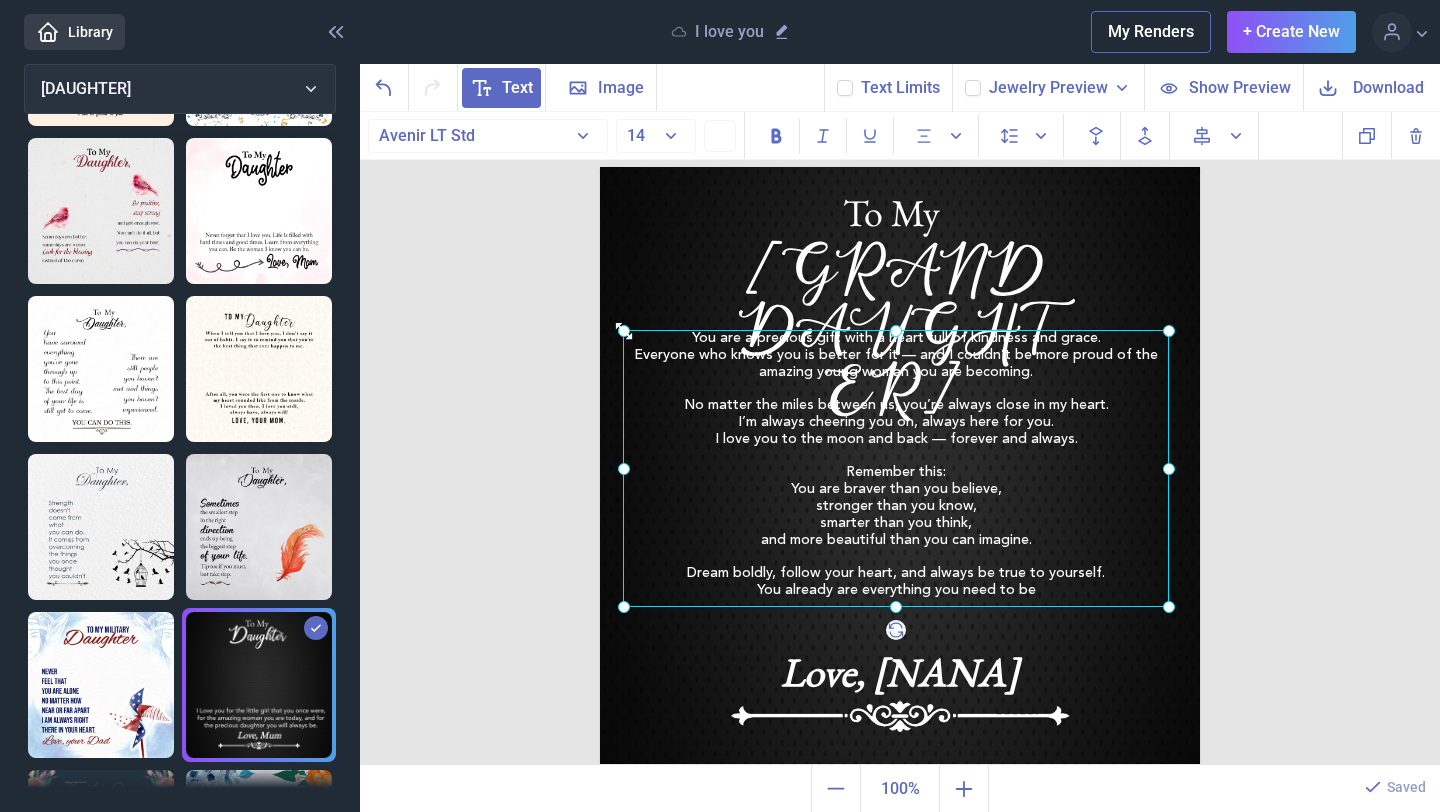 drag, startPoint x: 641, startPoint y: 336, endPoint x: 626, endPoint y: 333, distance: 15.297058 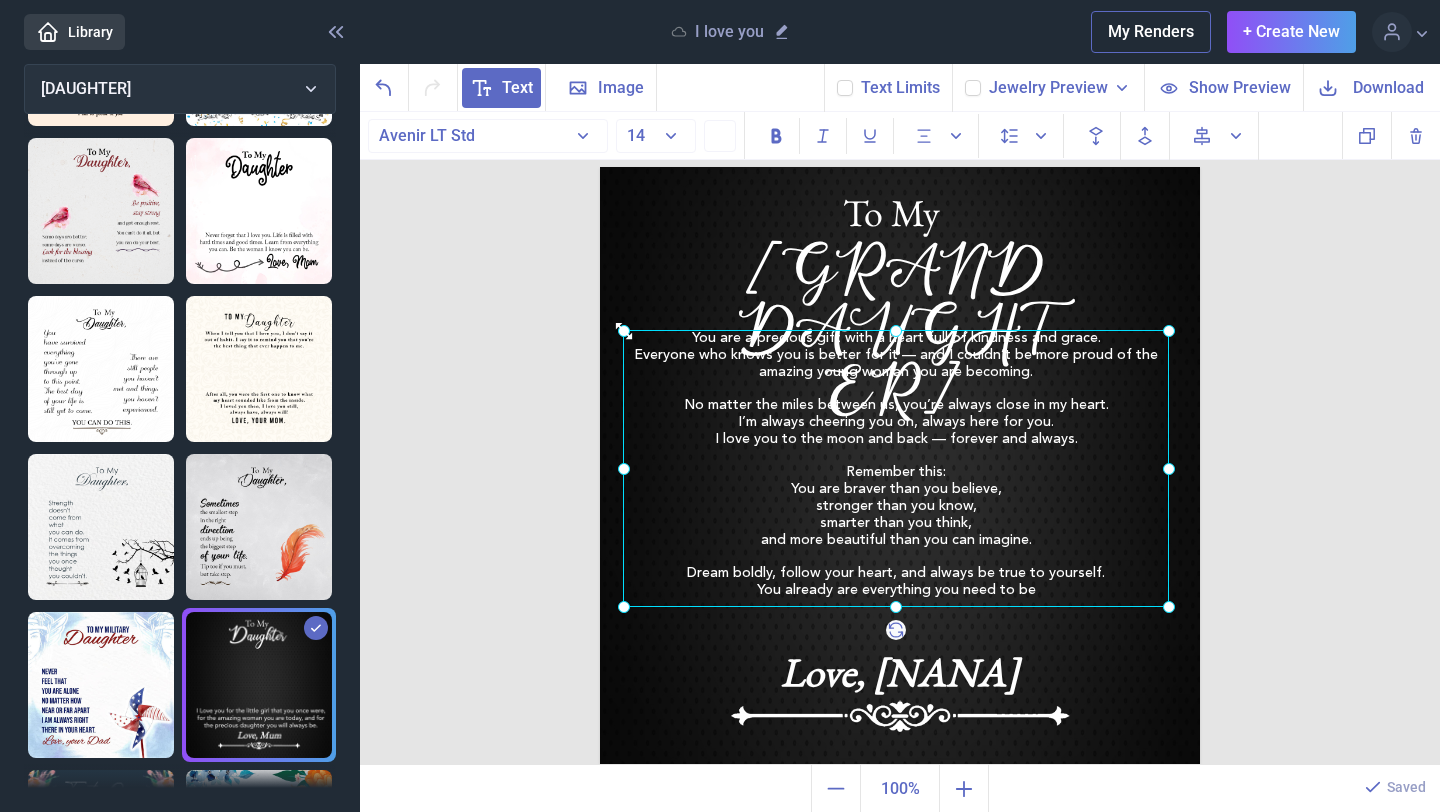 click 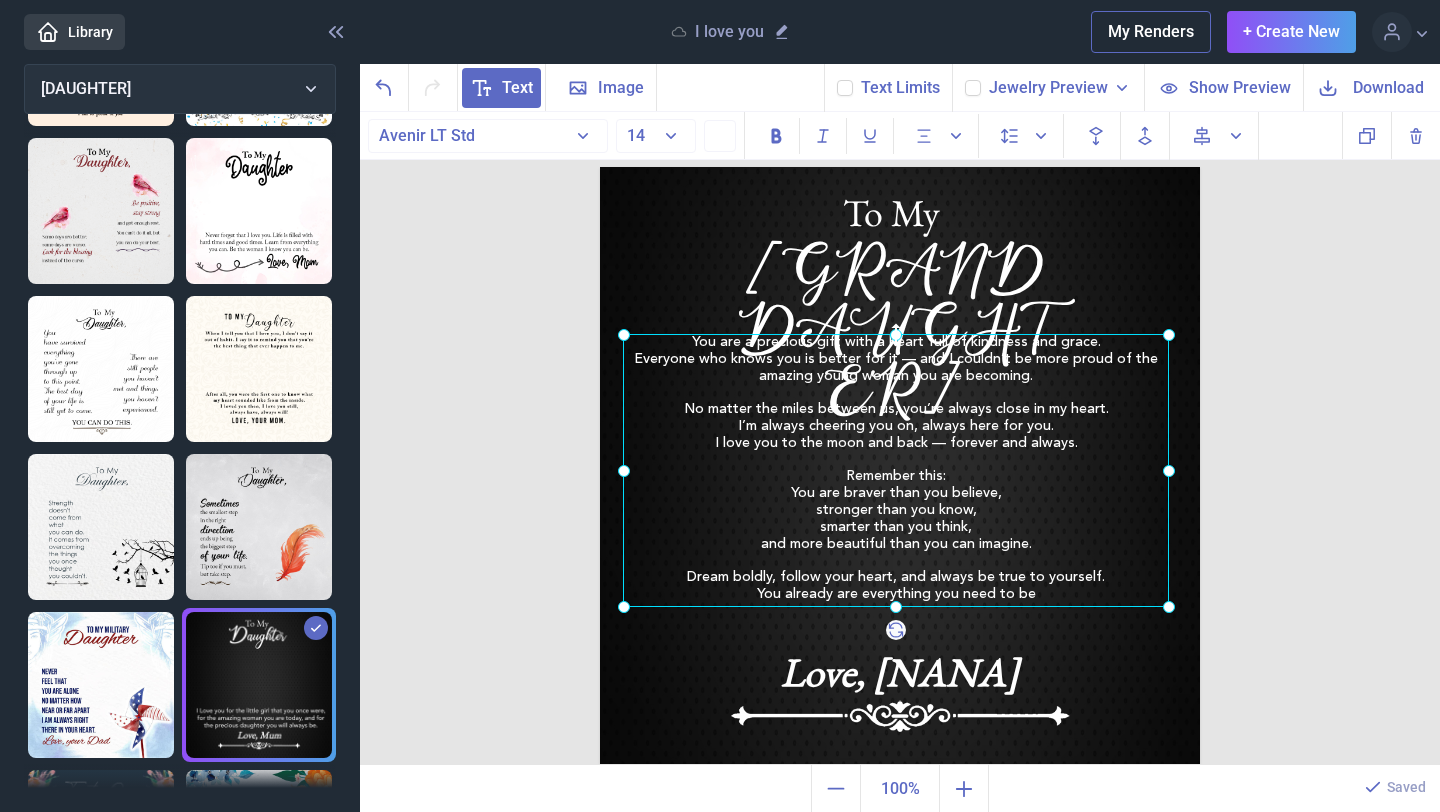 click 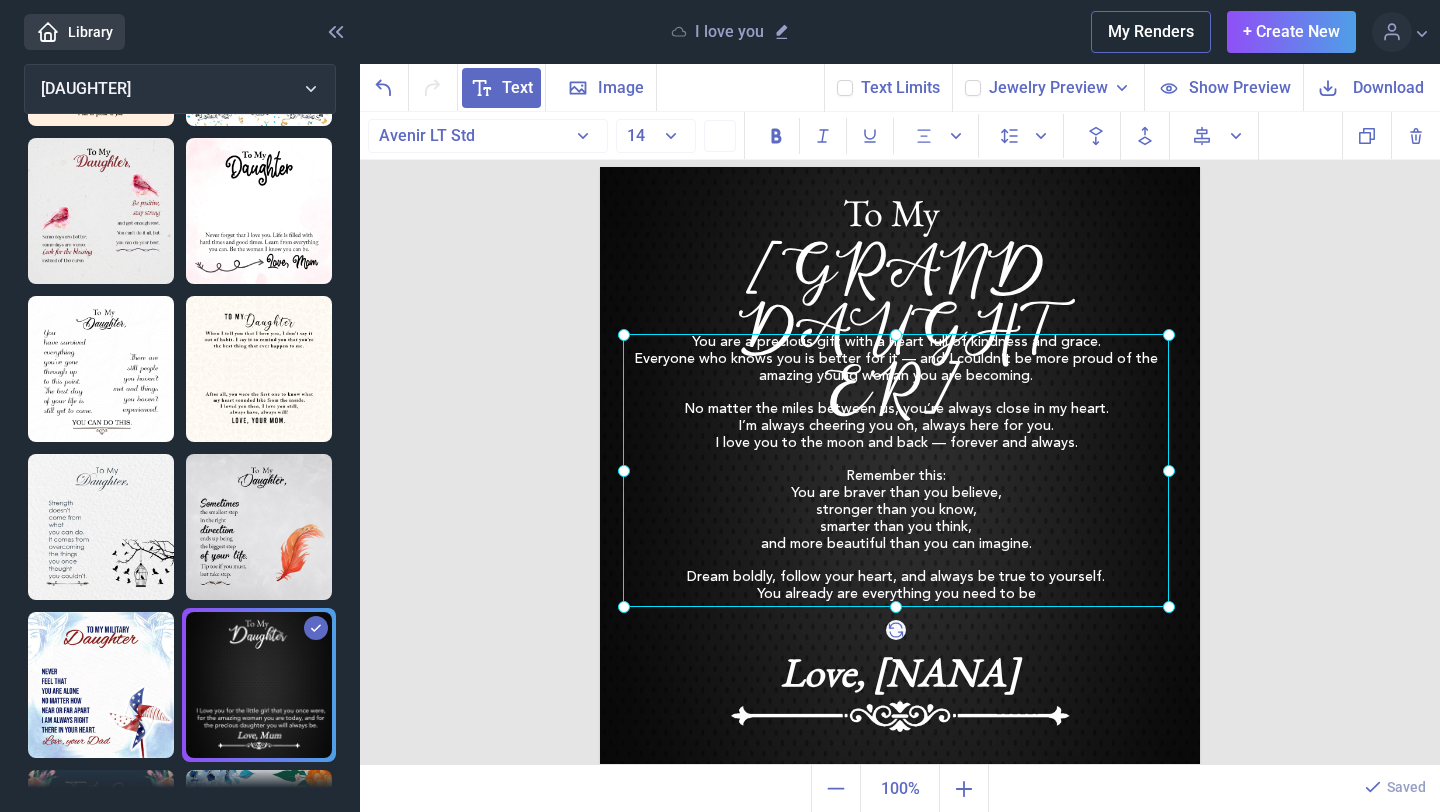 click on "To My GrandDaughter You are a precious gift with a heart full of kindness and grace. Everyone who knows you is better for it — and I couldn’t be more proud of the amazing young woman you are becoming. No matter the miles between us, you’re always close in my heart. I’m always cheering you on, always here for you. I love you to the moon and back — forever and always. Remember this: You are braver than you believe, stronger than you know, smarter than you think, and more beautiful than you can imagine. Dream boldly, follow your heart, and always be true to yourself. You already are everything you need to be. Duplicate Delete Backwards > Forward" at bounding box center (900, 439) 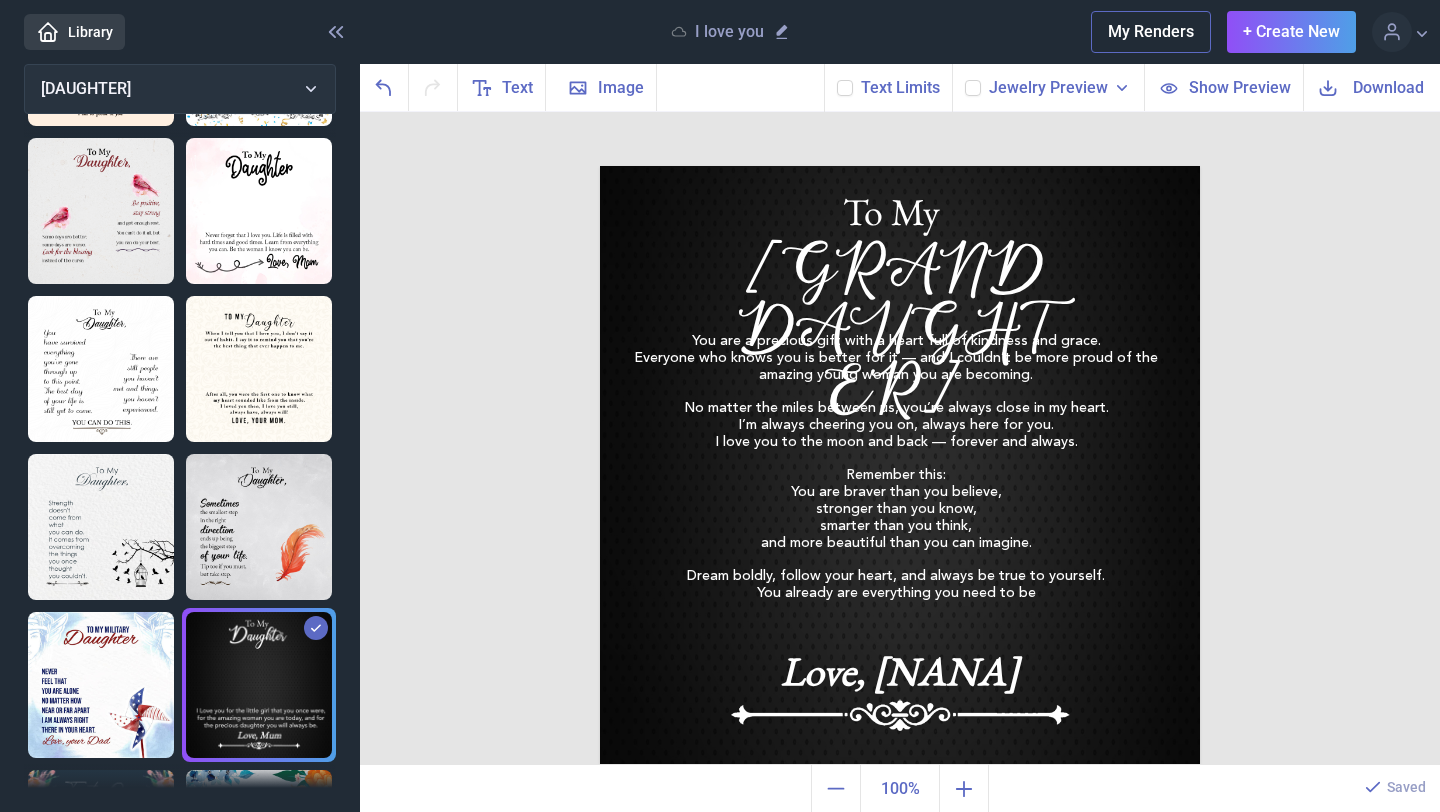 scroll, scrollTop: 13, scrollLeft: 0, axis: vertical 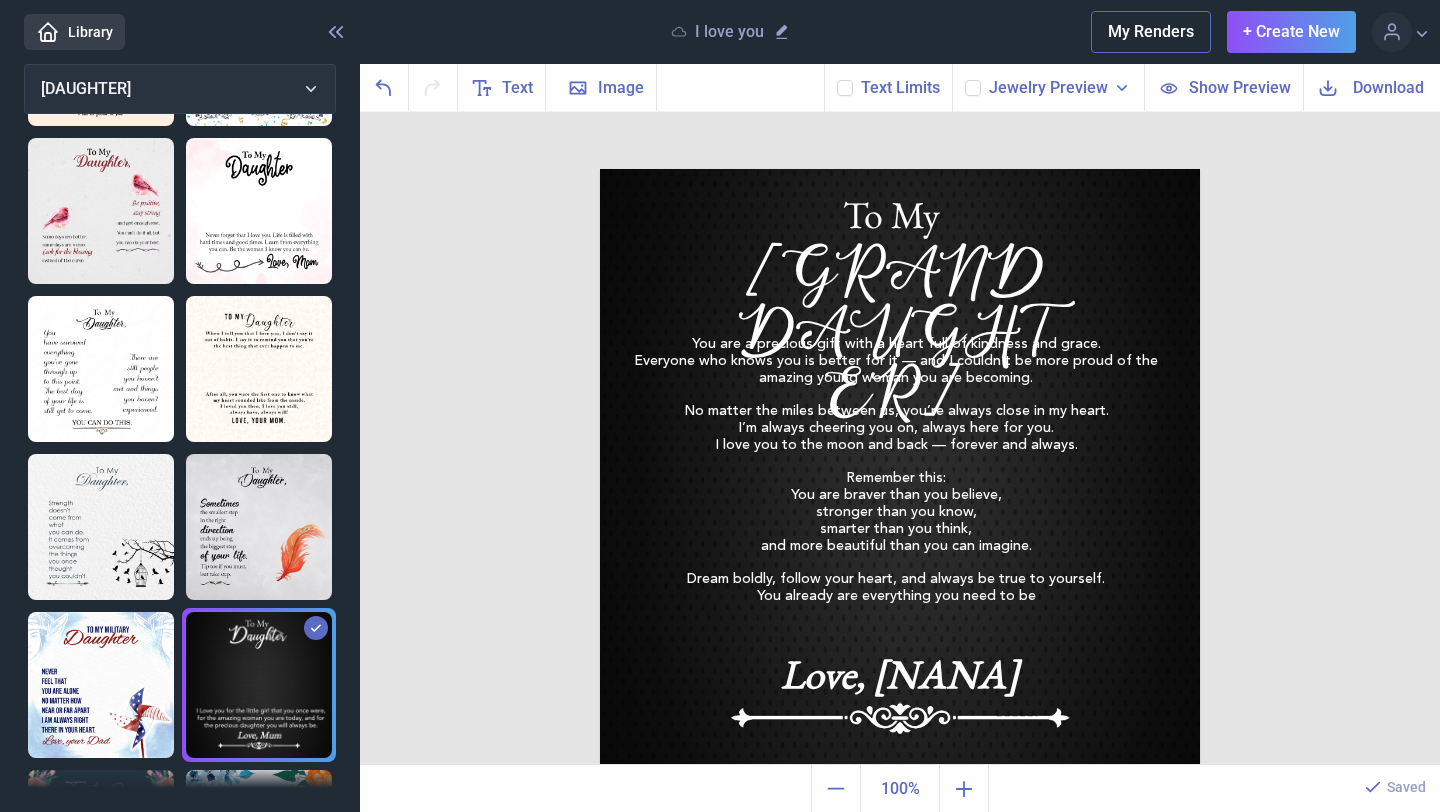 click on "To My [GRANDDAUGHTER] You are a precious gift with a heart full of kindness and grace. Everyone who knows you is better for it — and I couldn’t be more proud of the amazing young woman you are becoming. No matter the miles between us, you’re always close in my heart. I’m always cheering you on, always here for you. I love you to the moon and back — forever and always. Remember this: You are braver than you believe, stronger than you know, smarter than you think, and more beautiful than you can imagine. Dream boldly, follow your heart, and always be true to yourself. You already are everything you need to be Love, [NANA] Duplicate Delete Backwards > Forward" at bounding box center [900, 439] 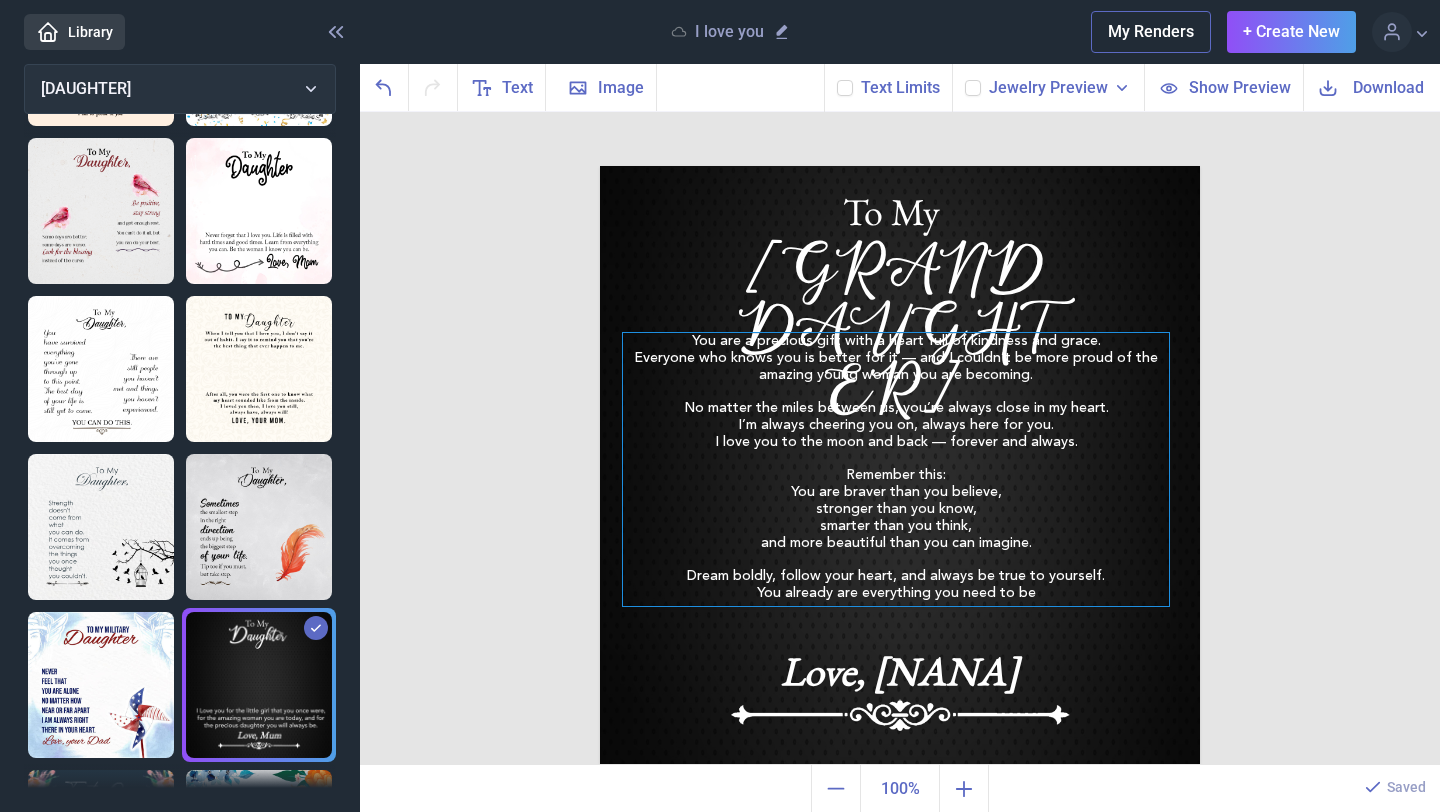 click on "You are a precious gift with a heart full of kindness and grace. Everyone who knows you is better for it — and I couldn’t be more proud of the amazing young woman you are becoming. No matter the miles between us, you’re always close in my heart. I’m always cheering you on, always here for you. I love you to the moon and back — forever and always. Remember this: You are braver than you believe, stronger than you know, smarter than you think, and more beautiful than you can imagine. Dream boldly, follow your heart, and always be true to yourself. You already are everything you need to be" at bounding box center (900, 166) 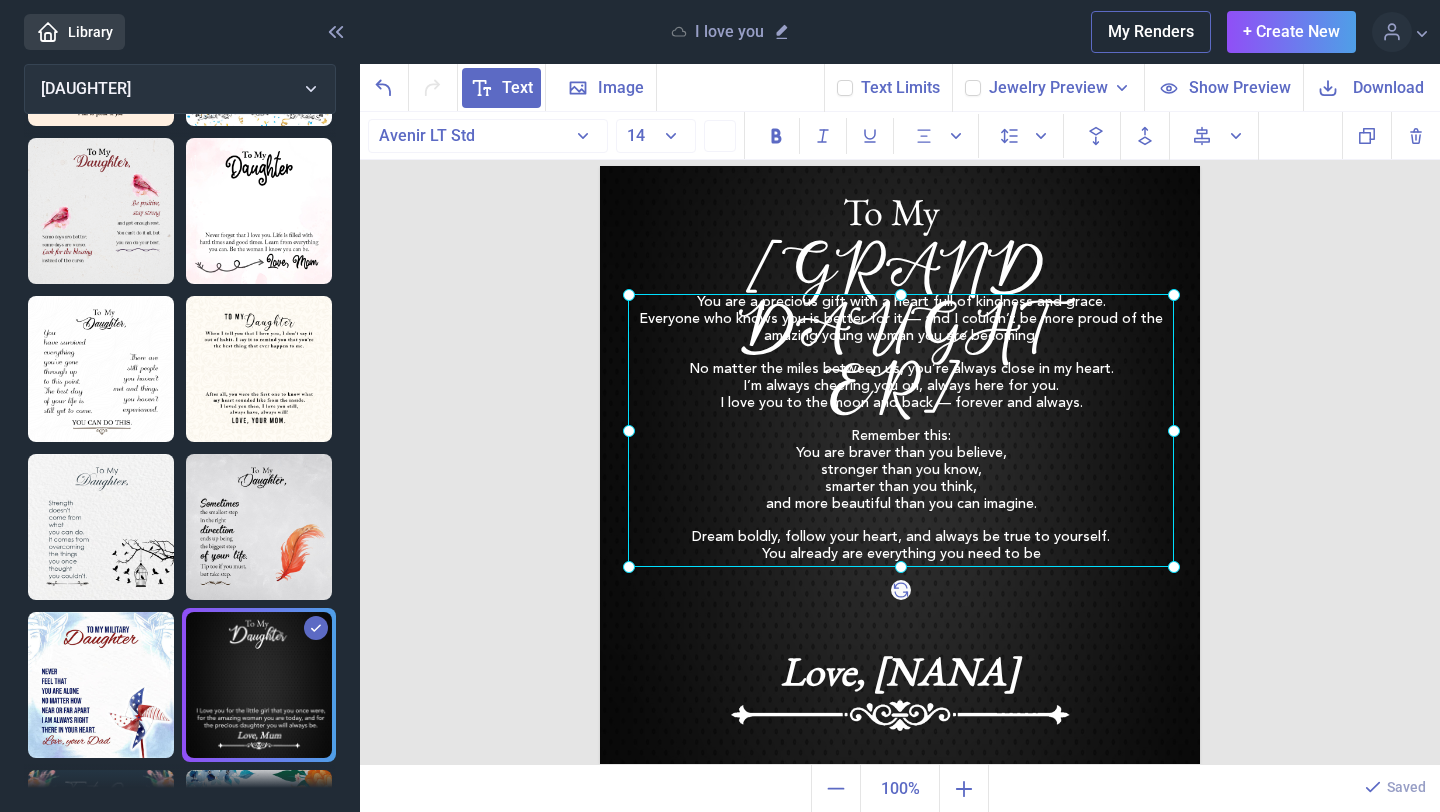 drag, startPoint x: 900, startPoint y: 517, endPoint x: 904, endPoint y: 478, distance: 39.20459 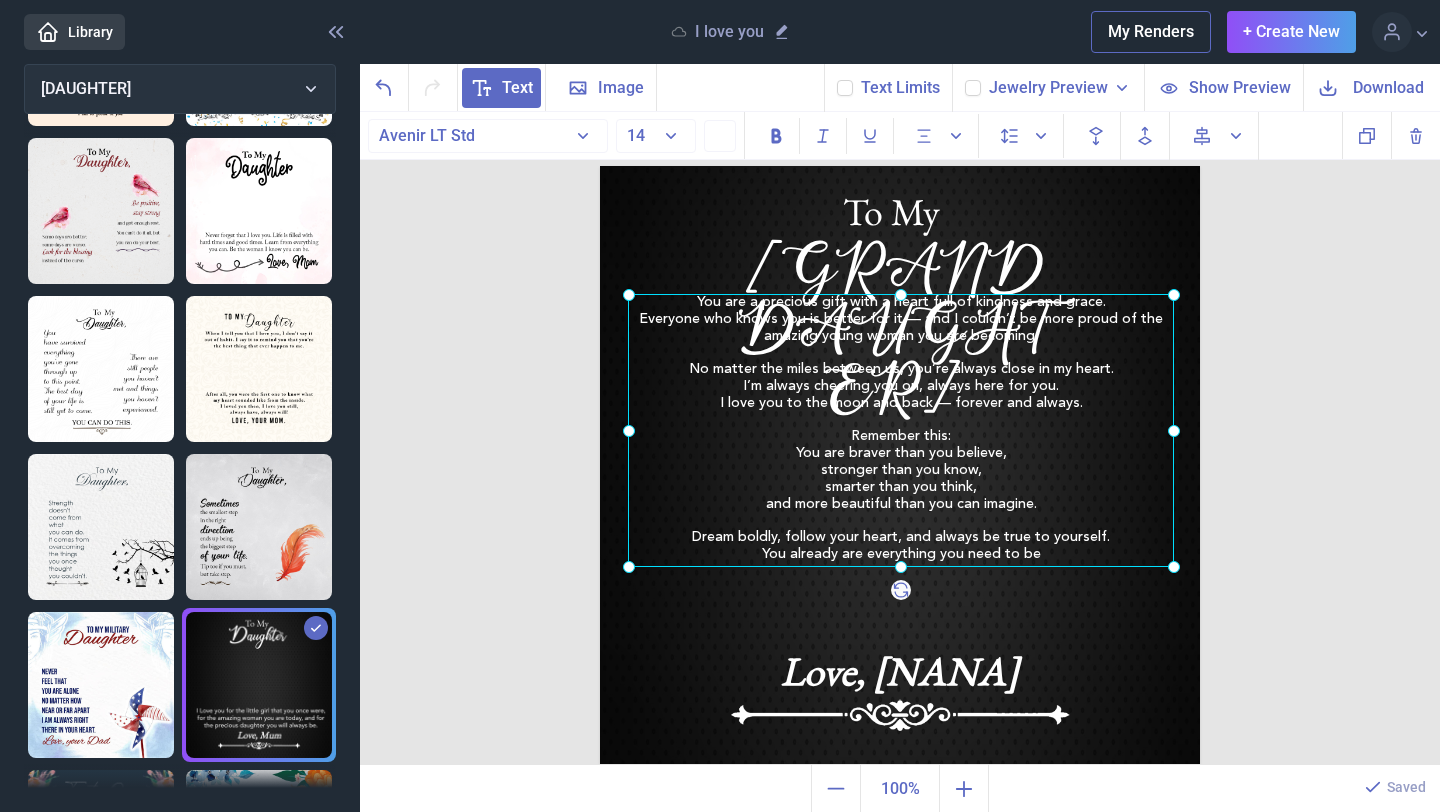 click at bounding box center (901, 430) 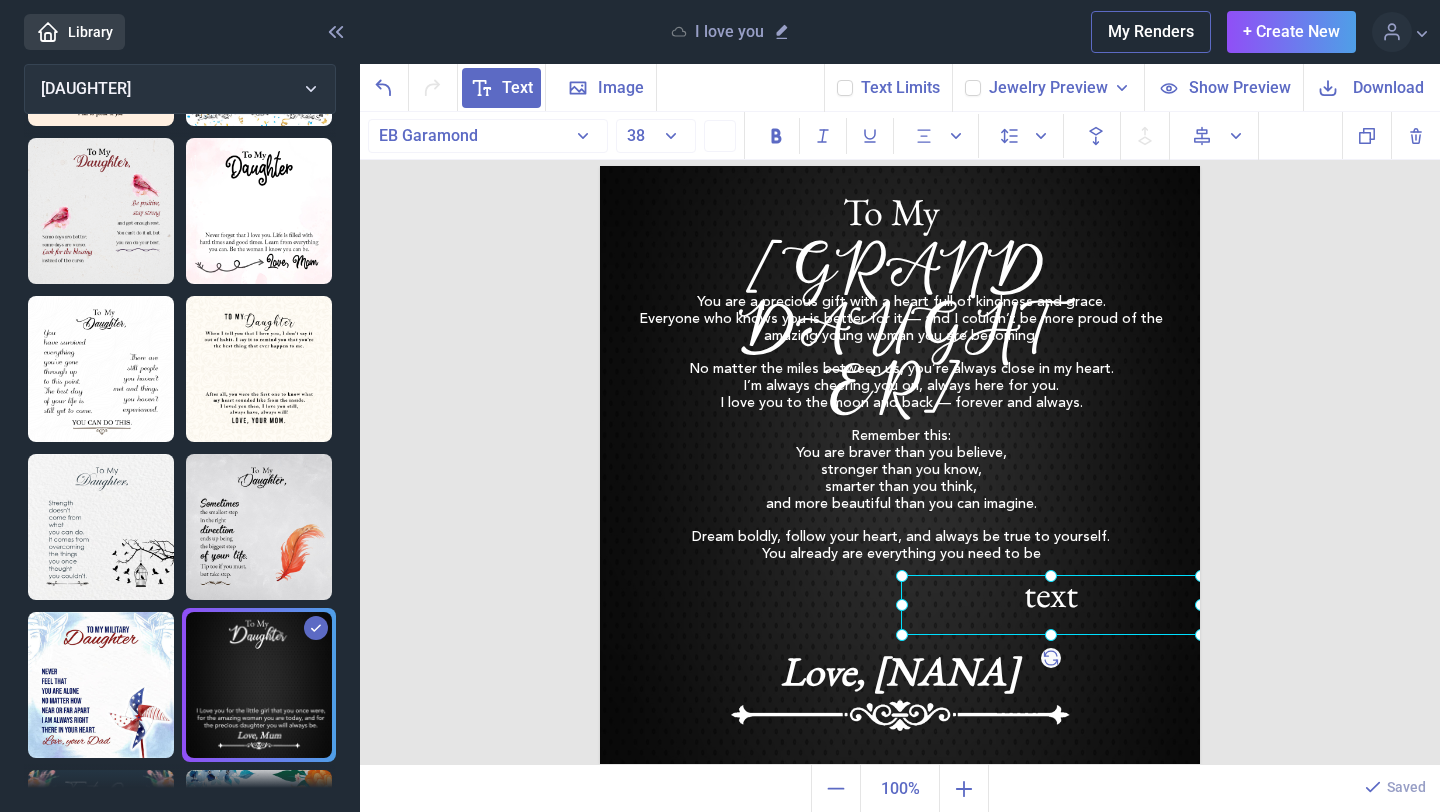 drag, startPoint x: 850, startPoint y: 234, endPoint x: 1051, endPoint y: 593, distance: 411.43893 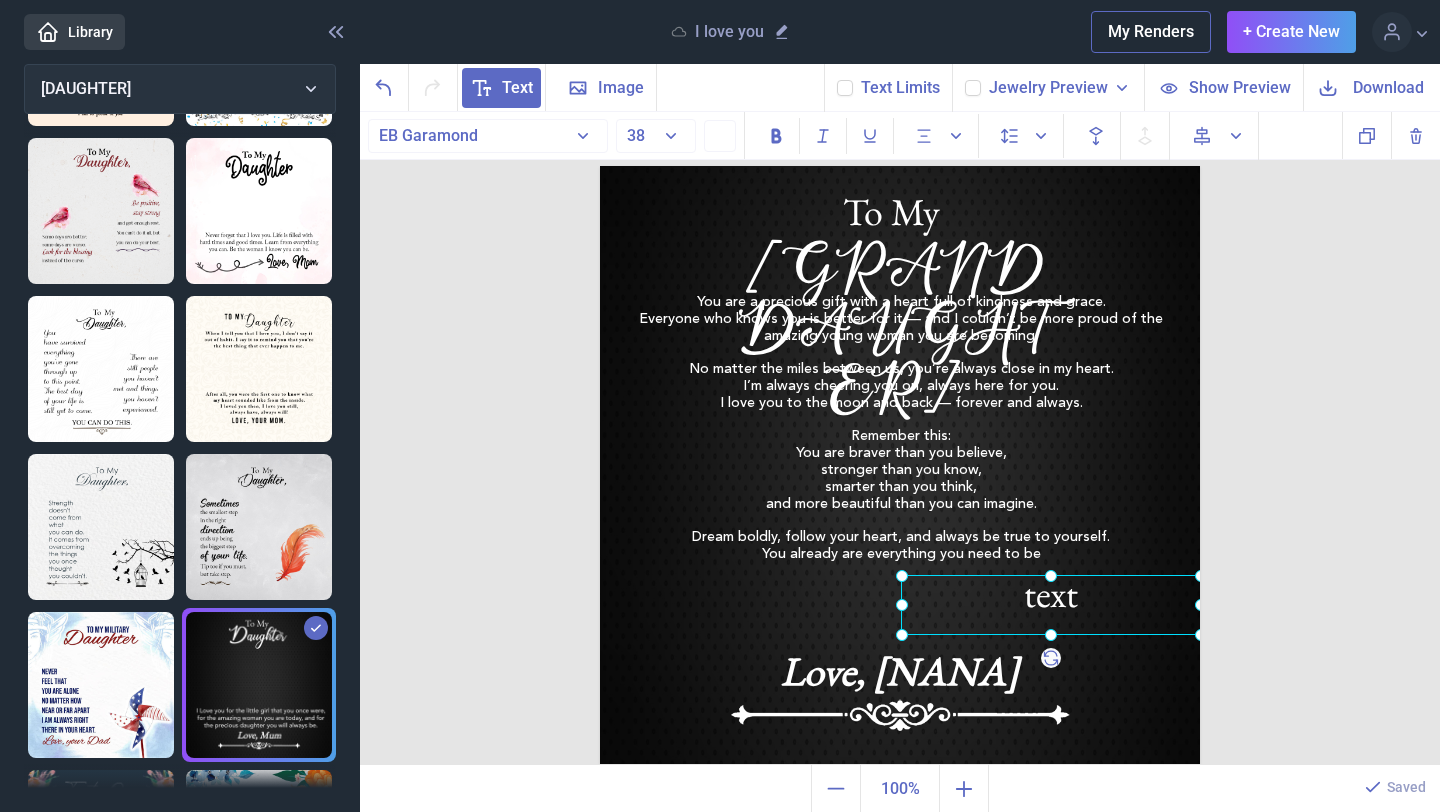 click at bounding box center [1051, 605] 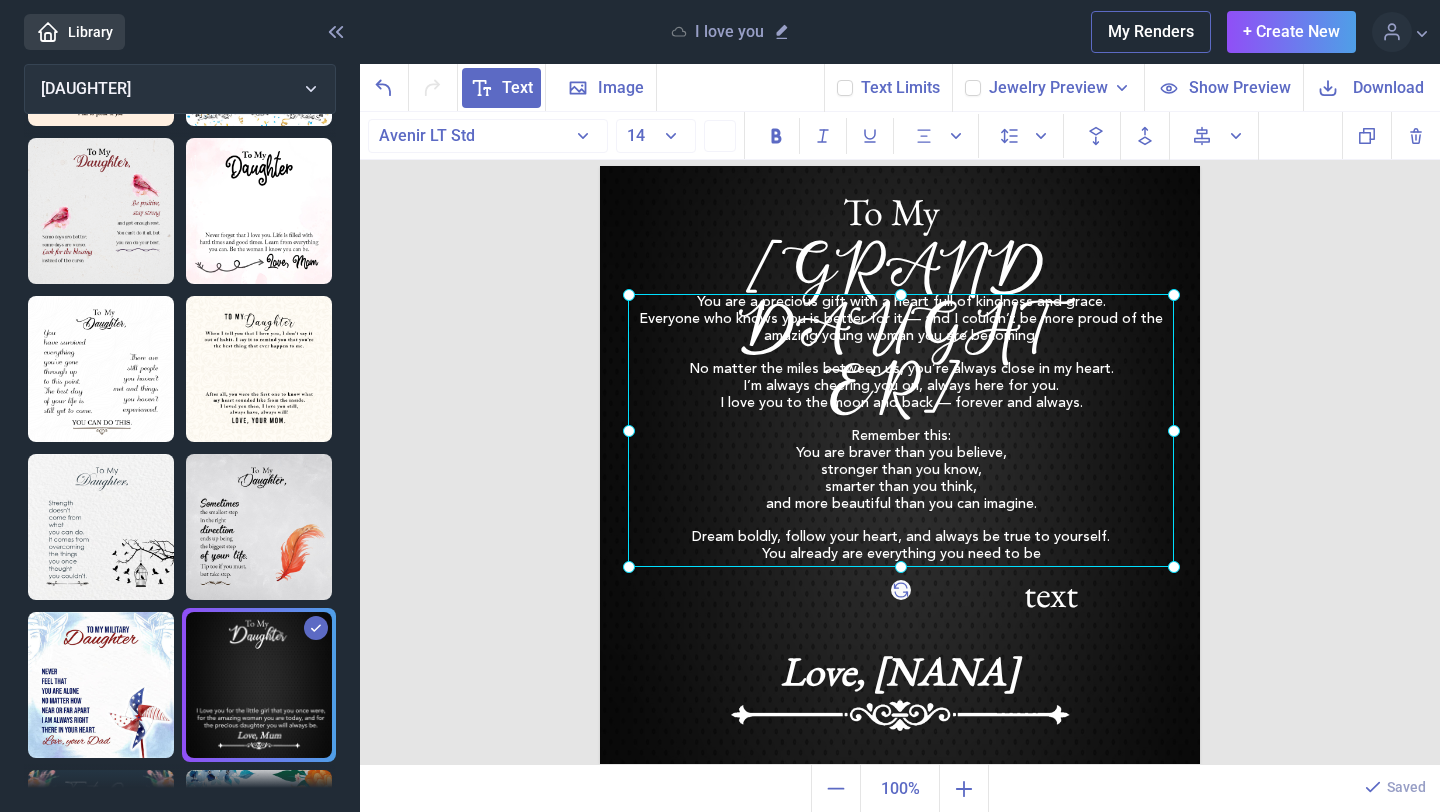 click on "You are a precious gift with a heart full of kindness and grace. Everyone who knows you is better for it — and I couldn’t be more proud of the amazing young woman you are becoming. No matter the miles between us, you’re always close in my heart. I’m always cheering you on, always here for you. I love you to the moon and back — forever and always. Remember this: You are braver than you believe, stronger than you know, smarter than you think, and more beautiful than you can imagine. Dream boldly, follow your heart, and always be true to yourself. You already are everything you need to be" at bounding box center [600, 166] 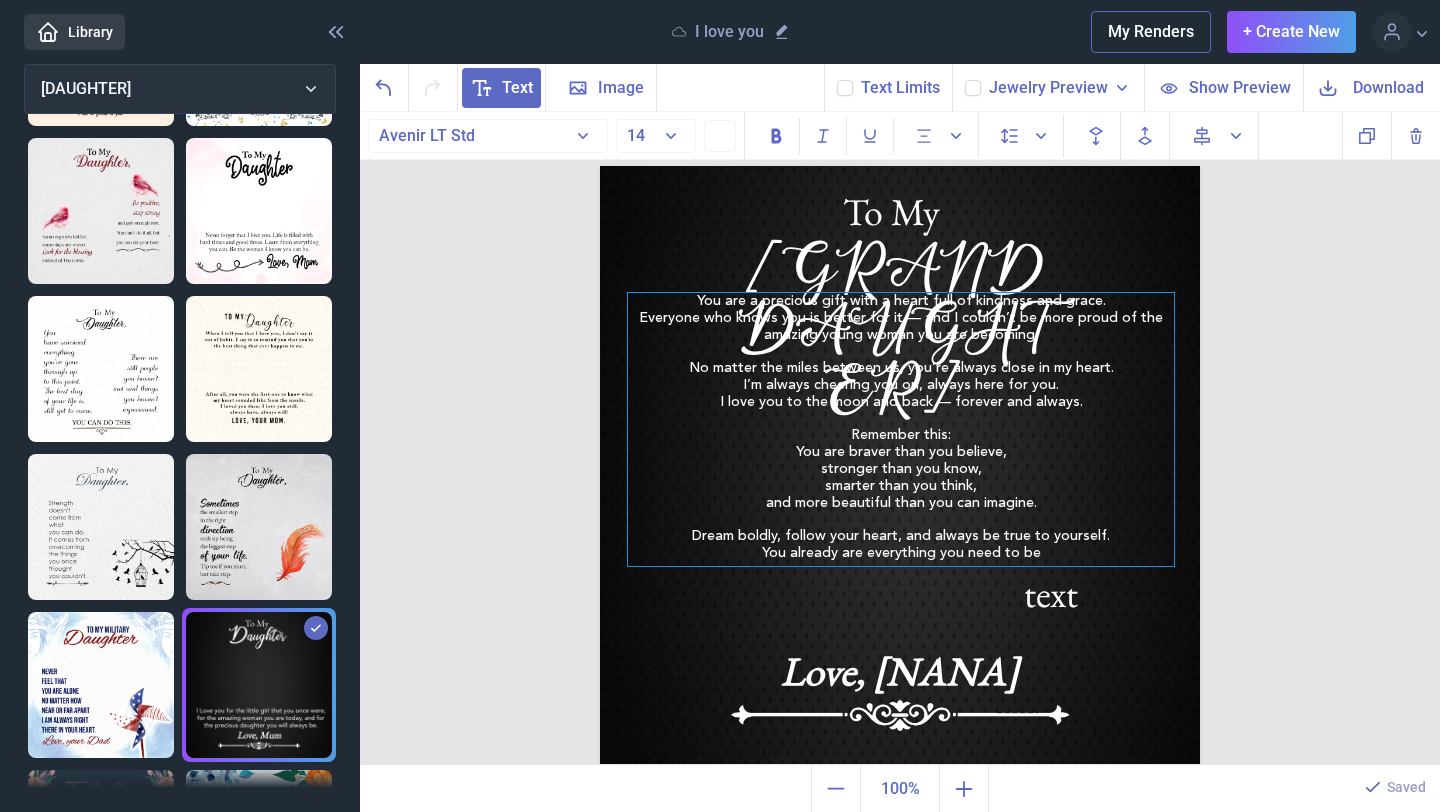 click on "You already are everything you need to be" at bounding box center (901, 553) 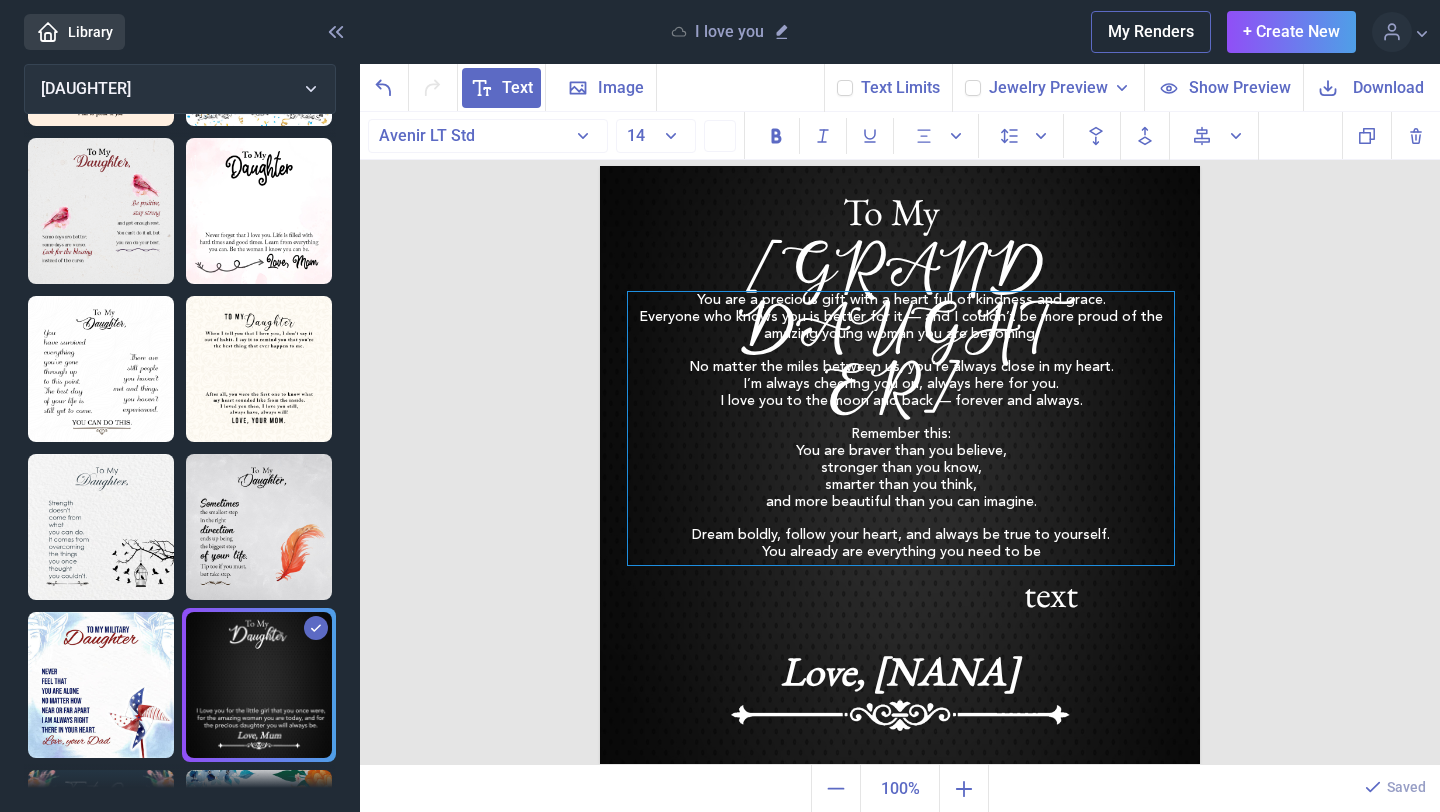 click on "You already are everything you need to be" at bounding box center (901, 552) 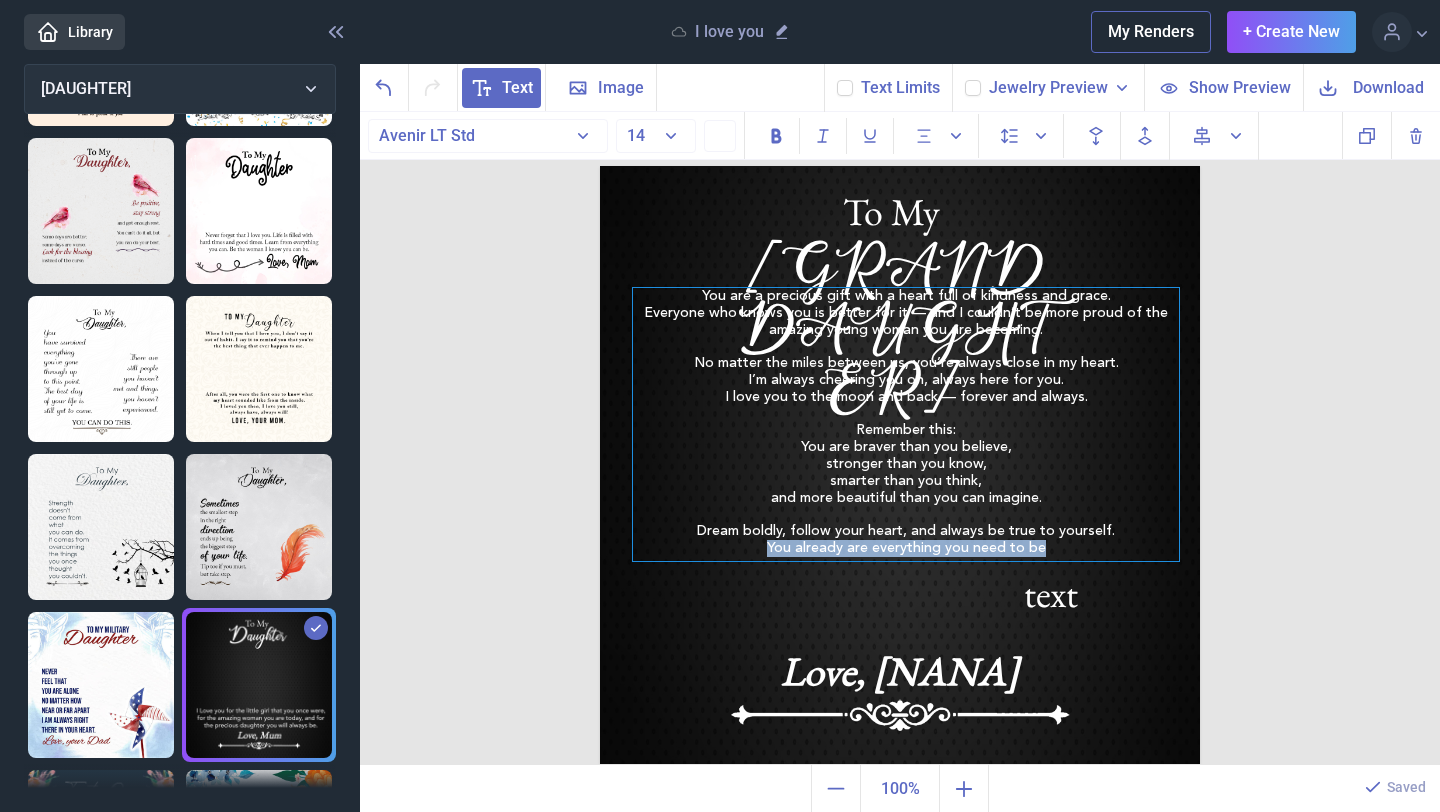 click on "You already are everything you need to be" at bounding box center [906, 548] 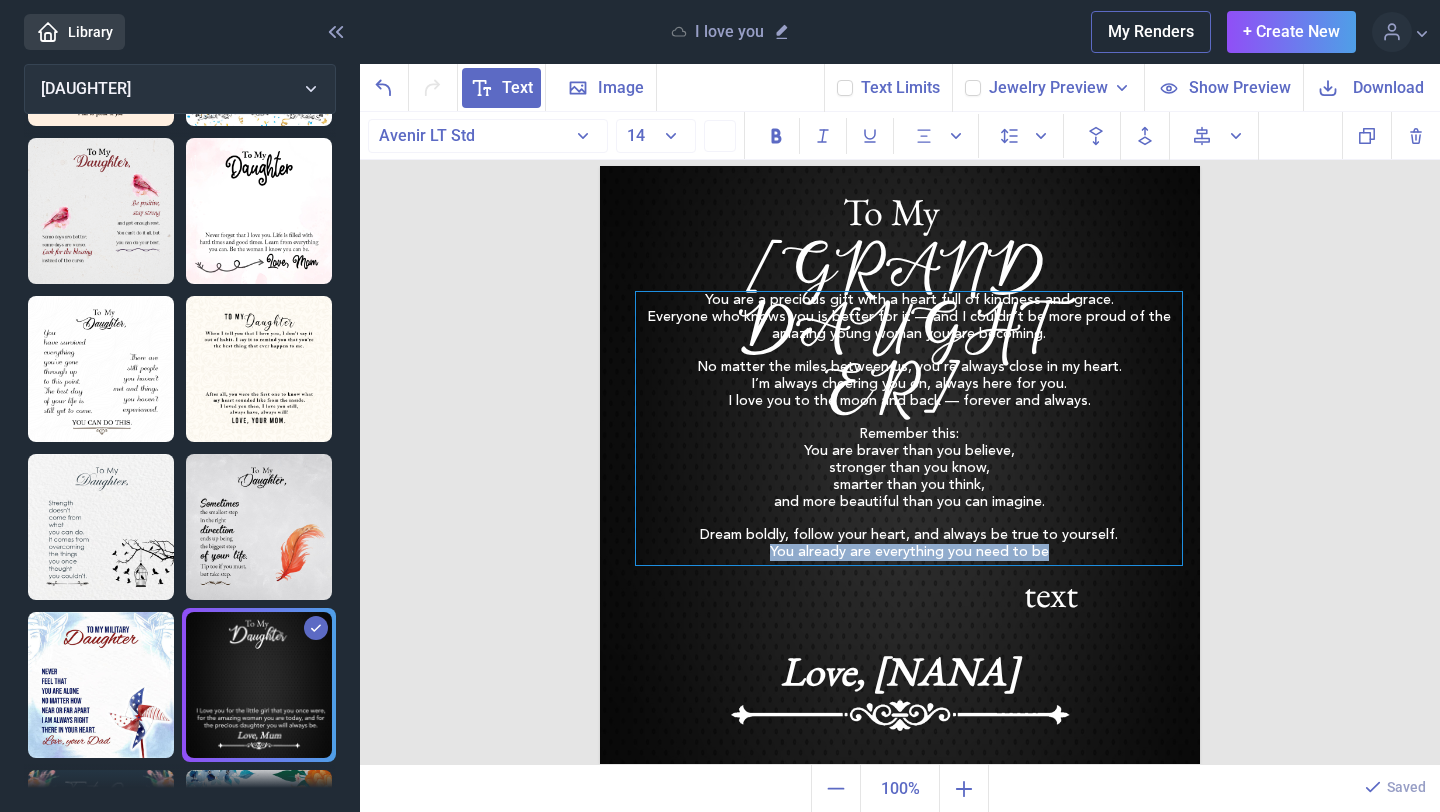 click on "You already are everything you need to be" at bounding box center (909, 552) 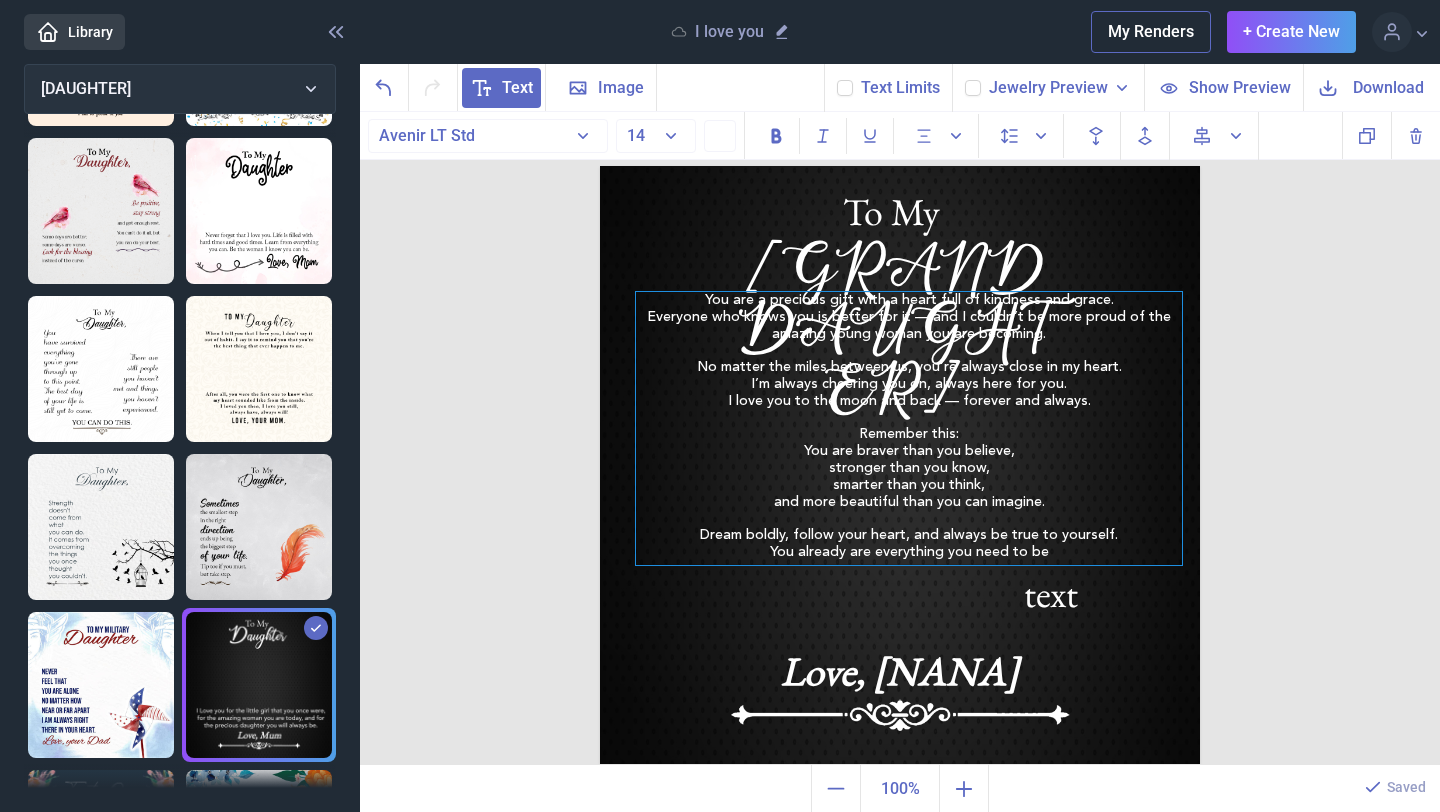 click on "You already are everything you need to be" at bounding box center (909, 552) 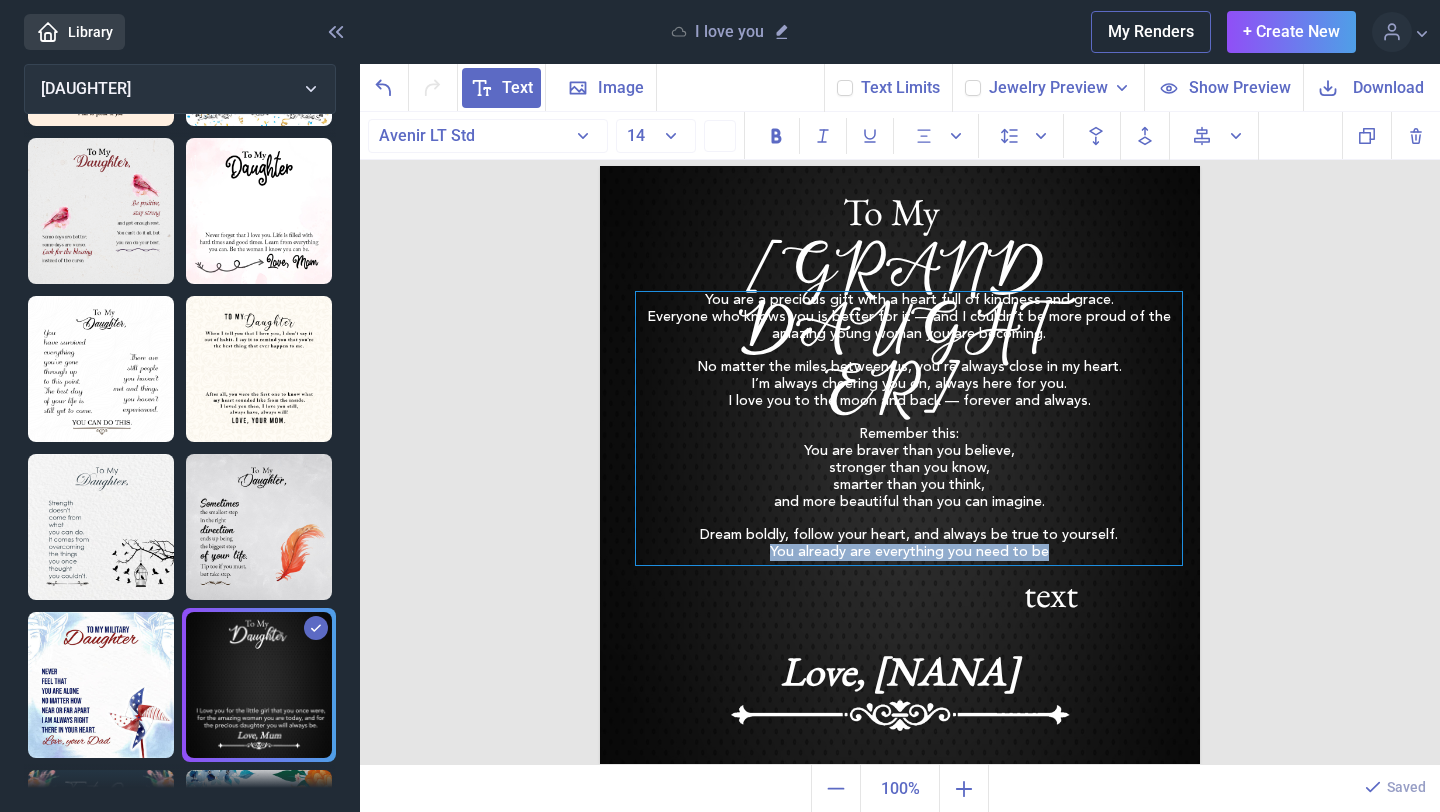 click on "You already are everything you need to be" at bounding box center [909, 552] 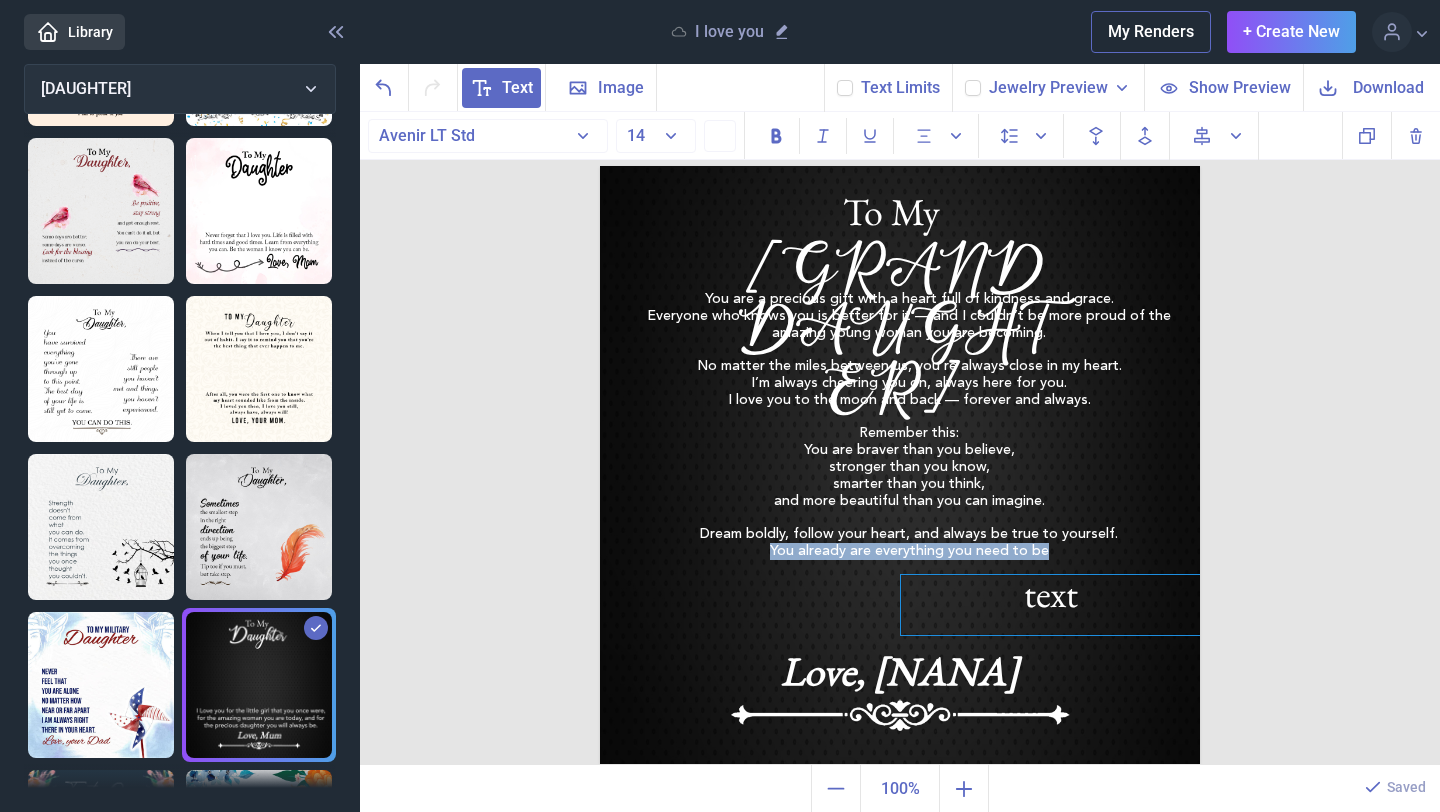 click on "text" at bounding box center [900, 166] 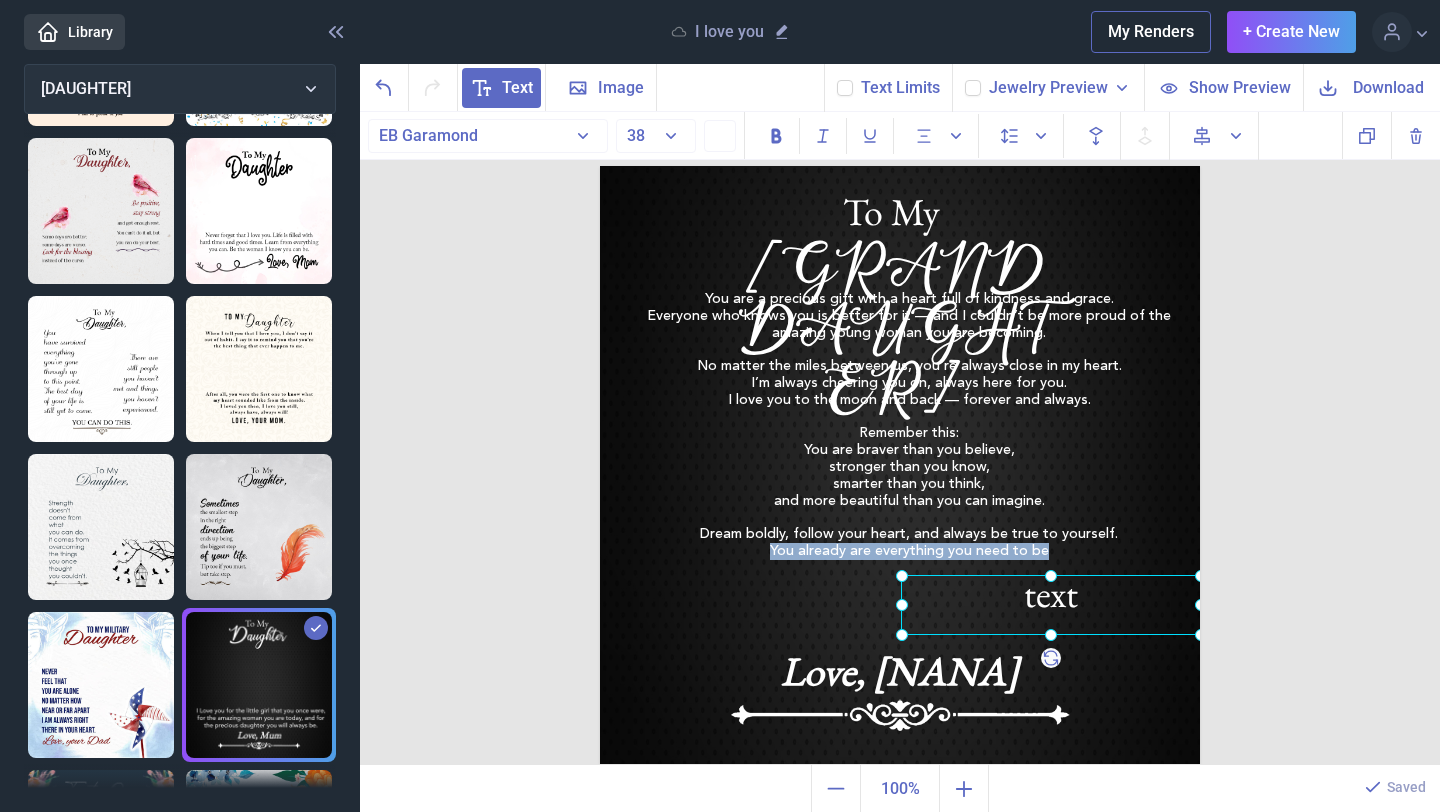 click at bounding box center (1051, 605) 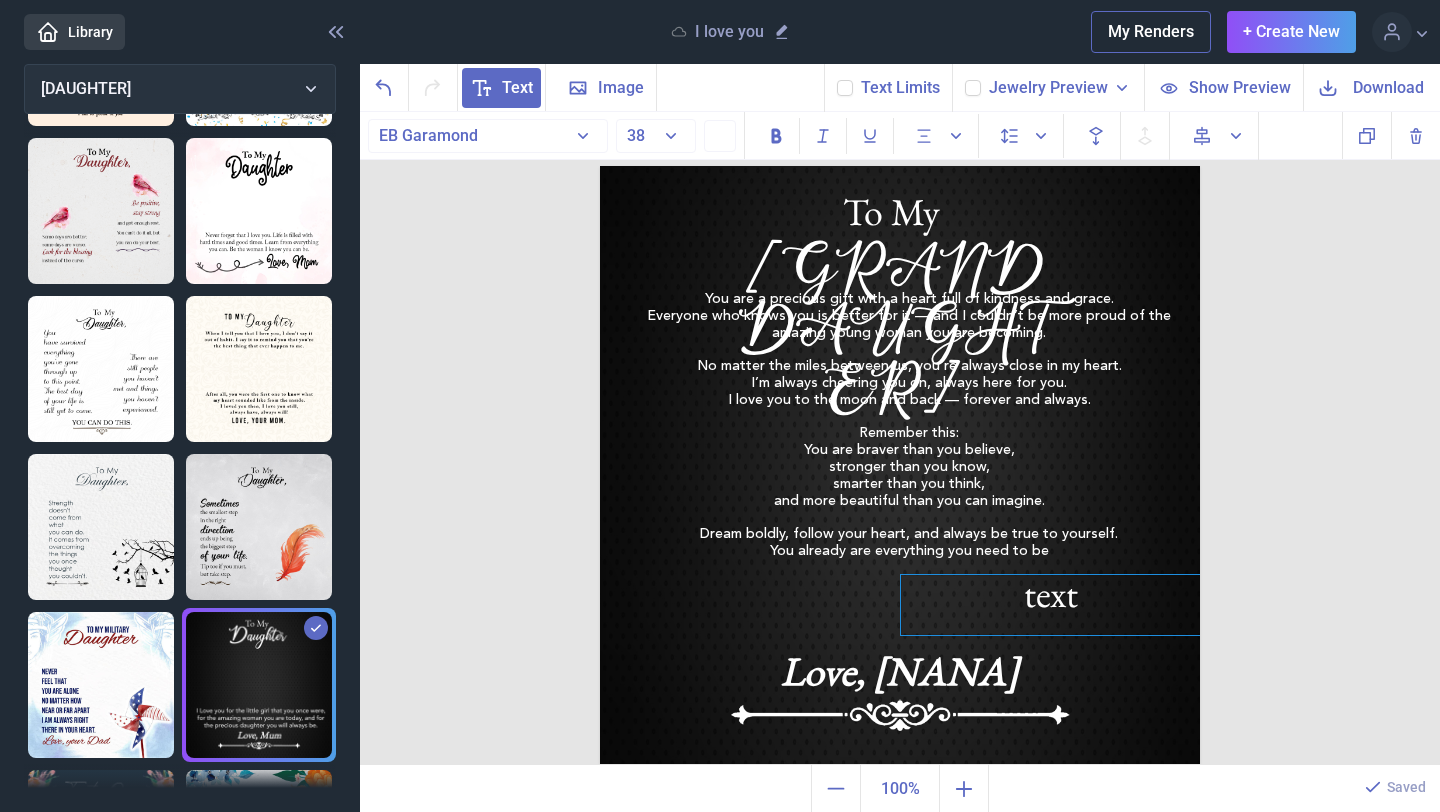 click on "text" at bounding box center (1051, 605) 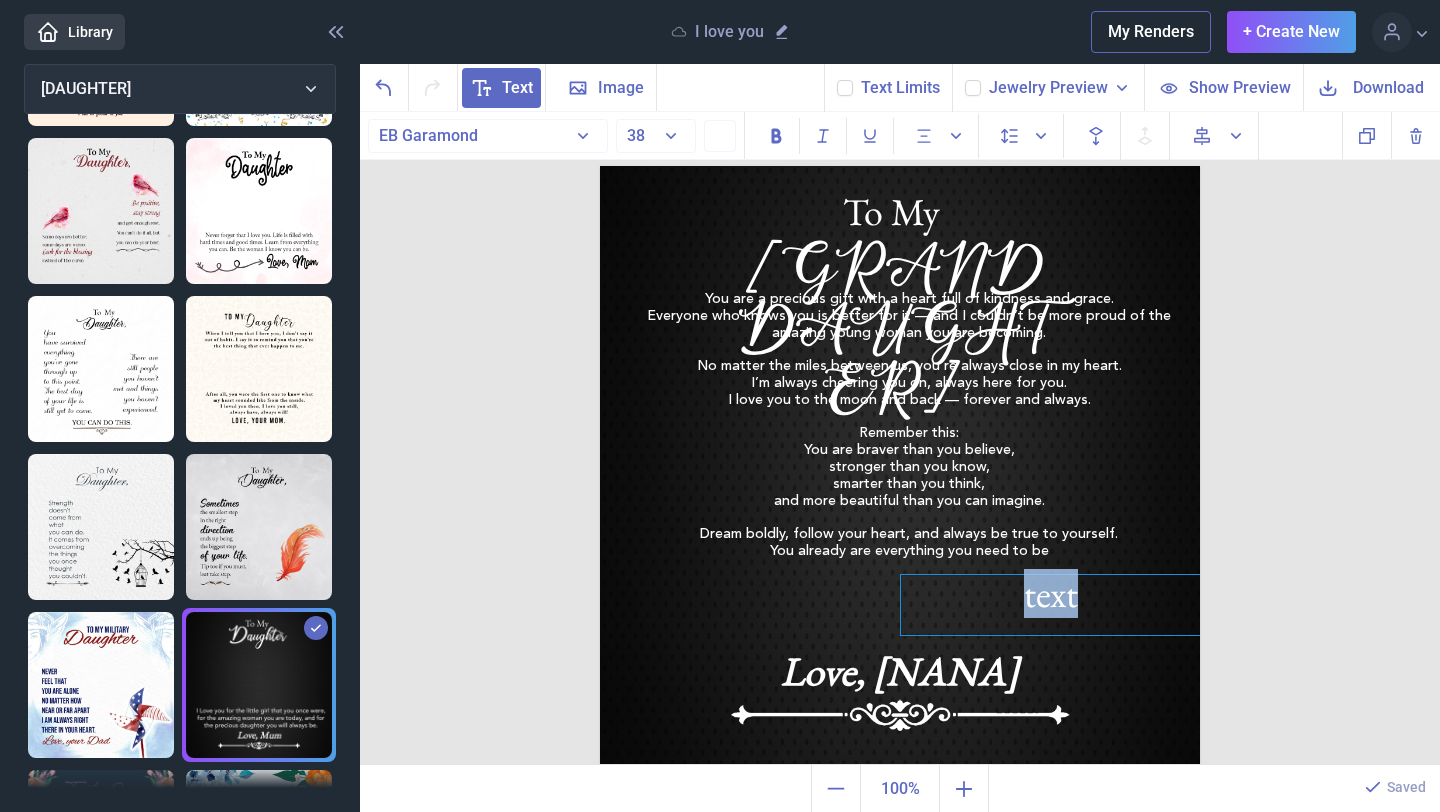 click on "text" at bounding box center [1051, 605] 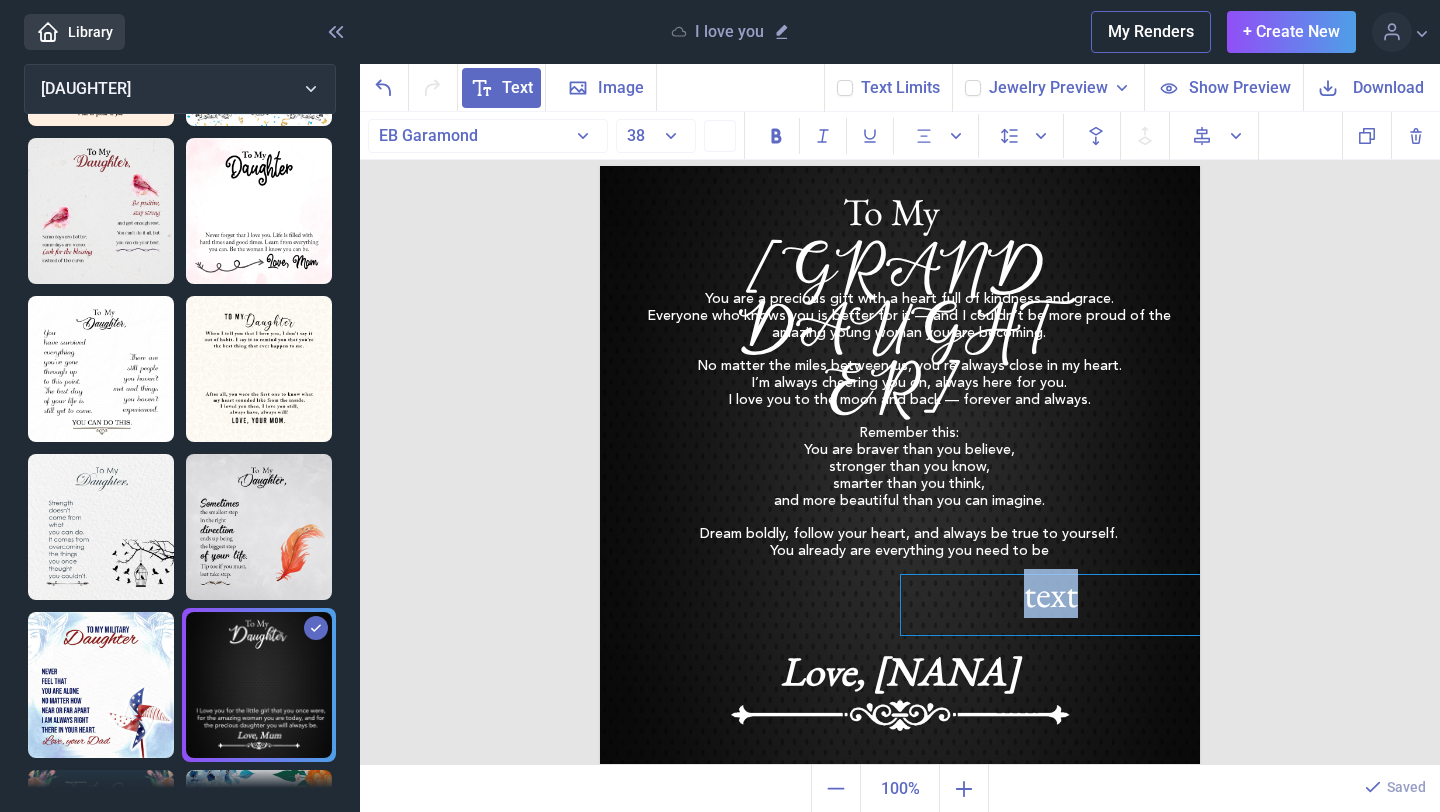 type 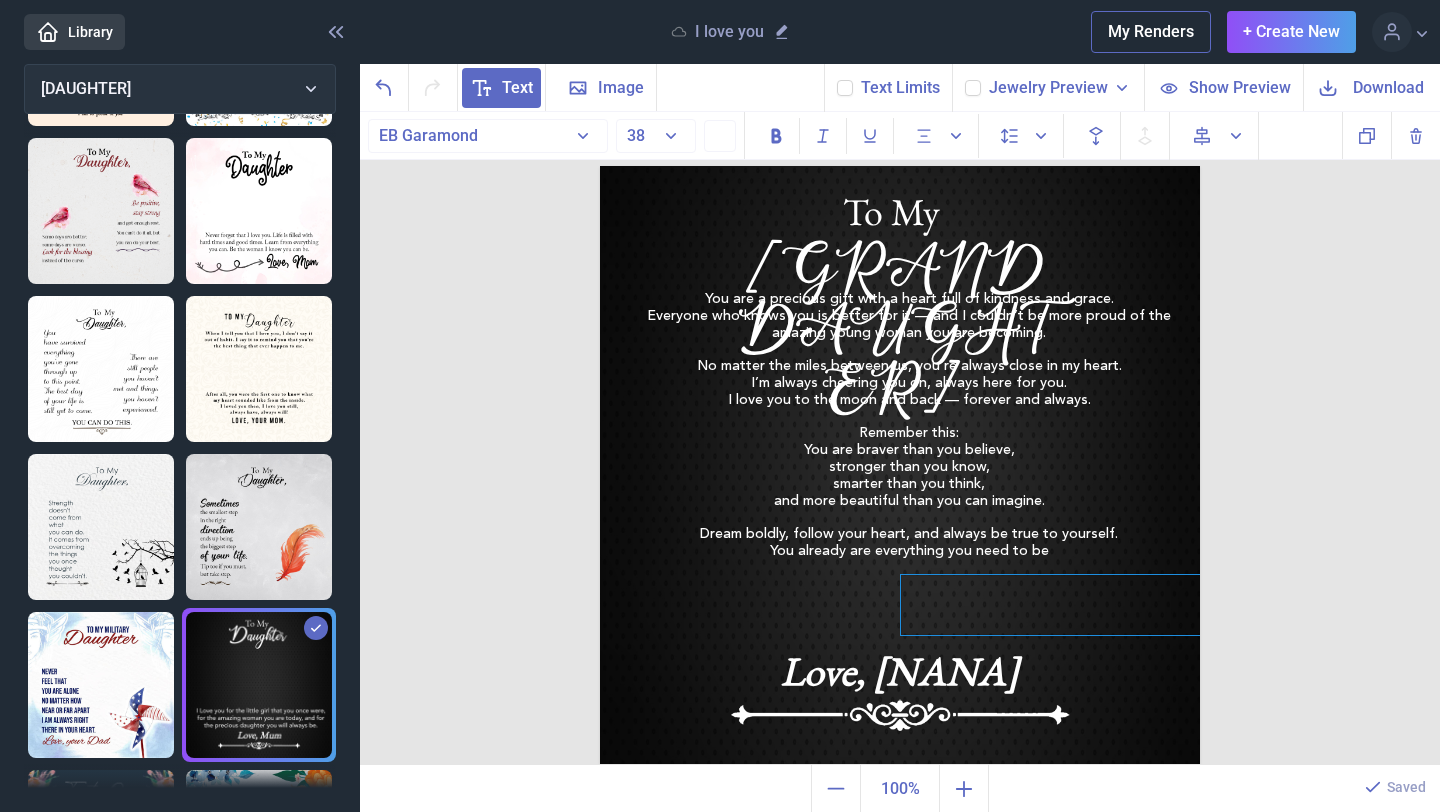 click at bounding box center [1051, 605] 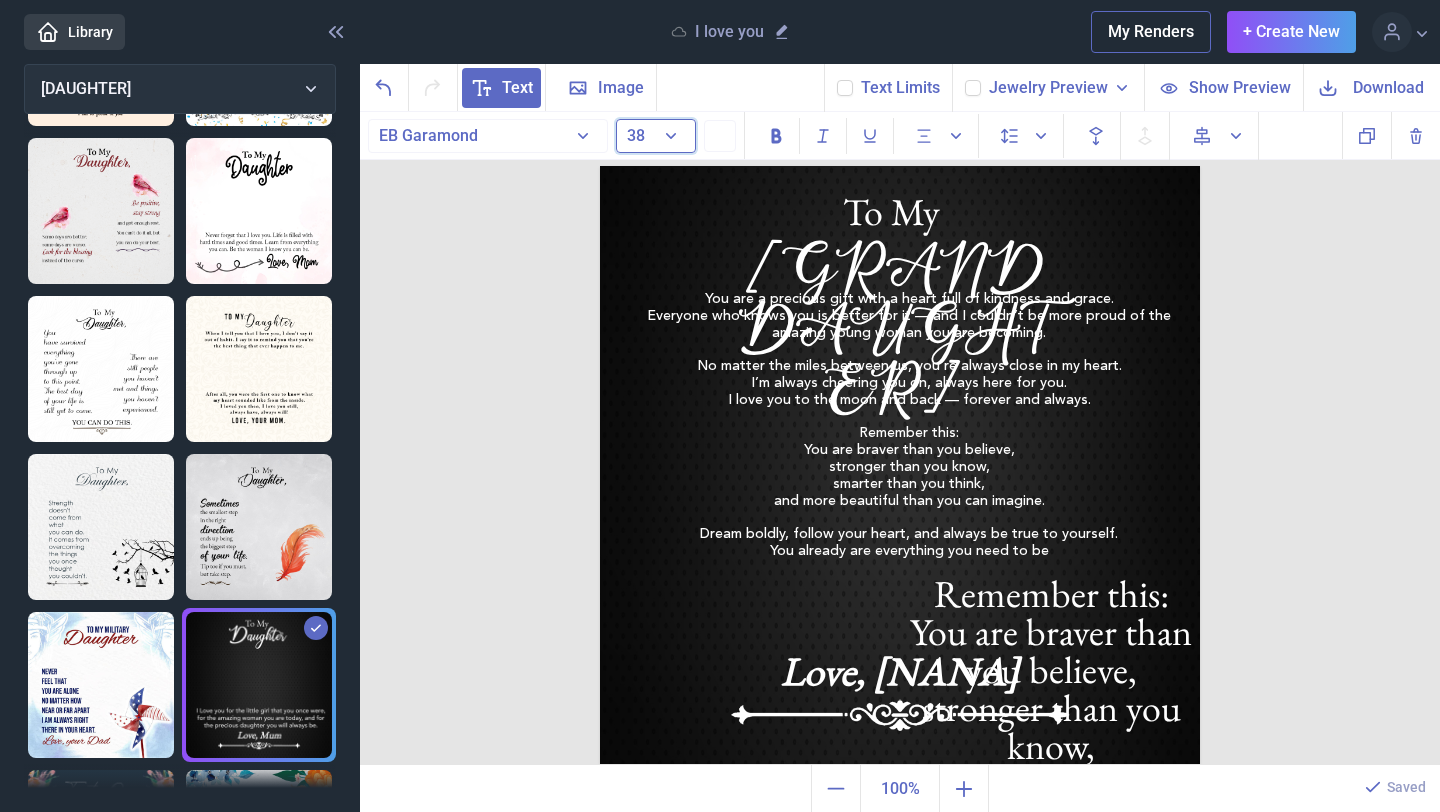 drag, startPoint x: 673, startPoint y: 137, endPoint x: 673, endPoint y: 150, distance: 13 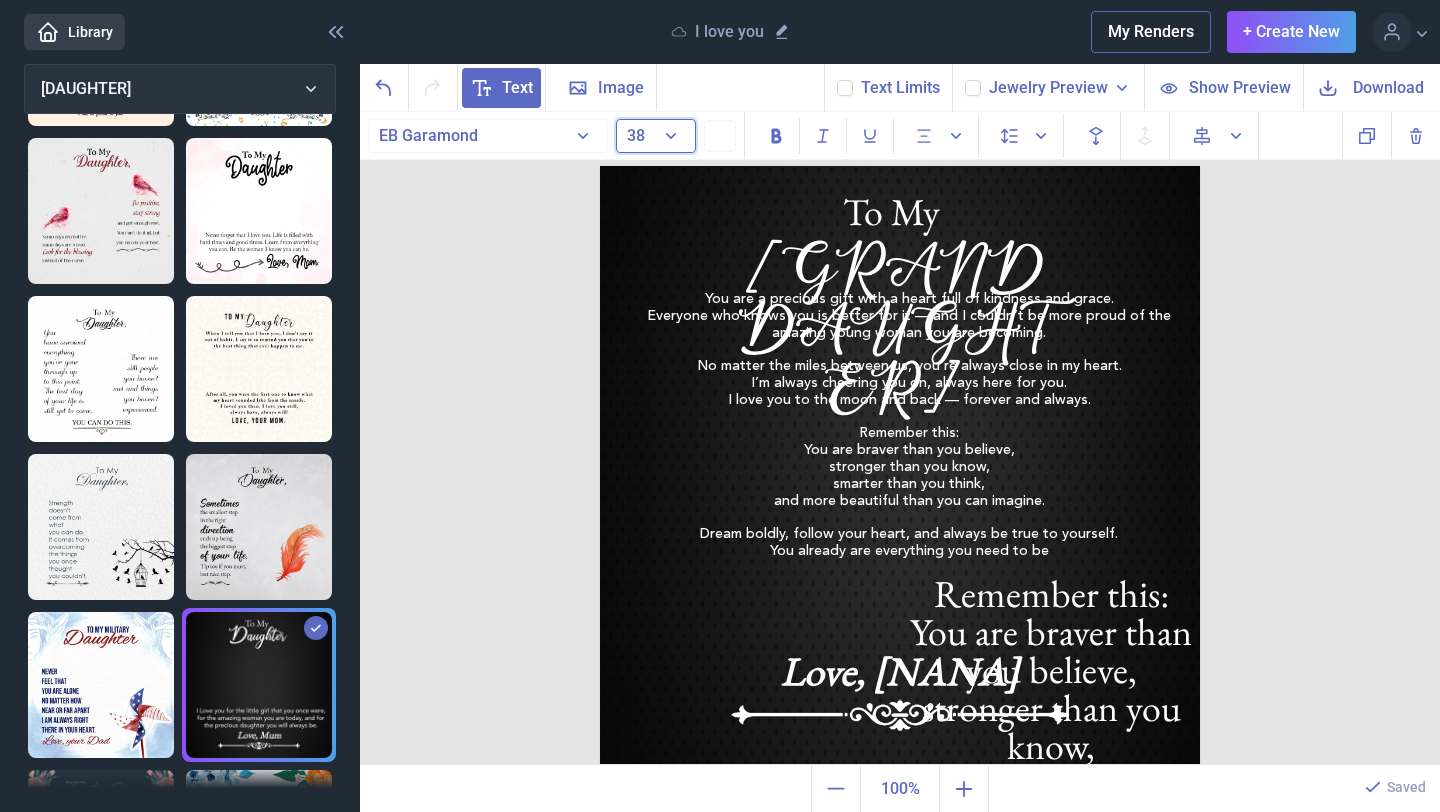 click on "38" at bounding box center [656, 136] 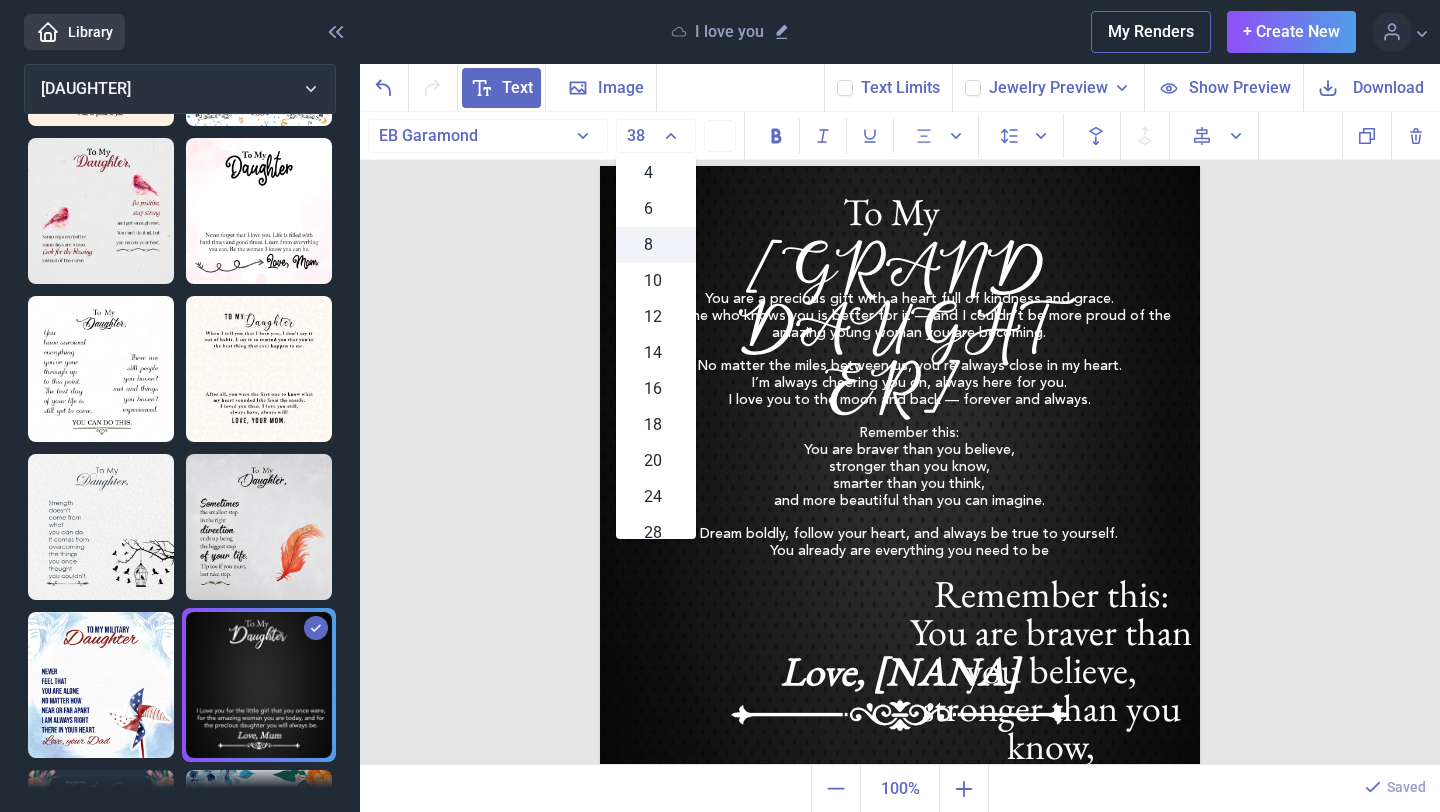 click on "8" at bounding box center (656, 245) 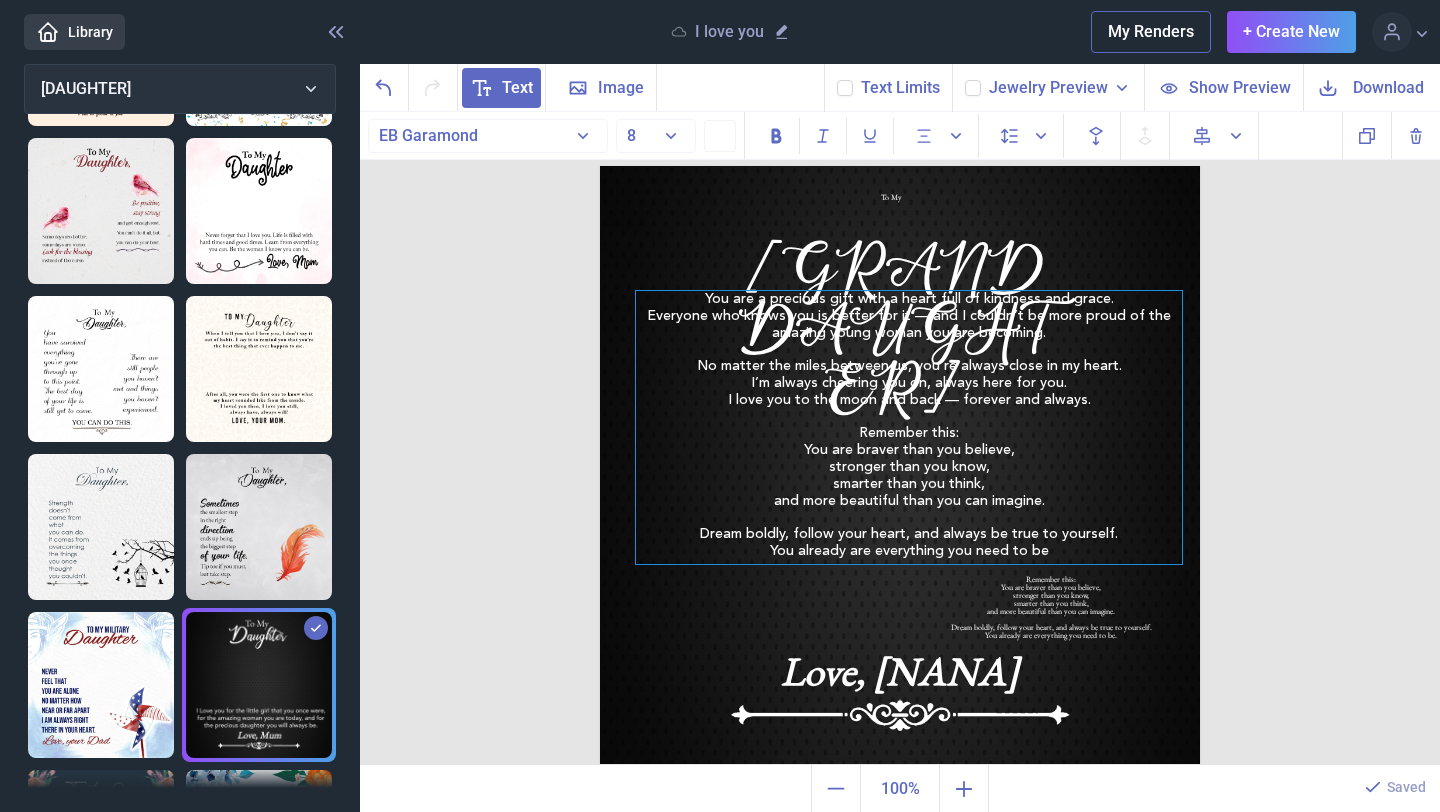 click at bounding box center [909, 517] 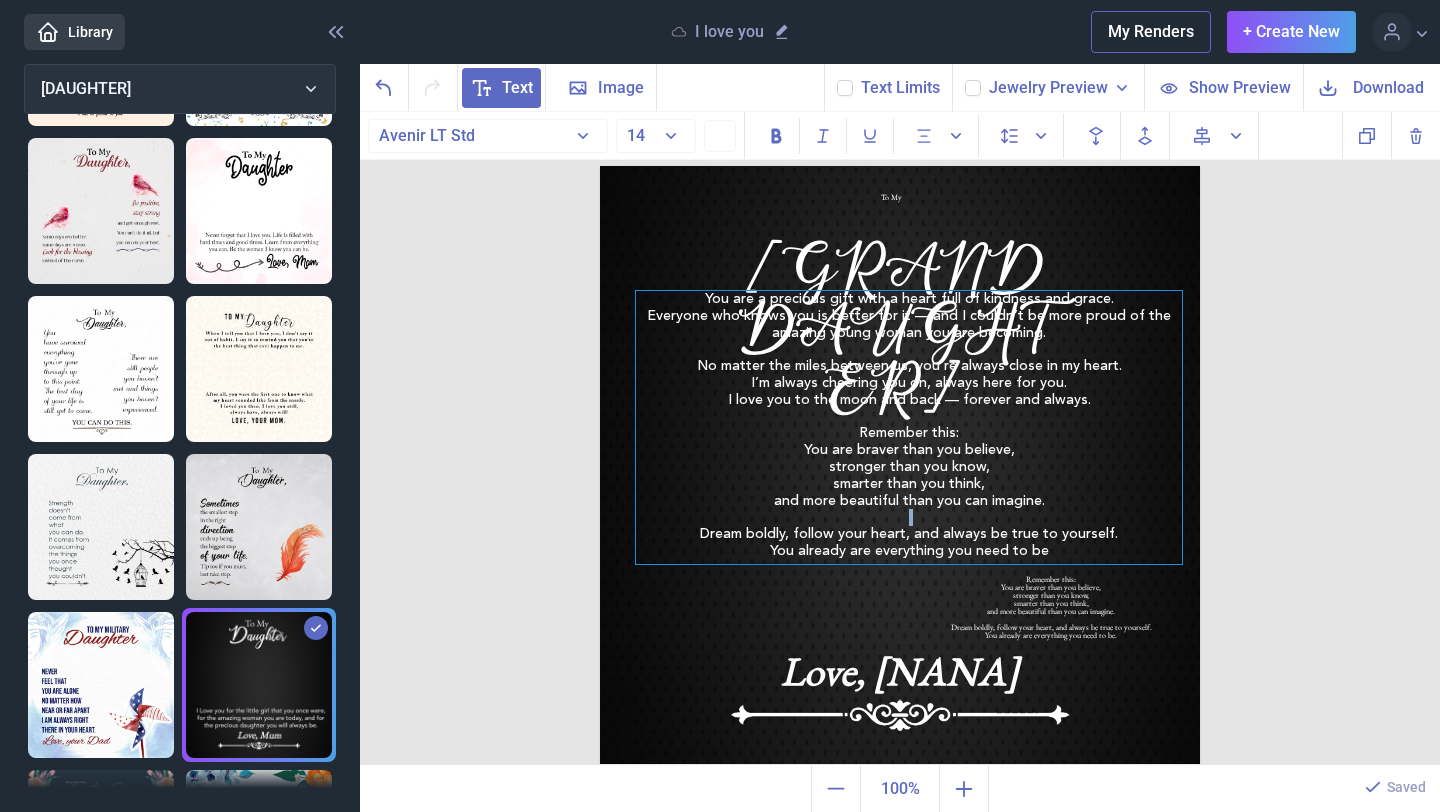 click at bounding box center [909, 517] 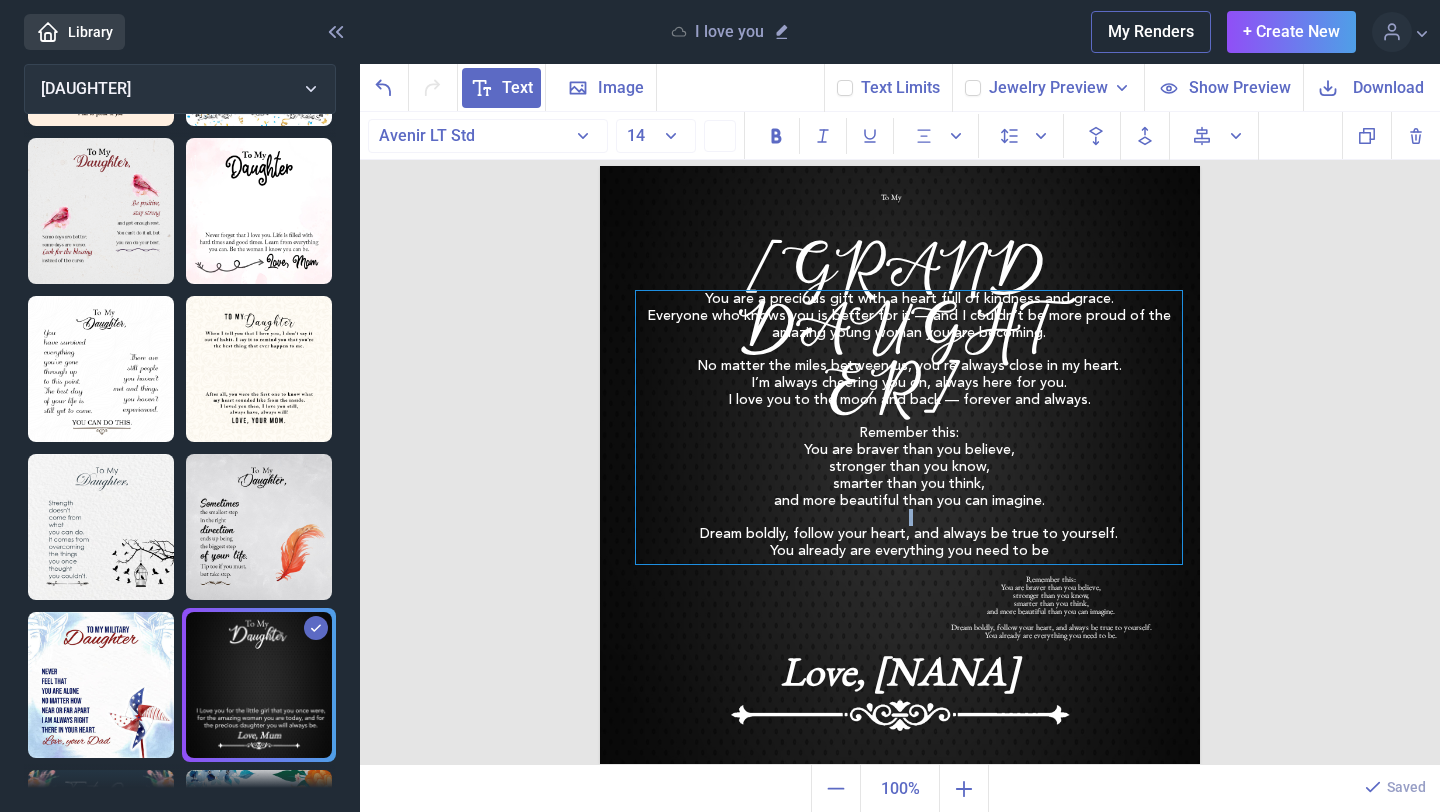 click at bounding box center [909, 517] 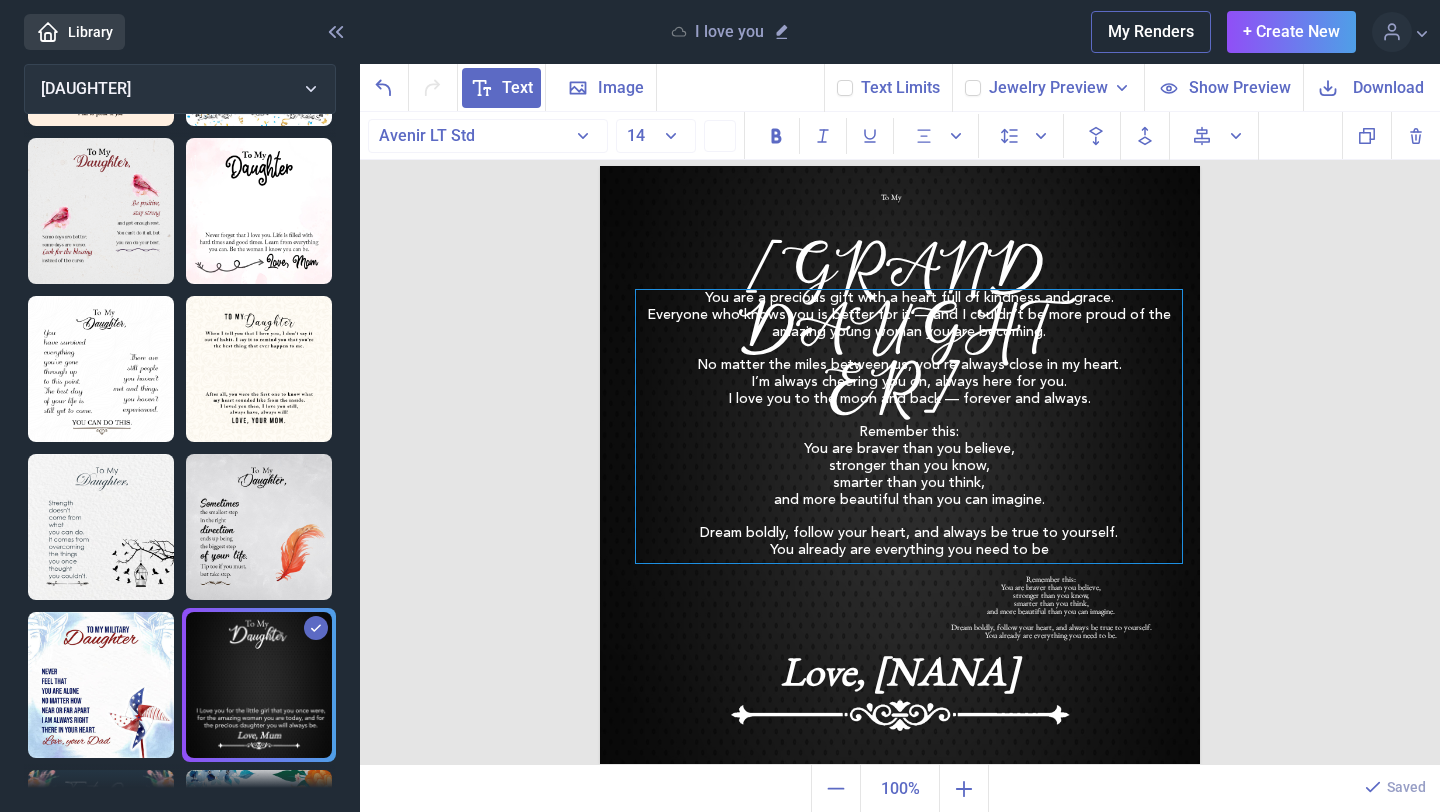click on "You already are everything you need to be" at bounding box center (909, 550) 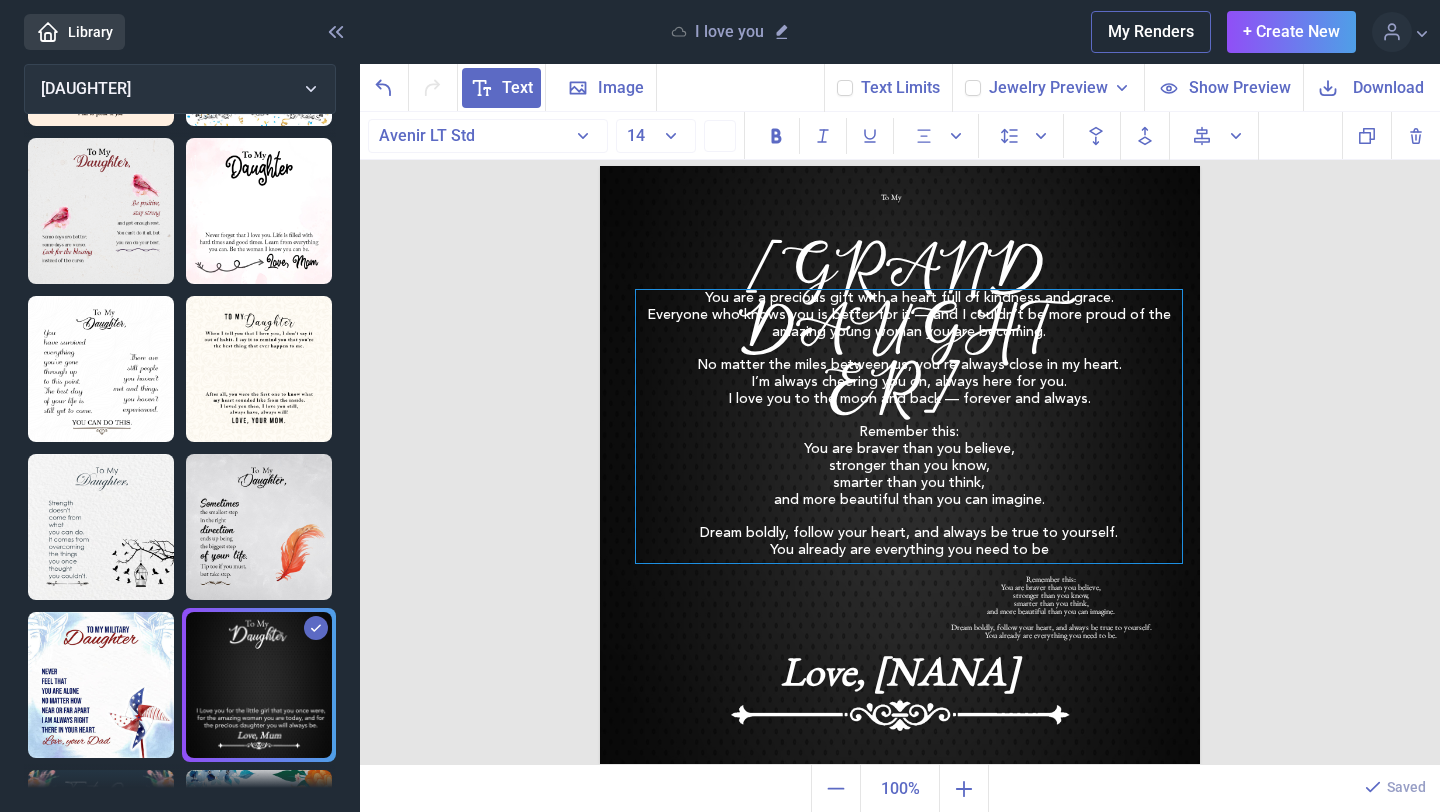 click on "You already are everything you need to be" at bounding box center (909, 550) 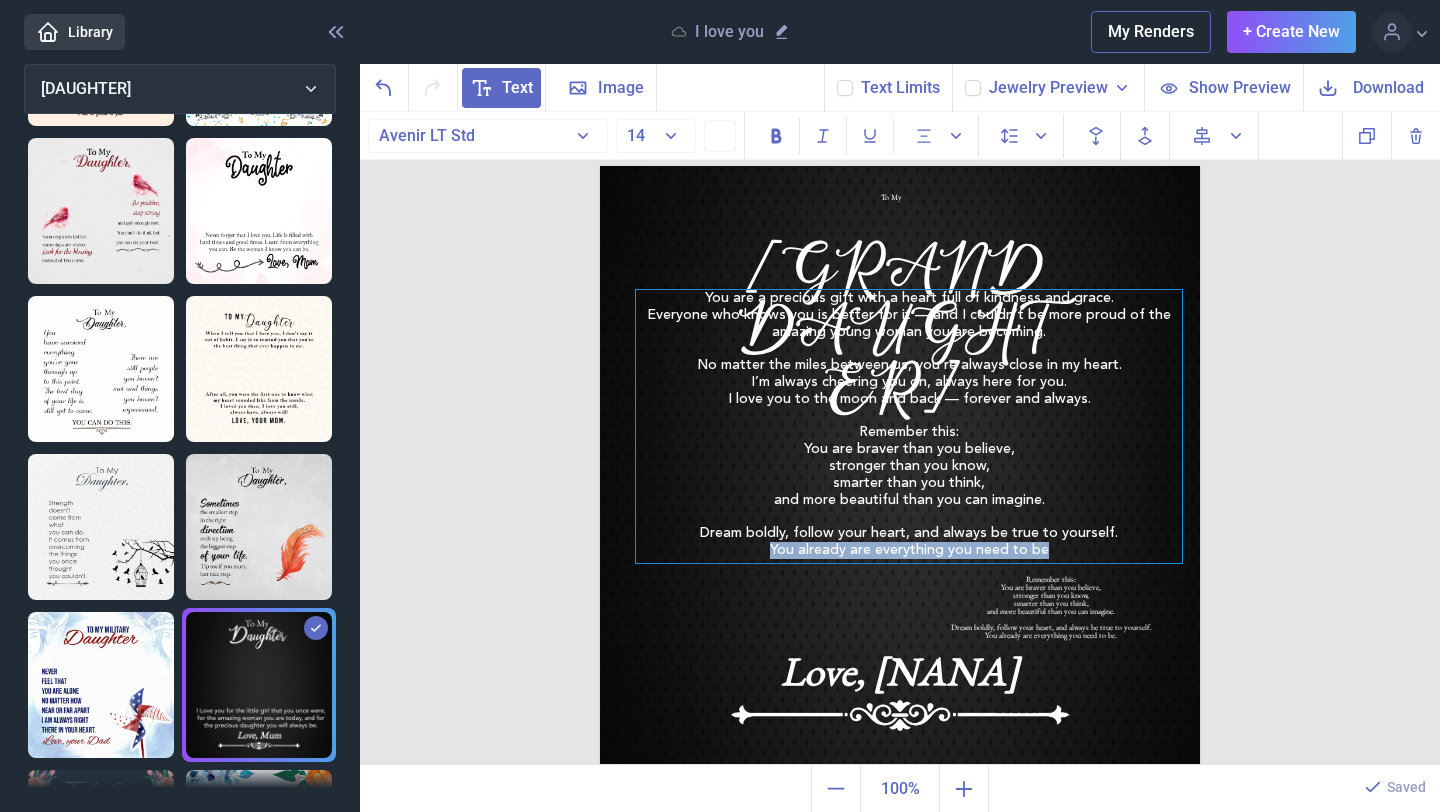 click on "You already are everything you need to be" at bounding box center [909, 550] 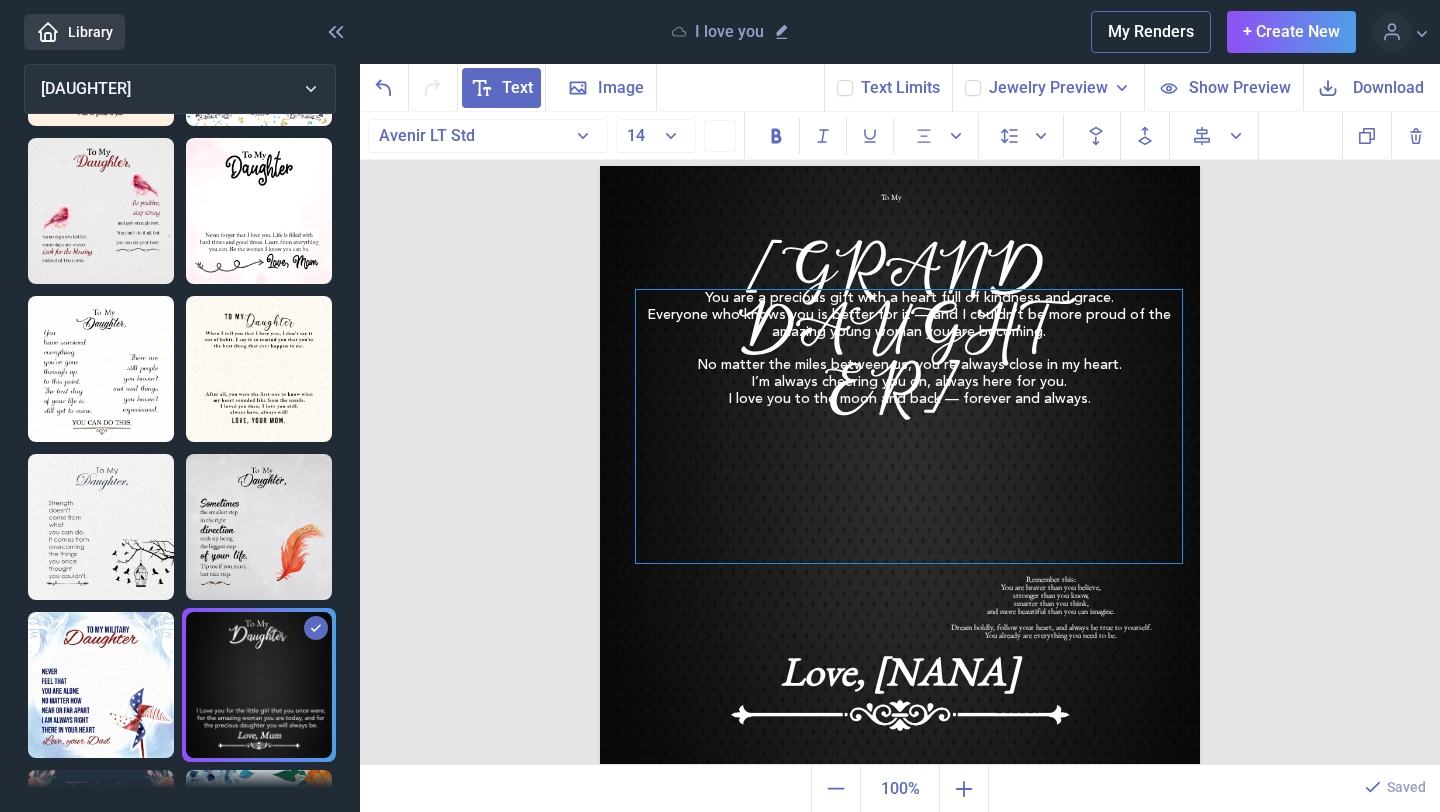 click on "You are a precious gift with a heart full of kindness and grace. Everyone who knows you is better for it — and I couldn’t be more proud of the amazing young woman you are becoming. No matter the miles between us, you’re always close in my heart. I’m always cheering you on, always here for you. I love you to the moon and back — forever and always." at bounding box center (909, 426) 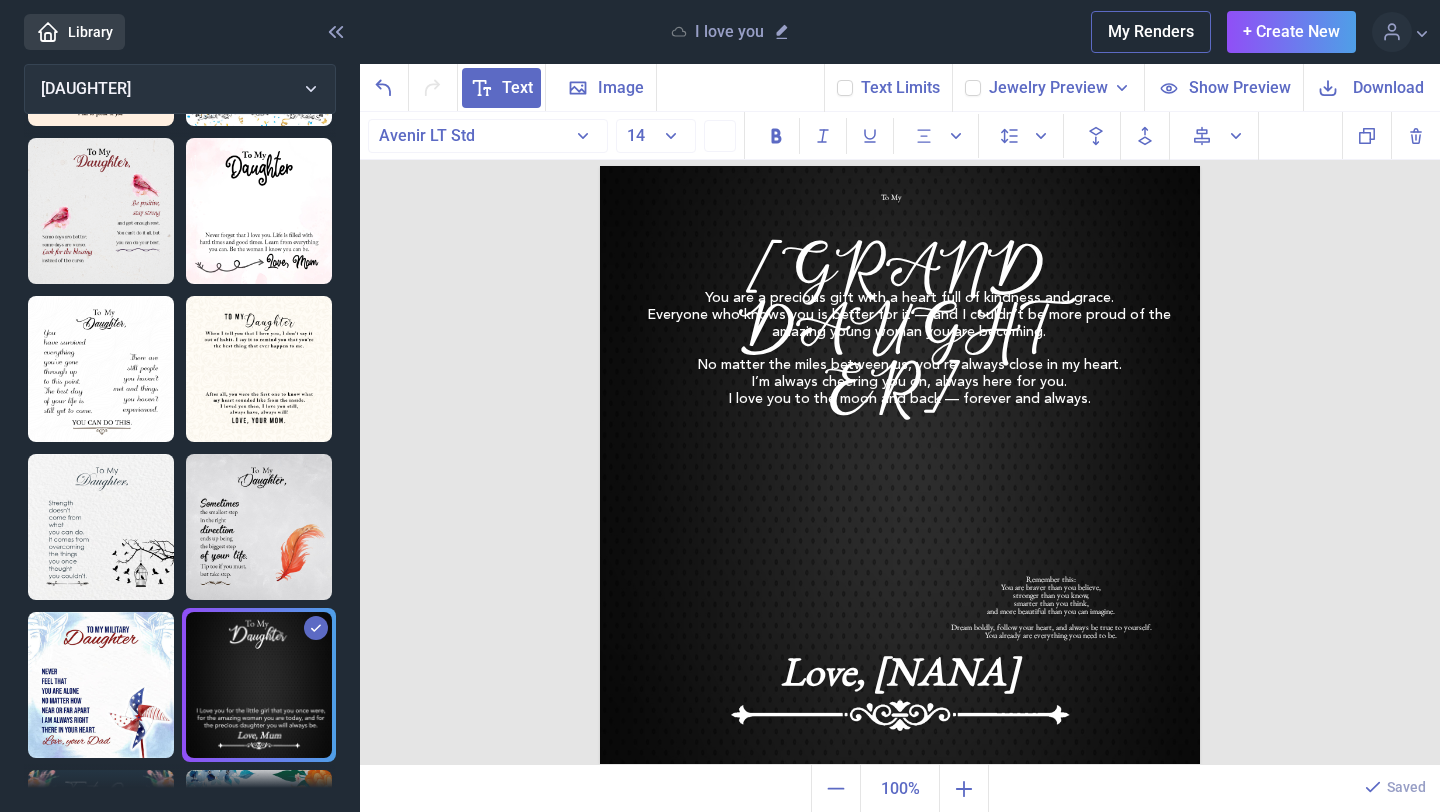click on "To My [GRANDDAUGHTER] You are a precious gift with a heart full of kindness and grace. Everyone who knows you is better for it — and I couldn’t be more proud of the amazing young woman you are becoming. No matter the miles between us, you’re always close in my heart. I’m always cheering you on, always here for you. I love you to the moon and back — forever and always. Love, [NANA] Duplicate Delete Backwards > Forward" at bounding box center (900, 439) 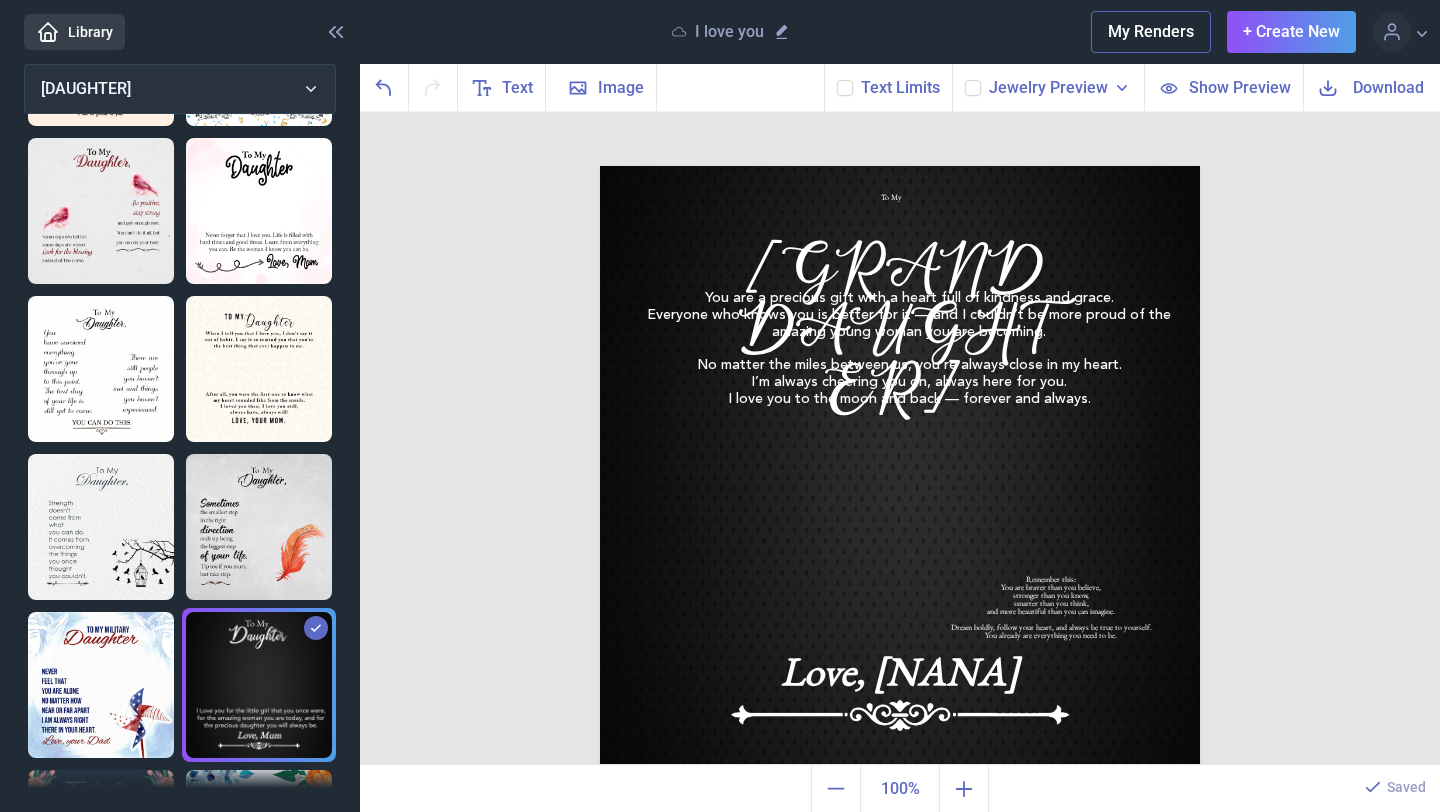 drag, startPoint x: 1320, startPoint y: 544, endPoint x: 1299, endPoint y: 538, distance: 21.84033 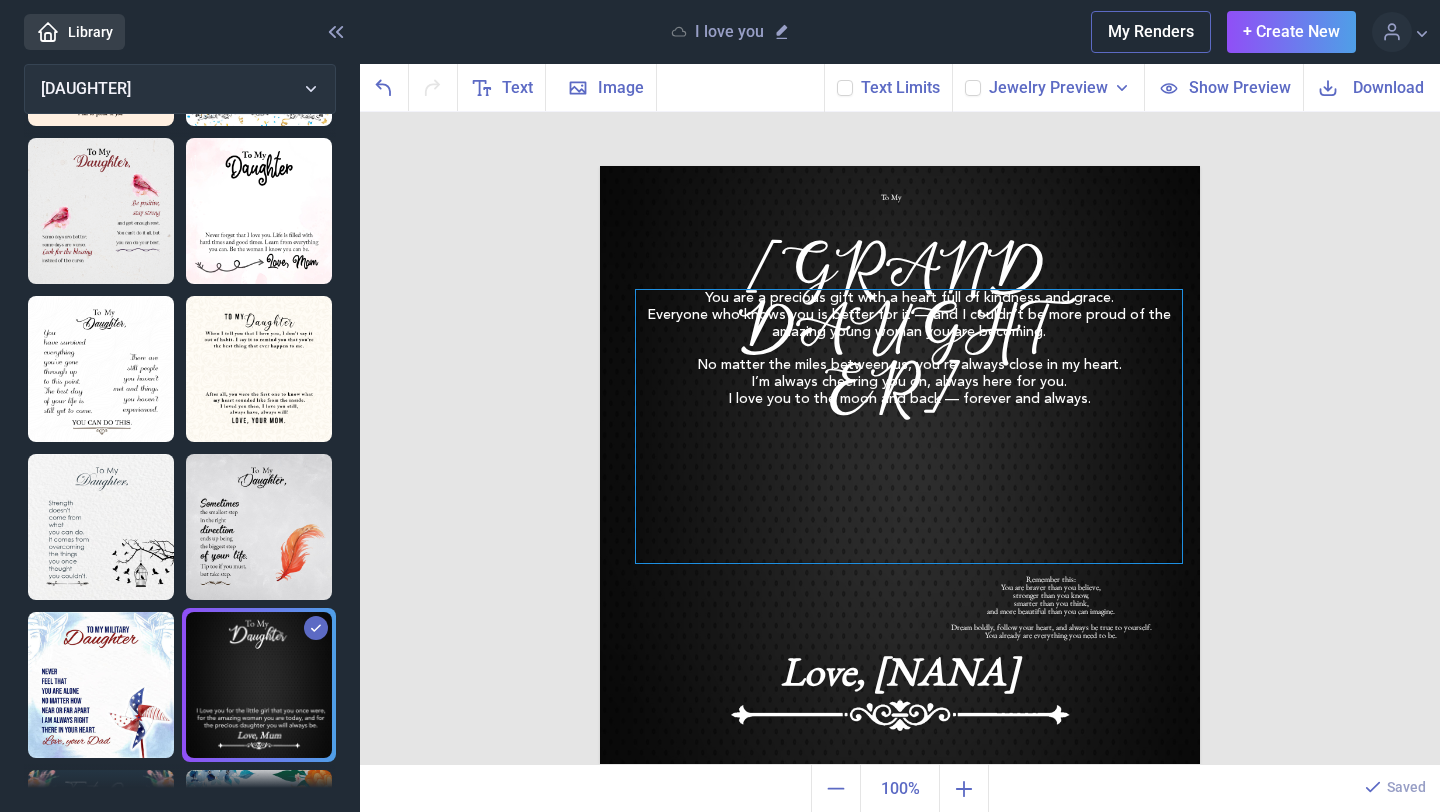 click on "You are a precious gift with a heart full of kindness and grace. Everyone who knows you is better for it — and I couldn’t be more proud of the amazing young woman you are becoming. No matter the miles between us, you’re always close in my heart. I’m always cheering you on, always here for you. I love you to the moon and back — forever and always." at bounding box center [900, 166] 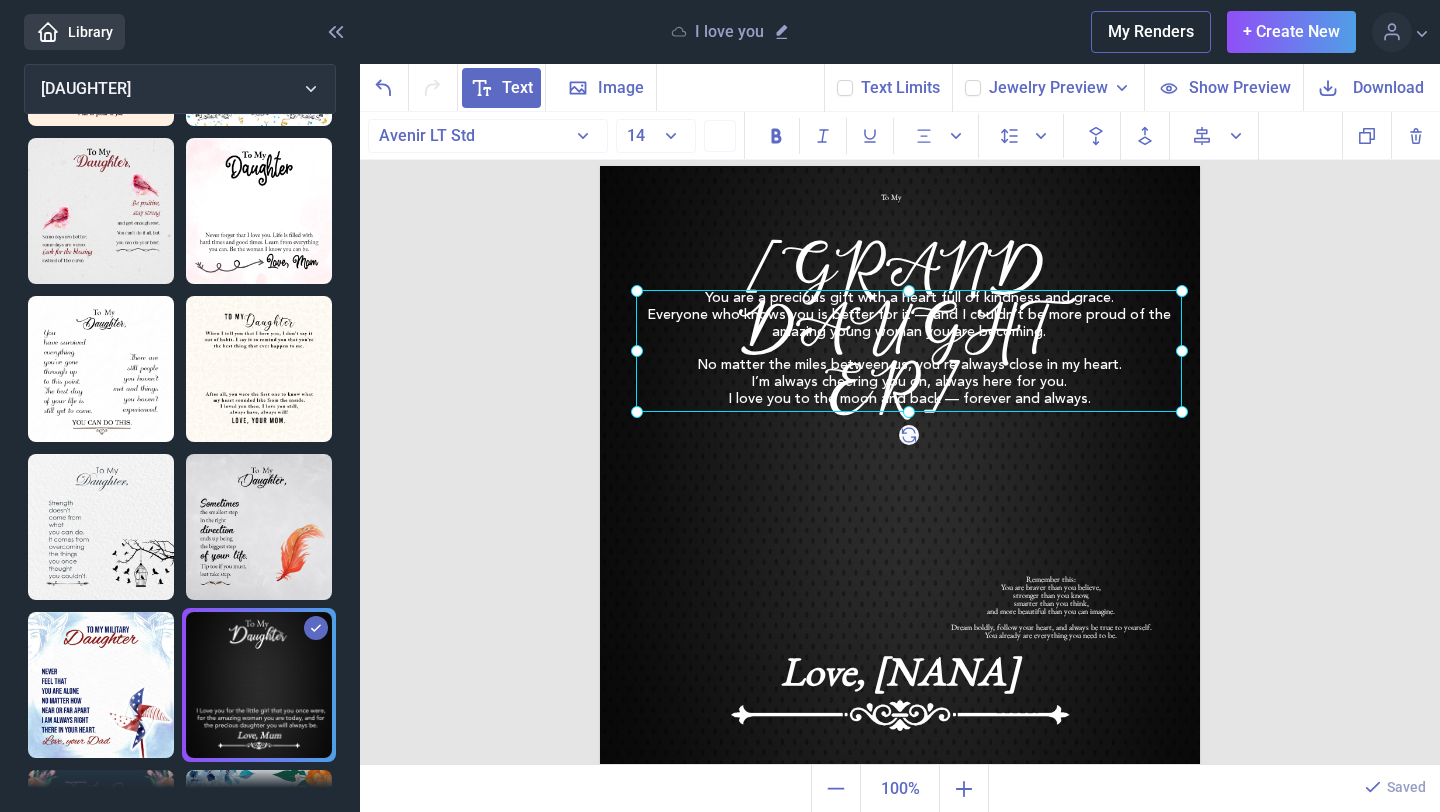 drag, startPoint x: 908, startPoint y: 563, endPoint x: 966, endPoint y: 412, distance: 161.75598 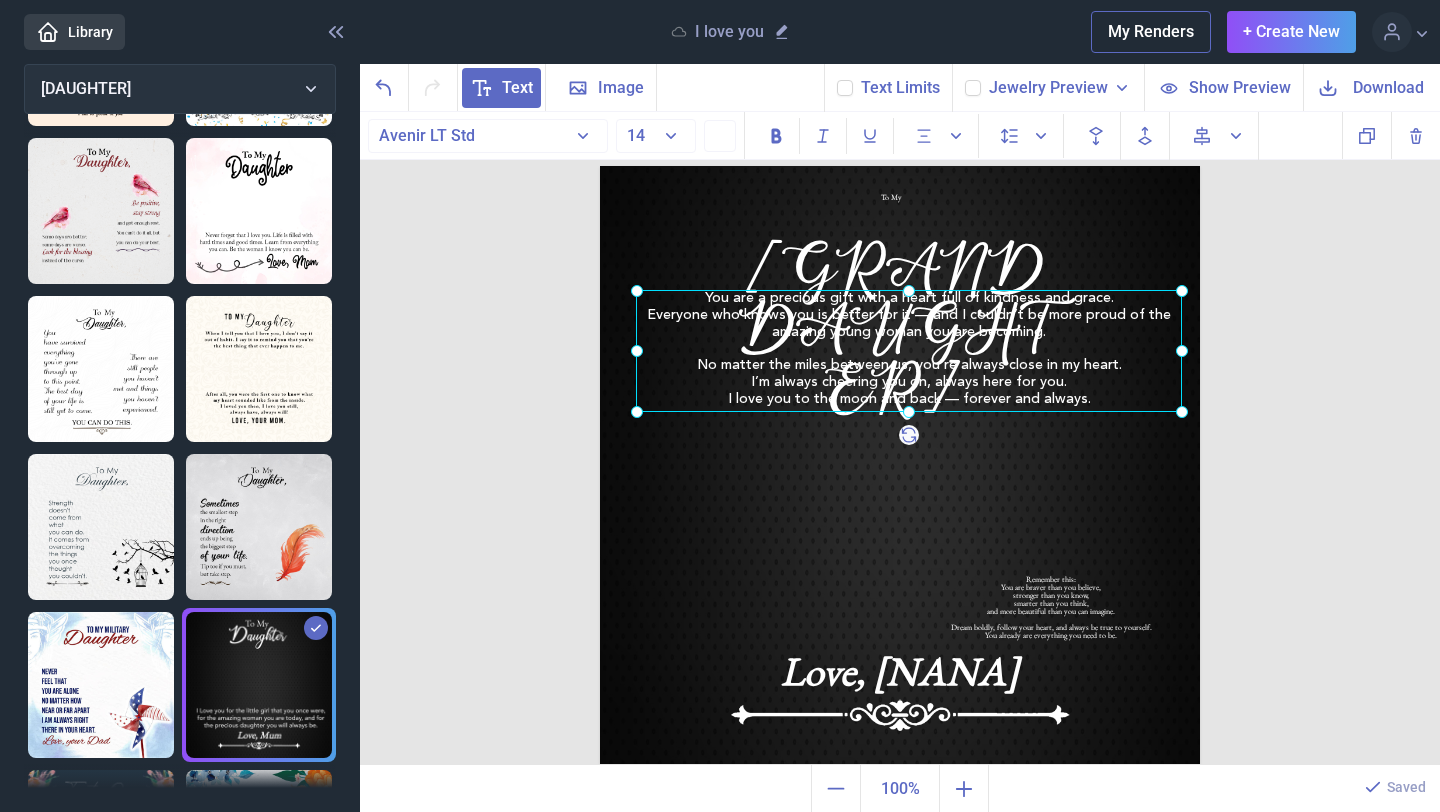 click 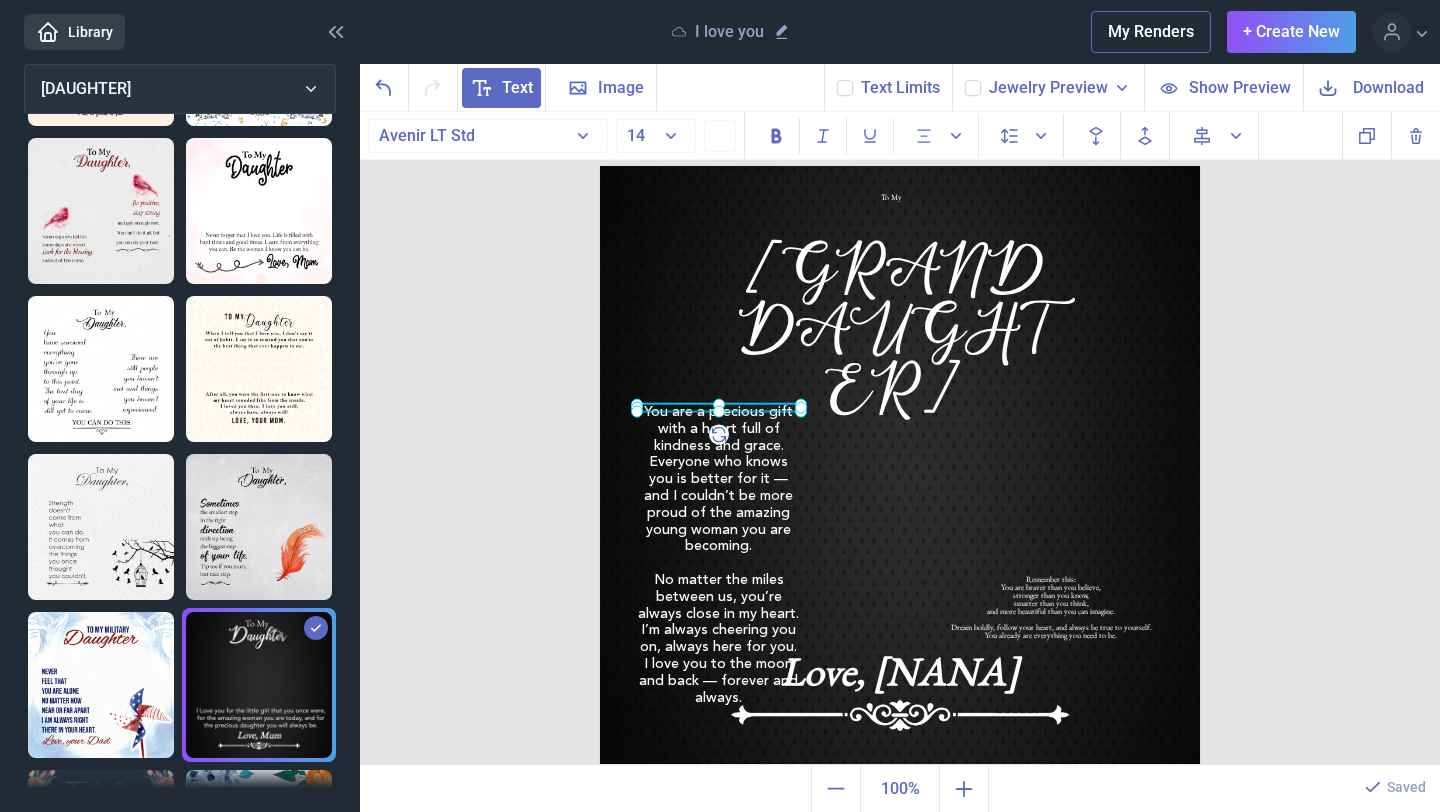 drag, startPoint x: 1182, startPoint y: 287, endPoint x: 798, endPoint y: 447, distance: 416 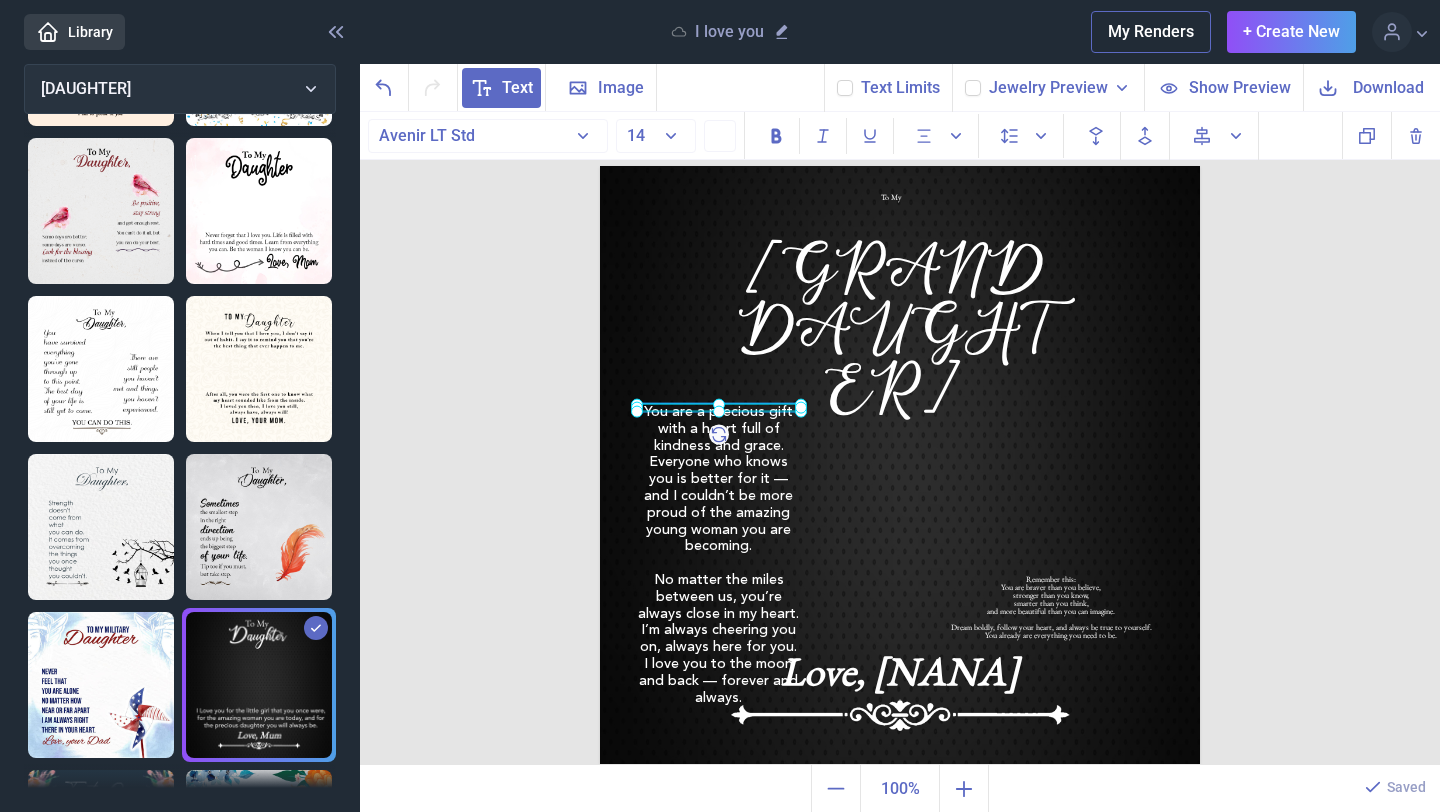 click on "To My [GRANDDAUGHTER] You are a precious gift with a heart full of kindness and grace. Everyone who knows you is better for it — and I couldn’t be more proud of the amazing young woman you are becoming. No matter the miles between us, you’re always close in my heart. I’m always cheering you on, always here for you. I love you to the moon and back — forever and always. Love, [NANA] Remember this: You are braver than you believe, stronger than you know, smarter than you think, and more beautiful than you can imagine. Dream boldly, follow your heart, and always be true to yourself. You already are everything you need to be." at bounding box center (900, 466) 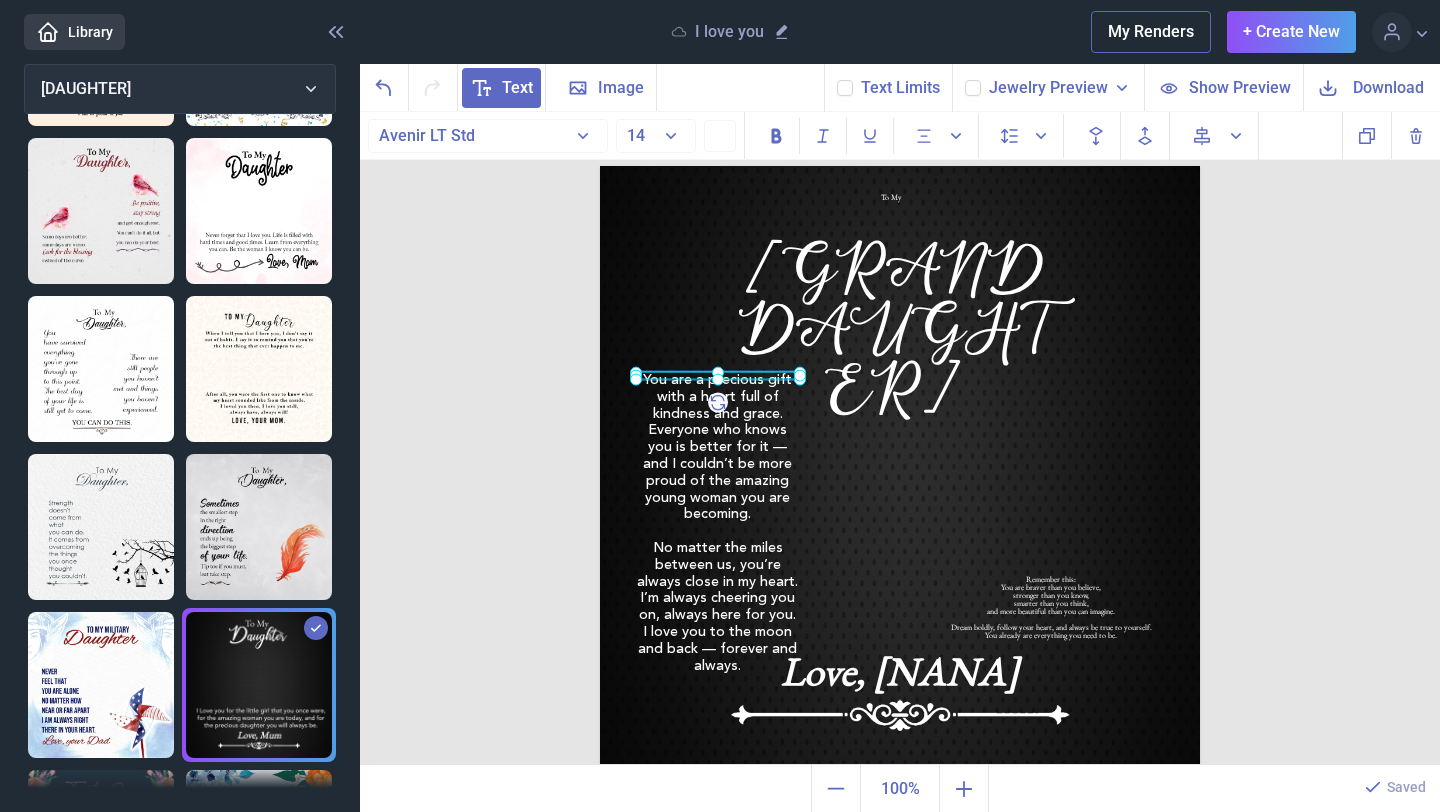 drag, startPoint x: 719, startPoint y: 572, endPoint x: 717, endPoint y: 554, distance: 18.110771 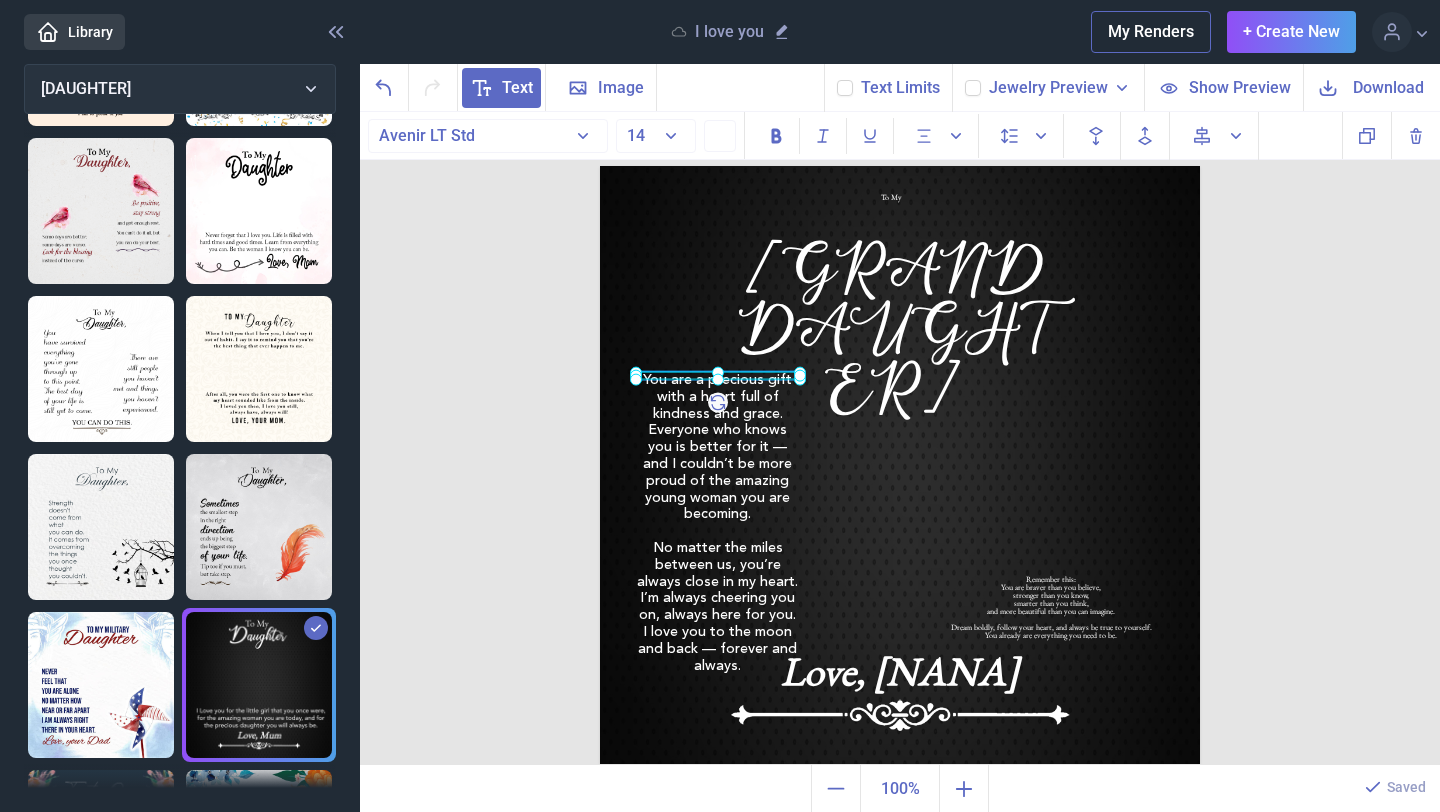 click on "No matter the miles between us, you’re always close in my heart." at bounding box center [717, 565] 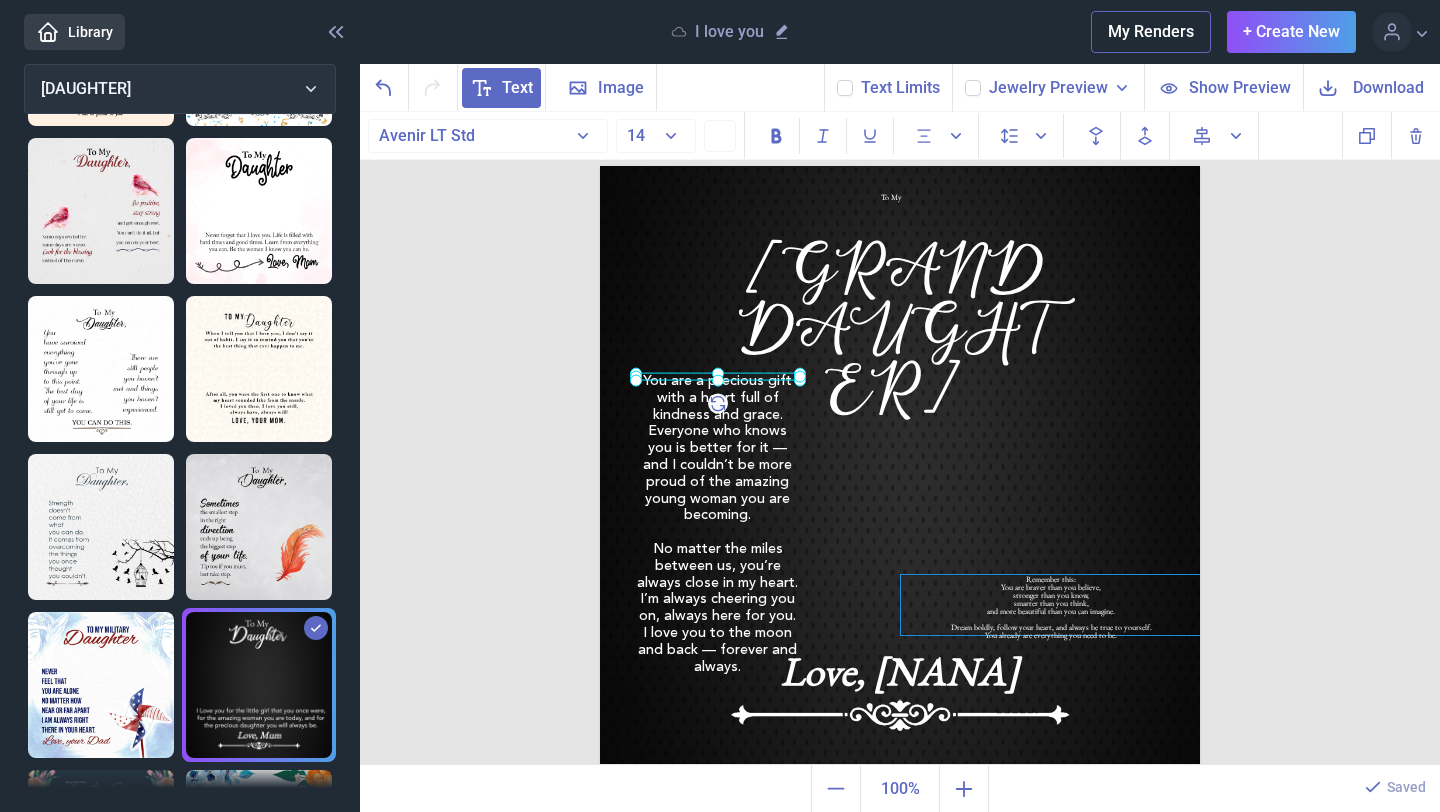 click on "Remember this: You are braver than you believe, stronger than you know, smarter than you think, and more beautiful than you can imagine. Dream boldly, follow your heart, and always be true to yourself. You already are everything you need to be." at bounding box center (900, 166) 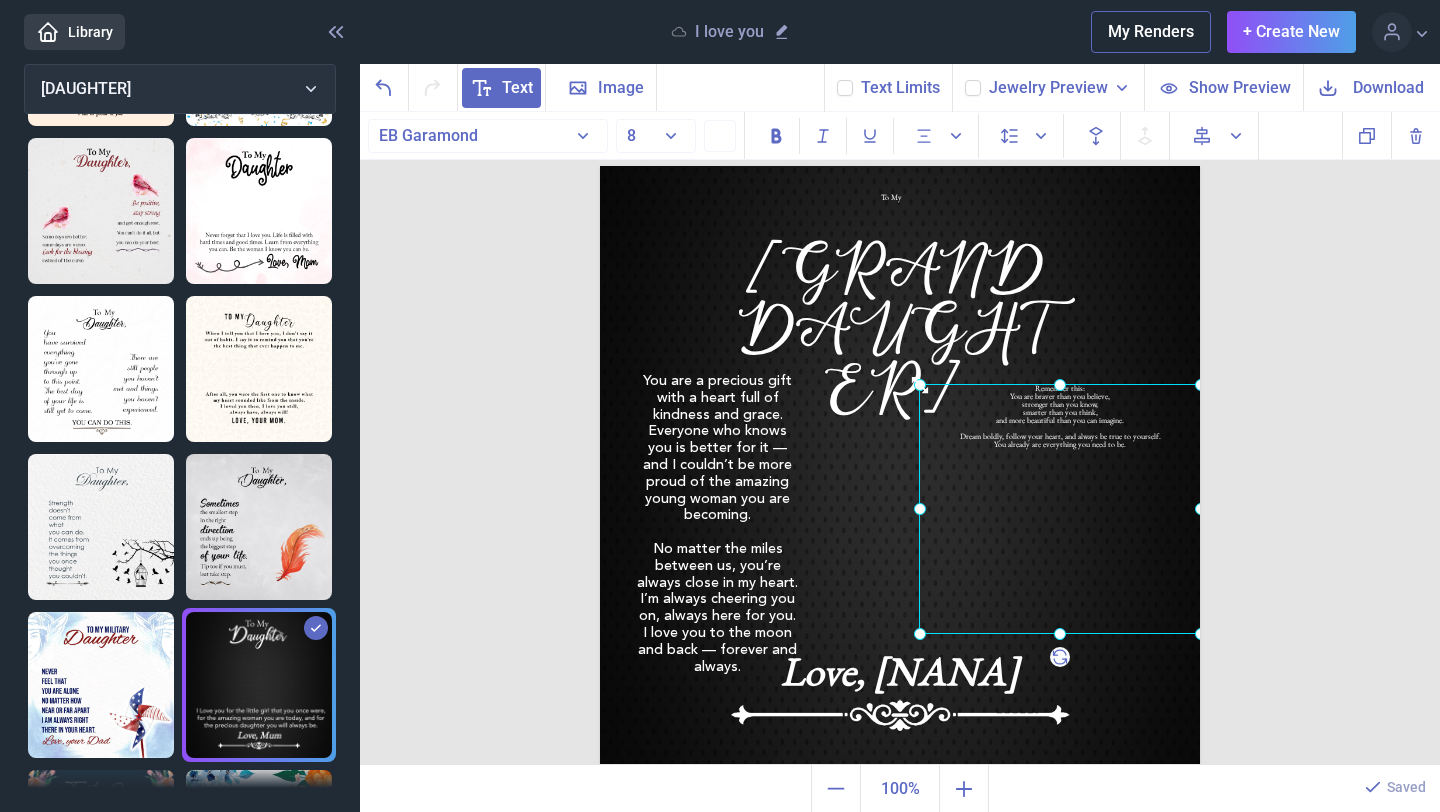drag, startPoint x: 904, startPoint y: 575, endPoint x: 922, endPoint y: 385, distance: 190.85072 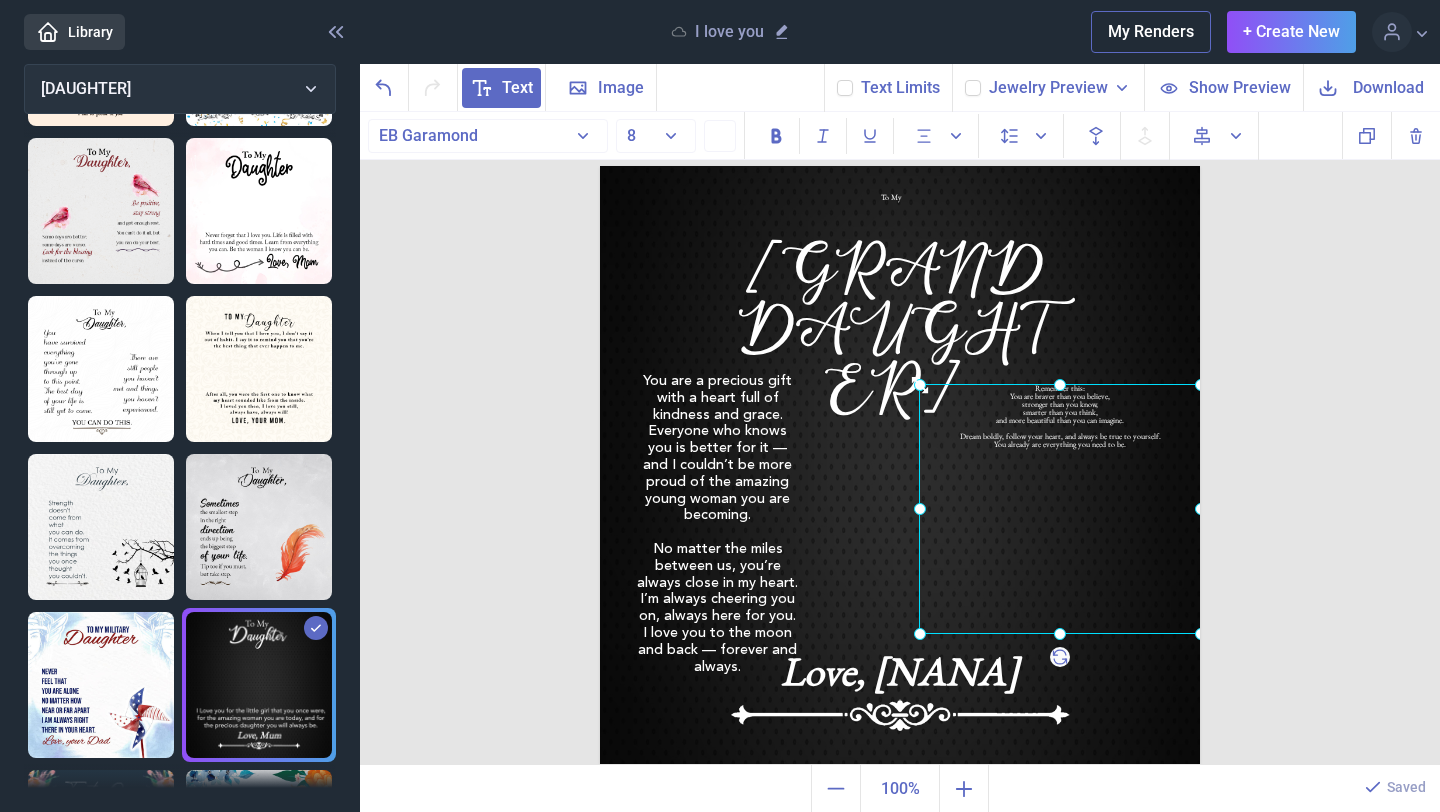 click 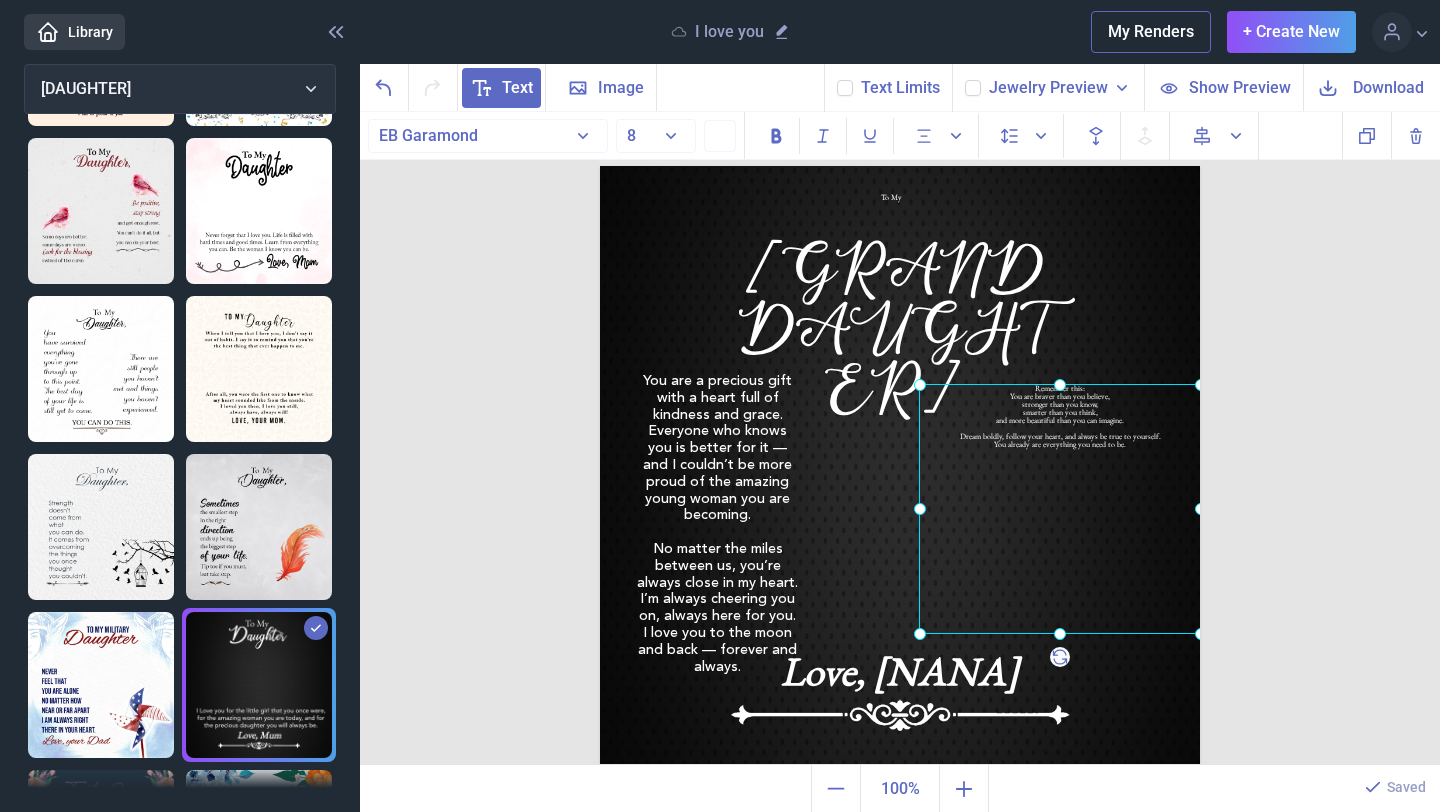 click at bounding box center [1060, 509] 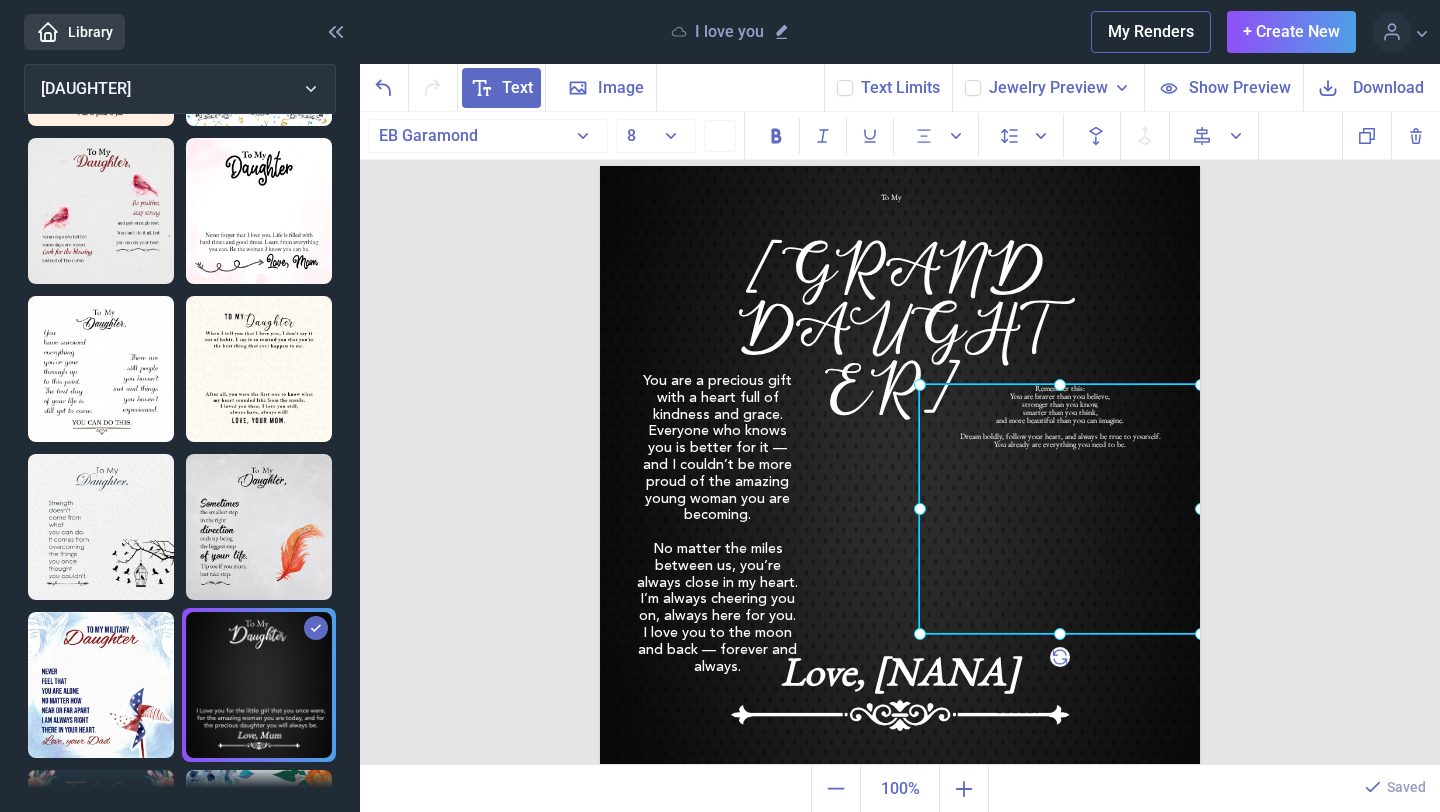 click at bounding box center [1060, 509] 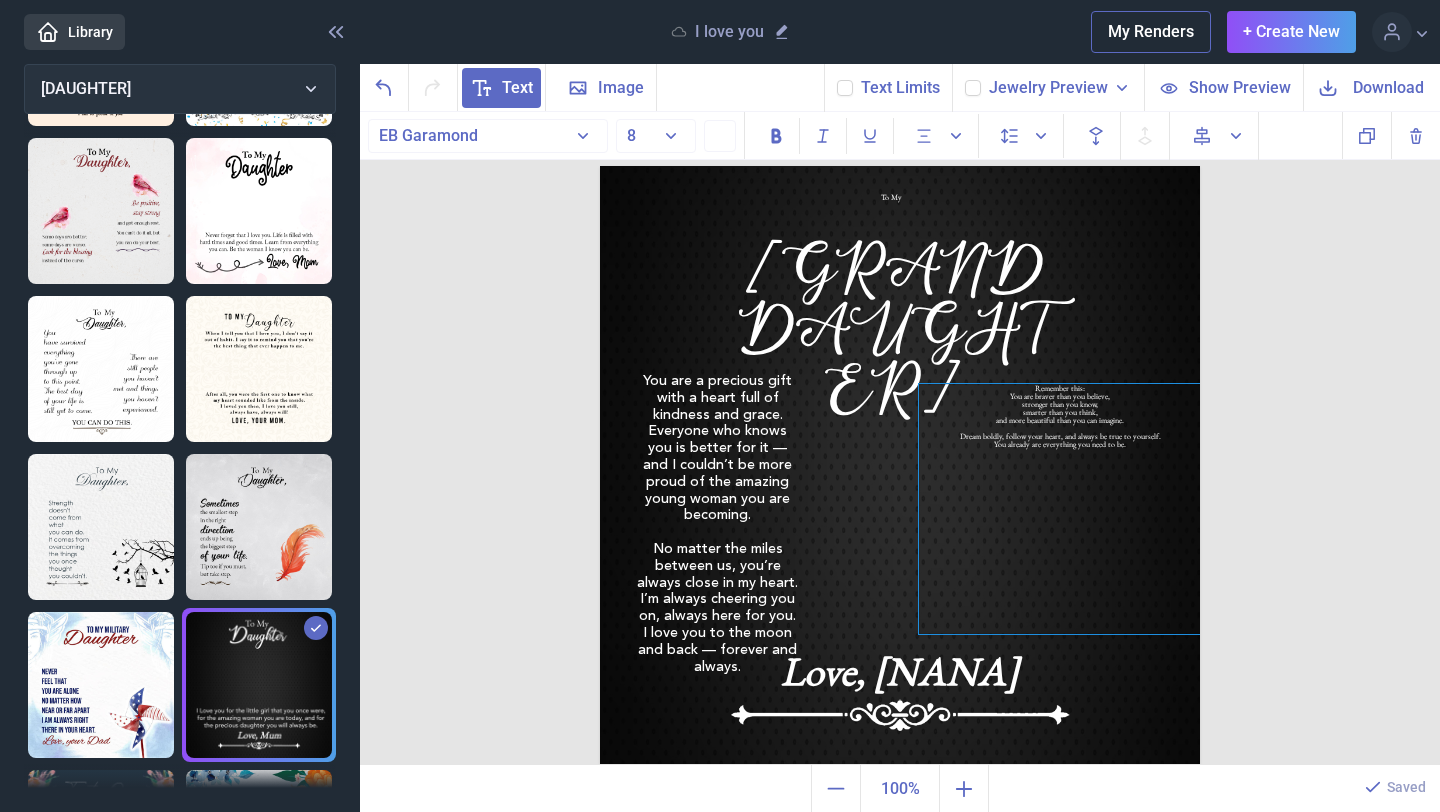 click on "You already are everything you need to be." at bounding box center [1060, 444] 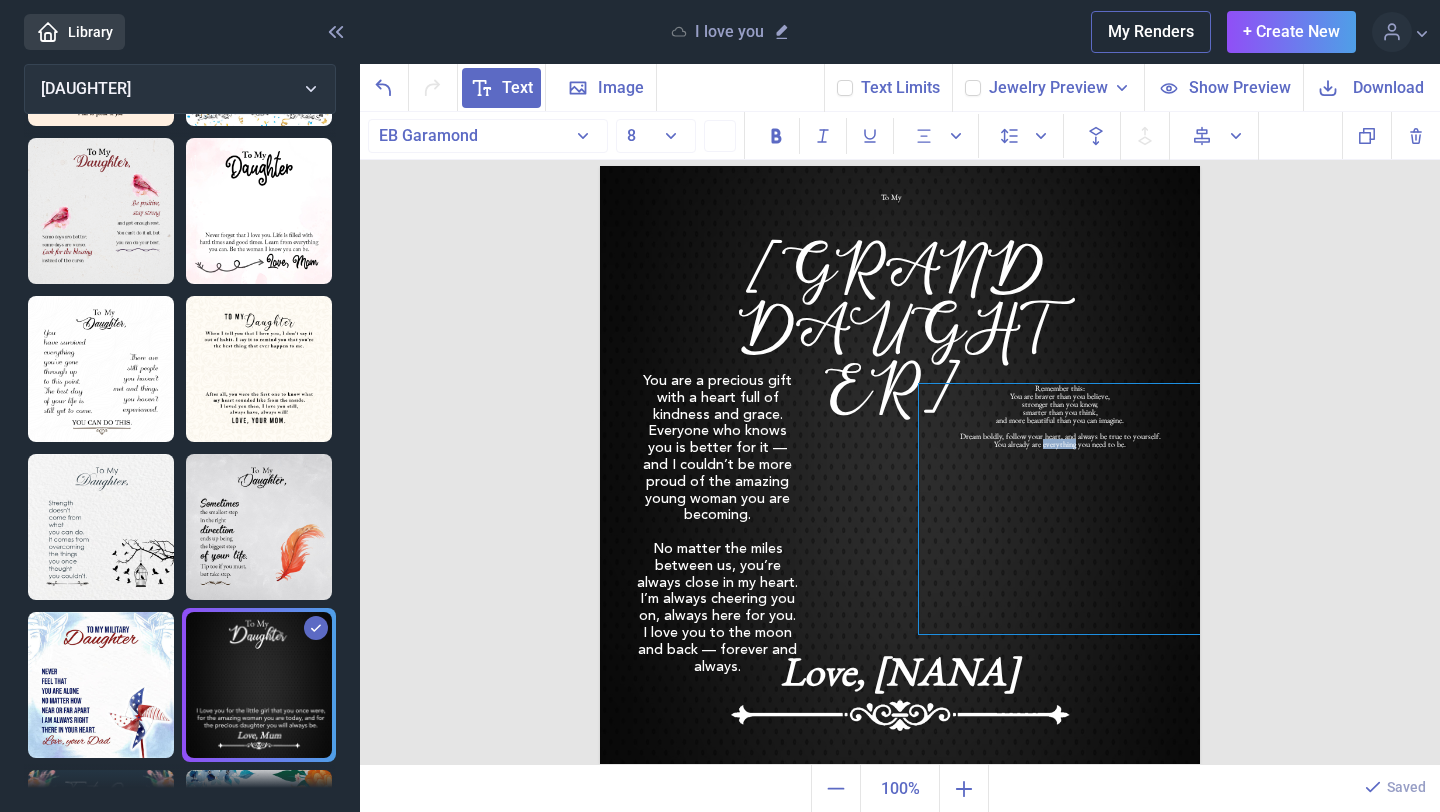 click on "You already are everything you need to be." at bounding box center [1060, 444] 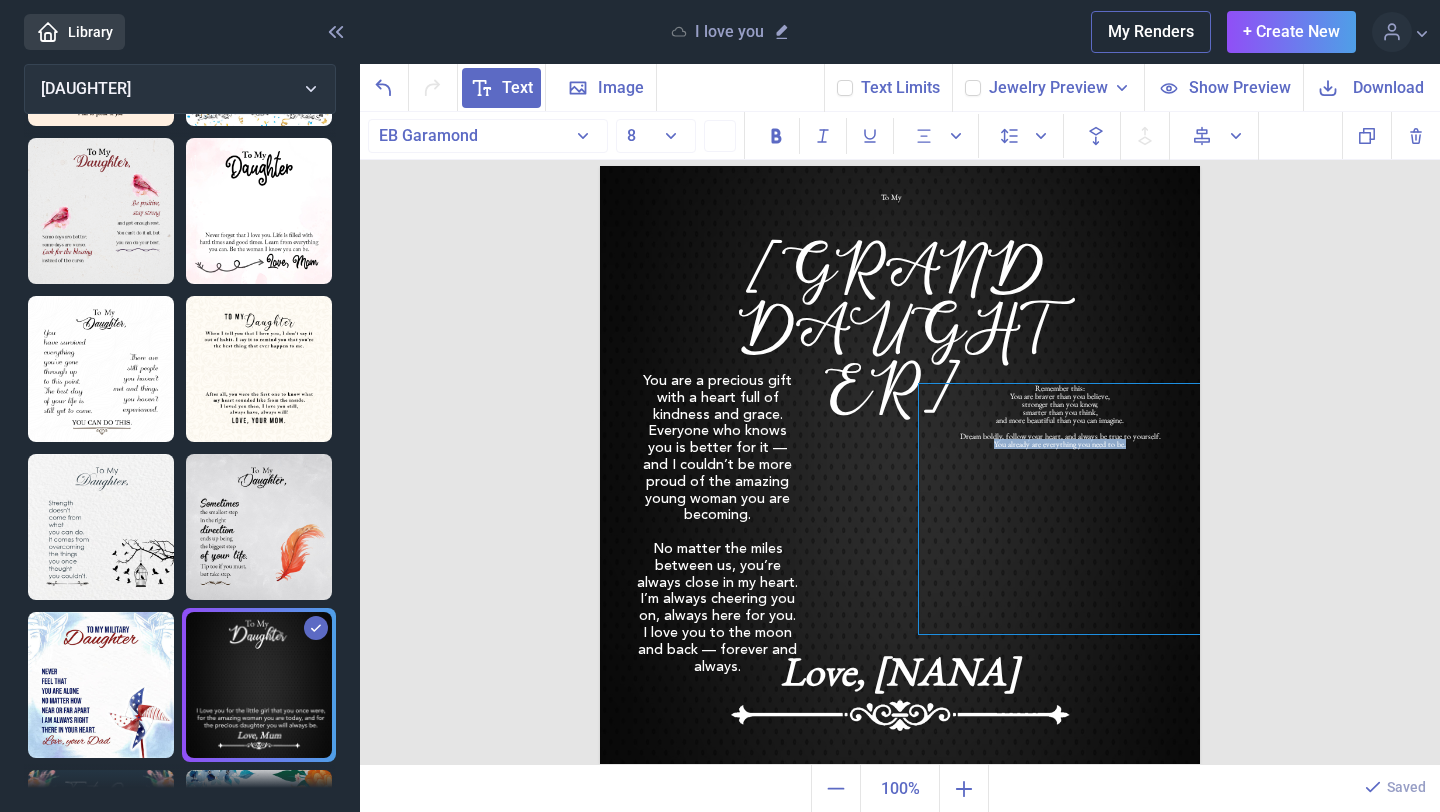 click on "You already are everything you need to be." at bounding box center (1060, 444) 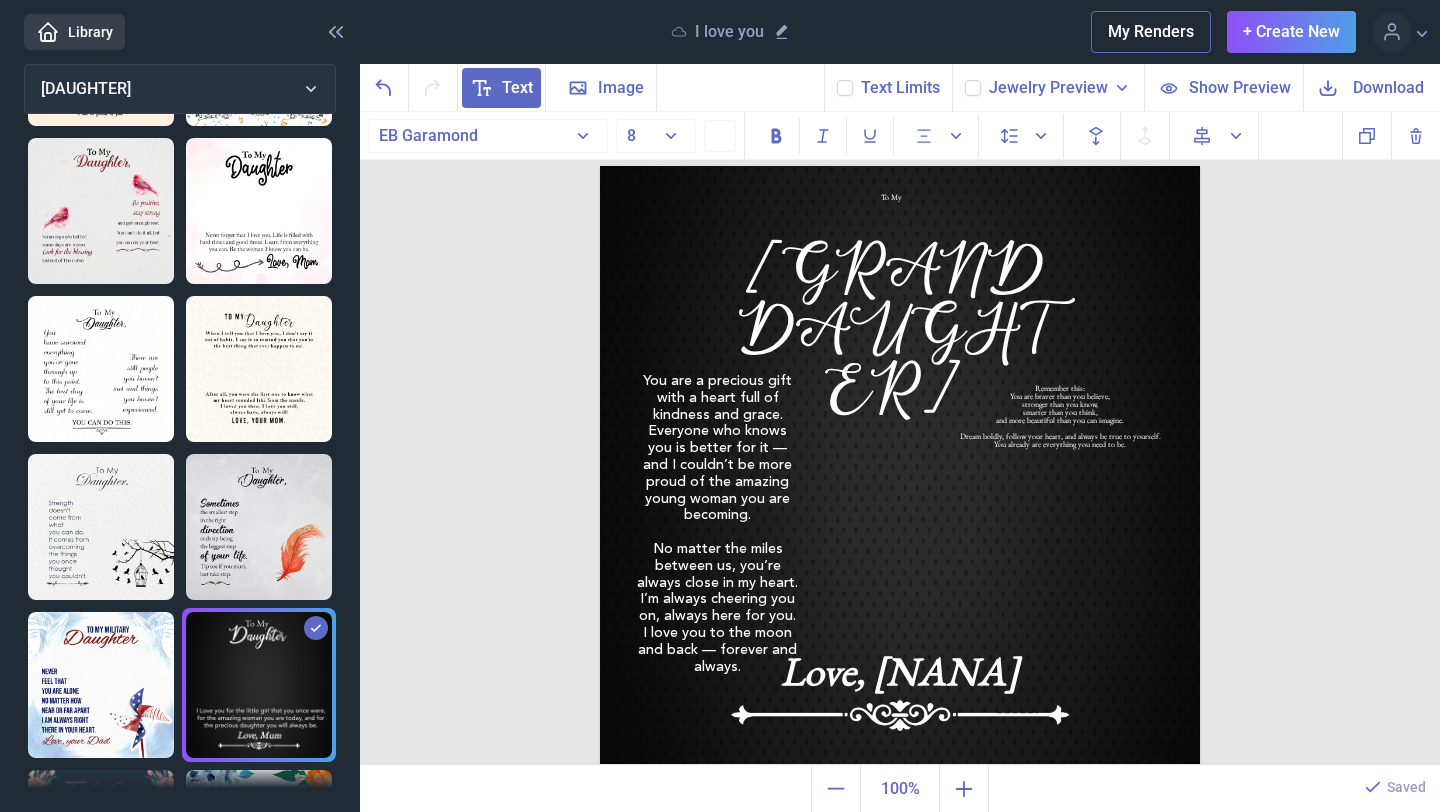 drag, startPoint x: 1095, startPoint y: 393, endPoint x: 1118, endPoint y: 365, distance: 36.23534 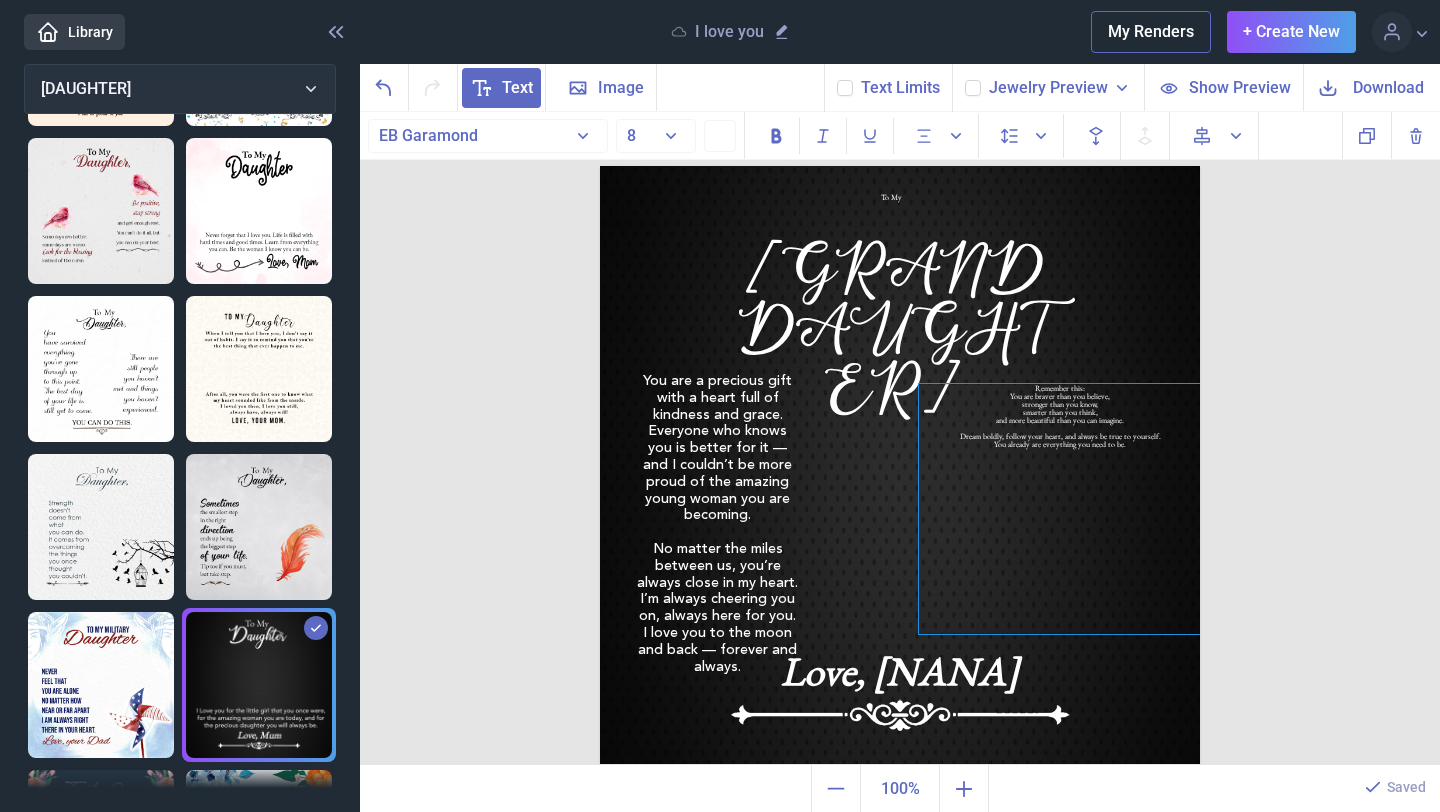 click at bounding box center [1060, 428] 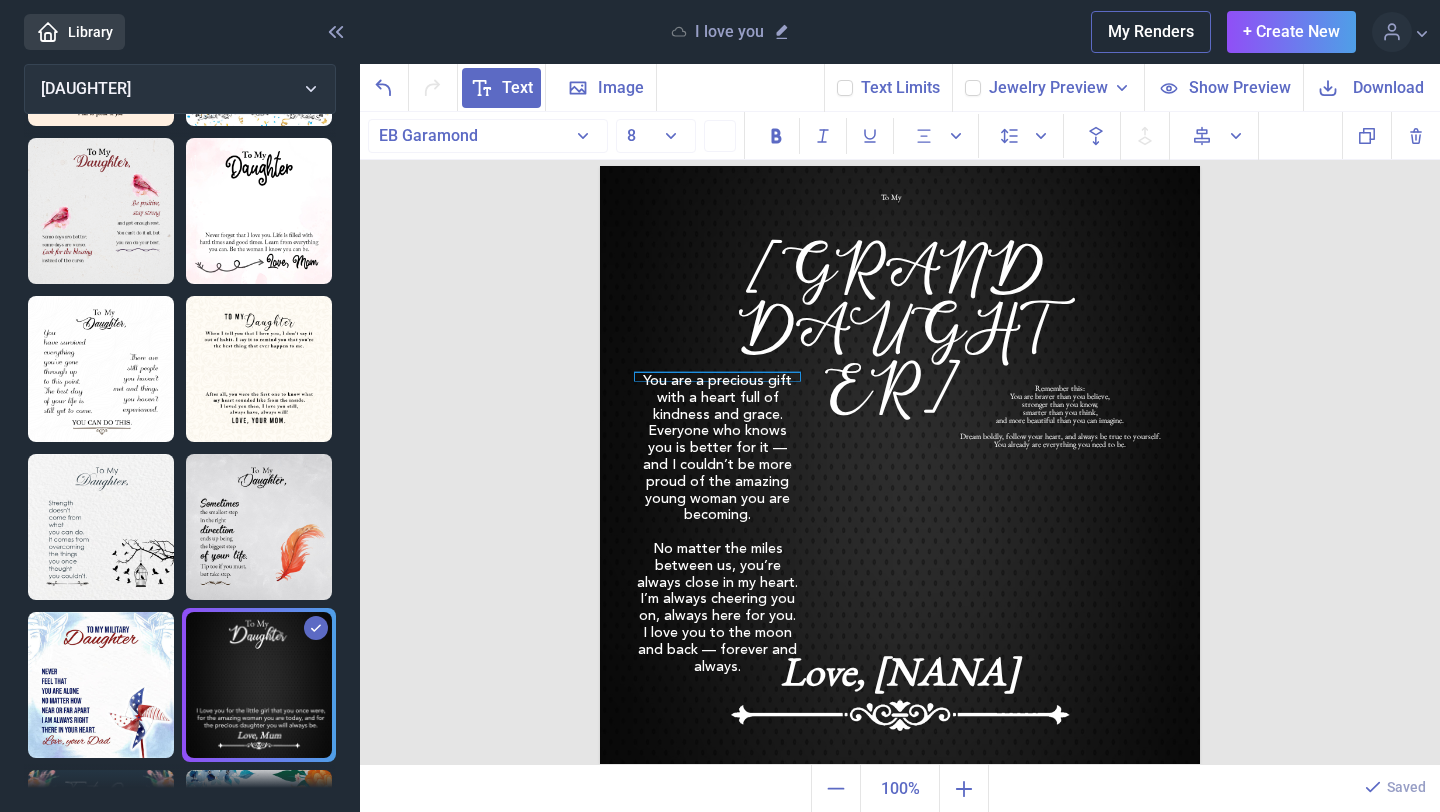 click on "Everyone who knows you is better for it — and I couldn’t be more proud of the amazing young woman you are becoming." at bounding box center [717, 473] 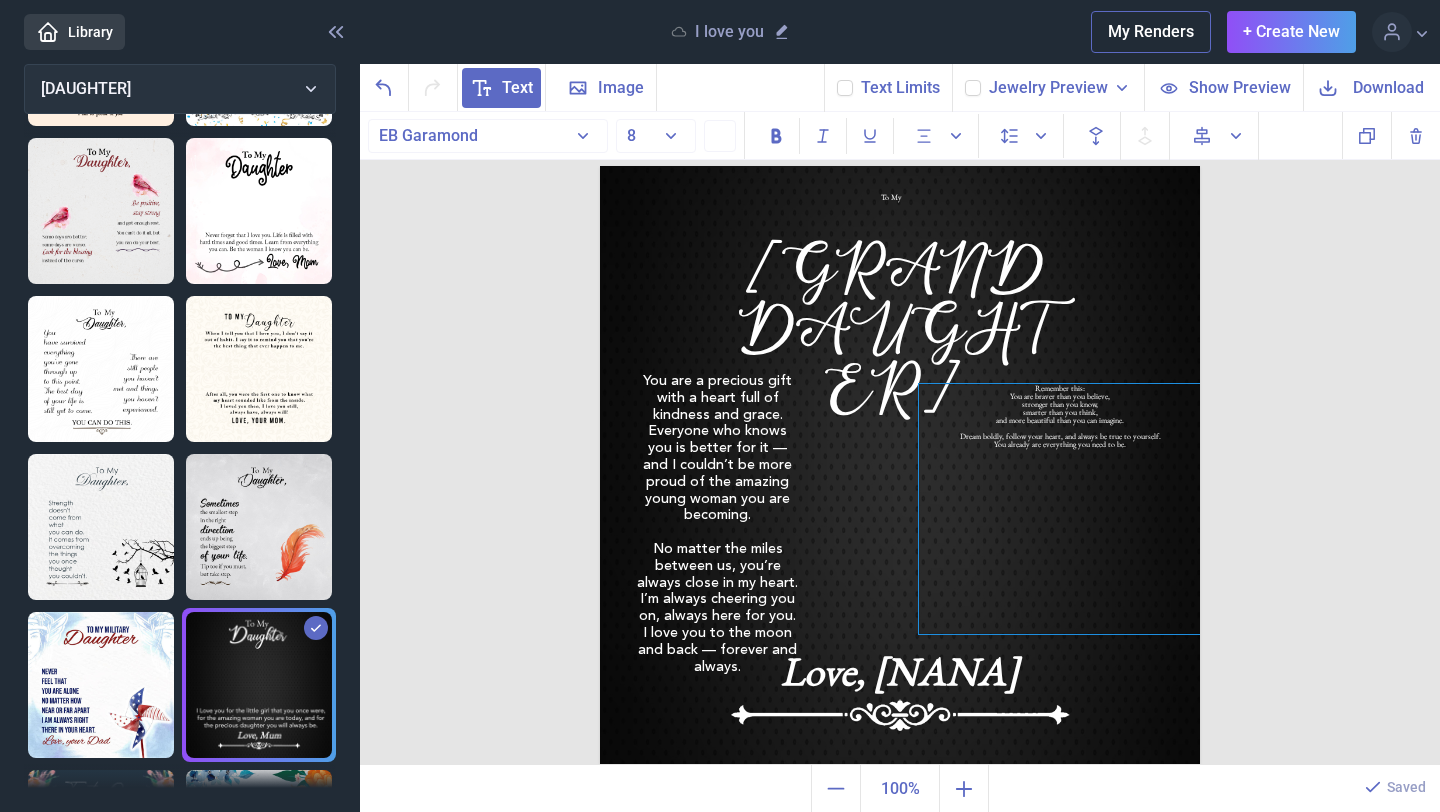 click on "smarter than you think," at bounding box center (1060, 412) 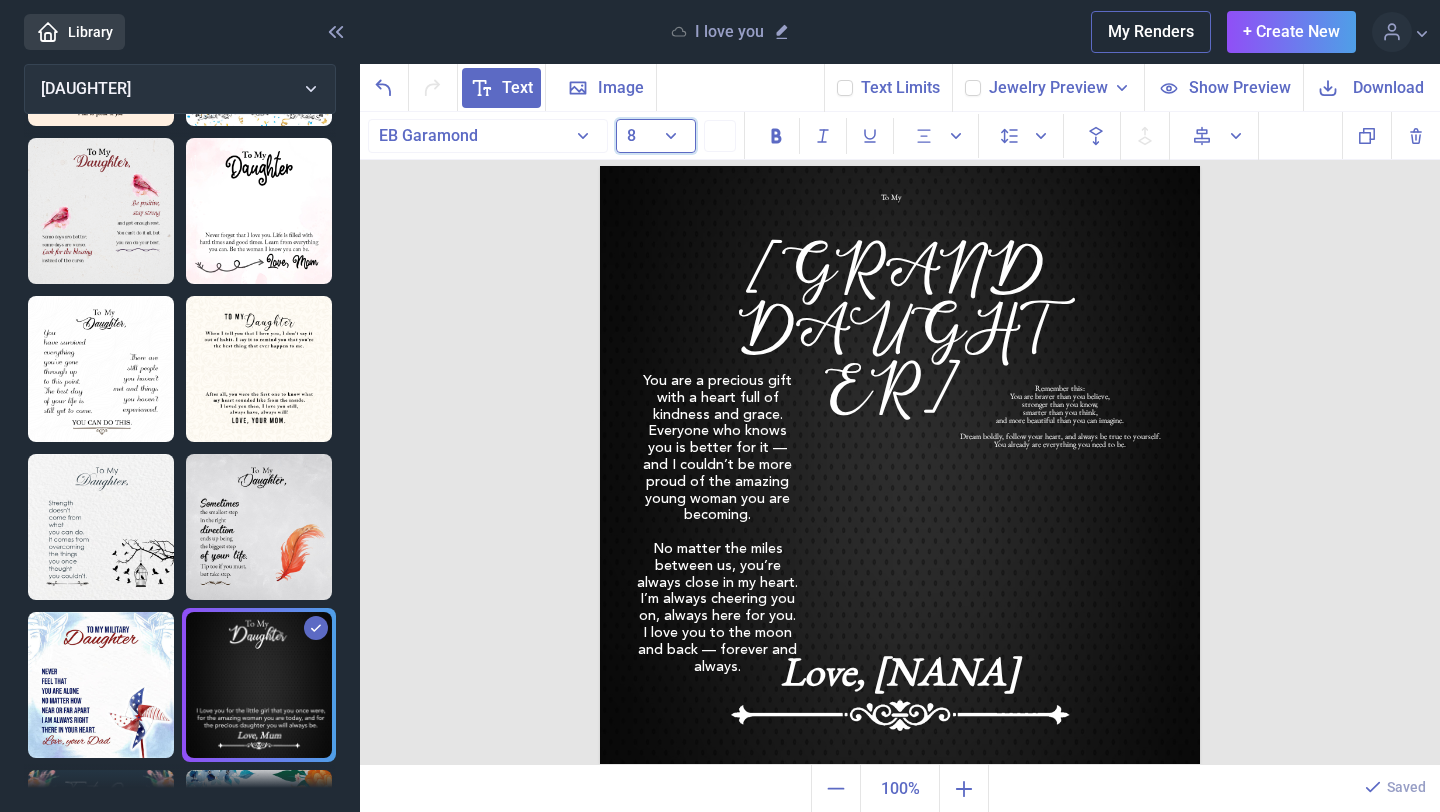 click on "8" at bounding box center [656, 136] 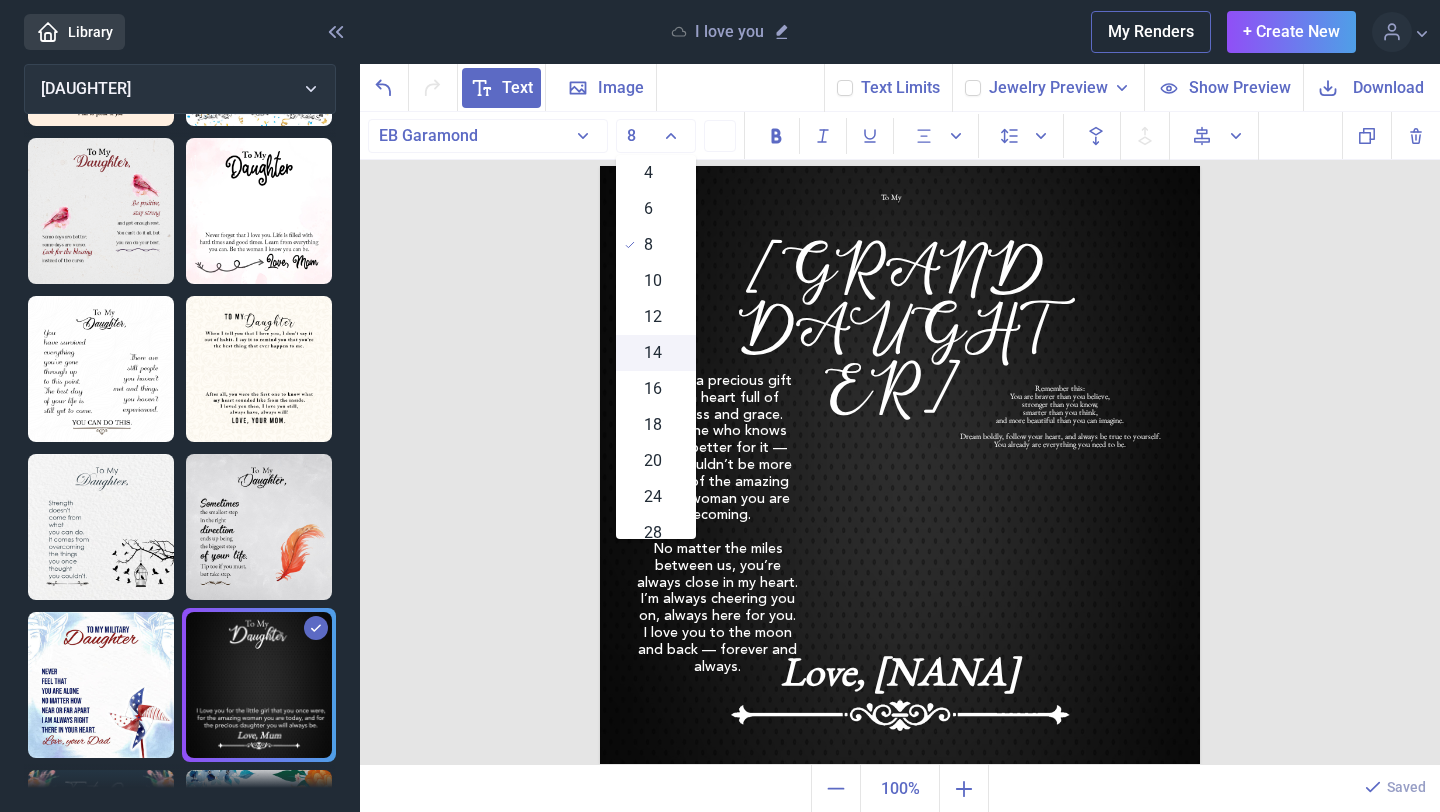 click on "14" at bounding box center [656, 353] 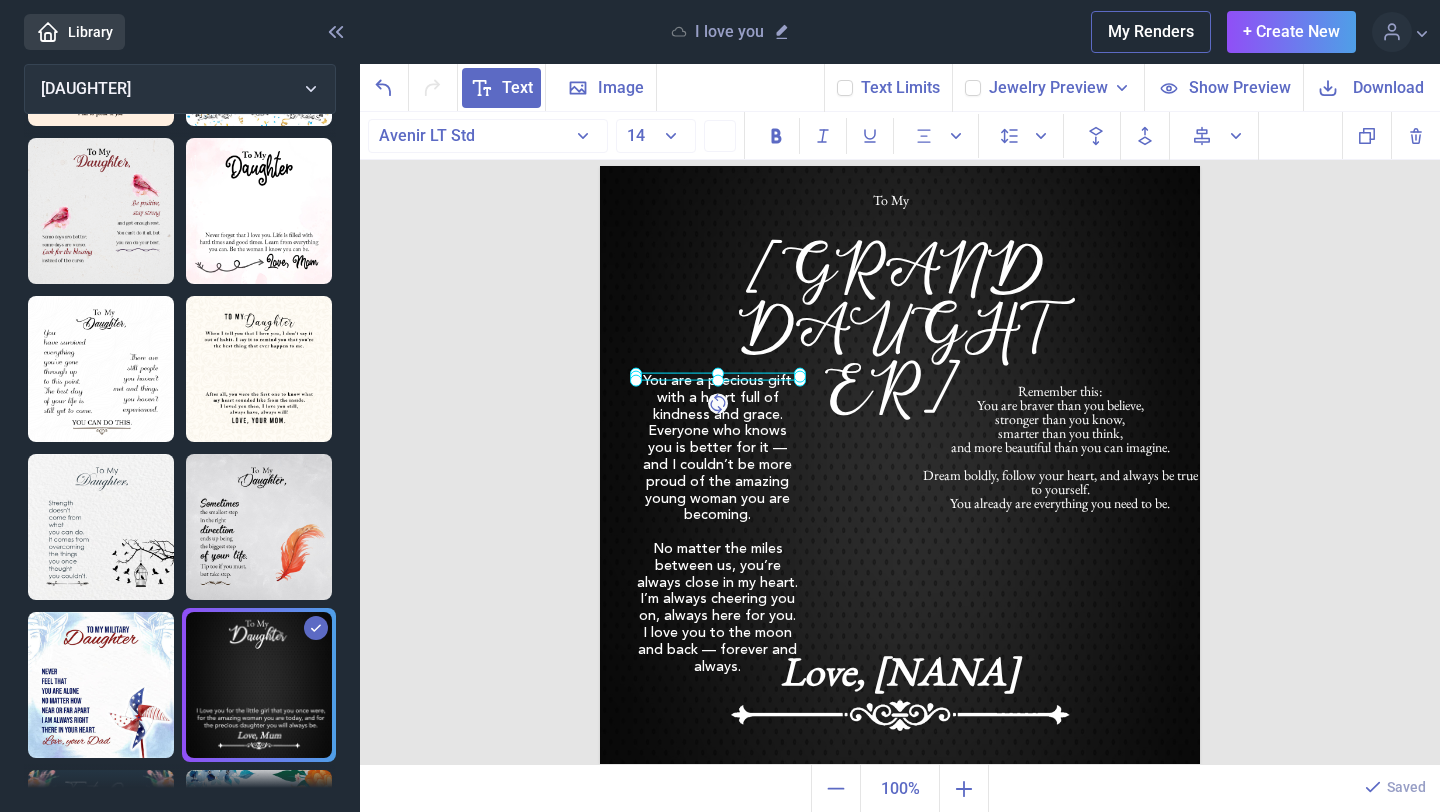 click on "You are a precious gift with a heart full of kindness and grace. Everyone who knows you is better for it — and I couldn’t be more proud of the amazing young woman you are becoming. No matter the miles between us, you’re always close in my heart. I’m always cheering you on, always here for you. I love you to the moon and back — forever and always." at bounding box center [600, 166] 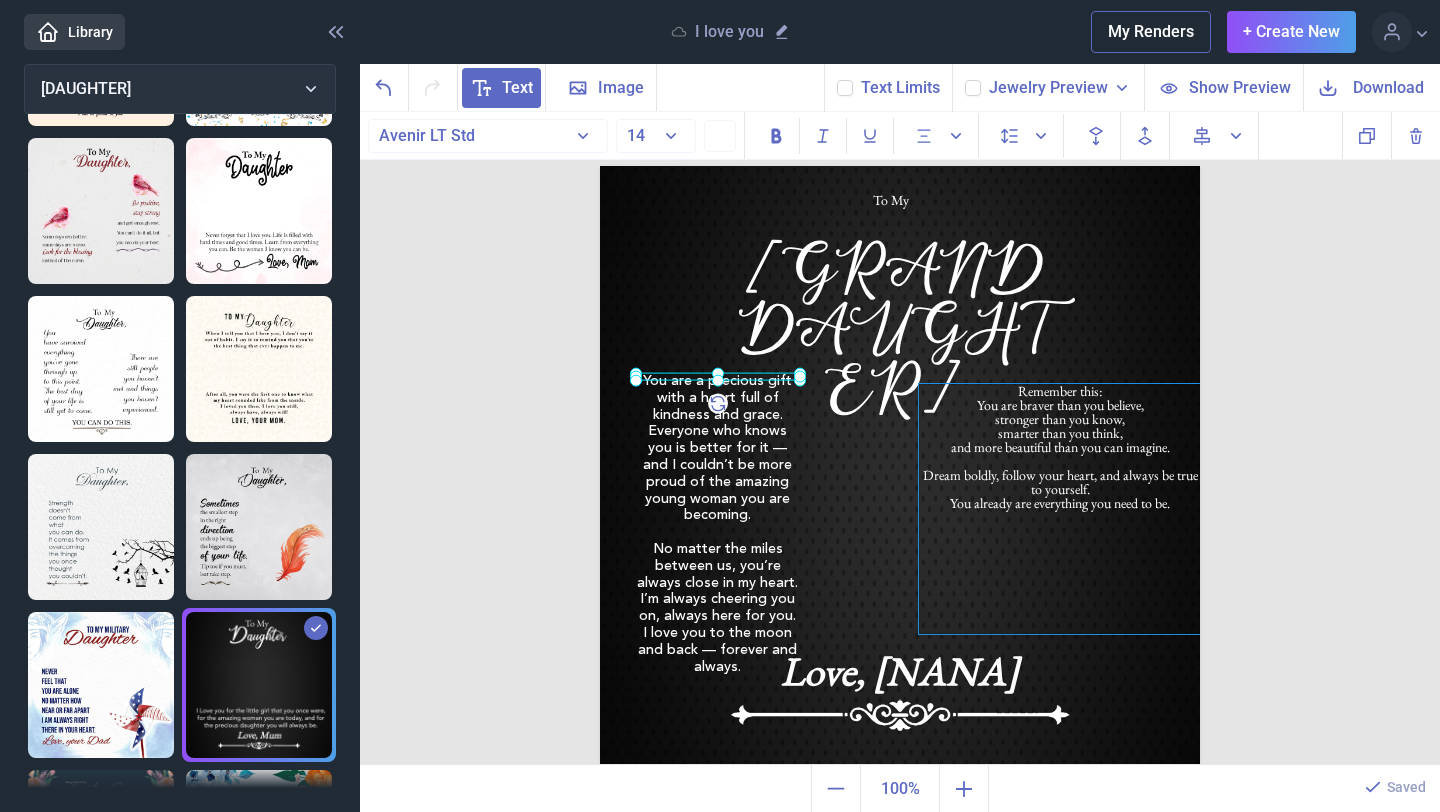 click on "stronger than you know," at bounding box center (1060, 419) 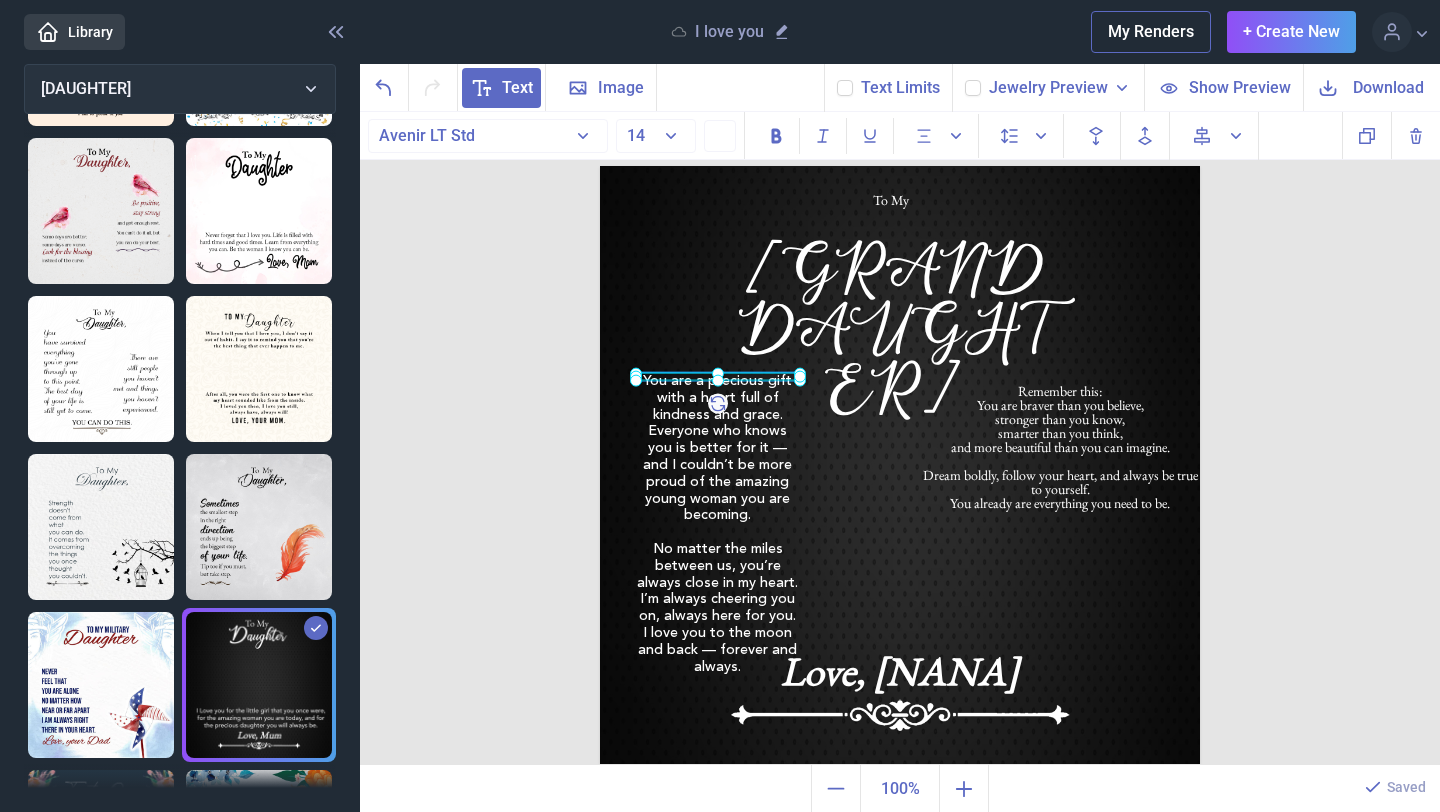 click on "You are a precious gift with a heart full of kindness and grace. Everyone who knows you is better for it — and I couldn’t be more proud of the amazing young woman you are becoming. No matter the miles between us, you’re always close in my heart. I’m always cheering you on, always here for you. I love you to the moon and back — forever and always." at bounding box center (717, 377) 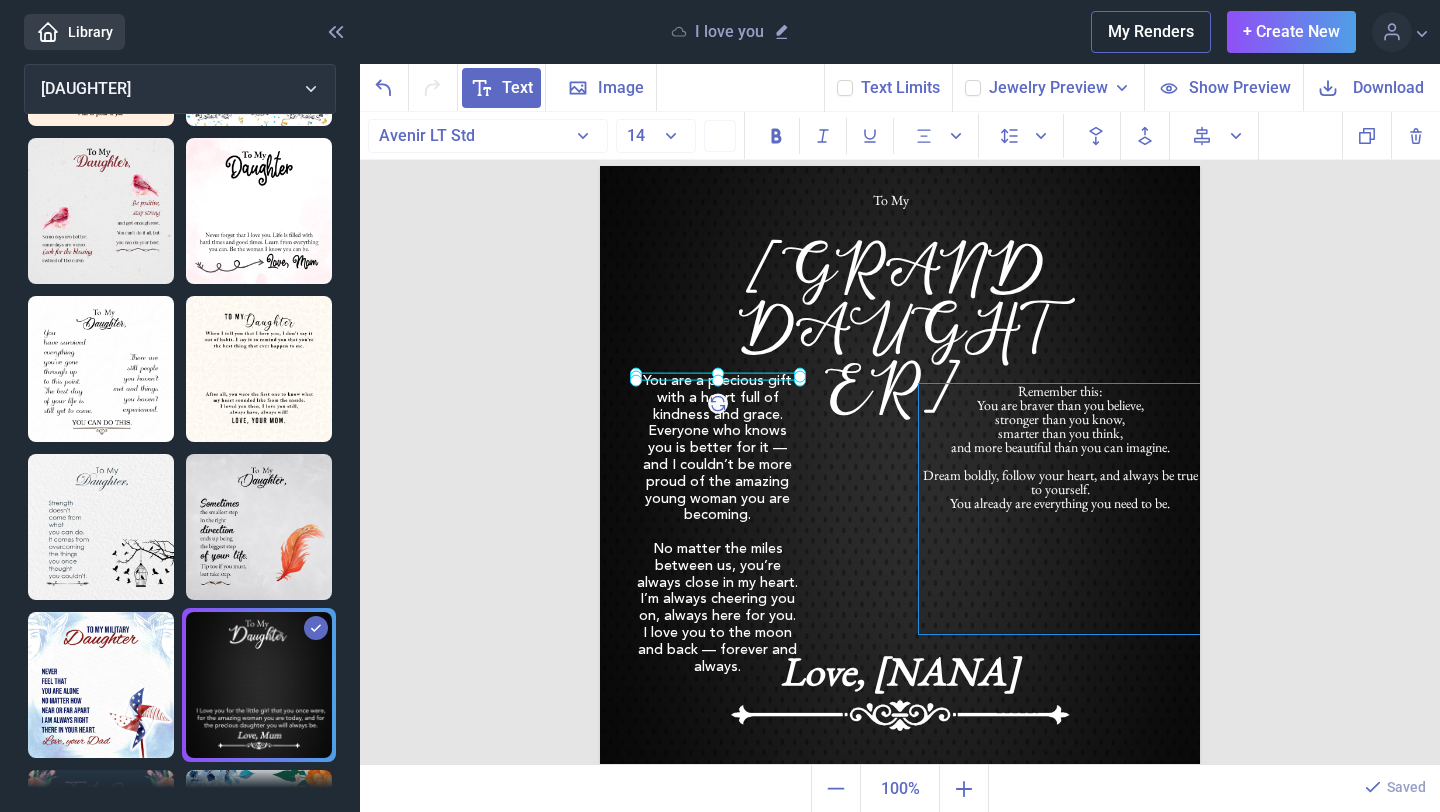 click on "and more beautiful than you can imagine." at bounding box center [1060, 447] 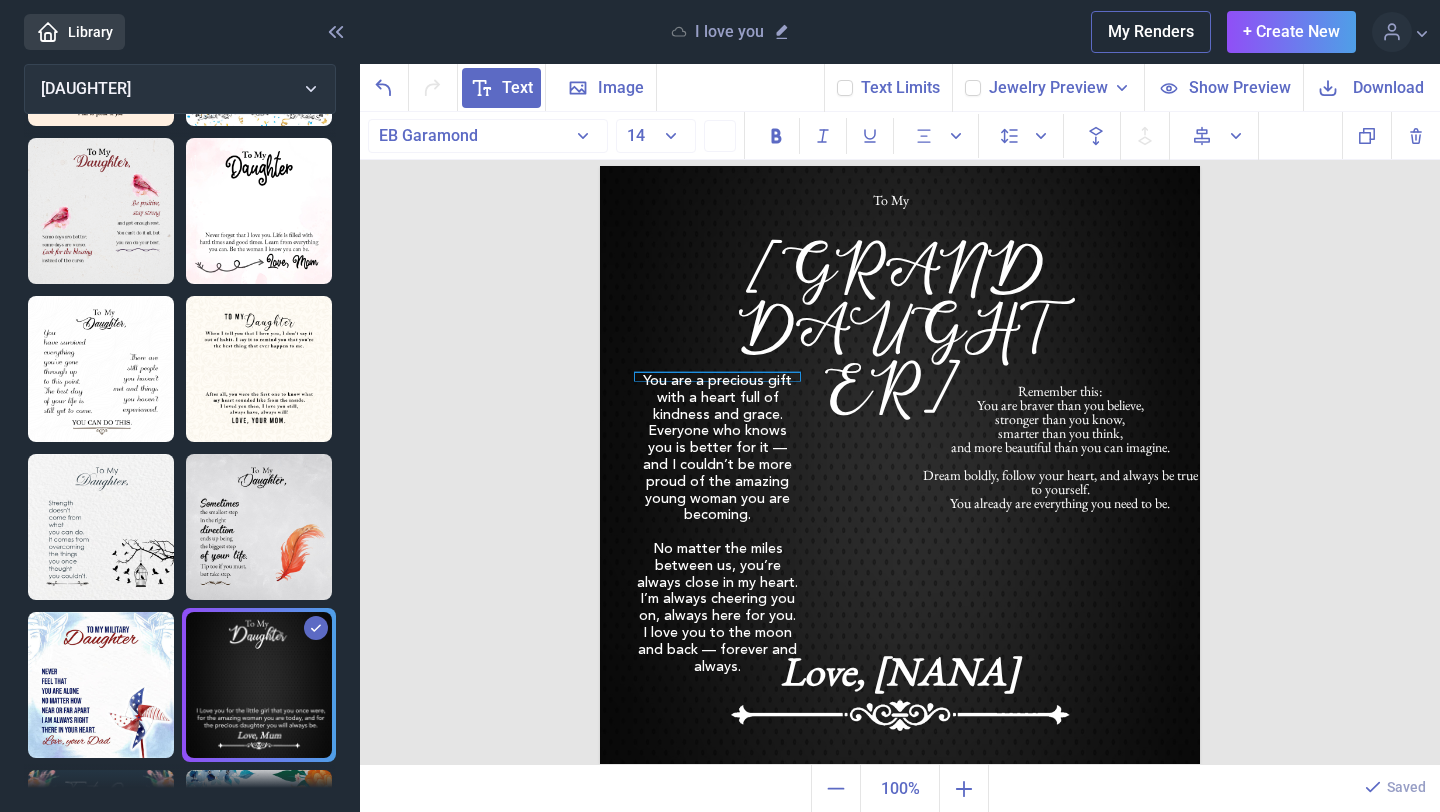click on "Everyone who knows you is better for it — and I couldn’t be more proud of the amazing young woman you are becoming." at bounding box center (717, 473) 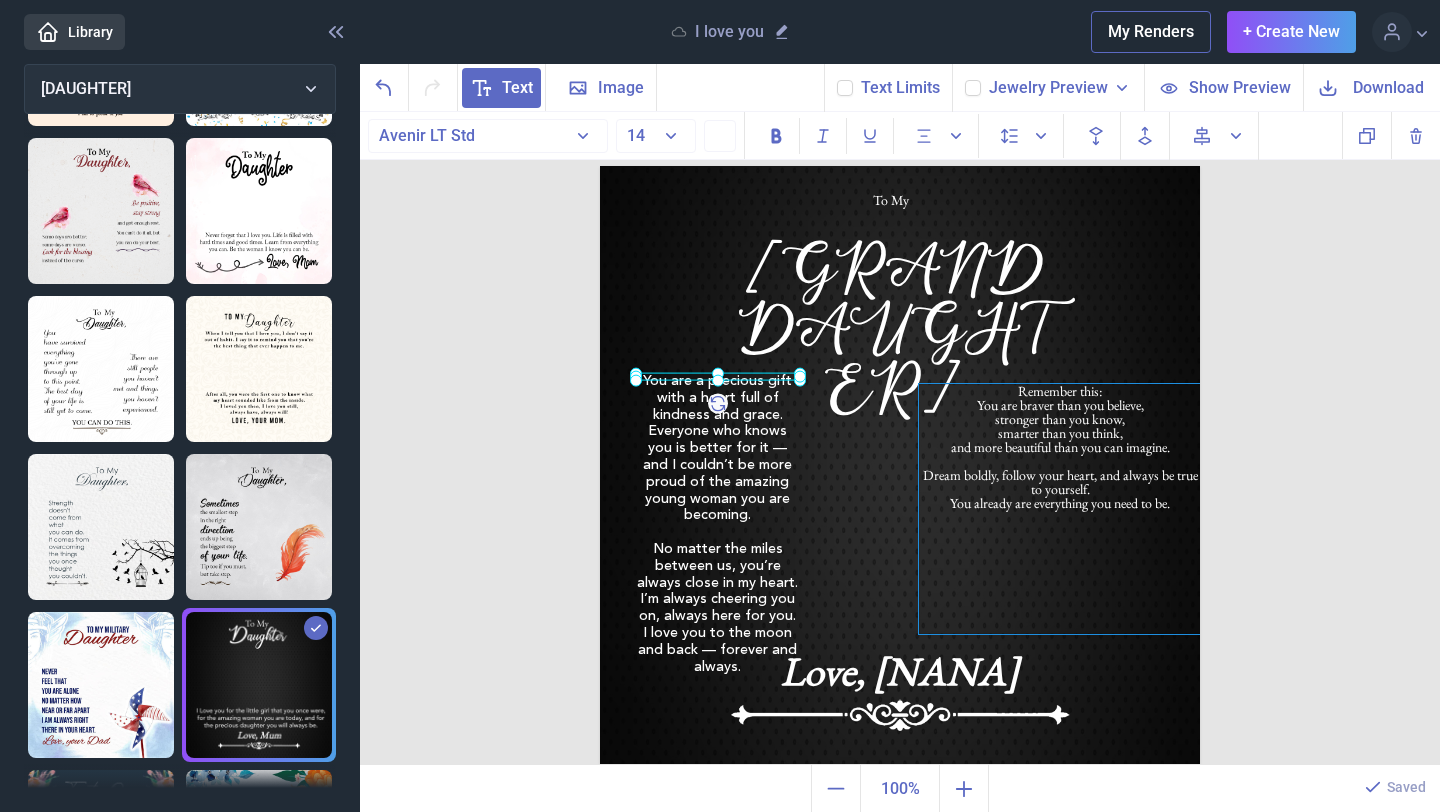 click at bounding box center (1060, 461) 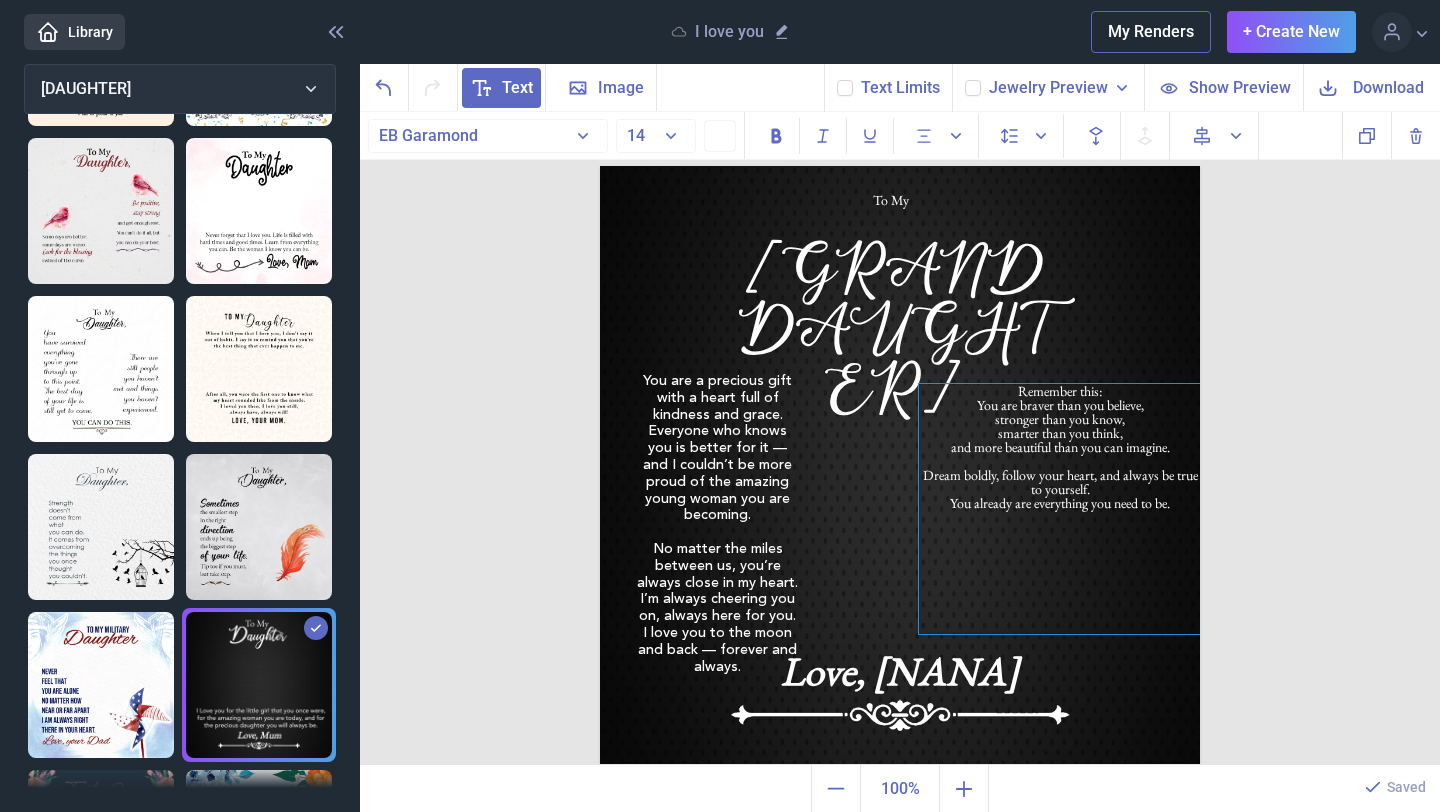 click on "Dream boldly, follow your heart, and always be true to yourself." at bounding box center (1060, 482) 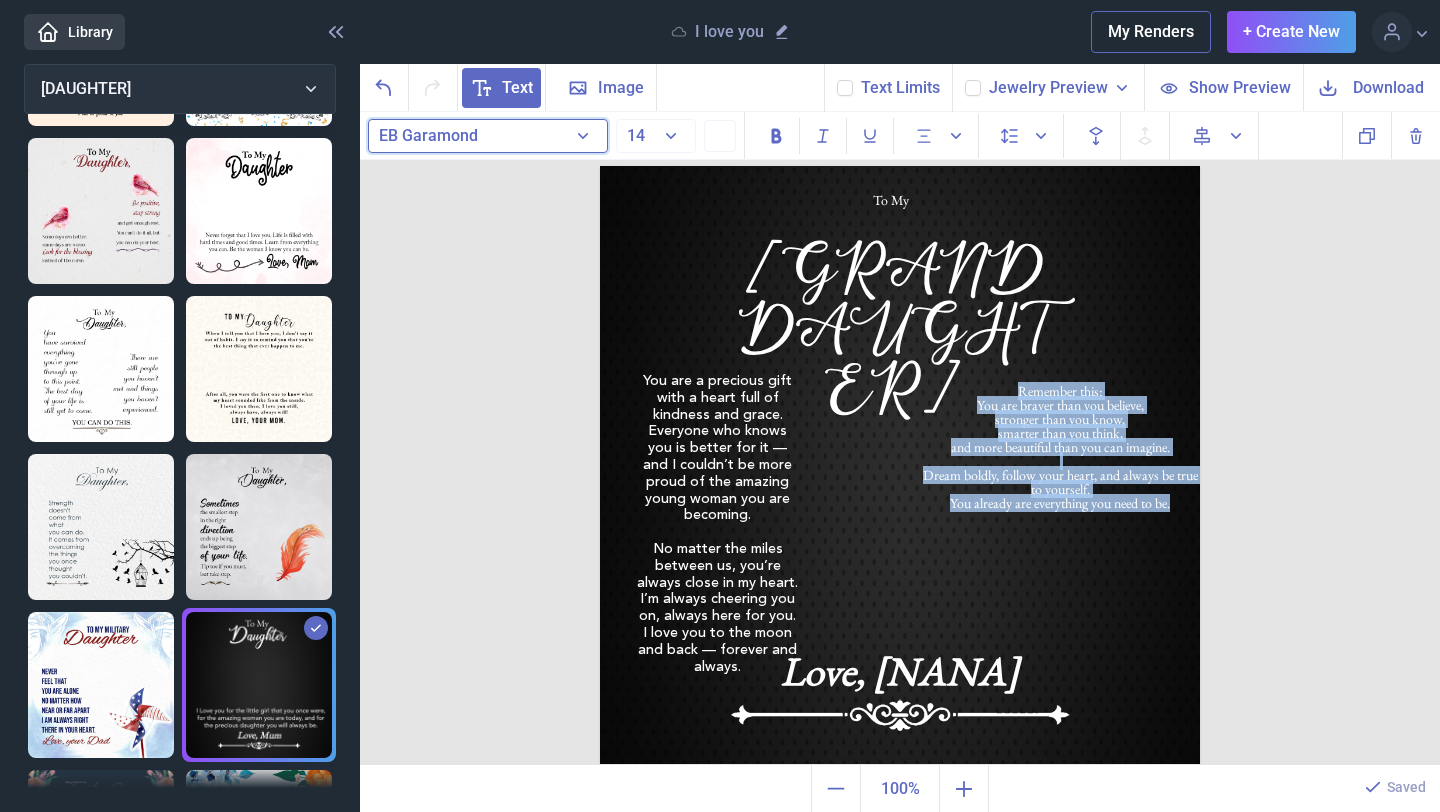 click on "EB Garamond" at bounding box center [488, 136] 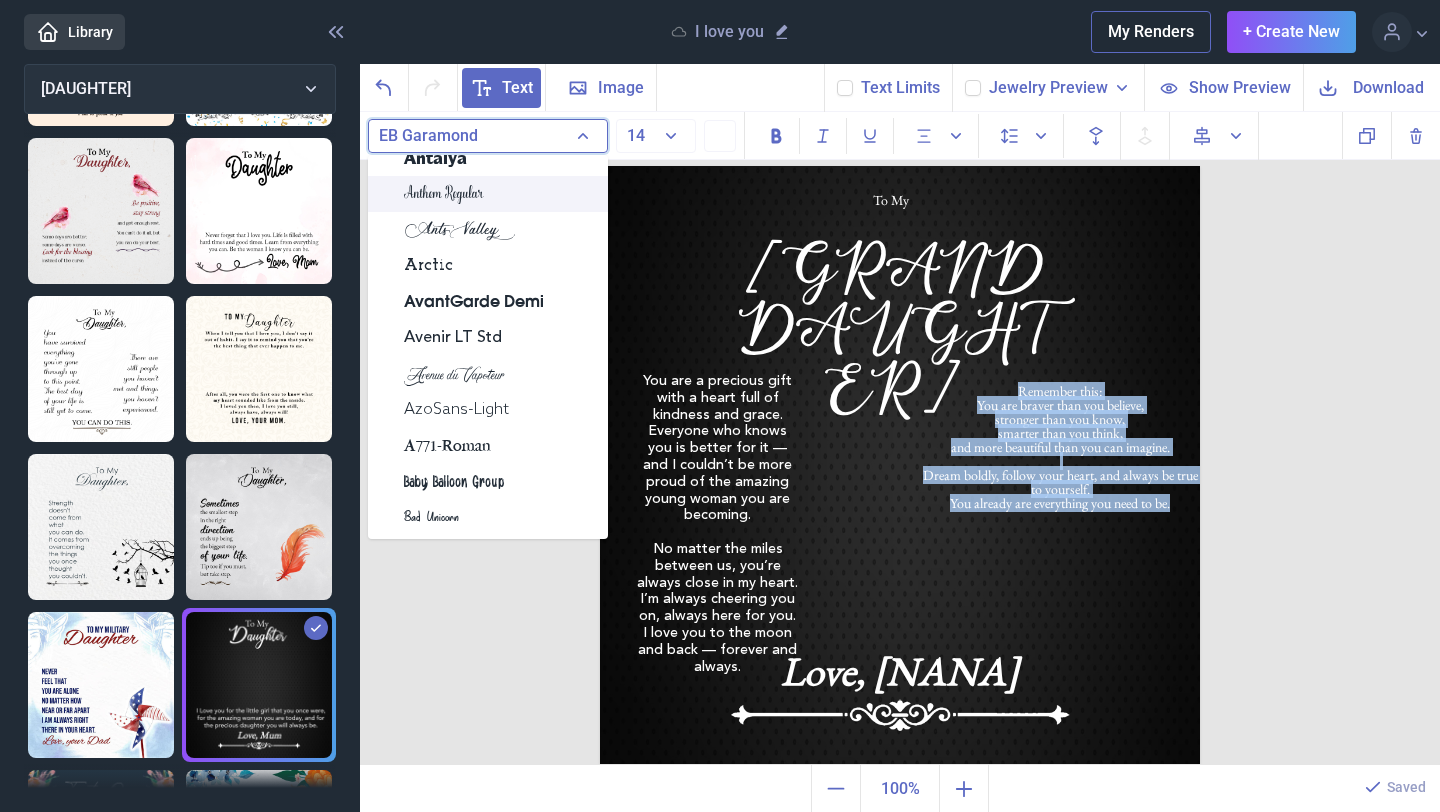 scroll, scrollTop: 881, scrollLeft: 0, axis: vertical 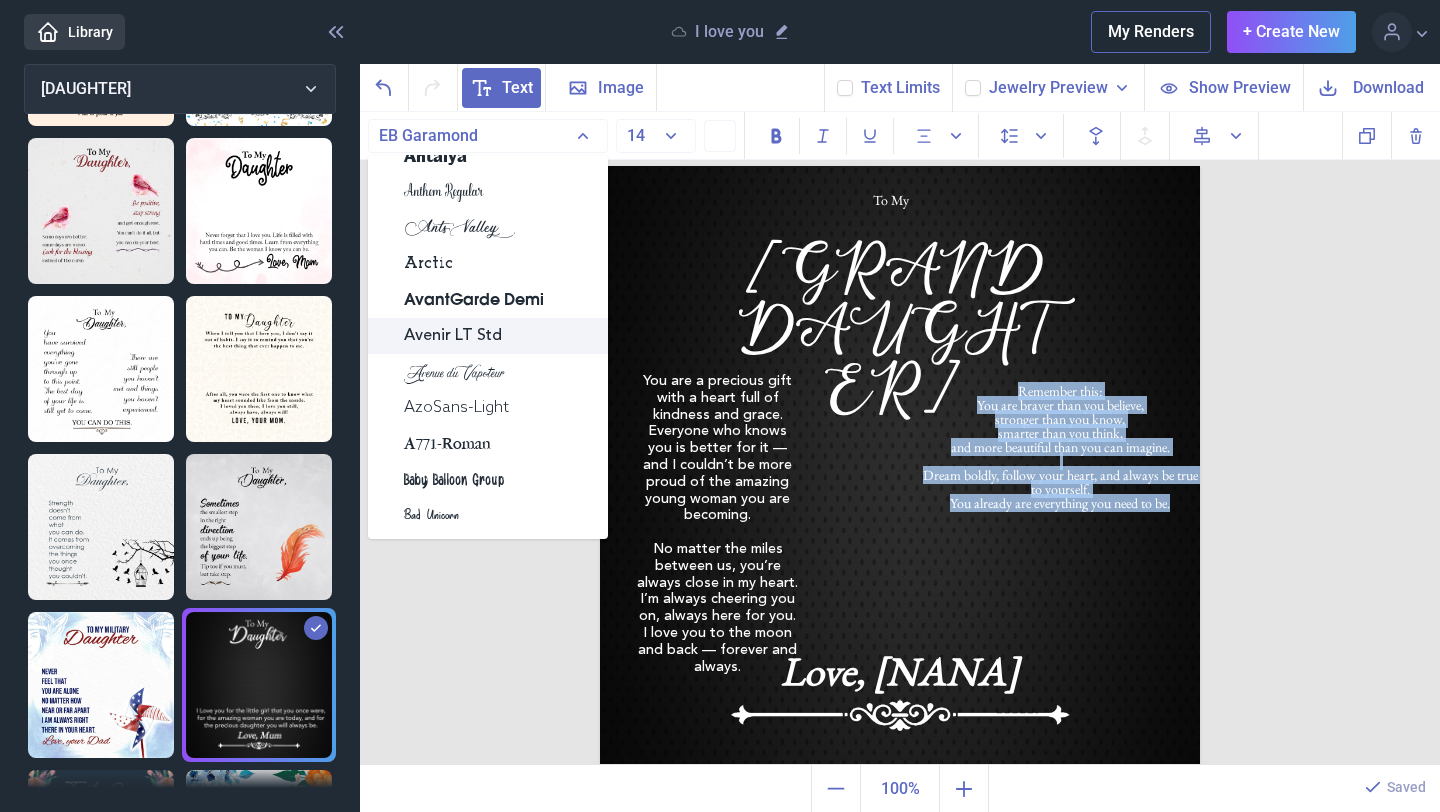 click on "Avenir LT Std" at bounding box center [453, 336] 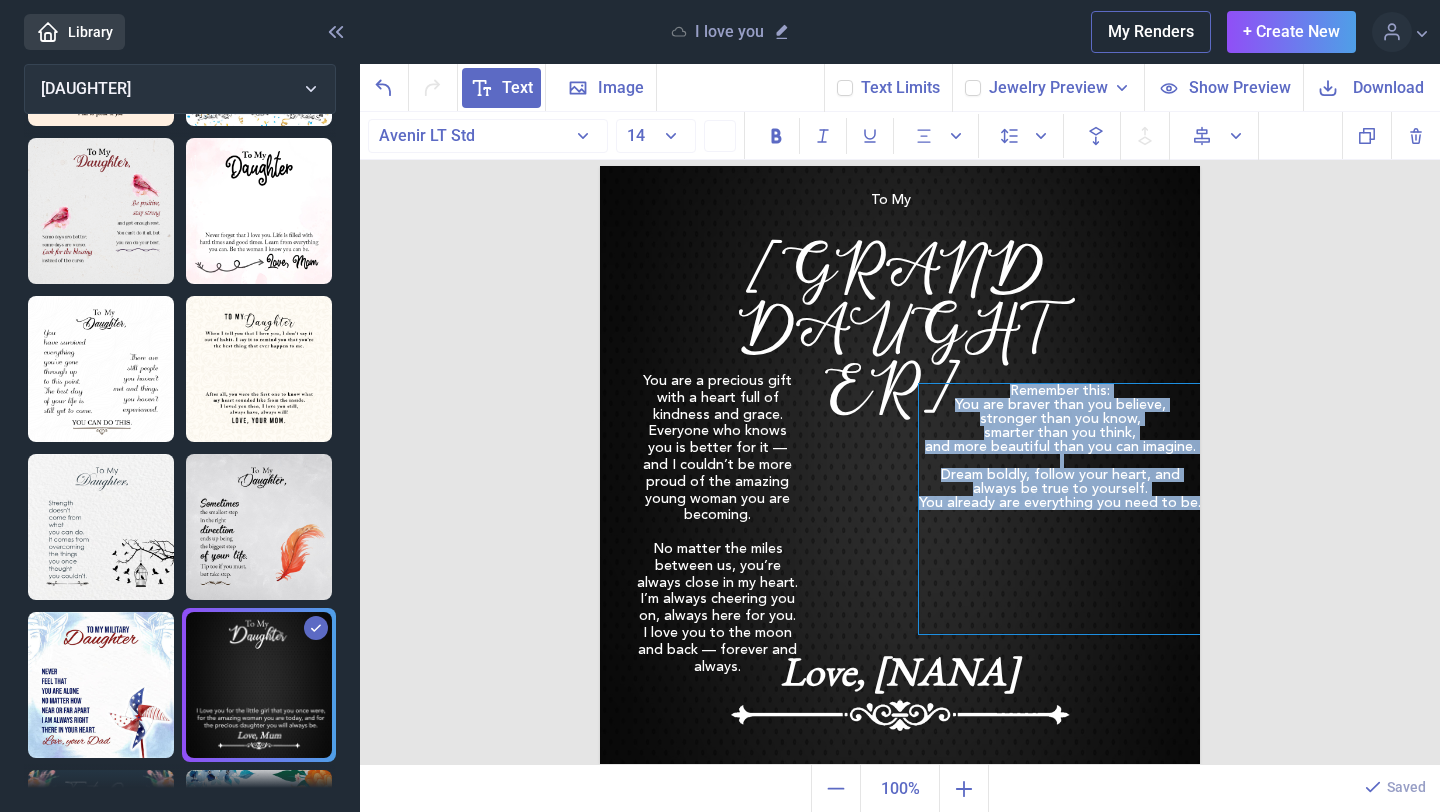 click on "Remember this: You are braver than you believe, stronger than you know, smarter than you think, and more beautiful than you can imagine. Dream boldly, follow your heart, and always be true to yourself. You already are everything you need to be." at bounding box center (1060, 509) 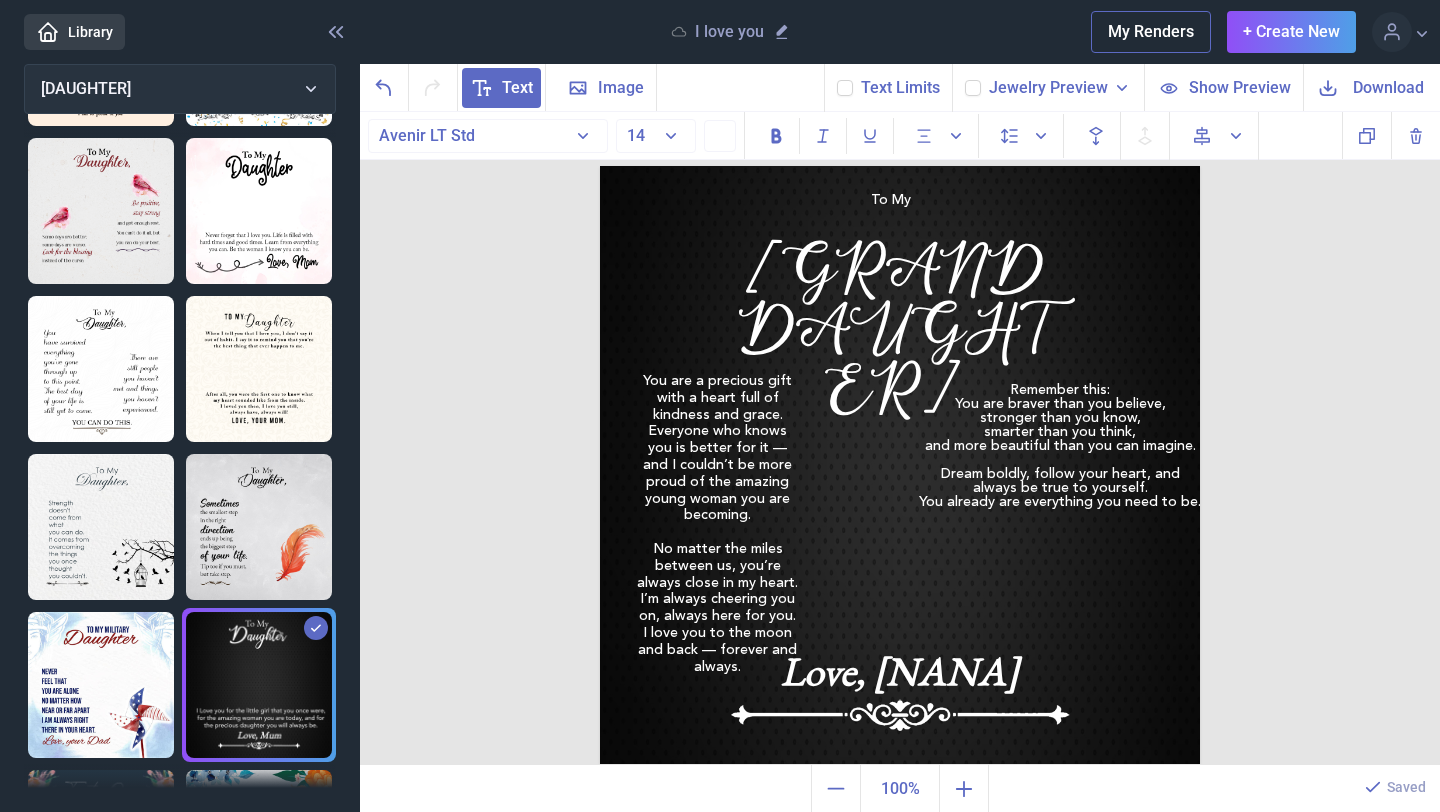 click on "To My [GRANDDAUGHTER] You are a precious gift with a heart full of kindness and grace. Everyone who knows you is better for it — and I couldn’t be more proud of the amazing young woman you are becoming. No matter the miles between us, you’re always close in my heart. I’m always cheering you on, always here for you. I love you to the moon and back — forever and always. Love, [NANA] Duplicate Delete Backwards > Forward" at bounding box center (900, 439) 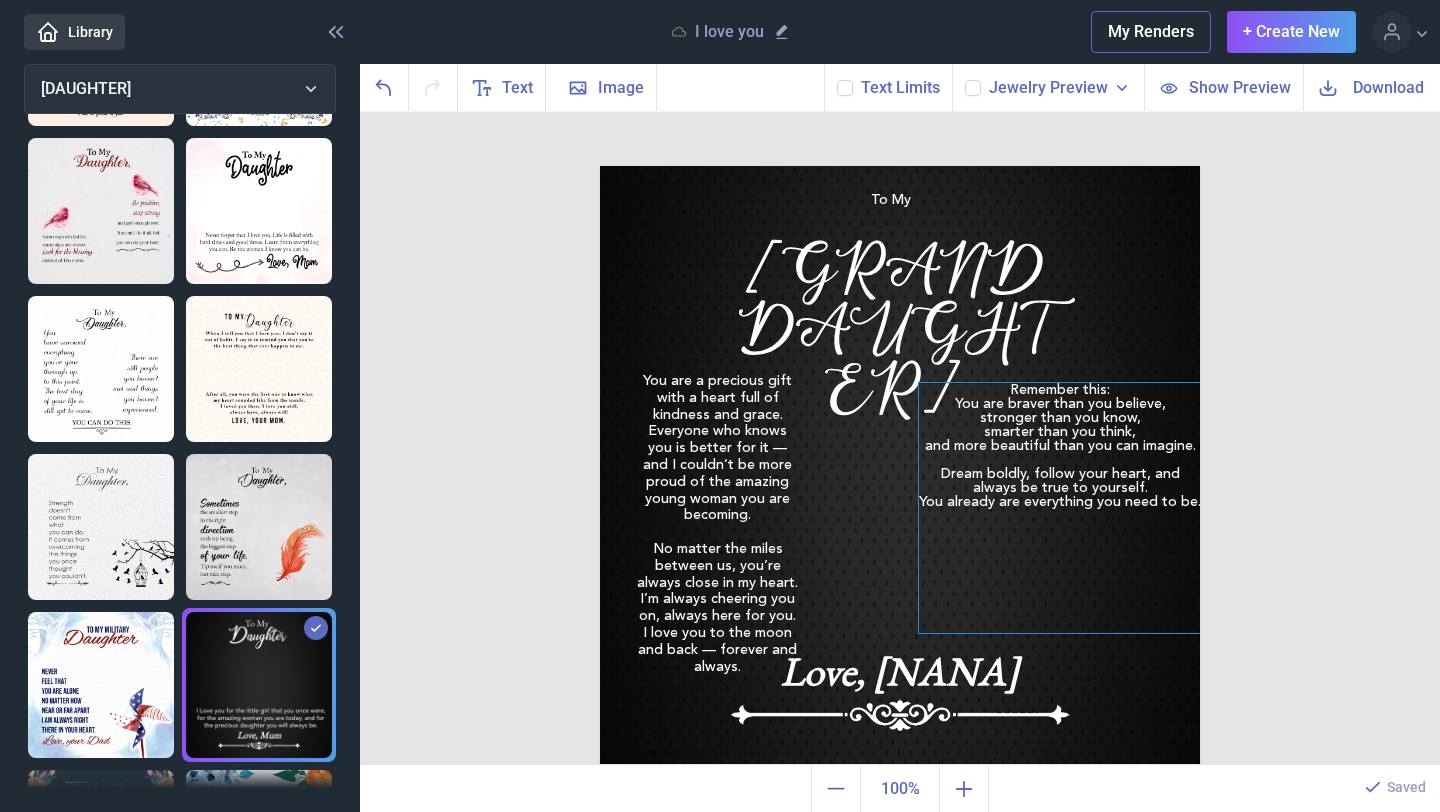 click on "Remember this: You are braver than you believe, stronger than you know, smarter than you think, and more beautiful than you can imagine. Dream boldly, follow your heart, and always be true to yourself. You already are everything you need to be." at bounding box center [900, 166] 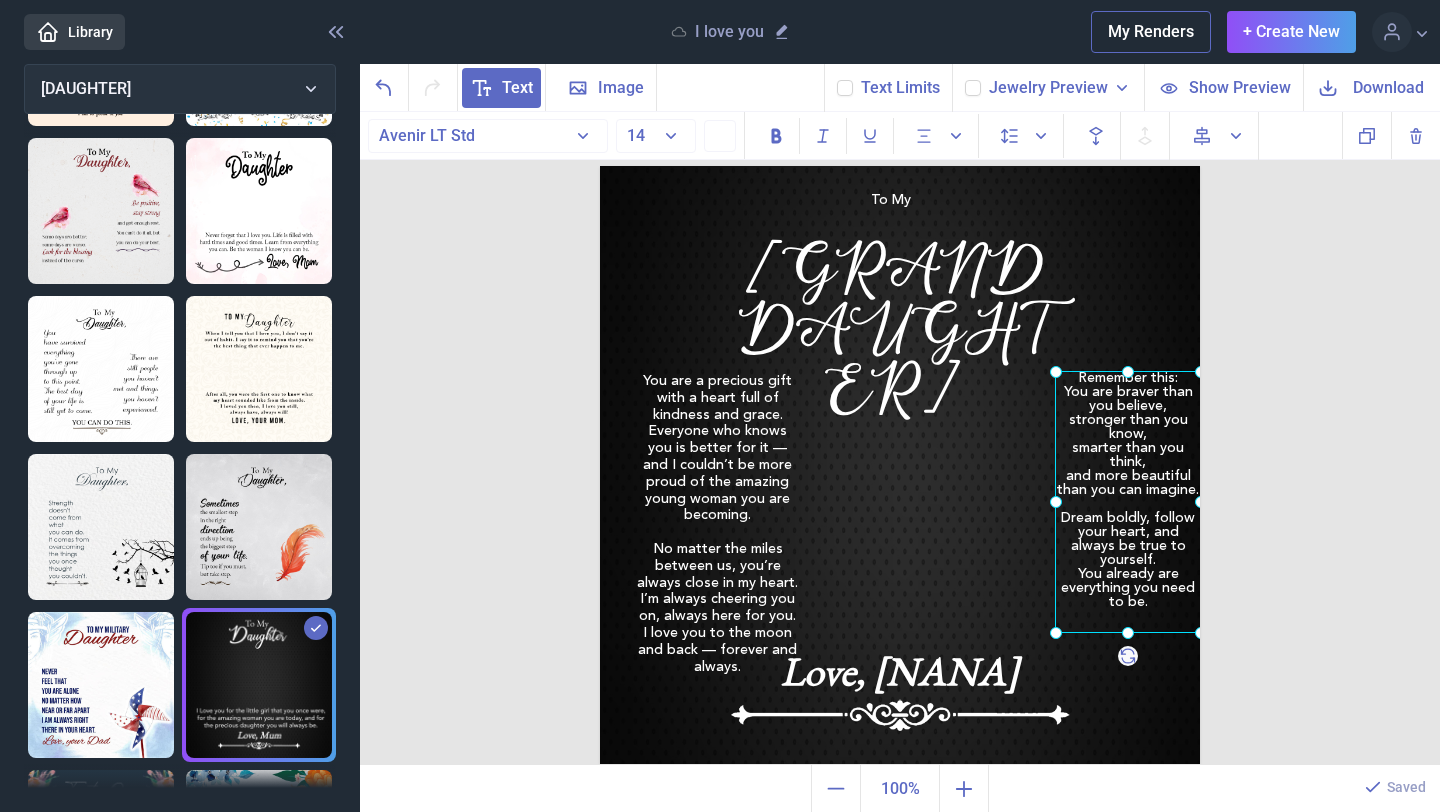 drag, startPoint x: 920, startPoint y: 383, endPoint x: 1069, endPoint y: 393, distance: 149.33519 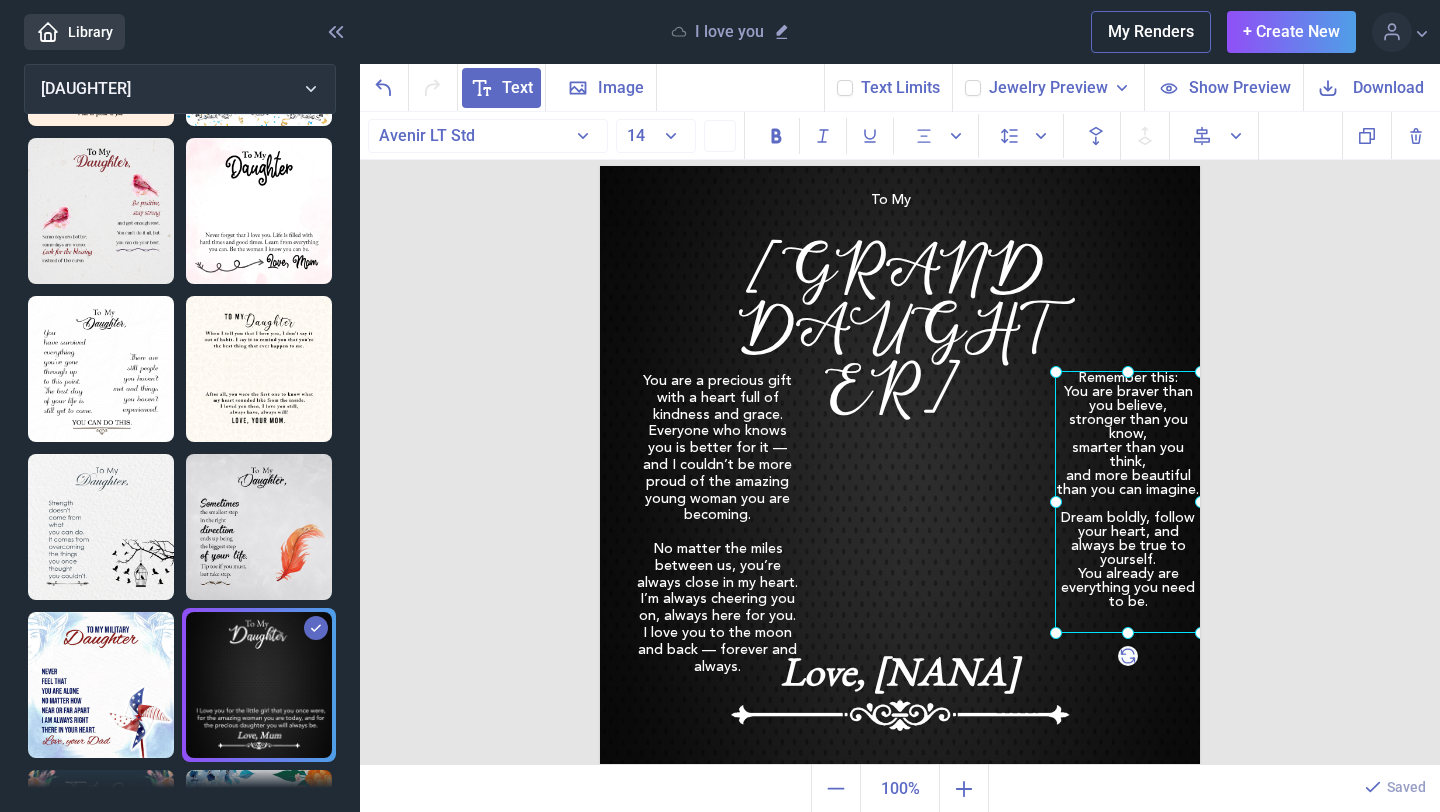 click 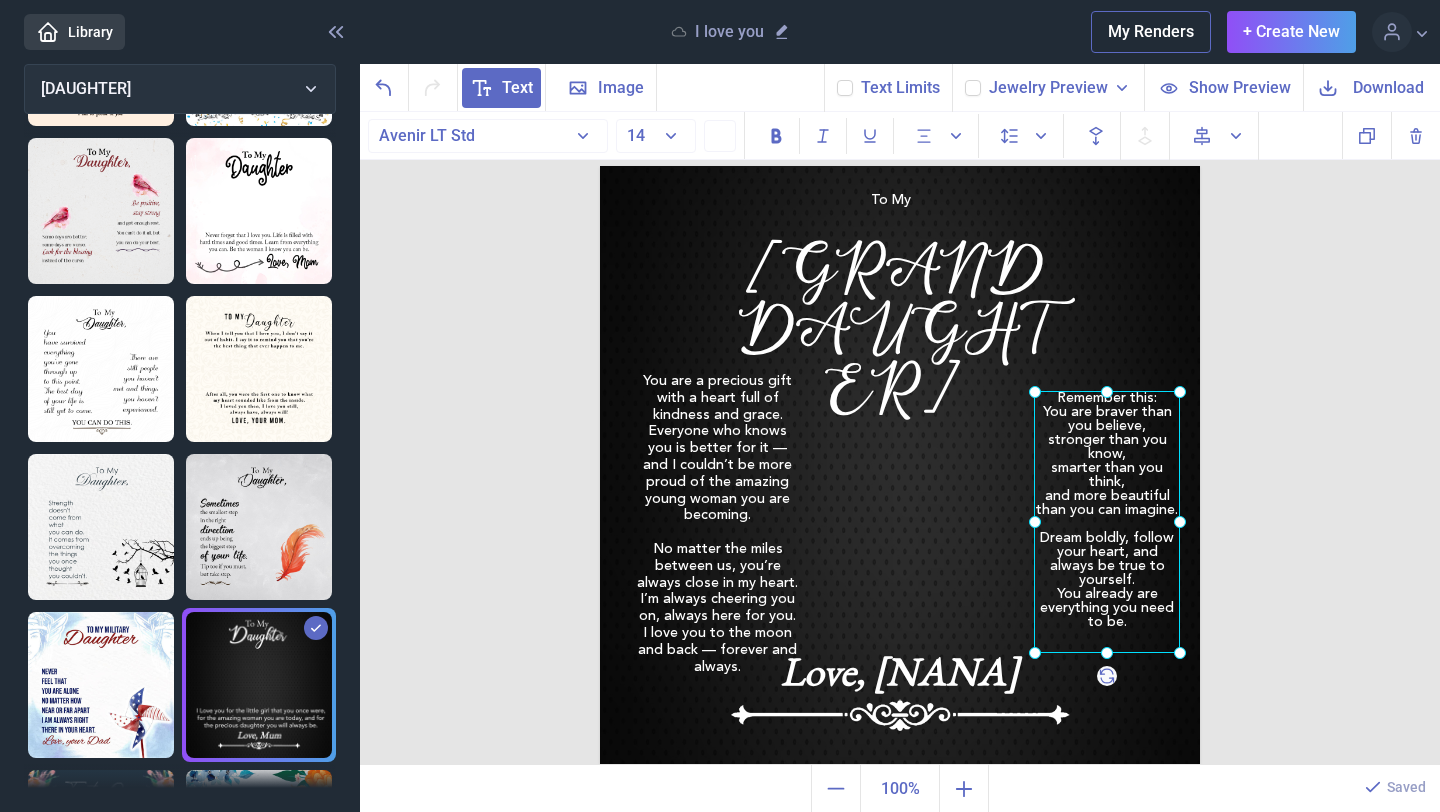 drag, startPoint x: 1131, startPoint y: 487, endPoint x: 1110, endPoint y: 507, distance: 29 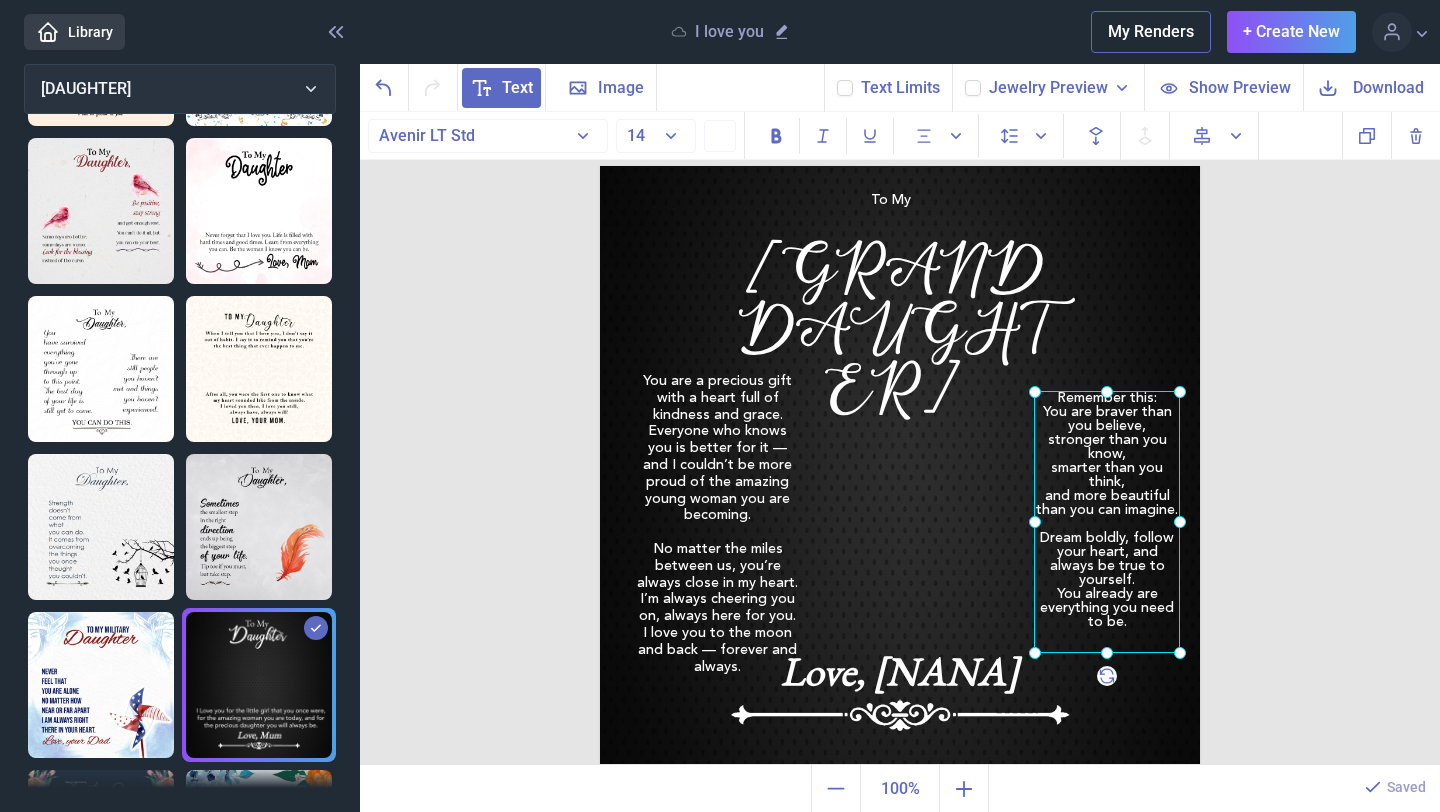 click at bounding box center (1107, 522) 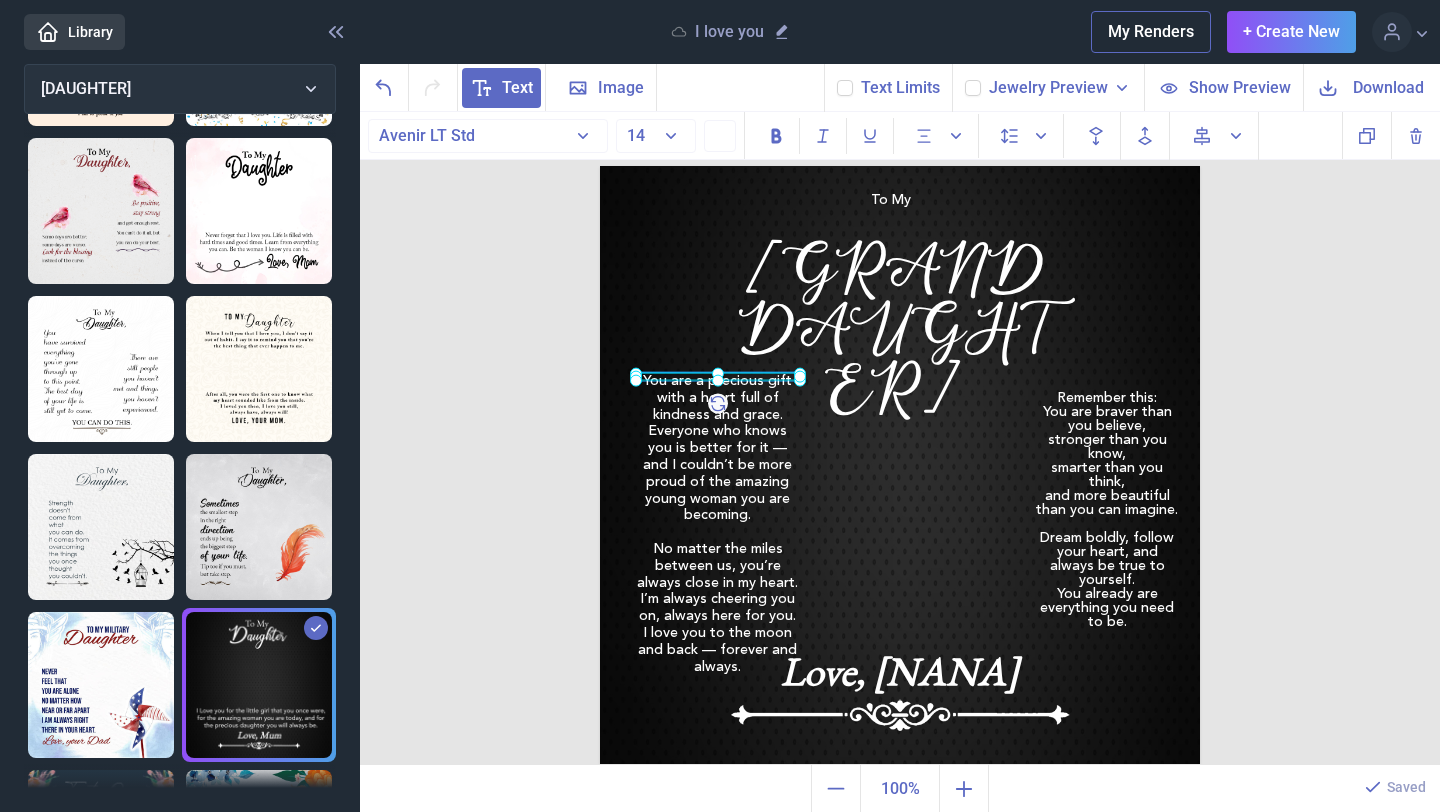 scroll, scrollTop: 13, scrollLeft: 0, axis: vertical 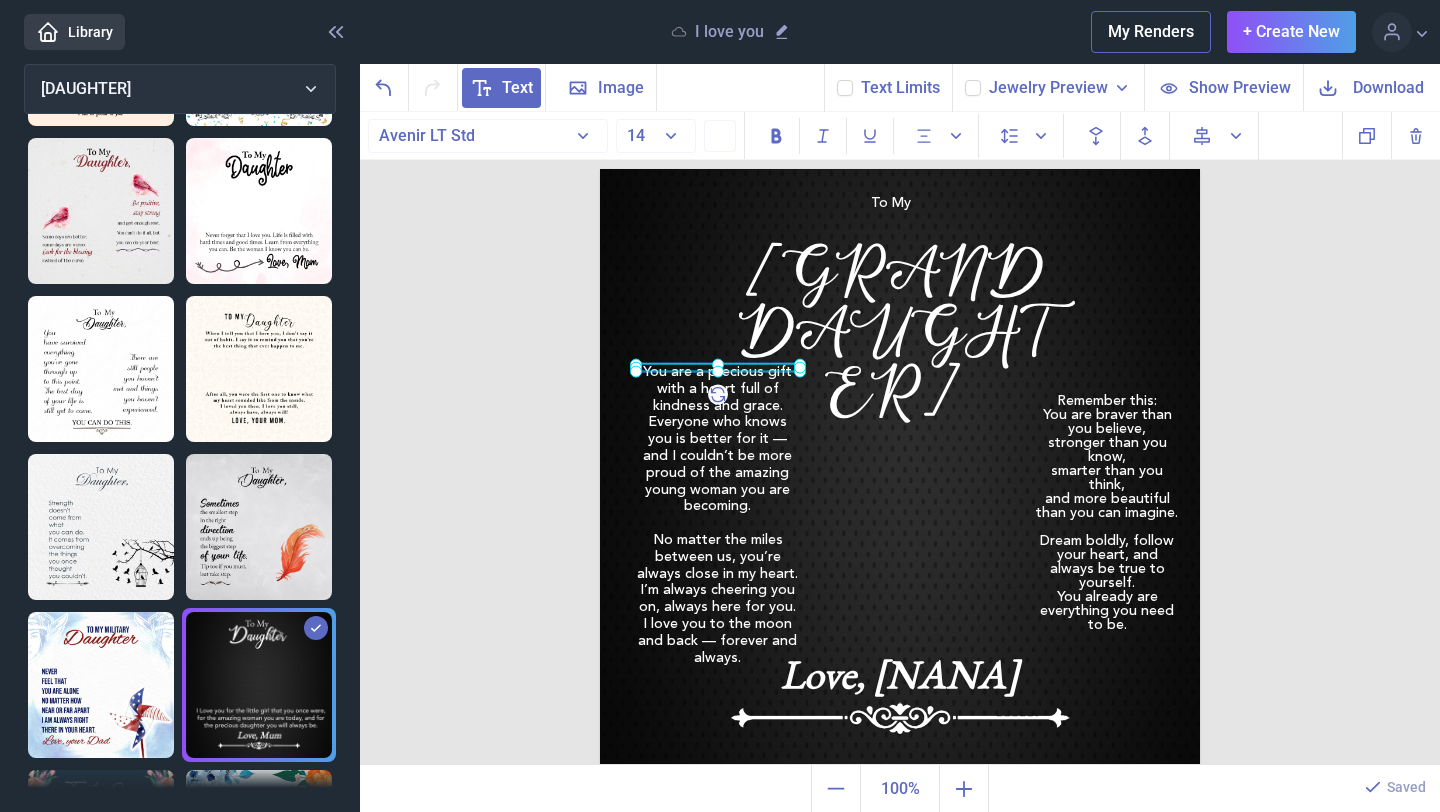 drag, startPoint x: 756, startPoint y: 610, endPoint x: 756, endPoint y: 598, distance: 12 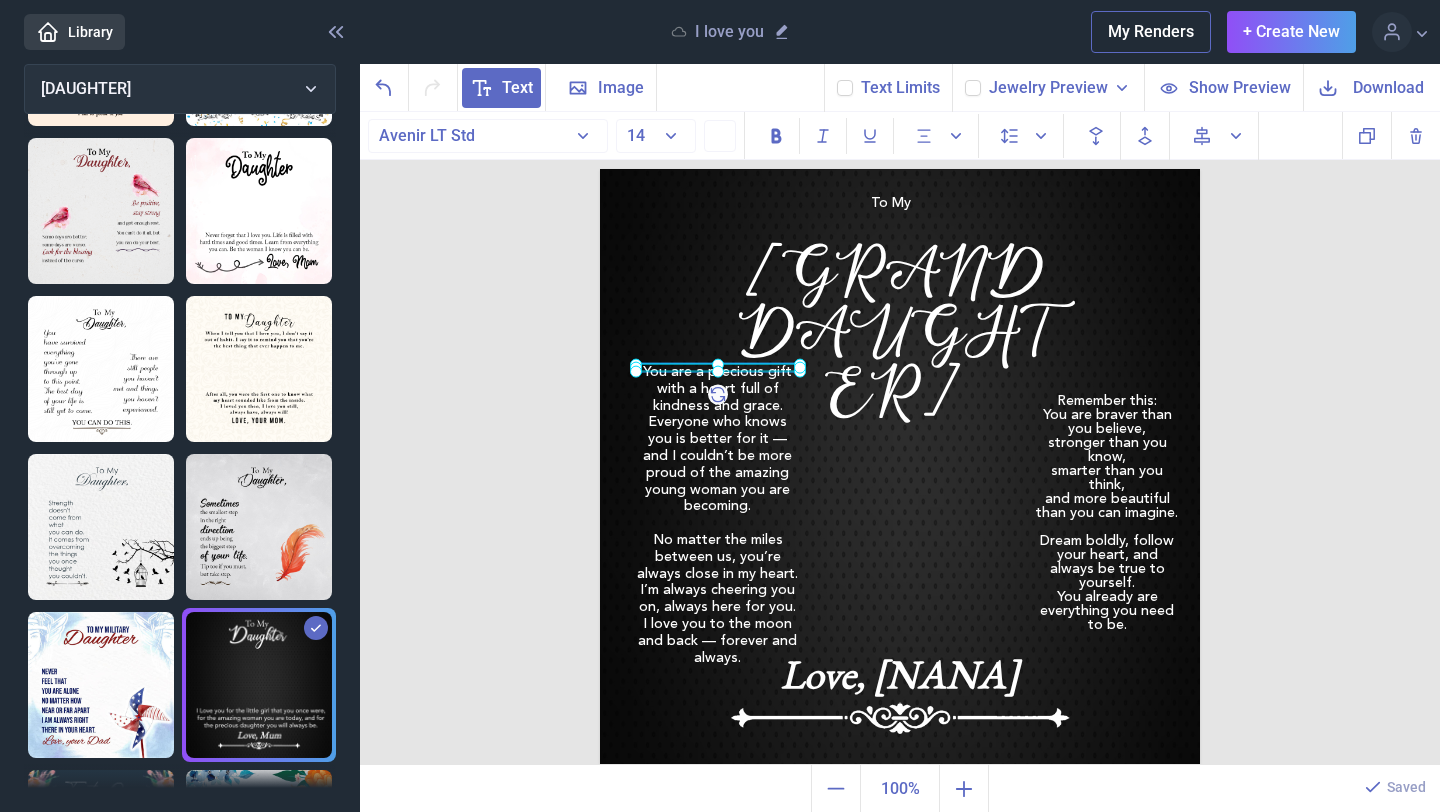 click on "I’m always cheering you on, always here for you." at bounding box center (717, 599) 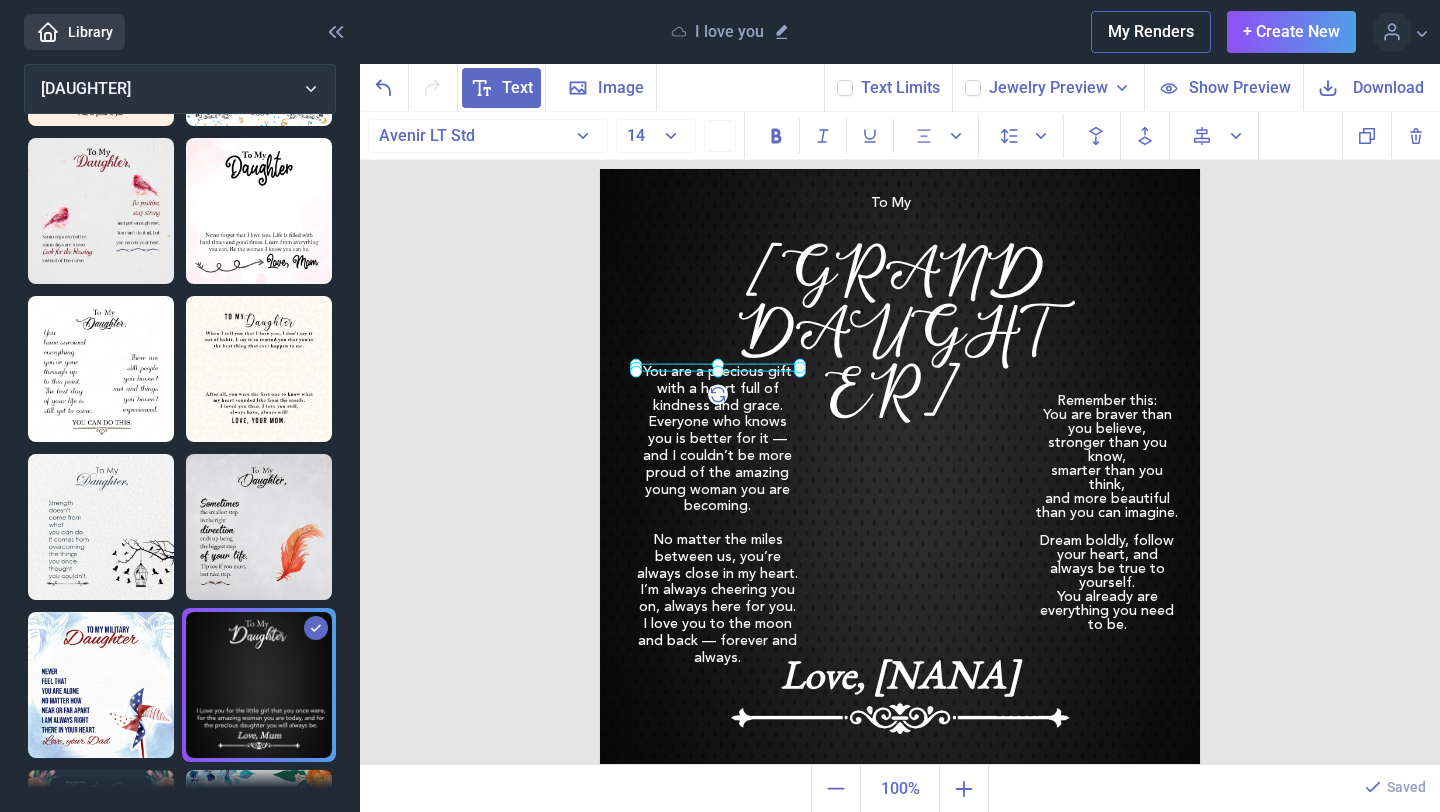 click at bounding box center (900, 469) 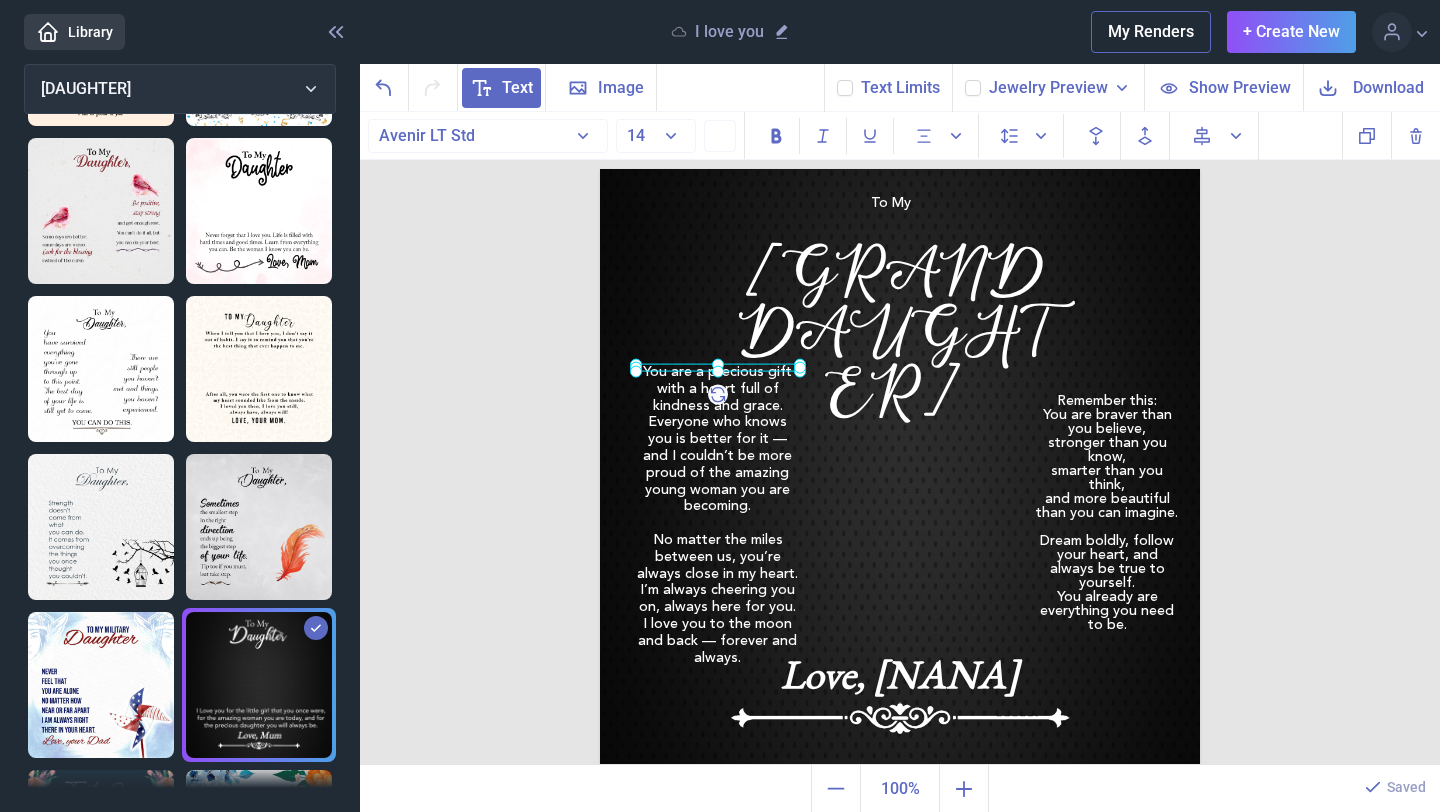 scroll, scrollTop: 11, scrollLeft: 0, axis: vertical 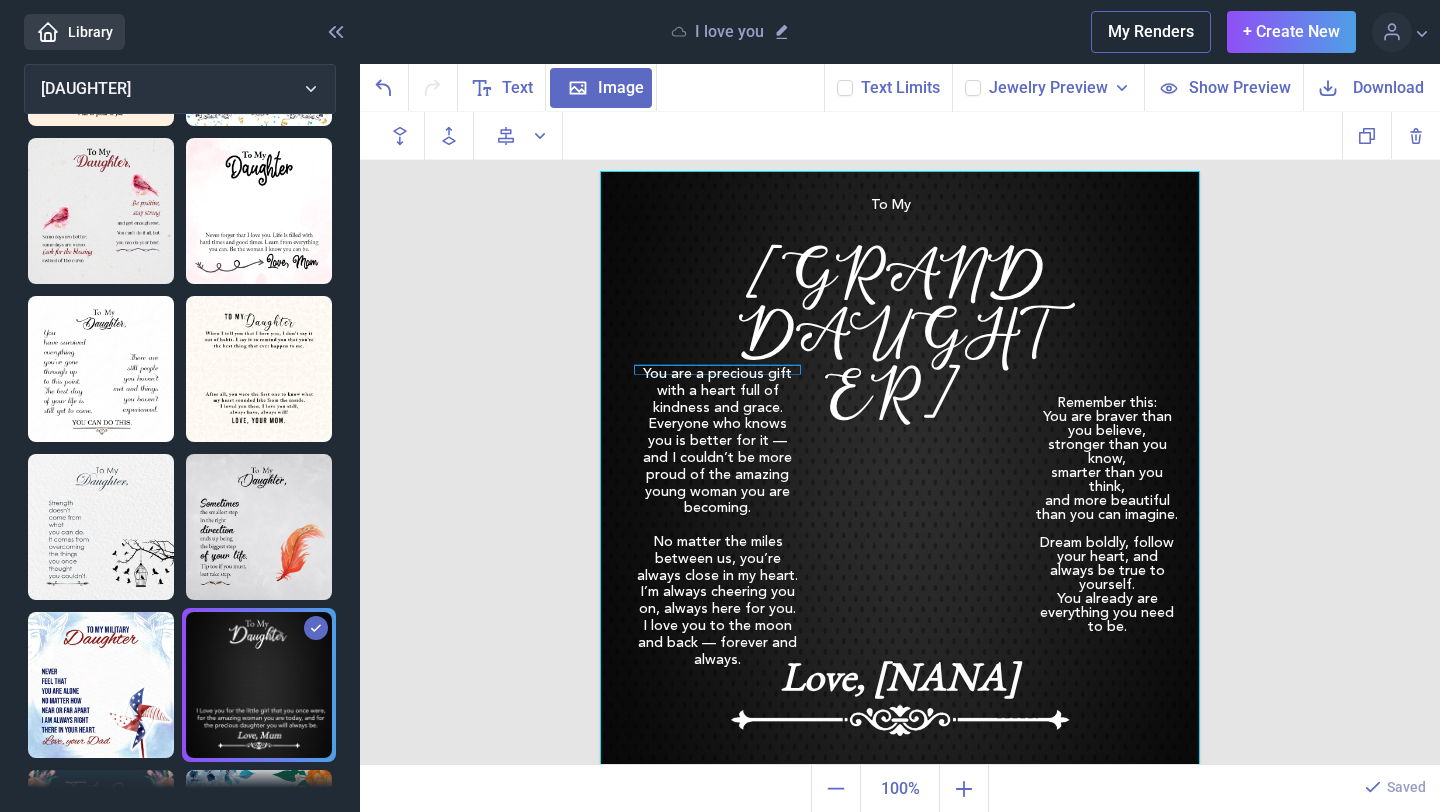 click on "Everyone who knows you is better for it — and I couldn’t be more proud of the amazing young woman you are becoming." at bounding box center [717, 466] 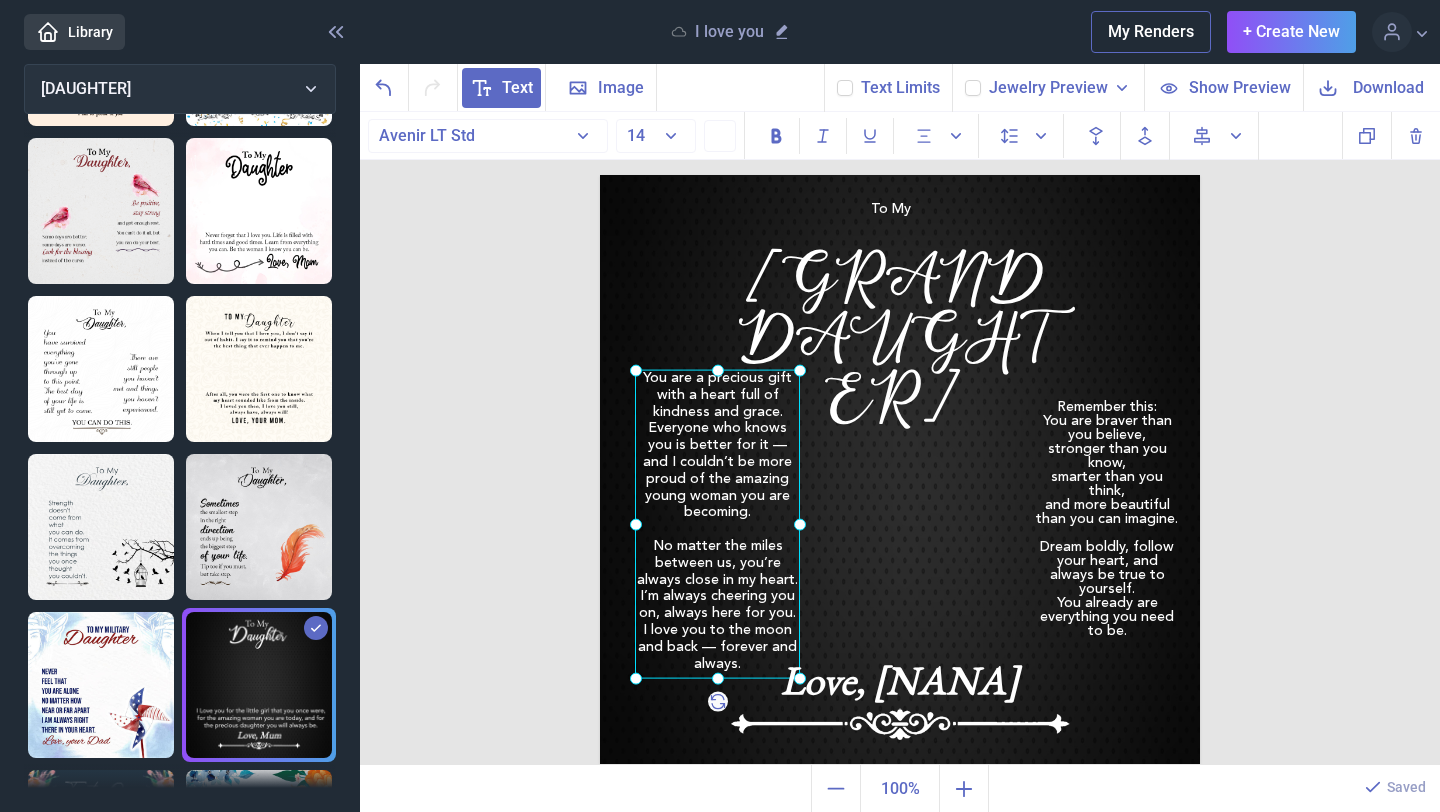 drag, startPoint x: 720, startPoint y: 375, endPoint x: 681, endPoint y: 676, distance: 303.51605 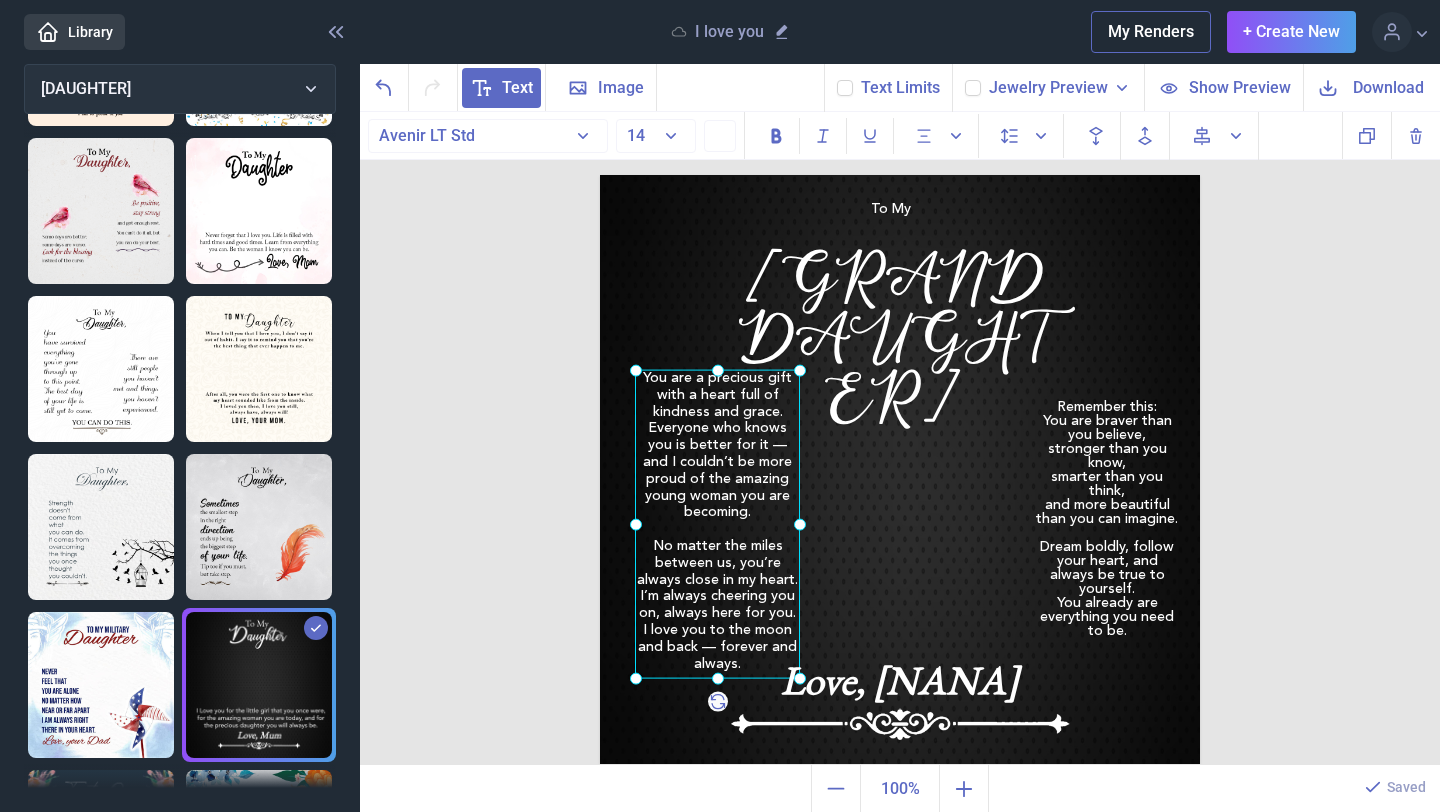 click at bounding box center (717, 524) 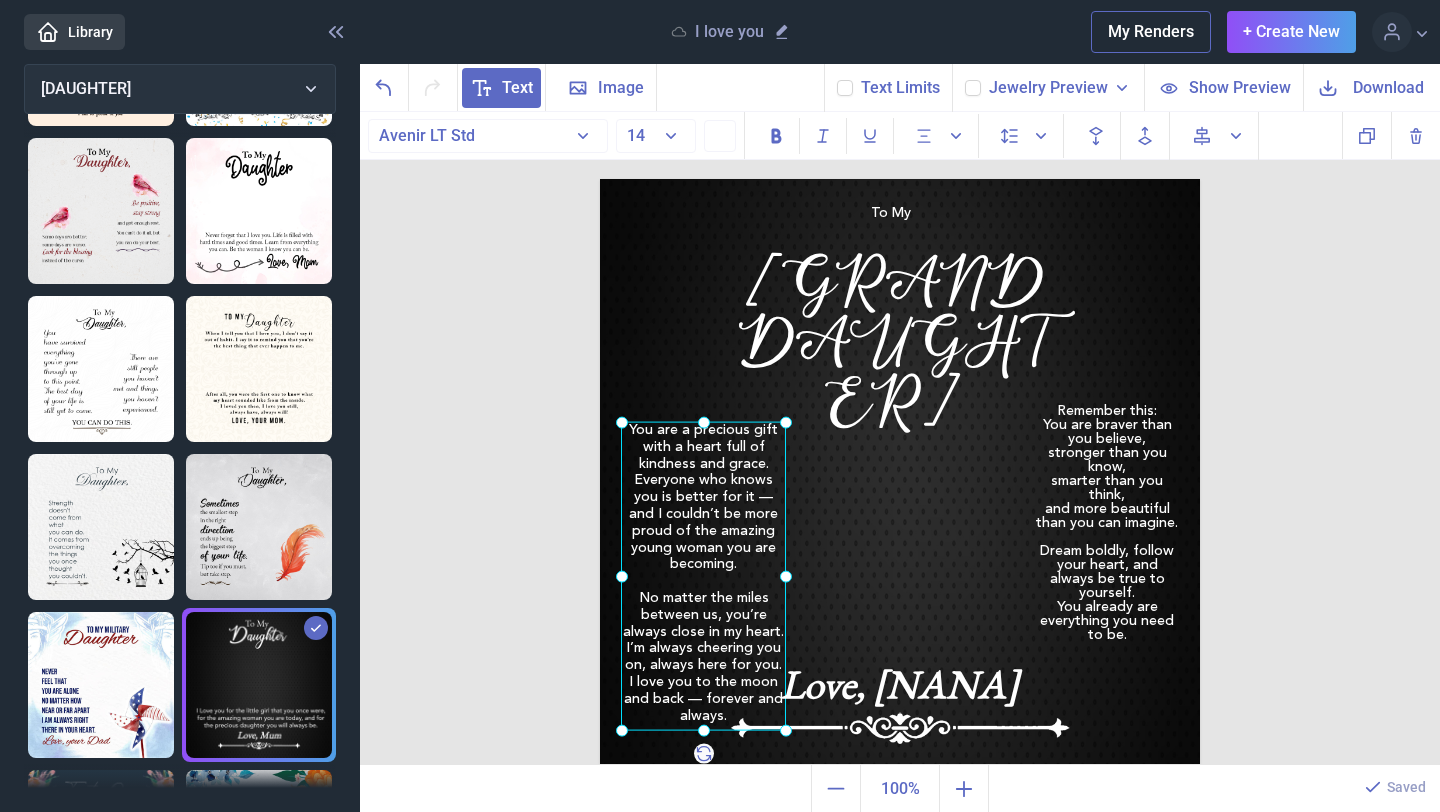 drag, startPoint x: 713, startPoint y: 580, endPoint x: 699, endPoint y: 627, distance: 49.0408 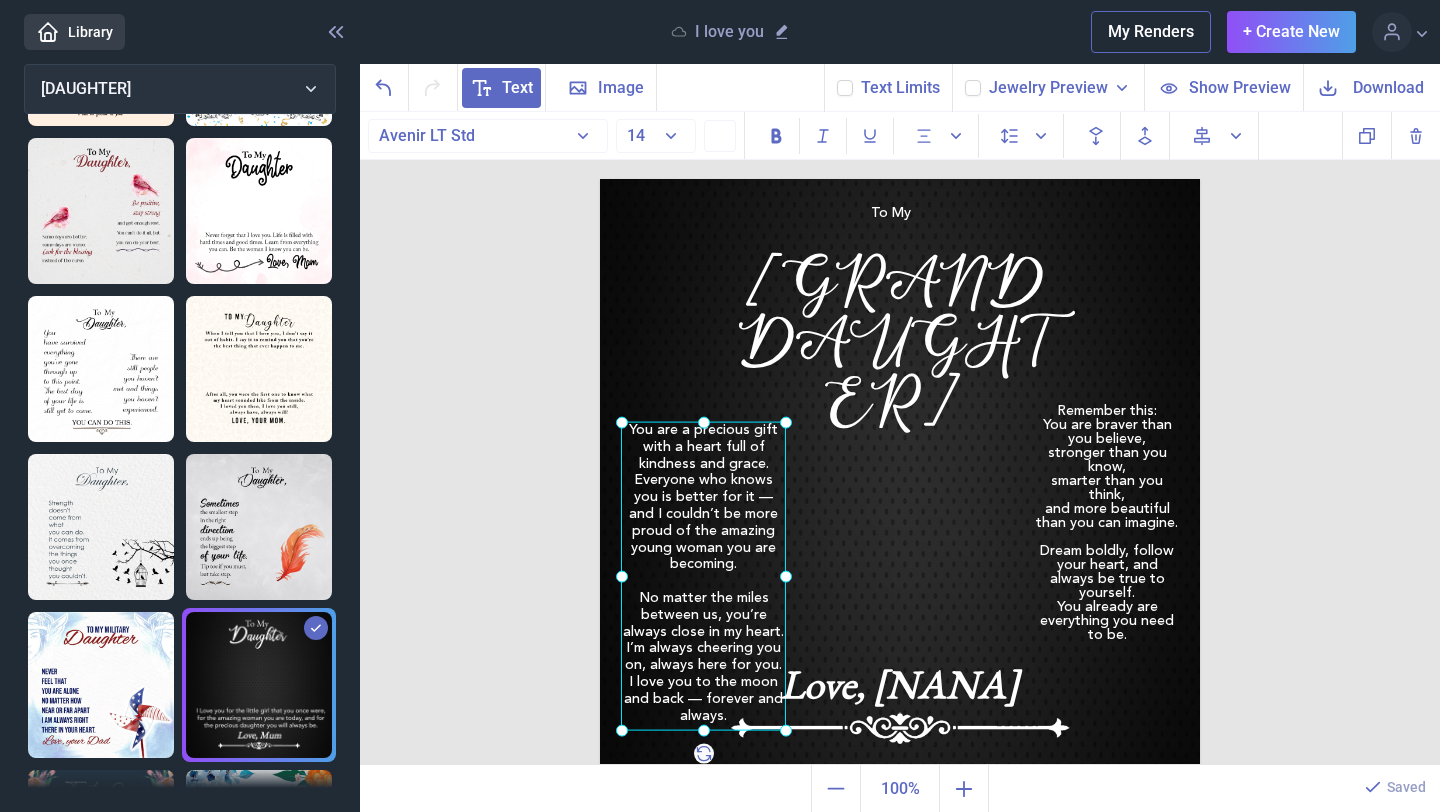 click at bounding box center [703, 576] 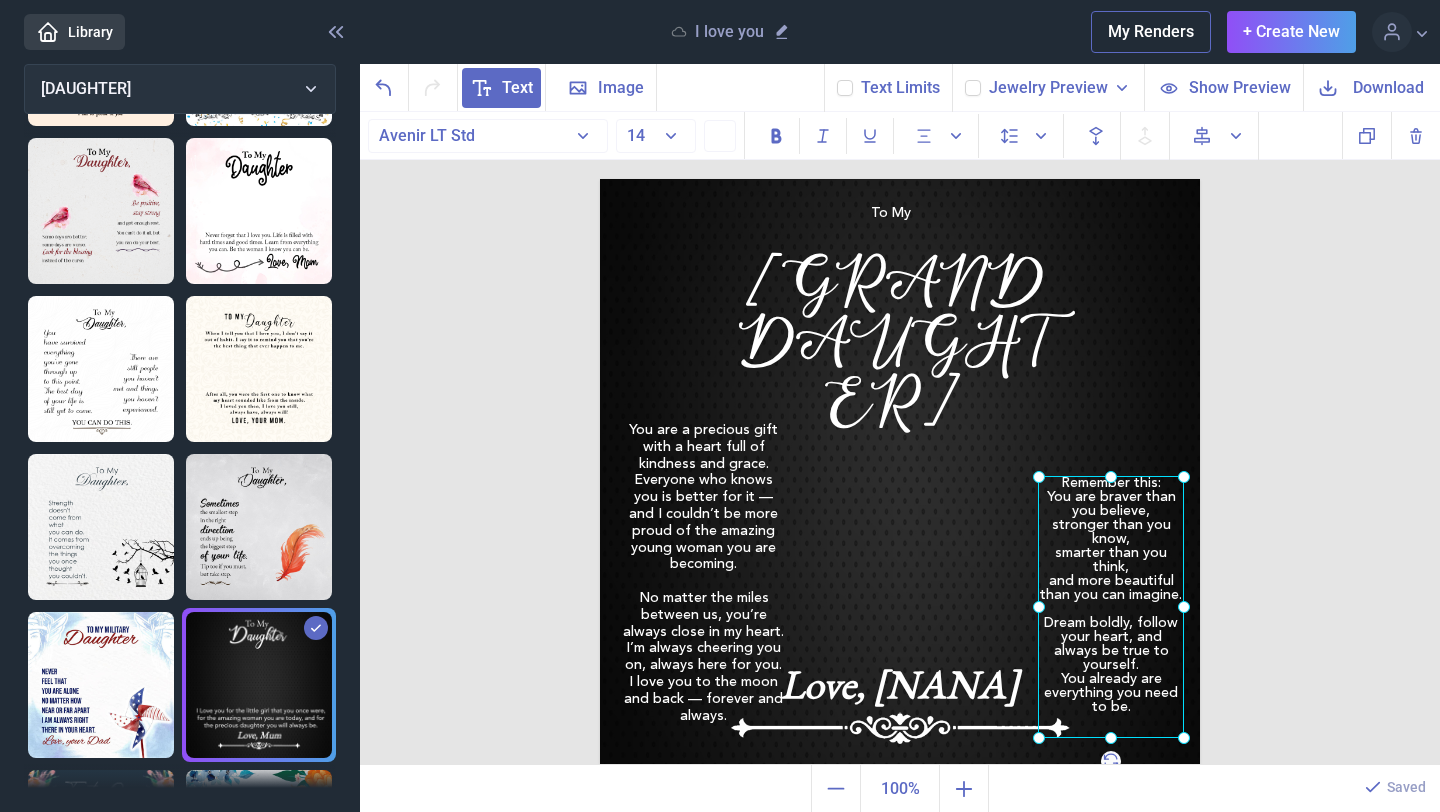 drag, startPoint x: 1141, startPoint y: 536, endPoint x: 1145, endPoint y: 608, distance: 72.11102 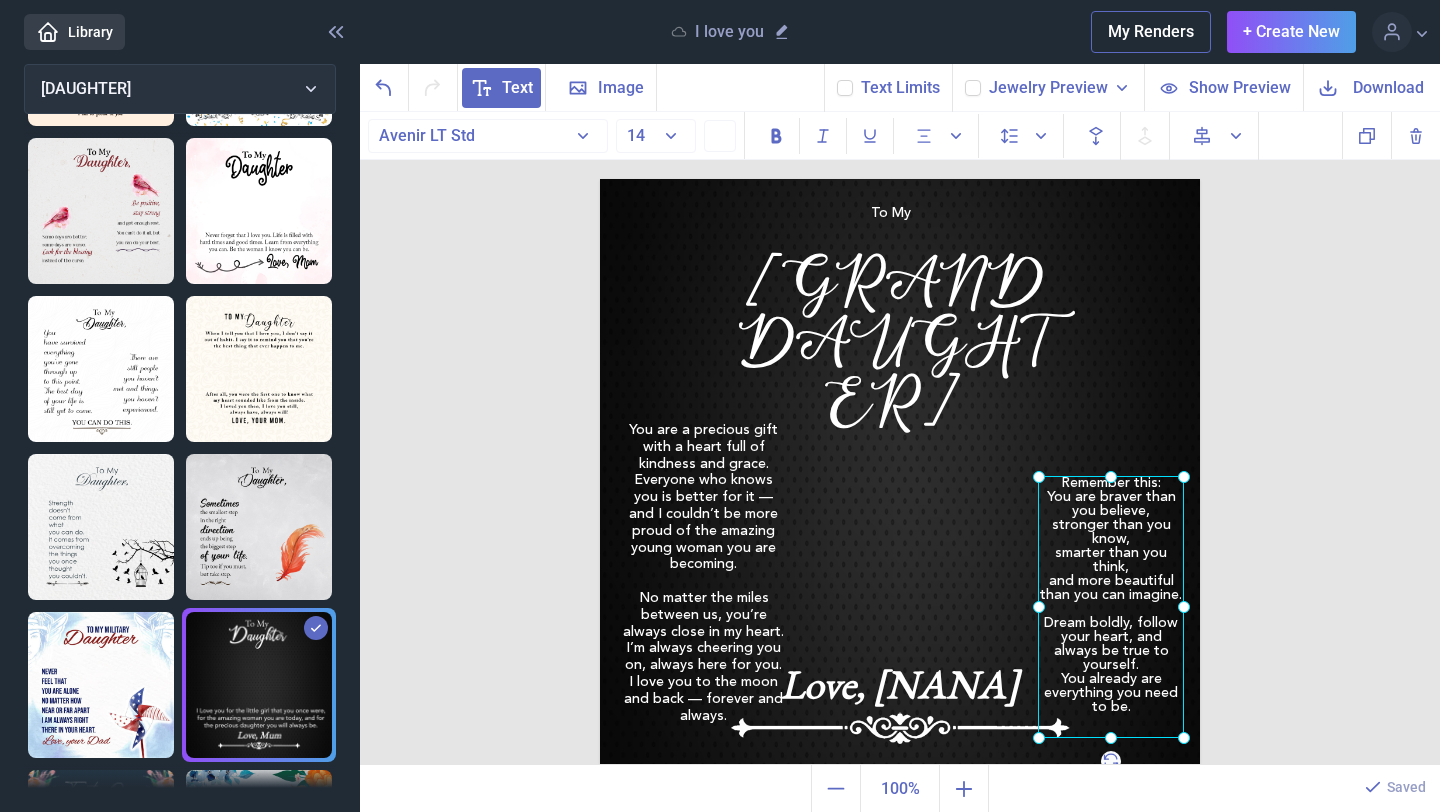 click on "Remember this: You are braver than you believe, stronger than you know, smarter than you think, and more beautiful than you can imagine. Dream boldly, follow your heart, and always be true to yourself. You already are everything you need to be." at bounding box center [600, 179] 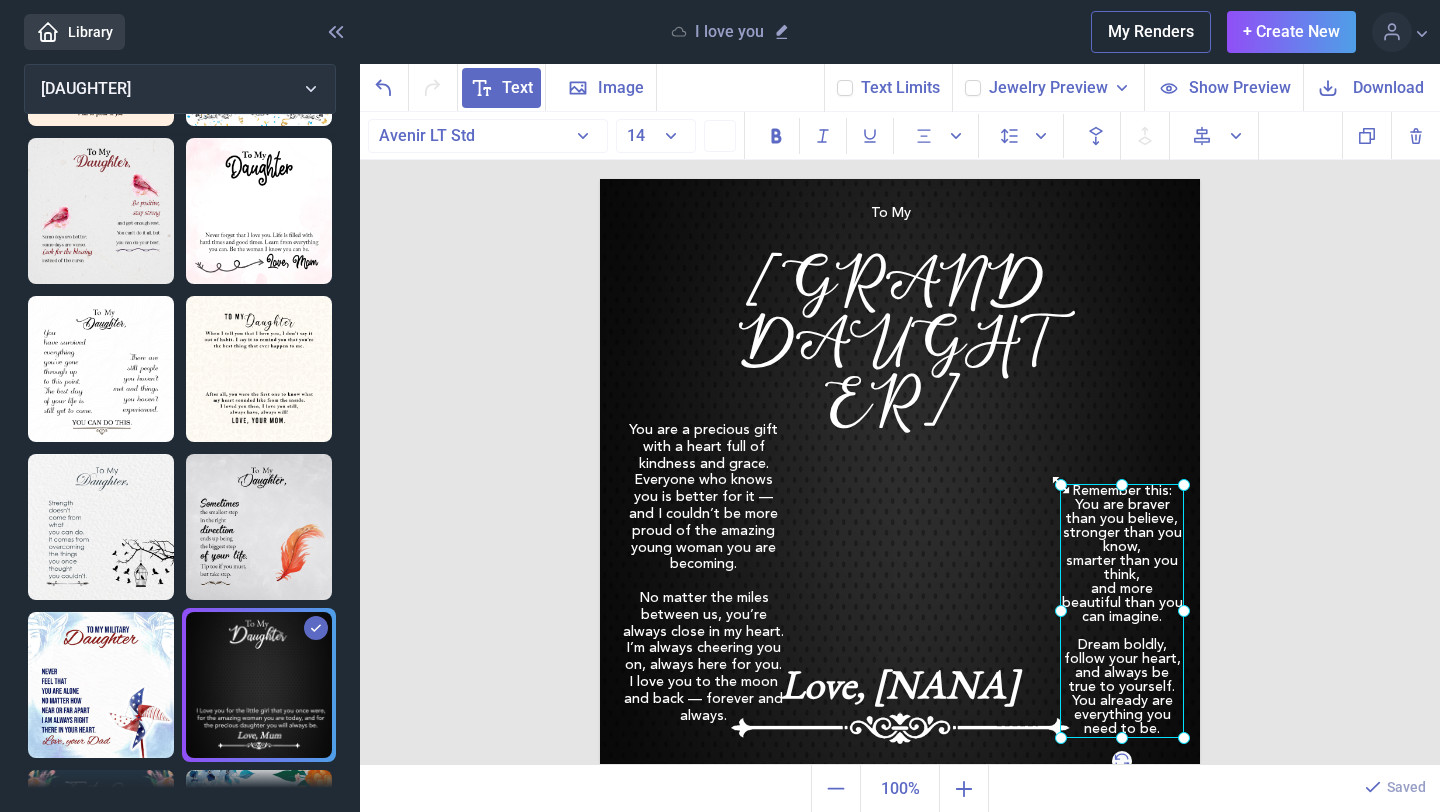 drag, startPoint x: 1033, startPoint y: 472, endPoint x: 1062, endPoint y: 487, distance: 32.649654 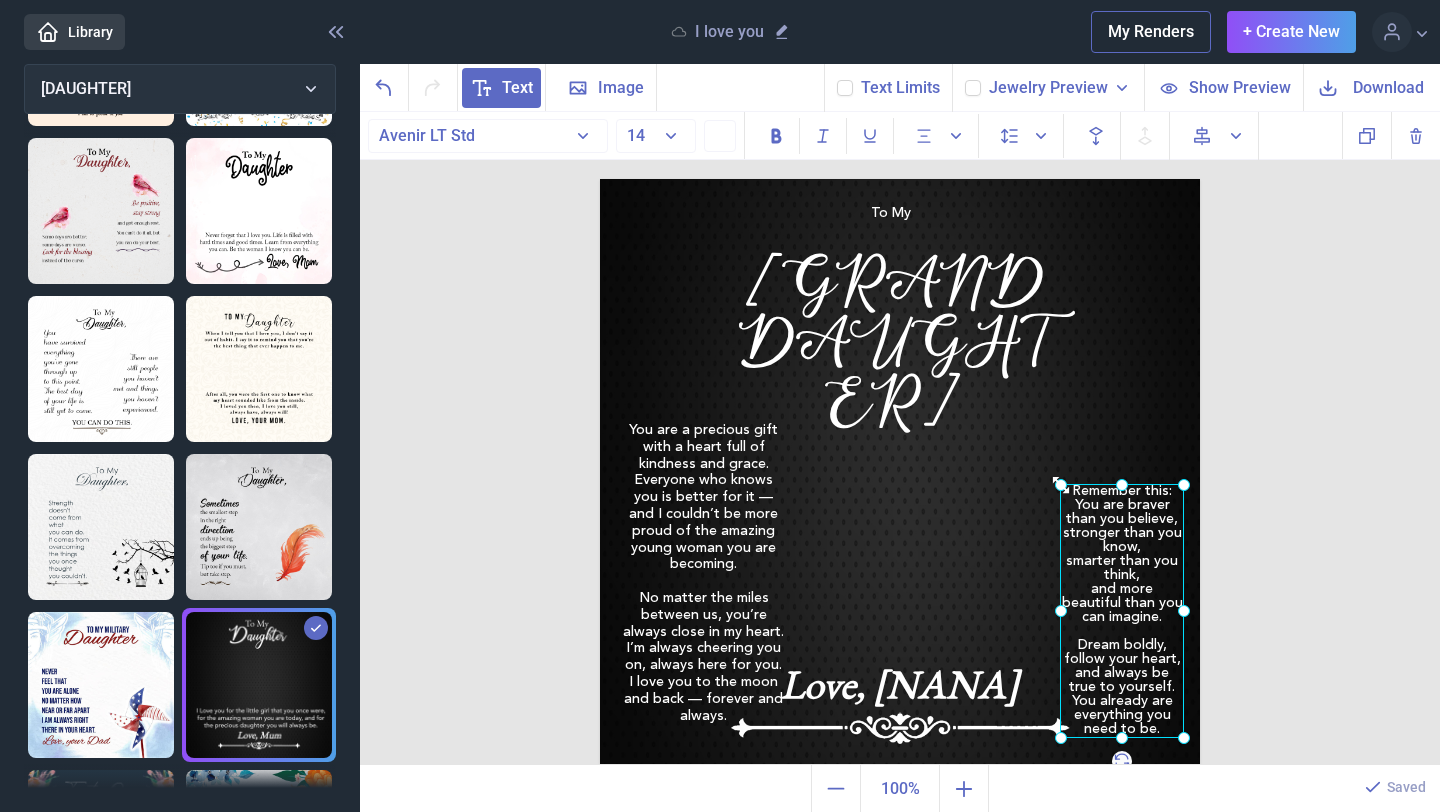 click 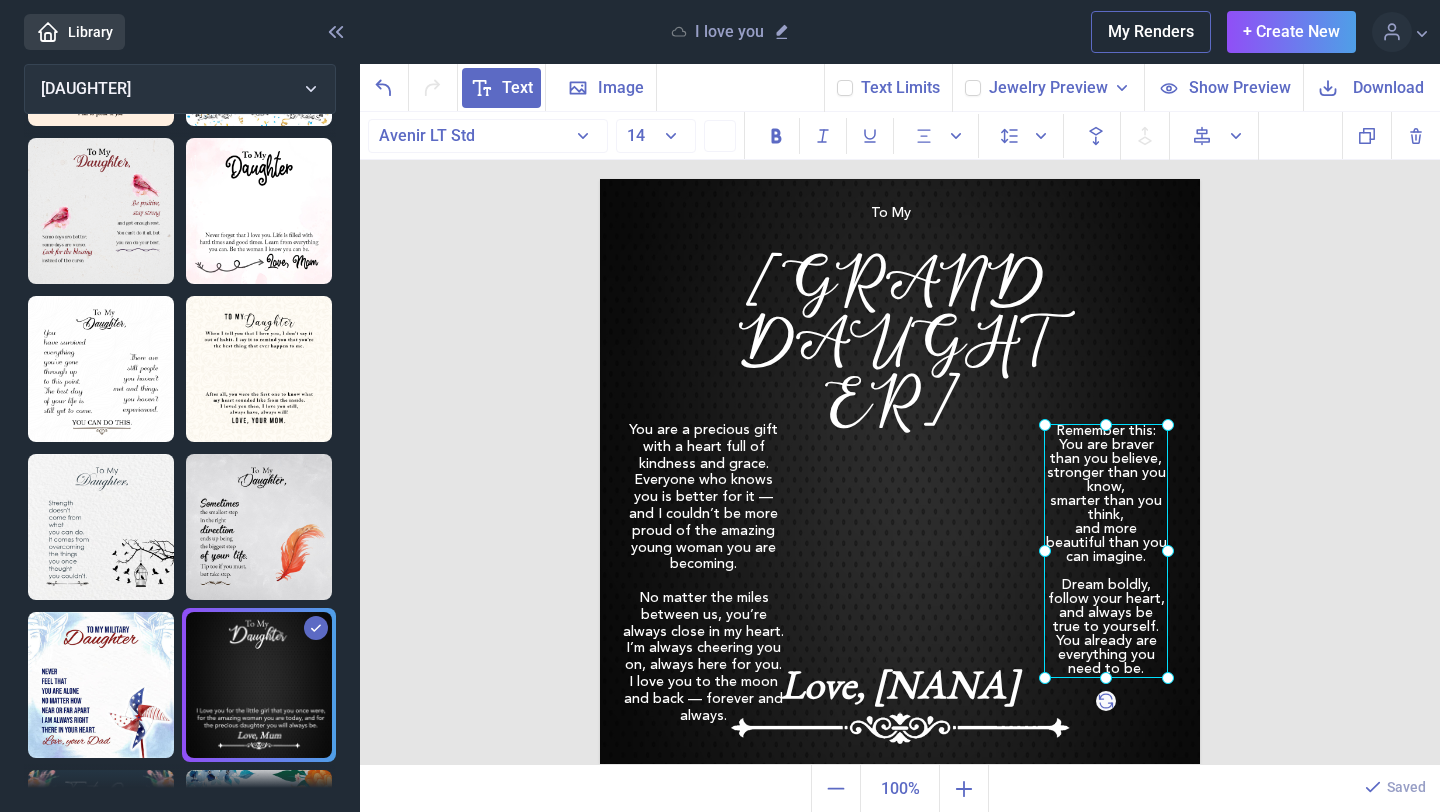 drag, startPoint x: 1144, startPoint y: 590, endPoint x: 1129, endPoint y: 531, distance: 60.876926 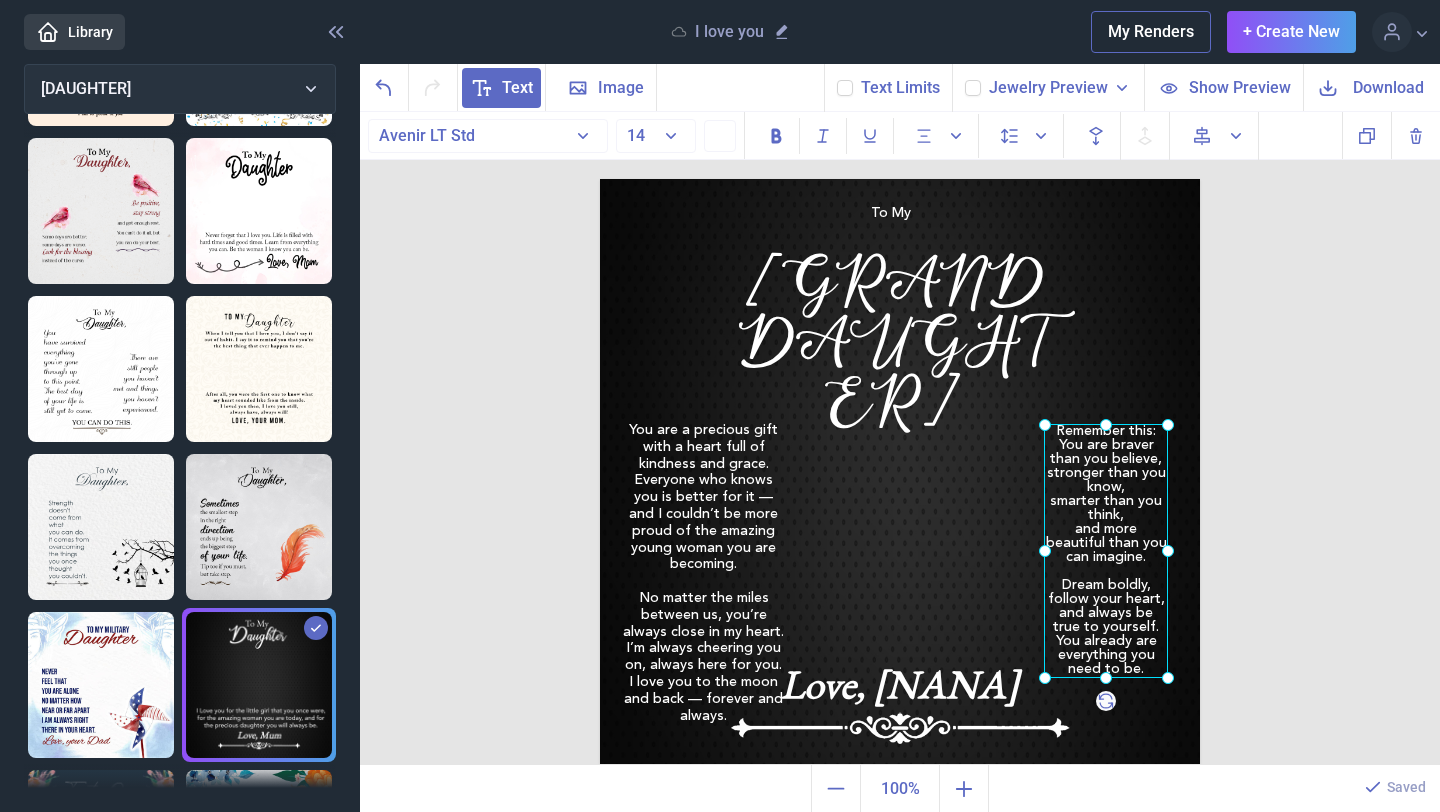click at bounding box center (1106, 551) 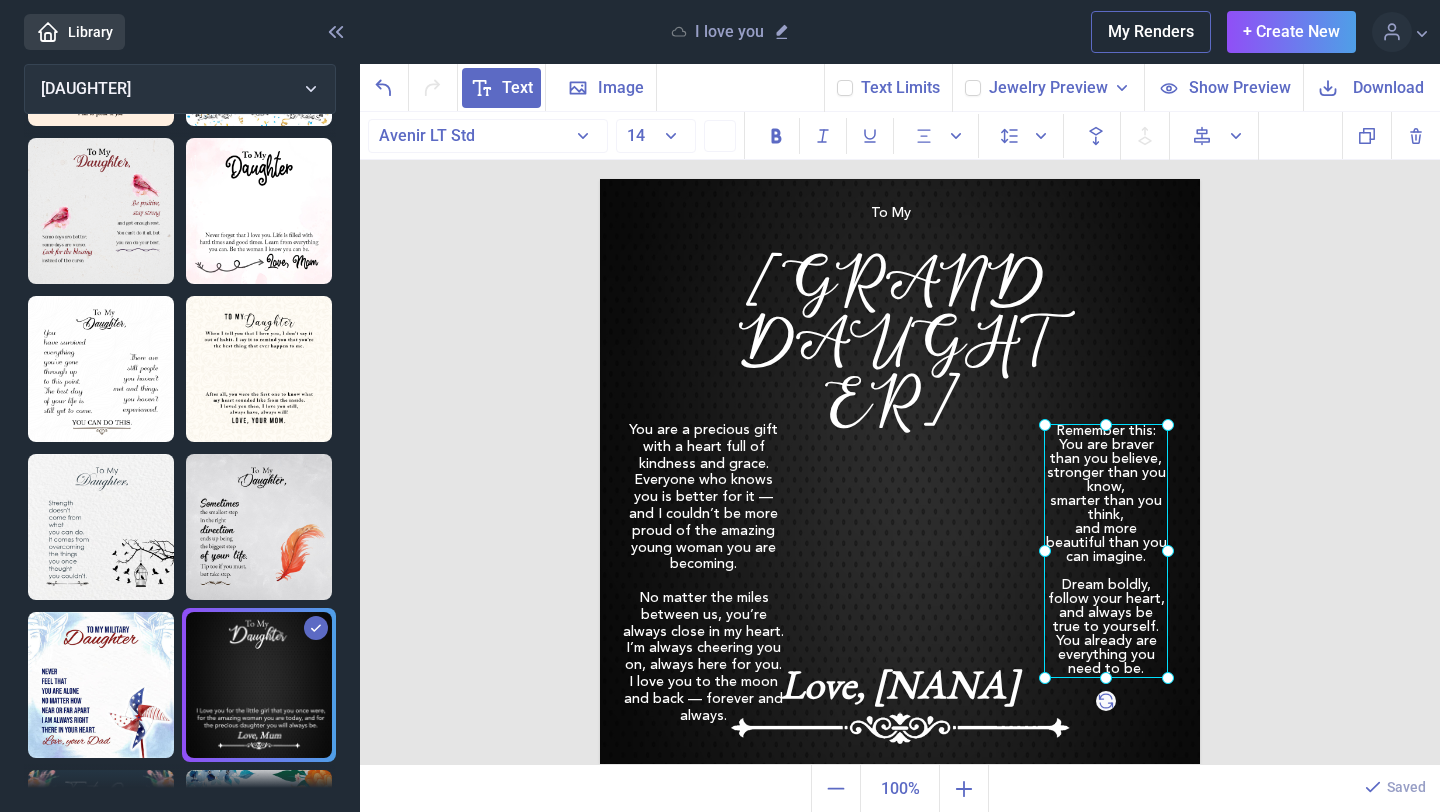 click on "To My GrandDaughter You are a precious gift with a heart full of kindness and grace. Everyone who knows you is better for it — and I couldn’t be more proud of the amazing young woman you are becoming. No matter the miles between us, you’re always close in my heart. I’m always cheering you on, always here for you. I love you to the moon and back — forever and always. Love, [INITIAL] Remember this: You are braver than you believe, stronger than you know, smarter than you think, and more beautiful than you can imagine. Dream boldly, follow your heart, and always be true to yourself. You already are everything you need to be. Duplicate Delete Backwards > Forward" at bounding box center [900, 439] 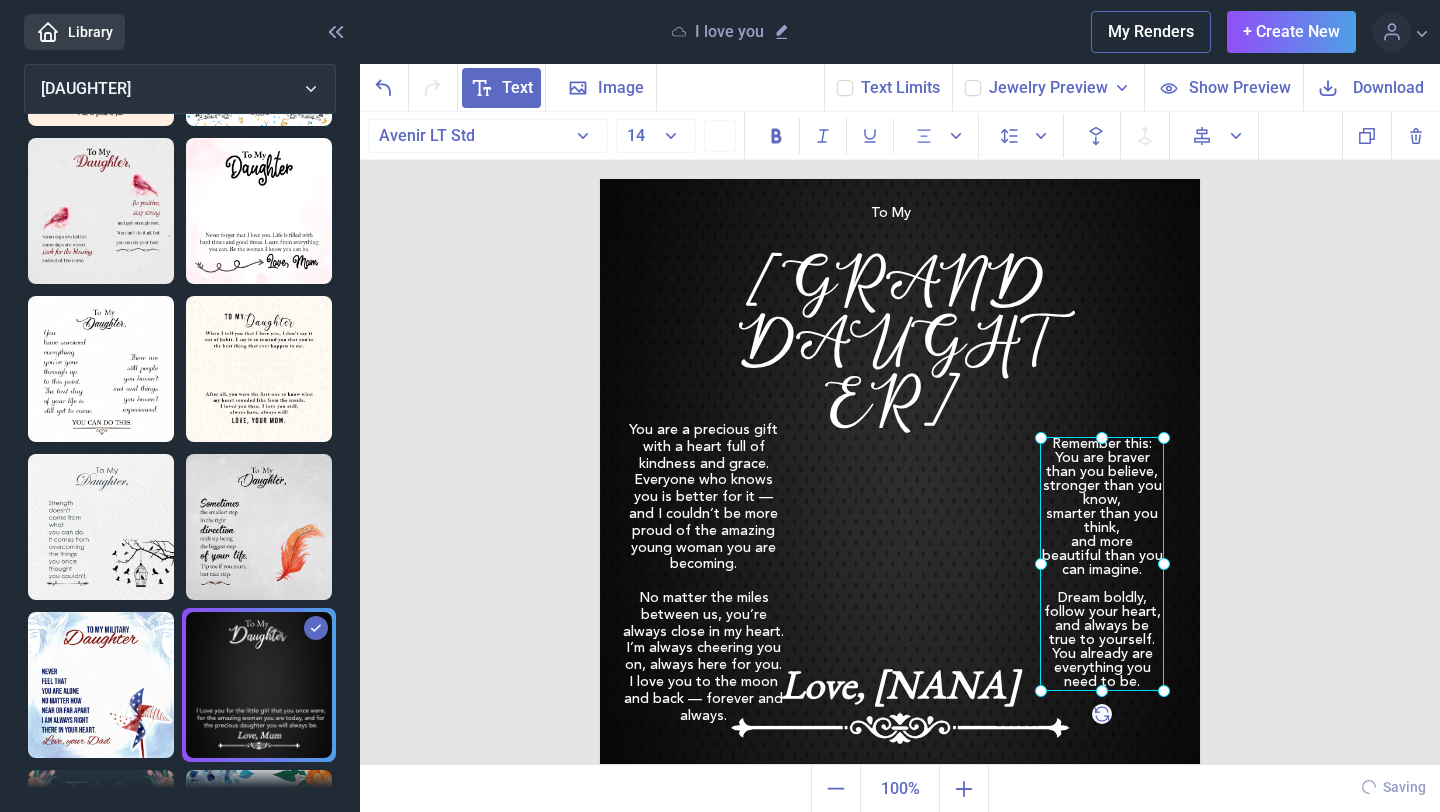 drag, startPoint x: 1113, startPoint y: 564, endPoint x: 1109, endPoint y: 577, distance: 13.601471 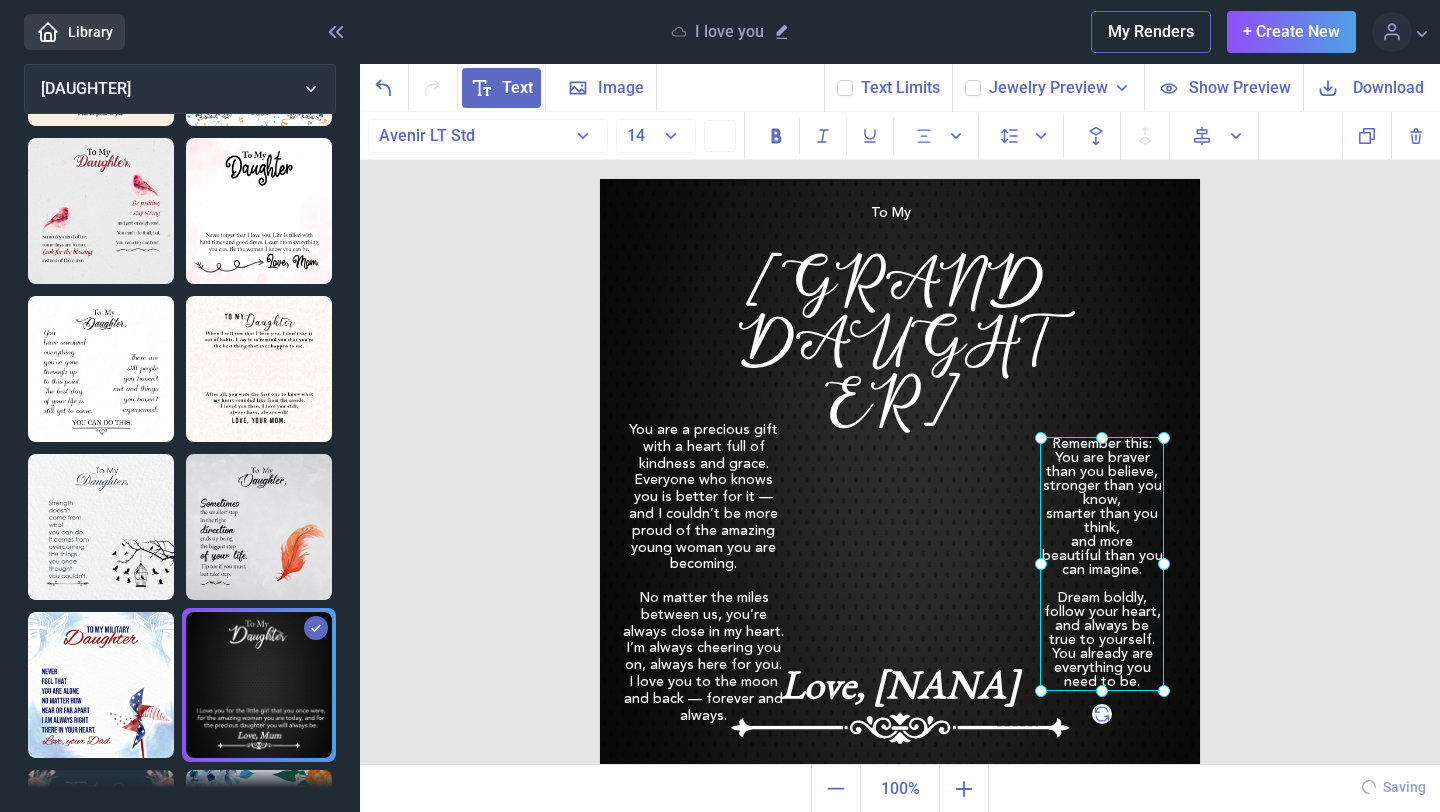 click on "Remember this: You are braver than you believe, stronger than you know, smarter than you think, and more beautiful than you can imagine. Dream boldly, follow your heart, and always be true to yourself. You already are everything you need to be." at bounding box center (600, 179) 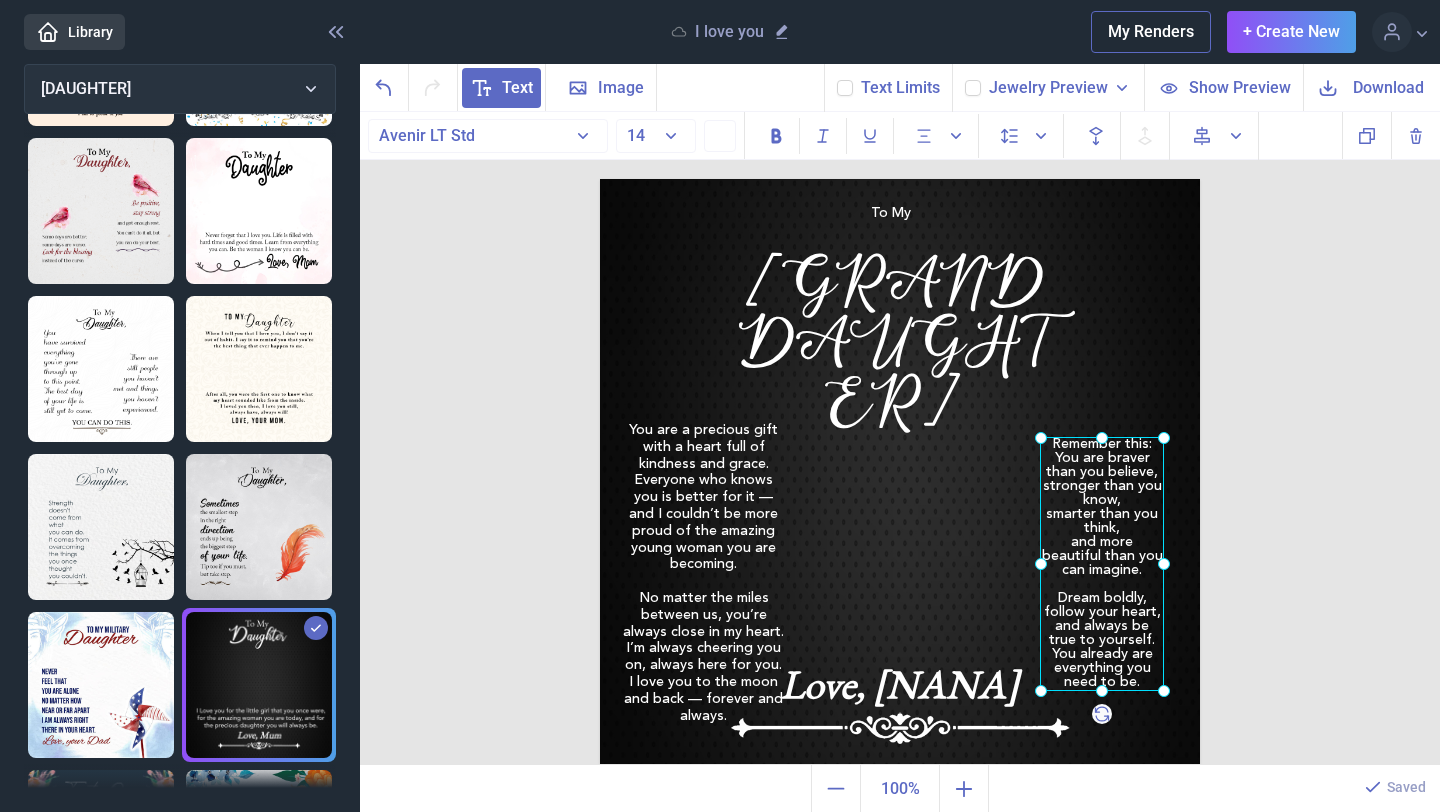 click on "To My GrandDaughter You are a precious gift with a heart full of kindness and grace. Everyone who knows you is better for it — and I couldn’t be more proud of the amazing young woman you are becoming. No matter the miles between us, you’re always close in my heart. I’m always cheering you on, always here for you. I love you to the moon and back — forever and always. Love, [INITIAL] Remember this: You are braver than you believe, stronger than you know, smarter than you think, and more beautiful than you can imagine. Dream boldly, follow your heart, and always be true to yourself. You already are everything you need to be. Duplicate Delete Backwards > Forward" at bounding box center (900, 439) 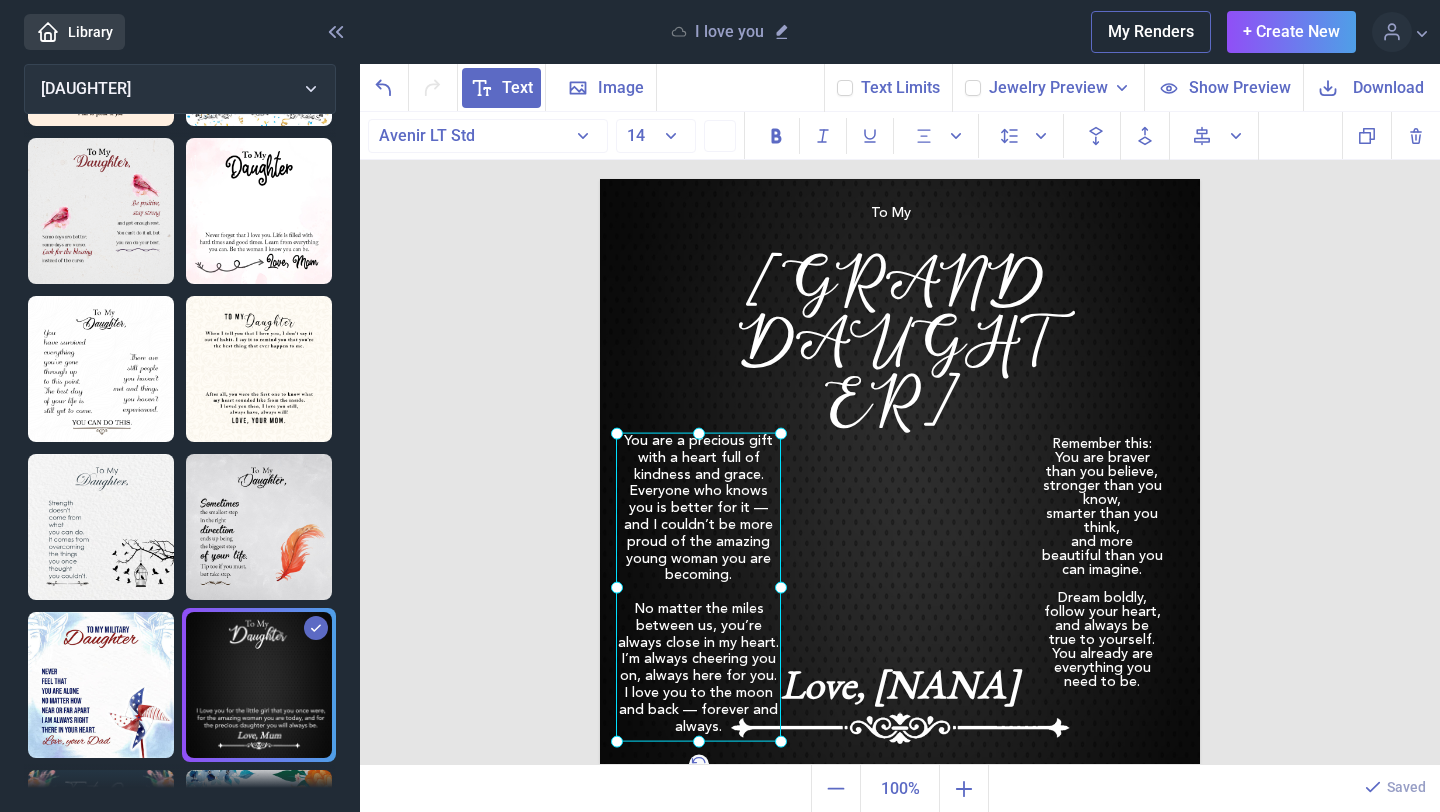 drag, startPoint x: 675, startPoint y: 519, endPoint x: 670, endPoint y: 530, distance: 12.083046 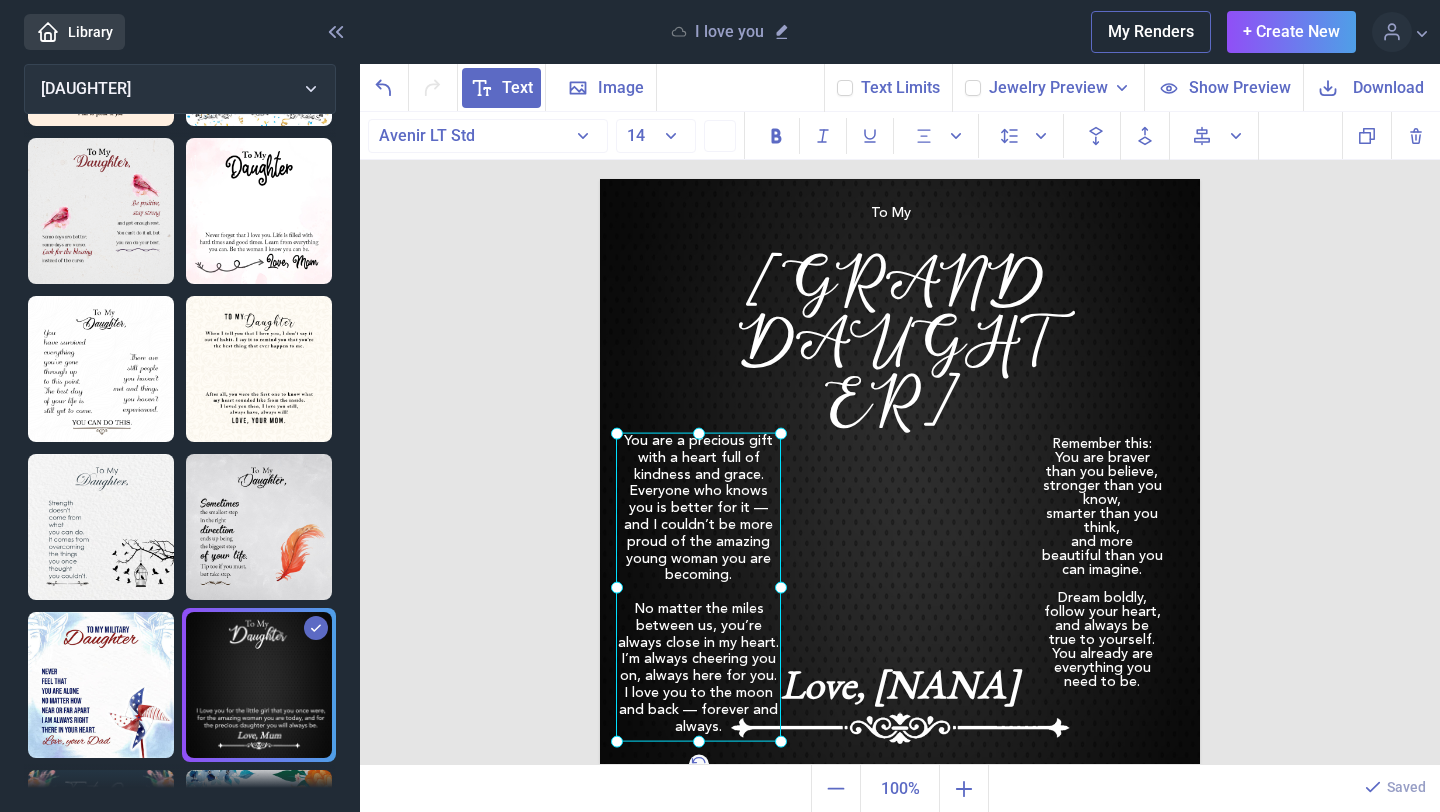 click on "You are a precious gift with a heart full of kindness and grace. Everyone who knows you is better for it — and I couldn’t be more proud of the amazing young woman you are becoming. No matter the miles between us, you’re always close in my heart. I’m always cheering you on, always here for you. I love you to the moon and back — forever and always." at bounding box center (600, 179) 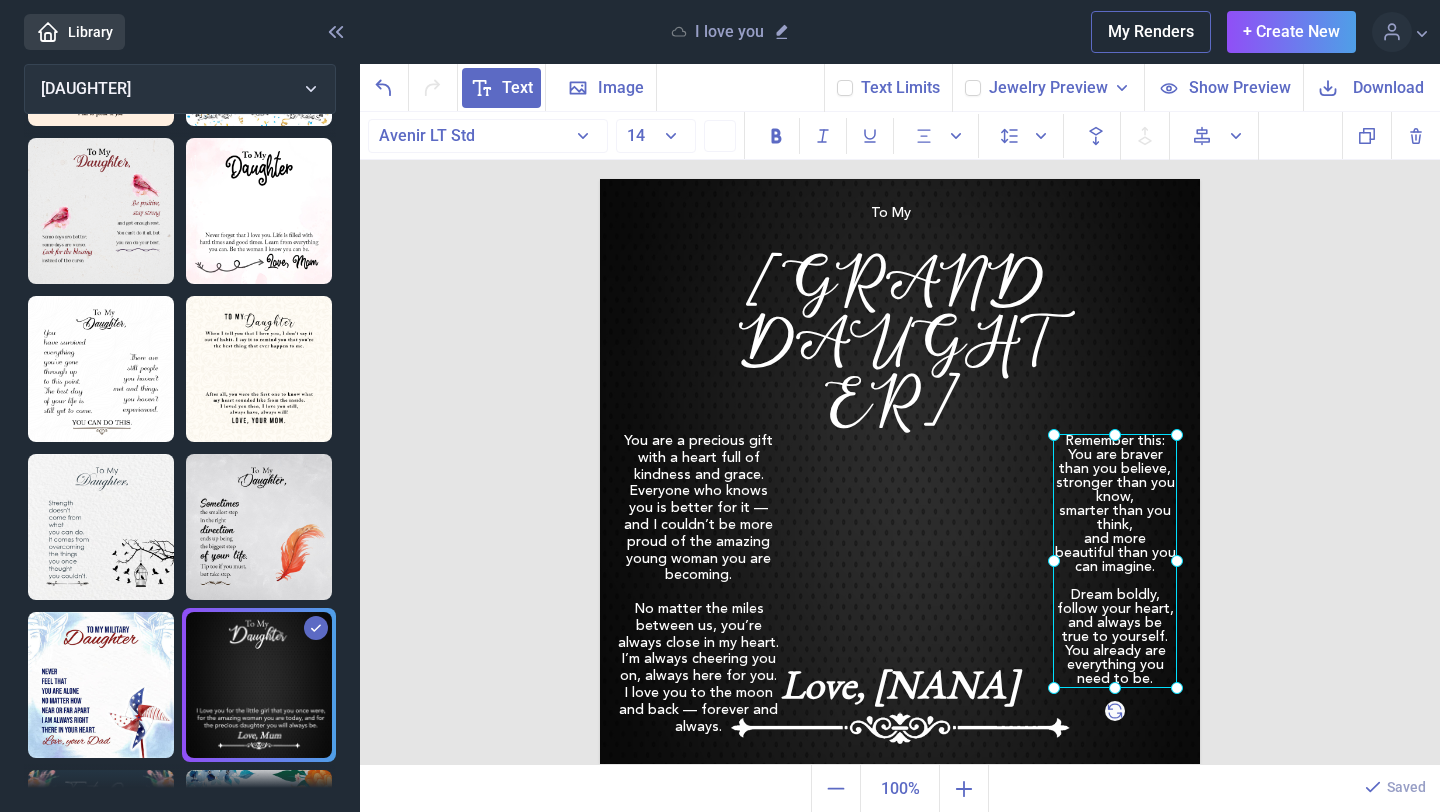 drag, startPoint x: 1125, startPoint y: 508, endPoint x: 1138, endPoint y: 505, distance: 13.341664 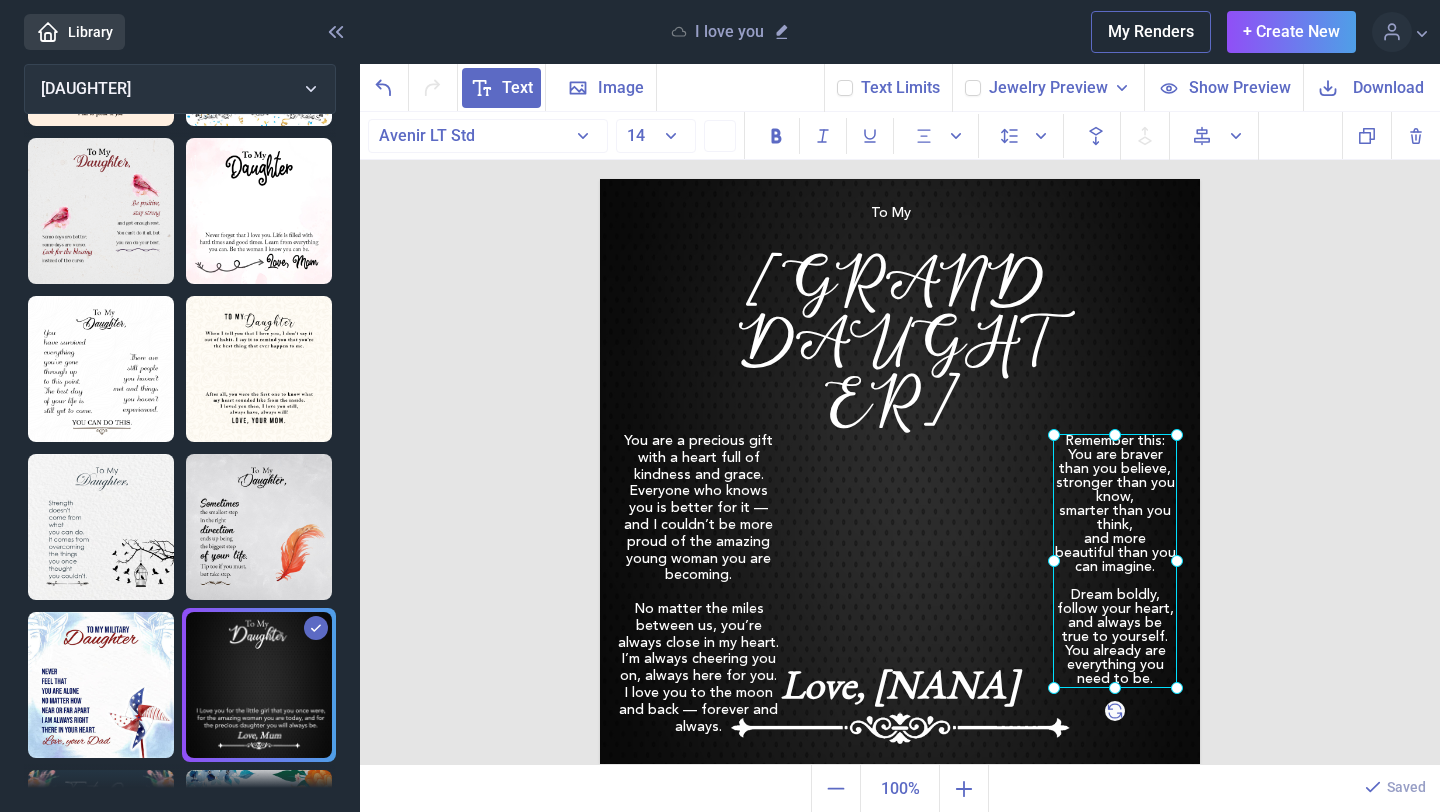 click on "Remember this: You are braver than you believe, stronger than you know, smarter than you think, and more beautiful than you can imagine. Dream boldly, follow your heart, and always be true to yourself. You already are everything you need to be." at bounding box center (600, 179) 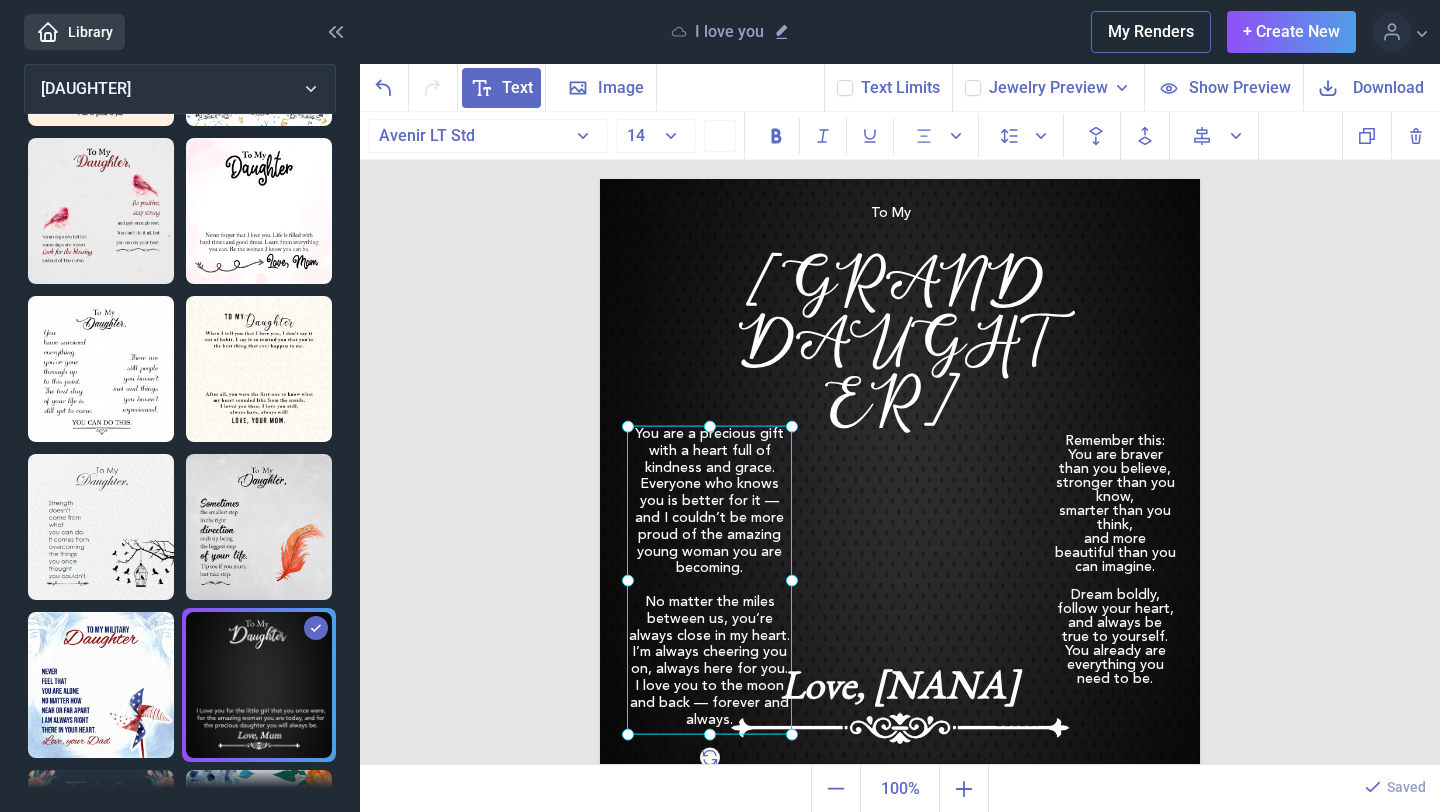 drag, startPoint x: 750, startPoint y: 603, endPoint x: 761, endPoint y: 596, distance: 13.038404 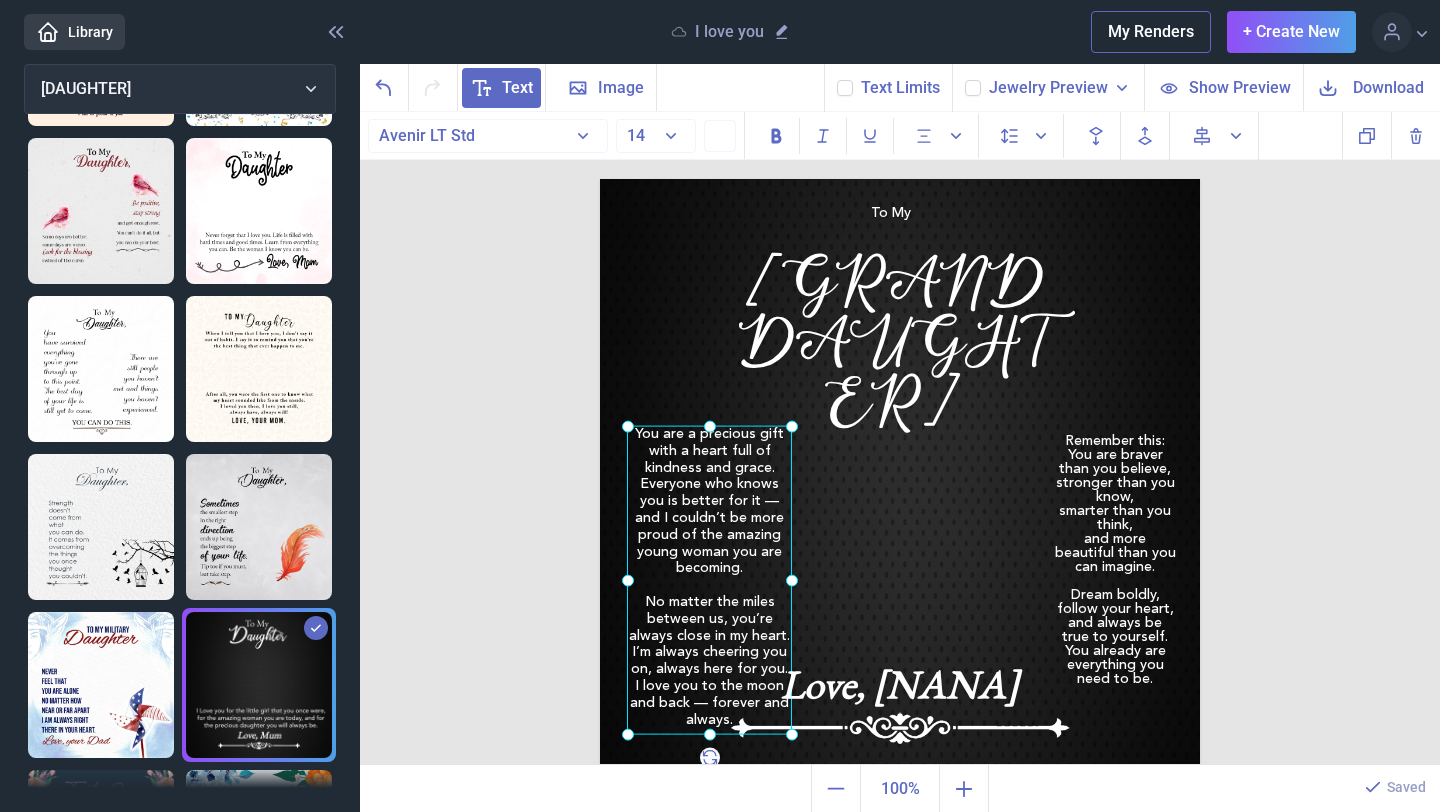 click on "You are a precious gift with a heart full of kindness and grace. Everyone who knows you is better for it — and I couldn’t be more proud of the amazing young woman you are becoming. No matter the miles between us, you’re always close in my heart. I’m always cheering you on, always here for you. I love you to the moon and back — forever and always." at bounding box center [600, 179] 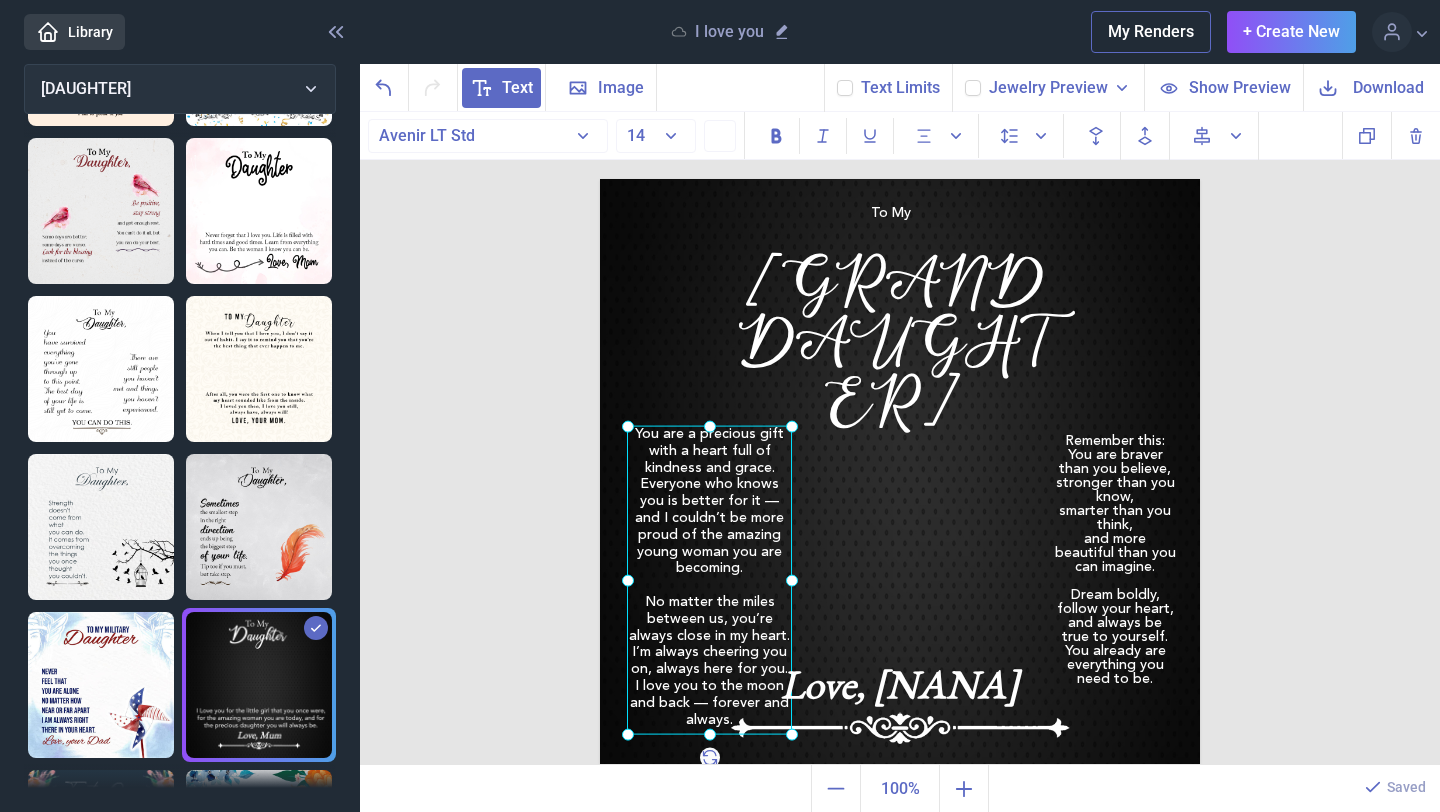 click on "To My GrandDaughter You are a precious gift with a heart full of kindness and grace. Everyone who knows you is better for it — and I couldn’t be more proud of the amazing young woman you are becoming. No matter the miles between us, you’re always close in my heart. I’m always cheering you on, always here for you. I love you to the moon and back — forever and always. Love, [INITIAL] Remember this: You are braver than you believe, stronger than you know, smarter than you think, and more beautiful than you can imagine. Dream boldly, follow your heart, and always be true to yourself. You already are everything you need to be. Duplicate Delete Backwards > Forward" at bounding box center [900, 439] 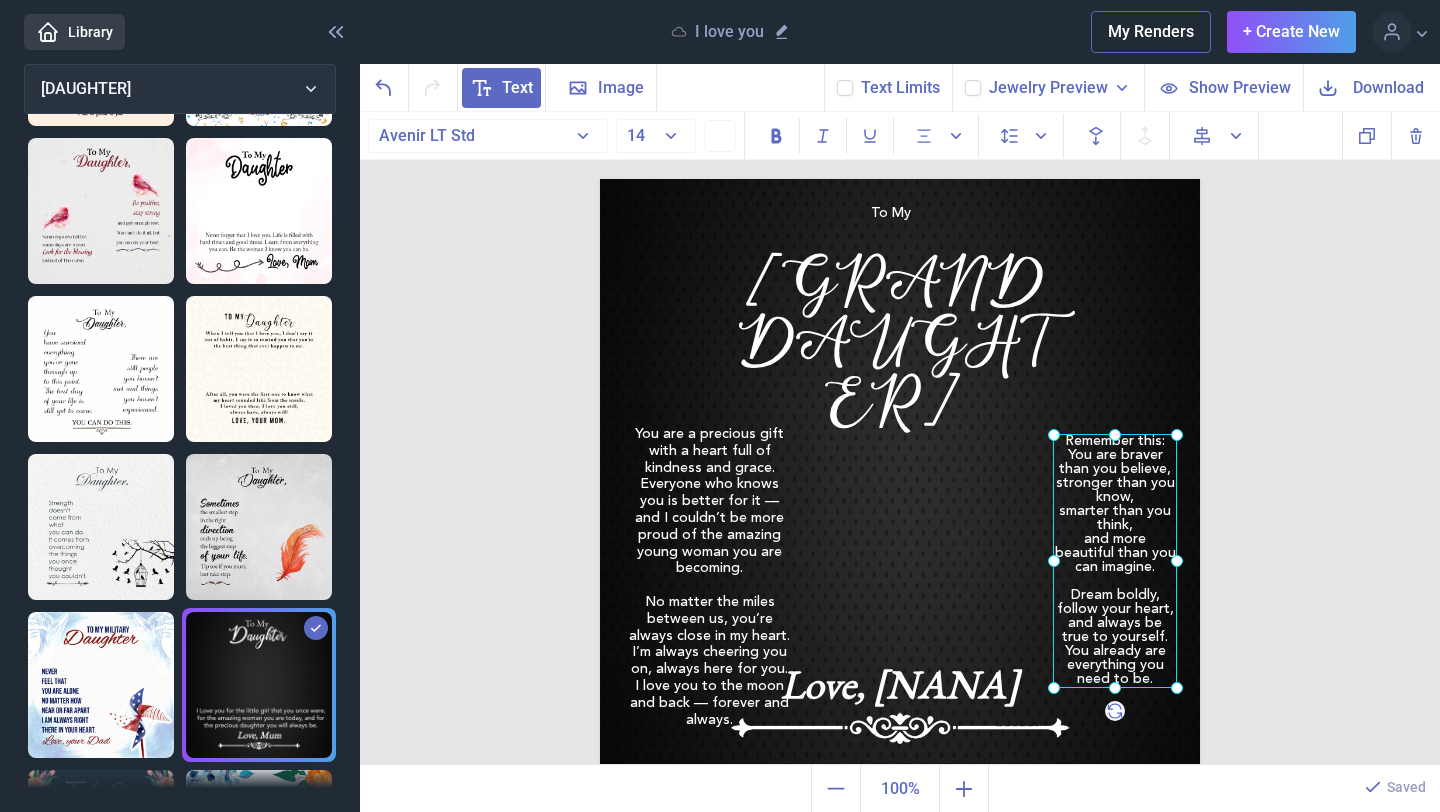click on "Remember this: You are braver than you believe, stronger than you know, smarter than you think, and more beautiful than you can imagine. Dream boldly, follow your heart, and always be true to yourself. You already are everything you need to be." at bounding box center (600, 179) 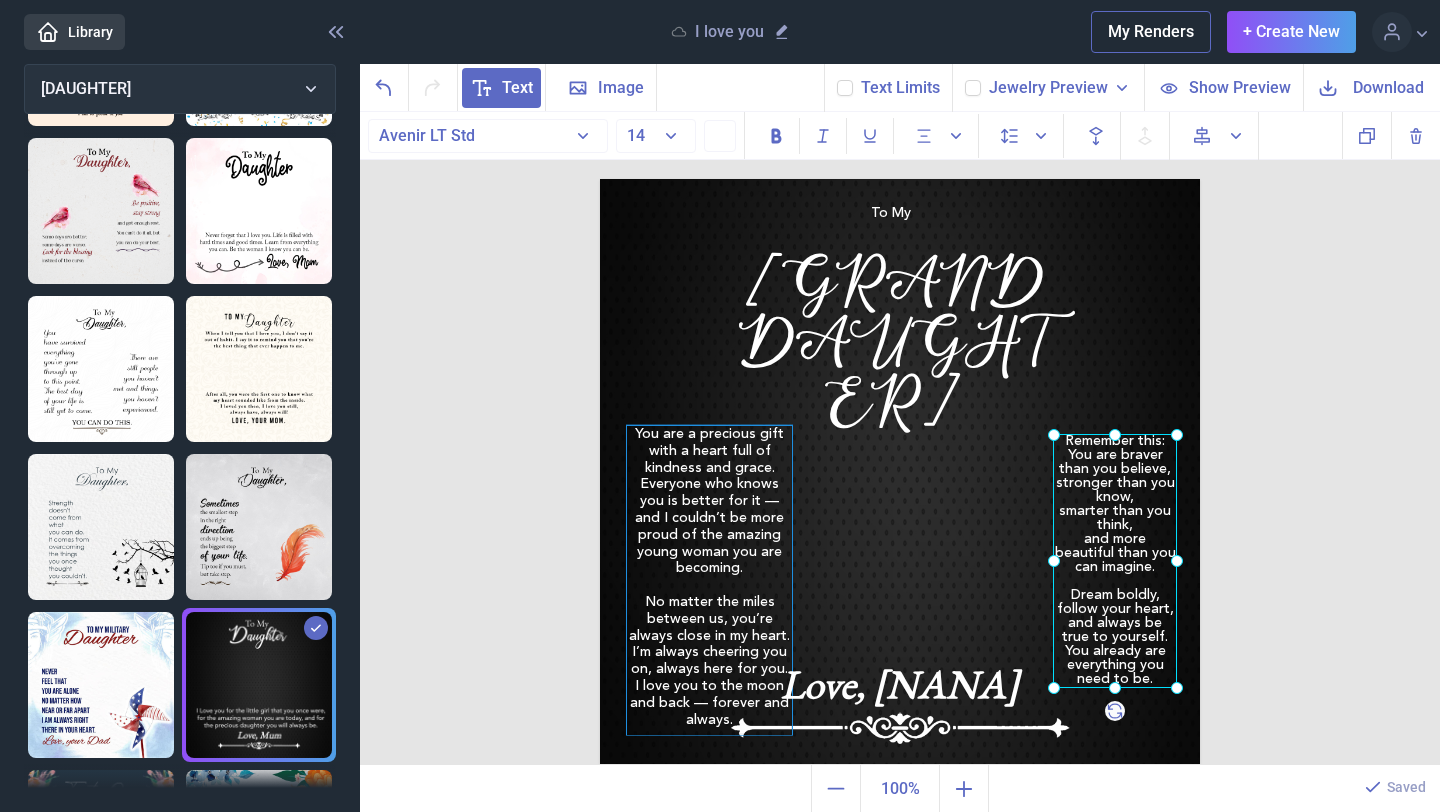 click on "You are a precious gift with a heart full of kindness and grace. Everyone who knows you is better for it — and I couldn’t be more proud of the amazing young woman you are becoming. No matter the miles between us, you’re always close in my heart. I’m always cheering you on, always here for you. I love you to the moon and back — forever and always." at bounding box center (900, 179) 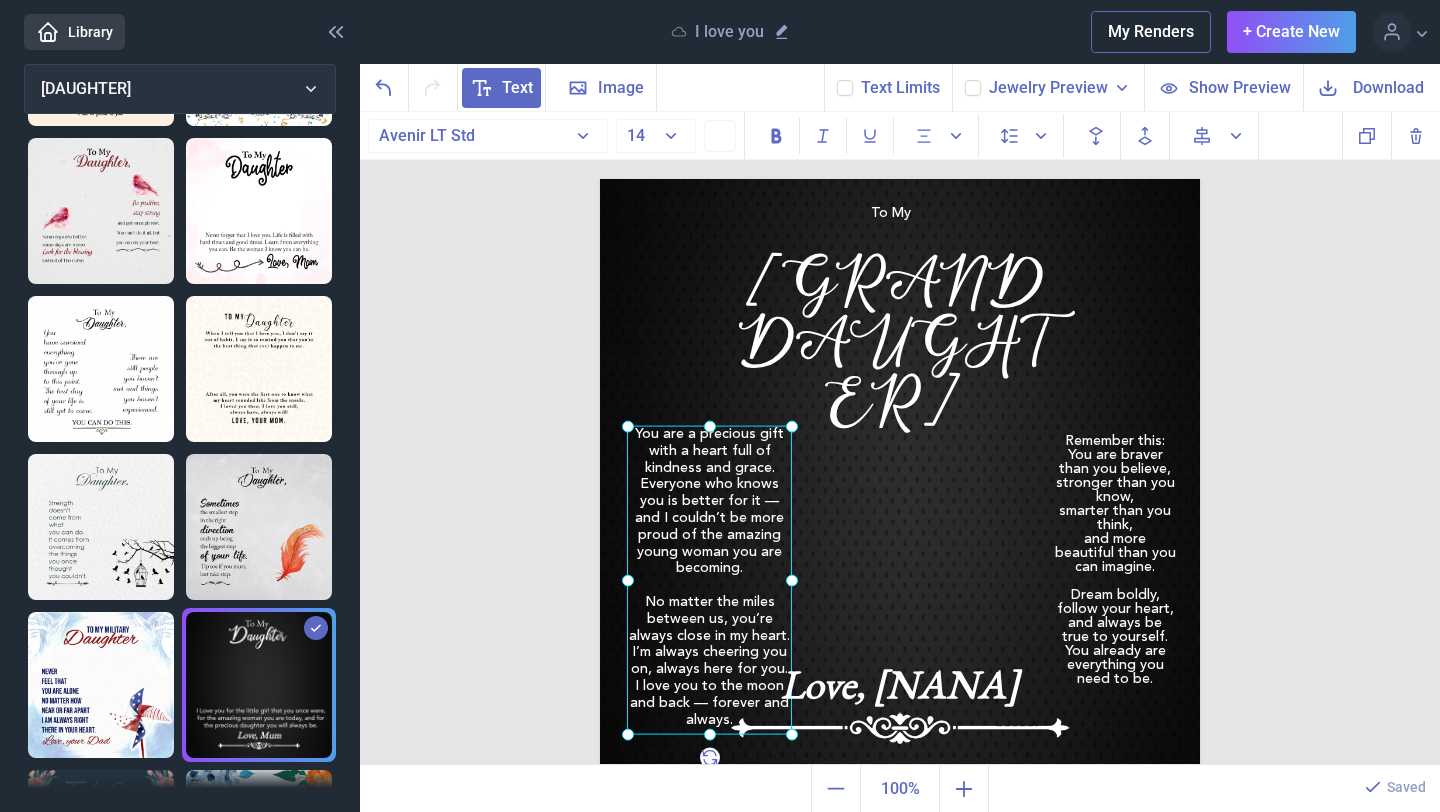 click on "To My GrandDaughter You are a precious gift with a heart full of kindness and grace. Everyone who knows you is better for it — and I couldn’t be more proud of the amazing young woman you are becoming. No matter the miles between us, you’re always close in my heart. I’m always cheering you on, always here for you. I love you to the moon and back — forever and always. Love, [INITIAL] Remember this: You are braver than you believe, stronger than you know, smarter than you think, and more beautiful than you can imagine. Dream boldly, follow your heart, and always be true to yourself. You already are everything you need to be. Duplicate Delete Backwards > Forward" at bounding box center (900, 439) 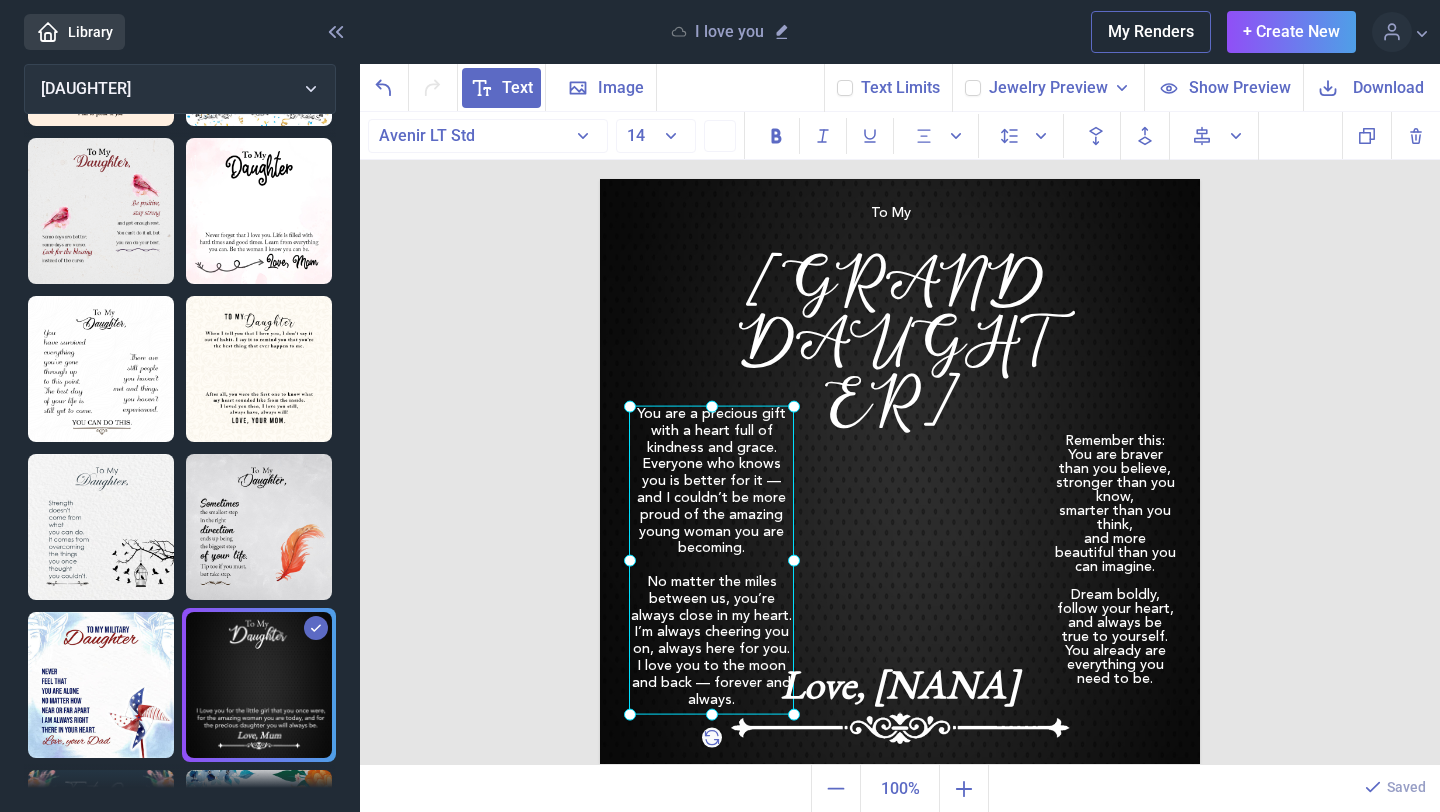 drag, startPoint x: 697, startPoint y: 538, endPoint x: 699, endPoint y: 516, distance: 22.090721 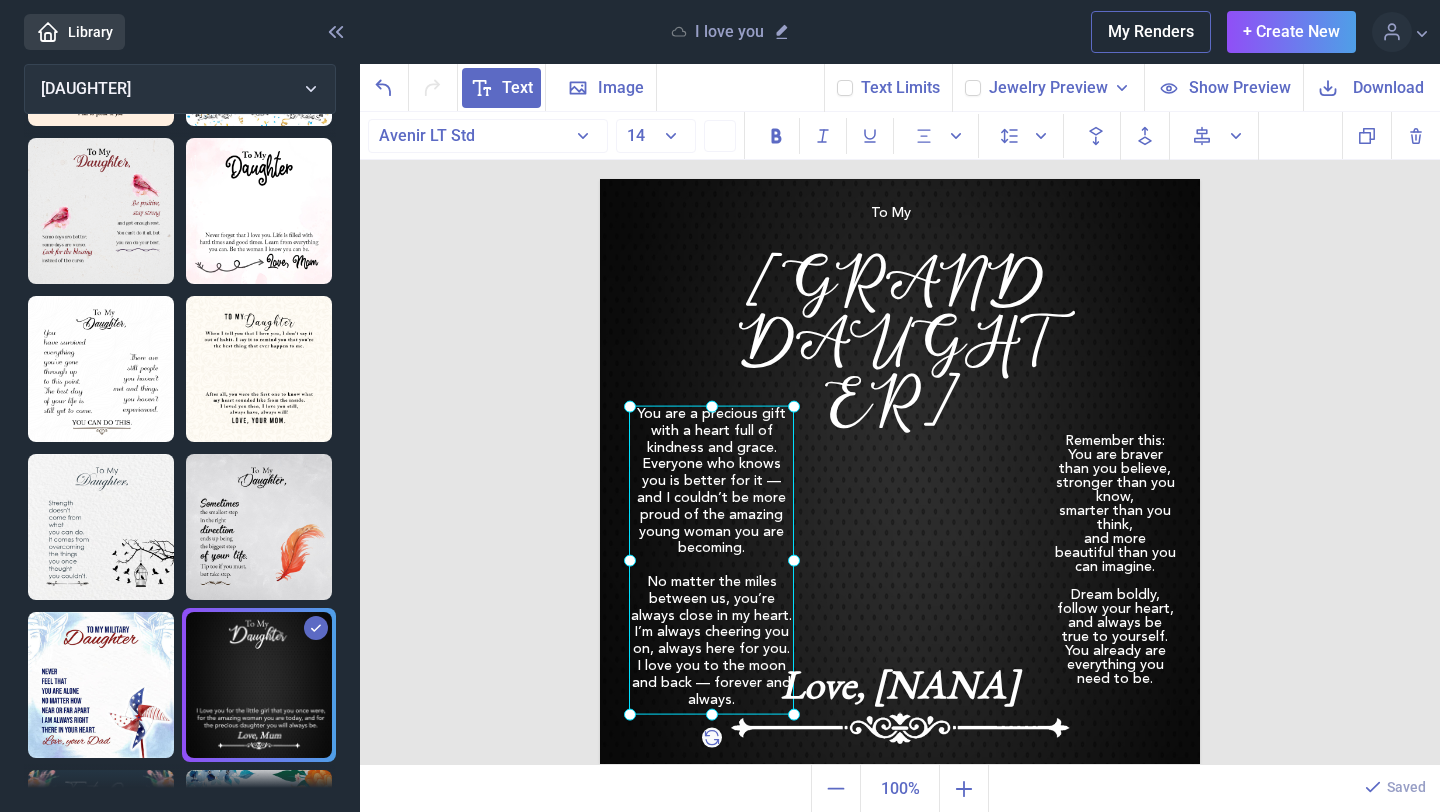 click on "You are a precious gift with a heart full of kindness and grace. Everyone who knows you is better for it — and I couldn’t be more proud of the amazing young woman you are becoming. No matter the miles between us, you’re always close in my heart. I’m always cheering you on, always here for you. I love you to the moon and back — forever and always." at bounding box center (600, 179) 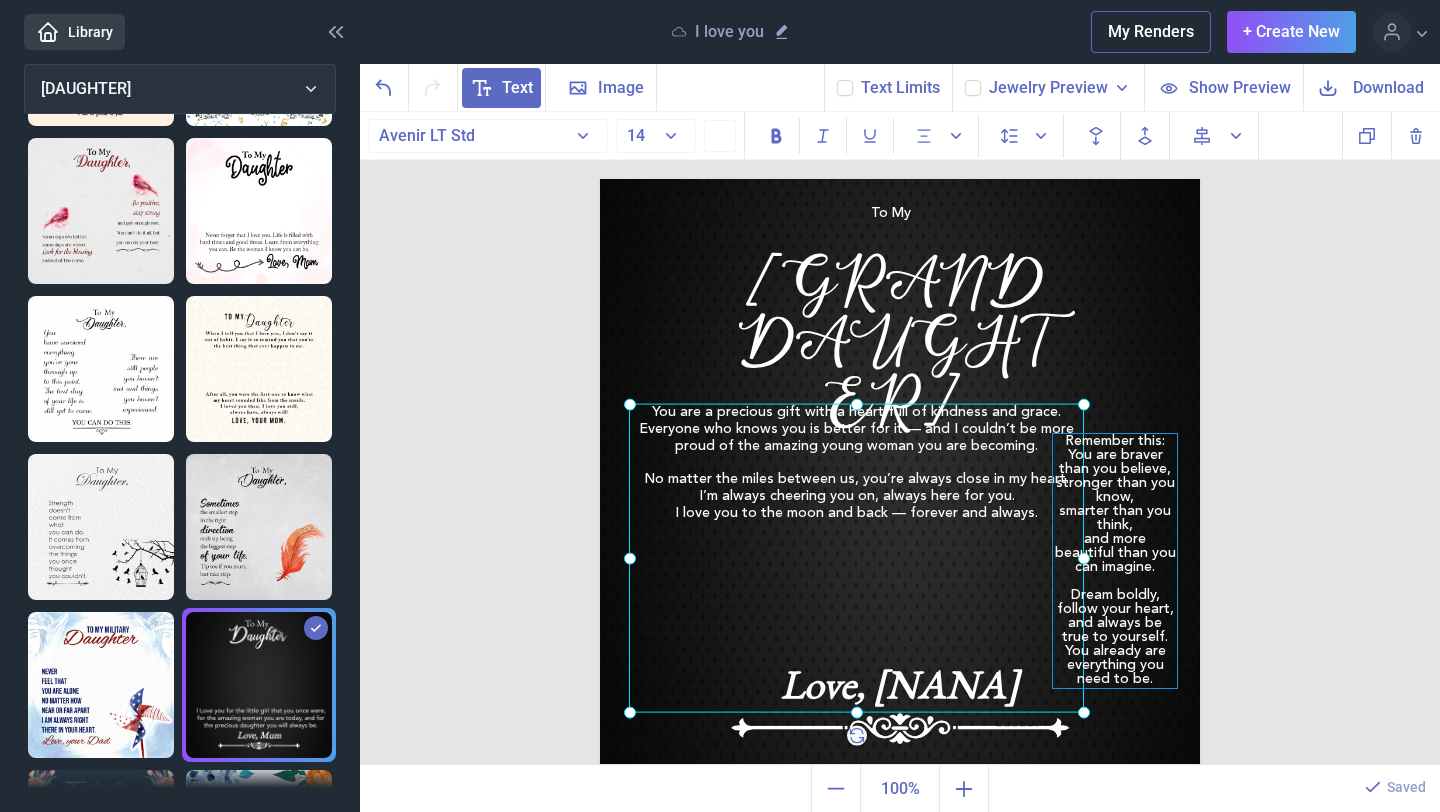 drag, startPoint x: 797, startPoint y: 561, endPoint x: 1086, endPoint y: 556, distance: 289.04324 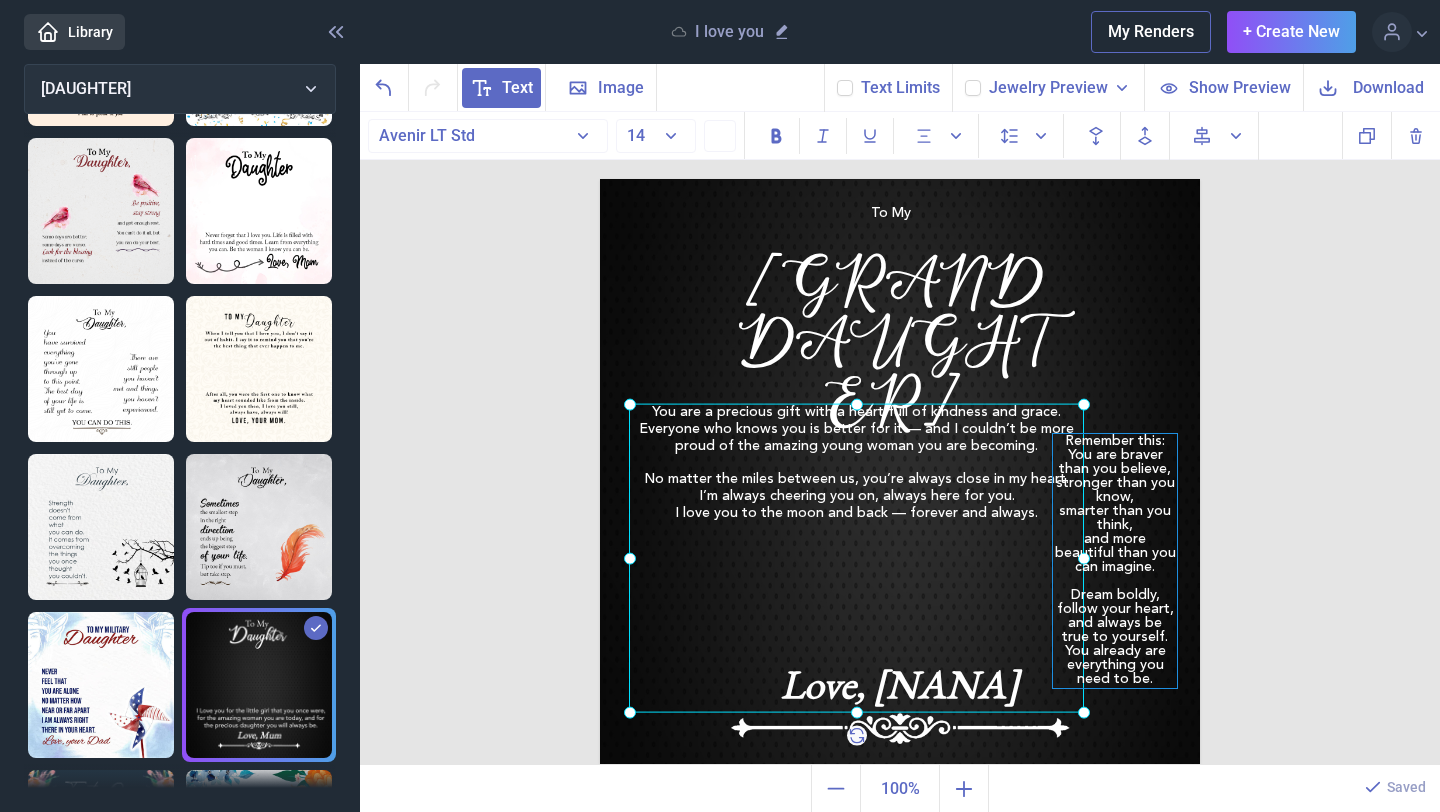 click on "To My [GRANDDAUGHTER] You are a precious gift with a heart full of kindness and grace. Everyone who knows you is better for it — and I couldn’t be more proud of the amazing young woman you are becoming. No matter the miles between us, you’re always close in my heart. I’m always cheering you on, always here for you. I love you to the moon and back — forever and always. Love, [NANA] Remember this: You are braver than you believe, stronger than you know, smarter than you think, and more beautiful than you can imagine. Dream boldly, follow your heart, and always be true to yourself. You already are everything you need to be." at bounding box center (900, 479) 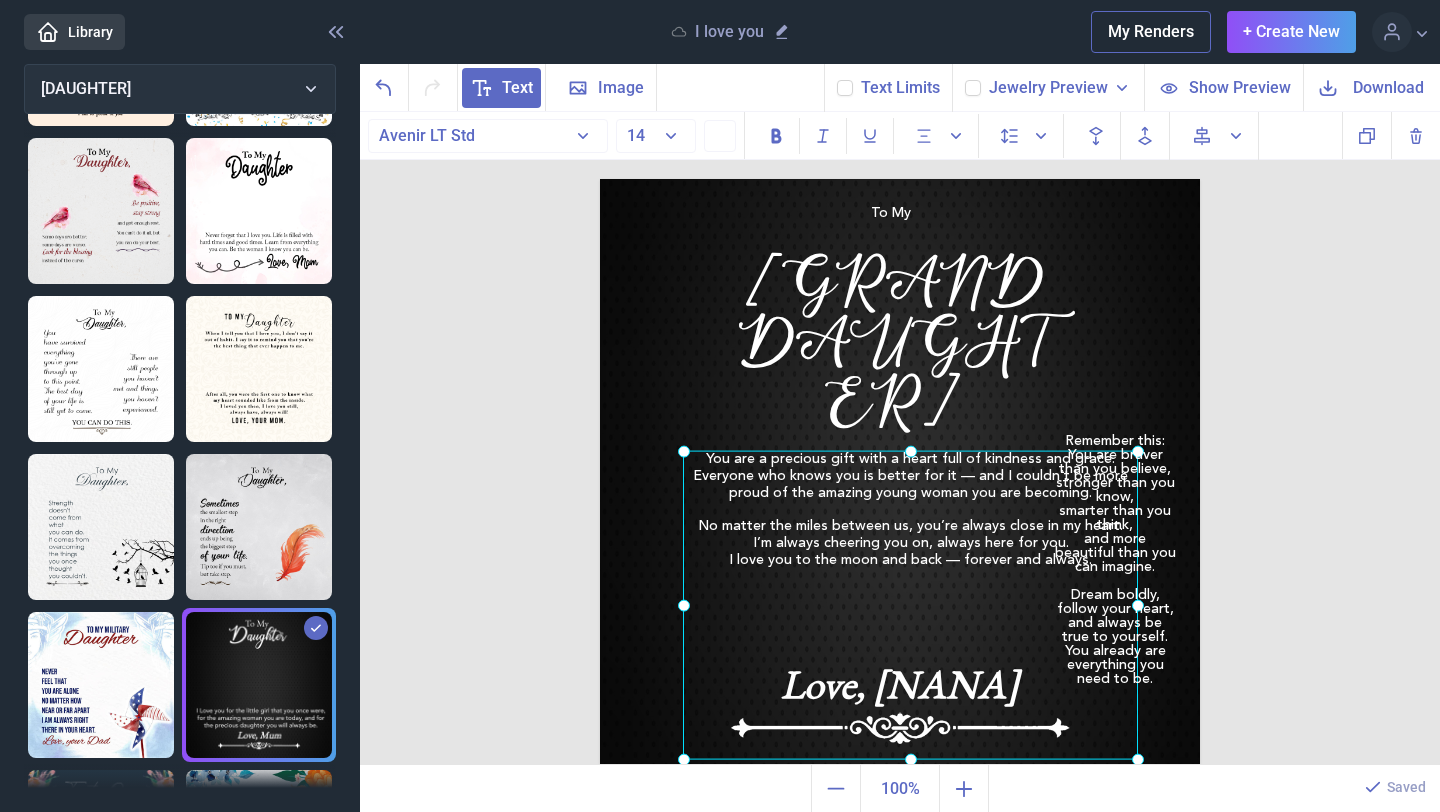 drag, startPoint x: 888, startPoint y: 501, endPoint x: 1004, endPoint y: 595, distance: 149.30505 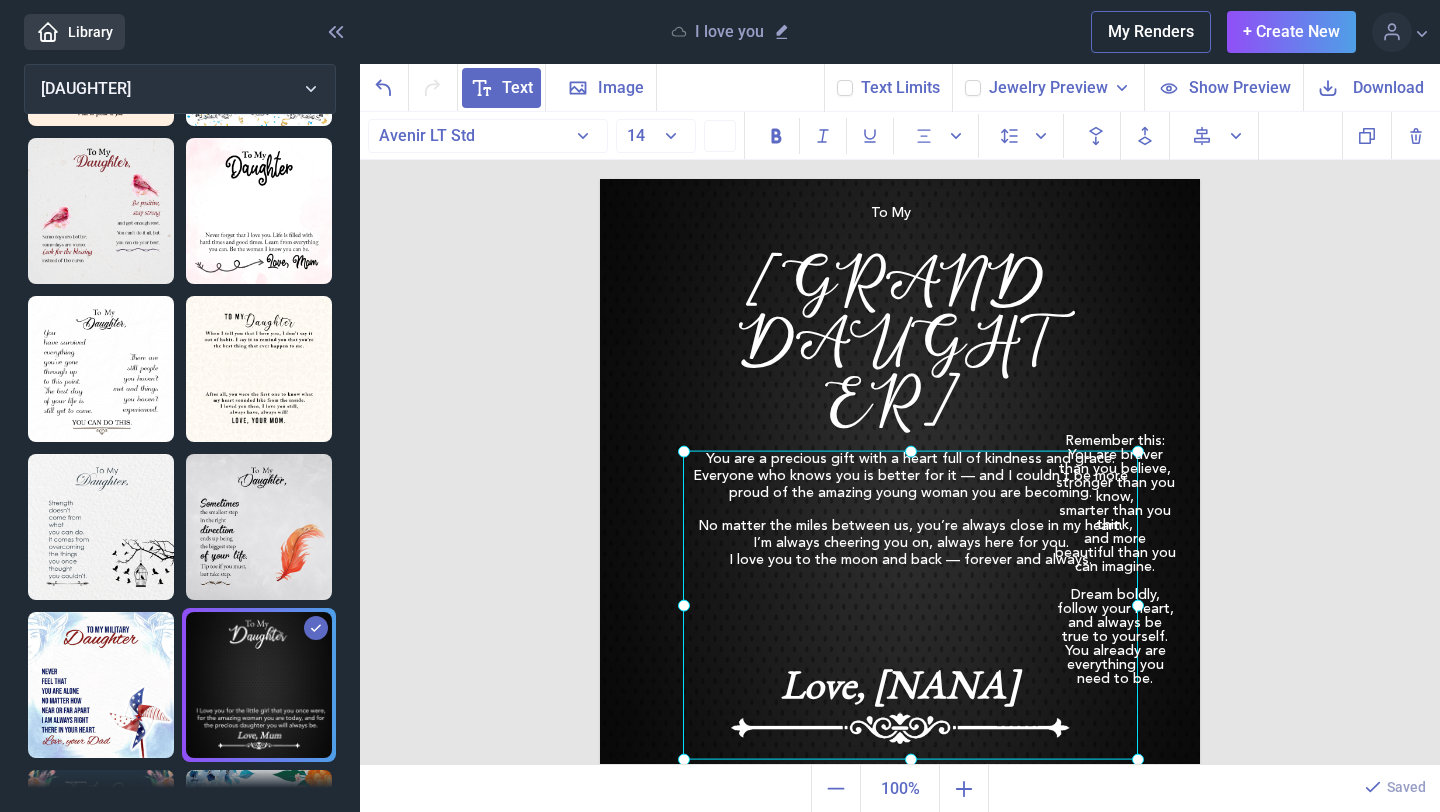 click on "You are a precious gift with a heart full of kindness and grace. Everyone who knows you is better for it — and I couldn’t be more proud of the amazing young woman you are becoming. No matter the miles between us, you’re always close in my heart. I’m always cheering you on, always here for you. I love you to the moon and back — forever and always." at bounding box center (600, 179) 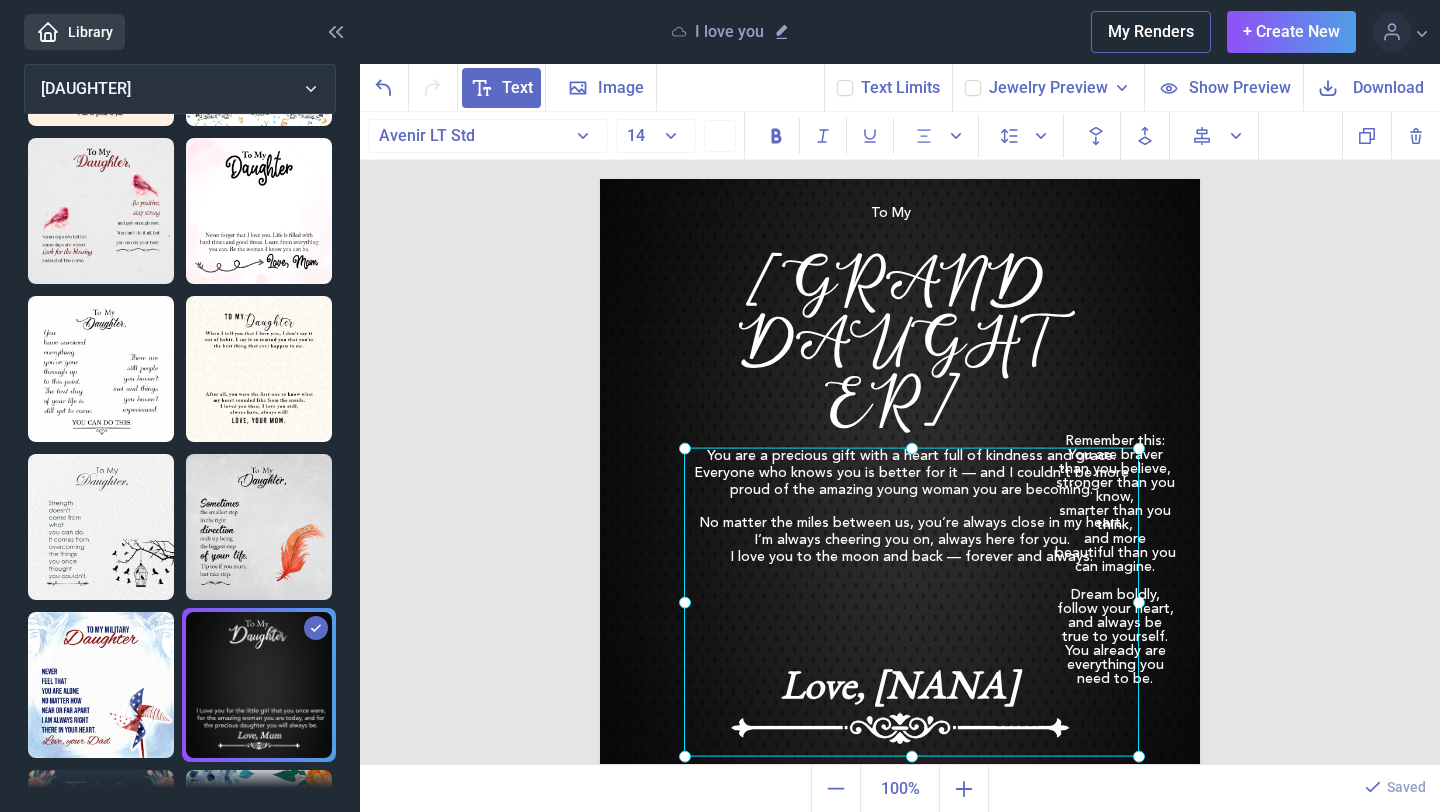 click on "To My GrandDaughter You are a precious gift with a heart full of kindness and grace. Everyone who knows you is better for it — and I couldn’t be more proud of the amazing young woman you are becoming. No matter the miles between us, you’re always close in my heart. I’m always cheering you on, always here for you. I love you to the moon and back — forever and always. Love, [INITIAL] Remember this: You are braver than you believe, stronger than you know, smarter than you think, and more beautiful than you can imagine. Dream boldly, follow your heart, and always be true to yourself. You already are everything you need to be. Duplicate Delete Backwards > Forward" at bounding box center [900, 439] 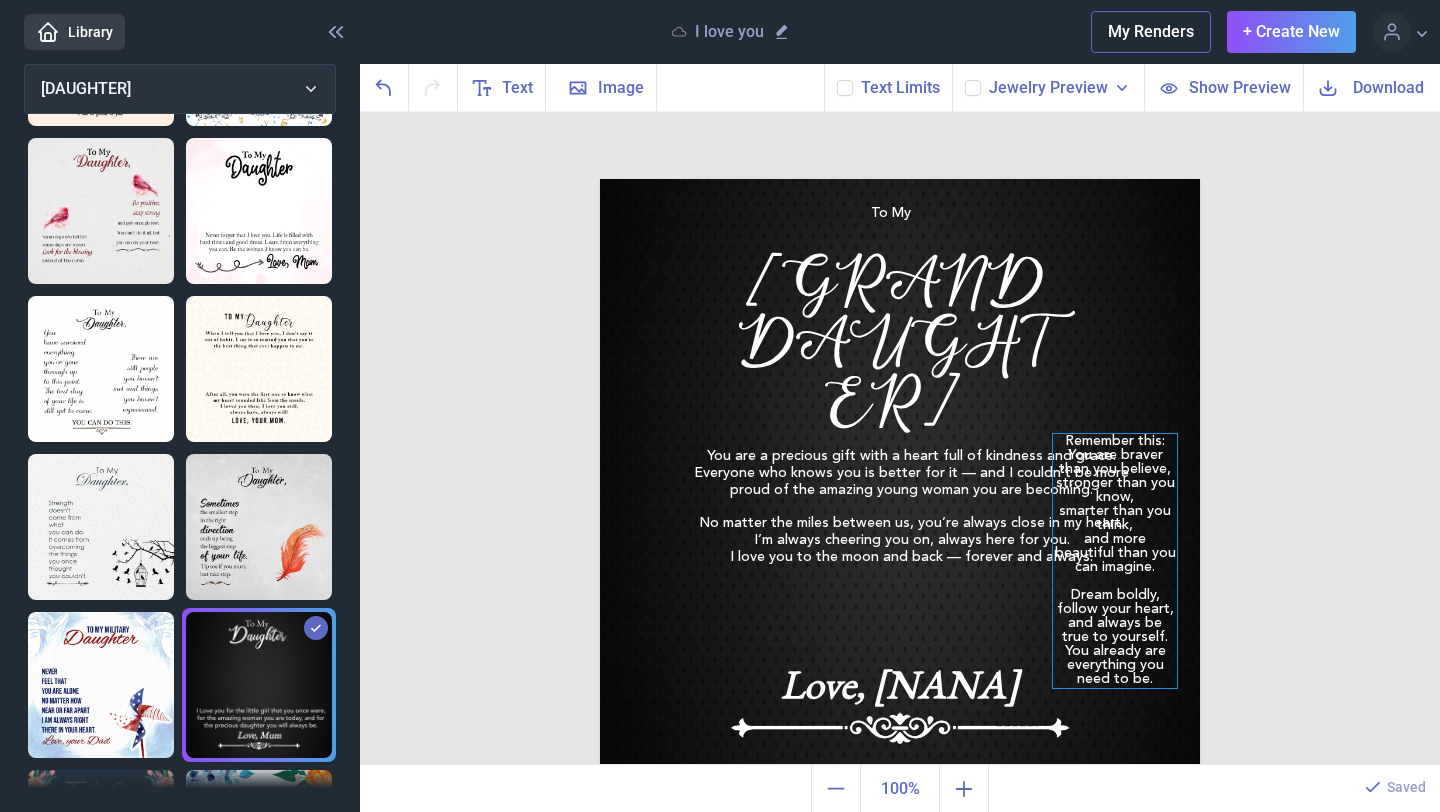 click on "Remember this: You are braver than you believe, stronger than you know, smarter than you think, and more beautiful than you can imagine. Dream boldly, follow your heart, and always be true to yourself. You already are everything you need to be." at bounding box center [900, 179] 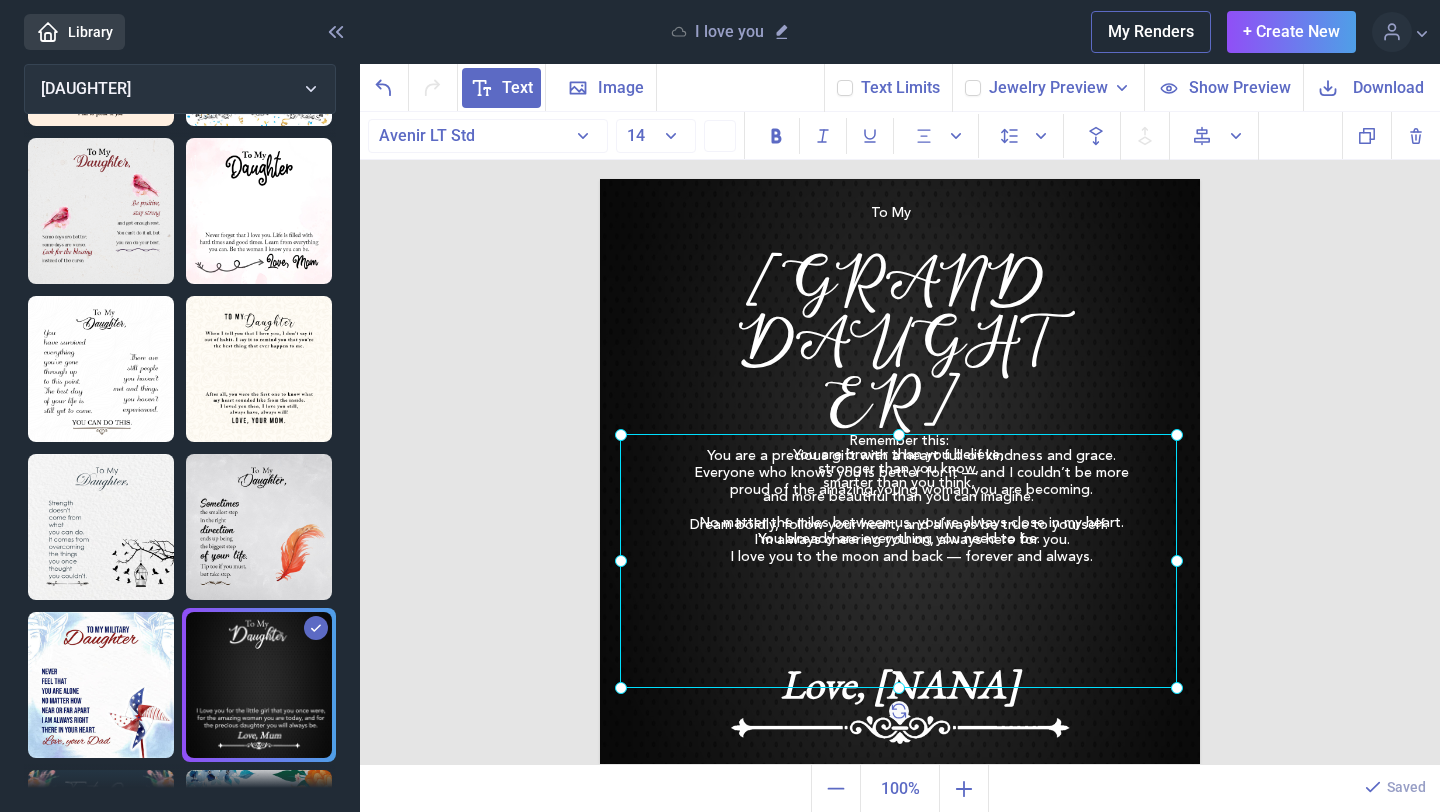 drag, startPoint x: 1056, startPoint y: 564, endPoint x: 621, endPoint y: 566, distance: 435.0046 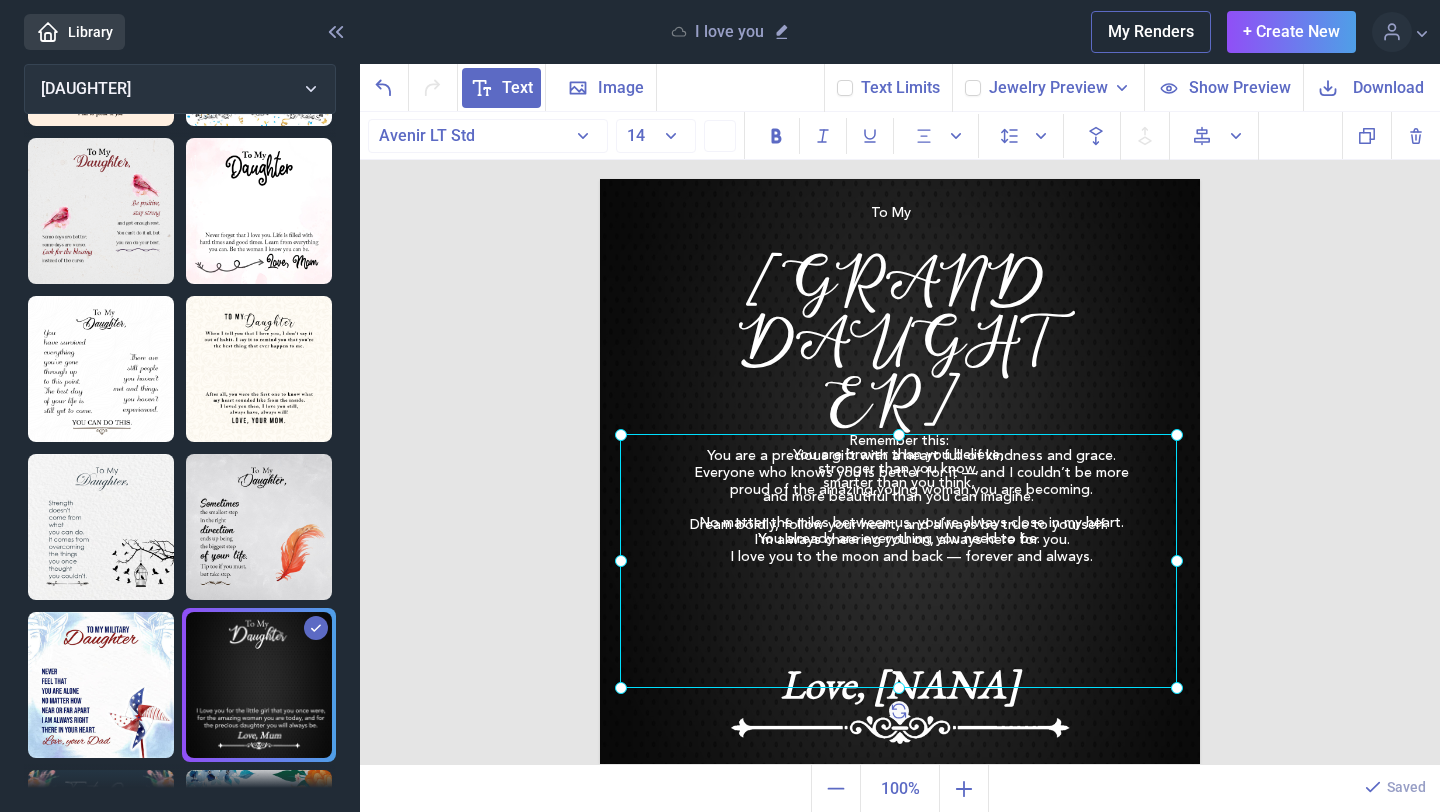 click at bounding box center (898, 561) 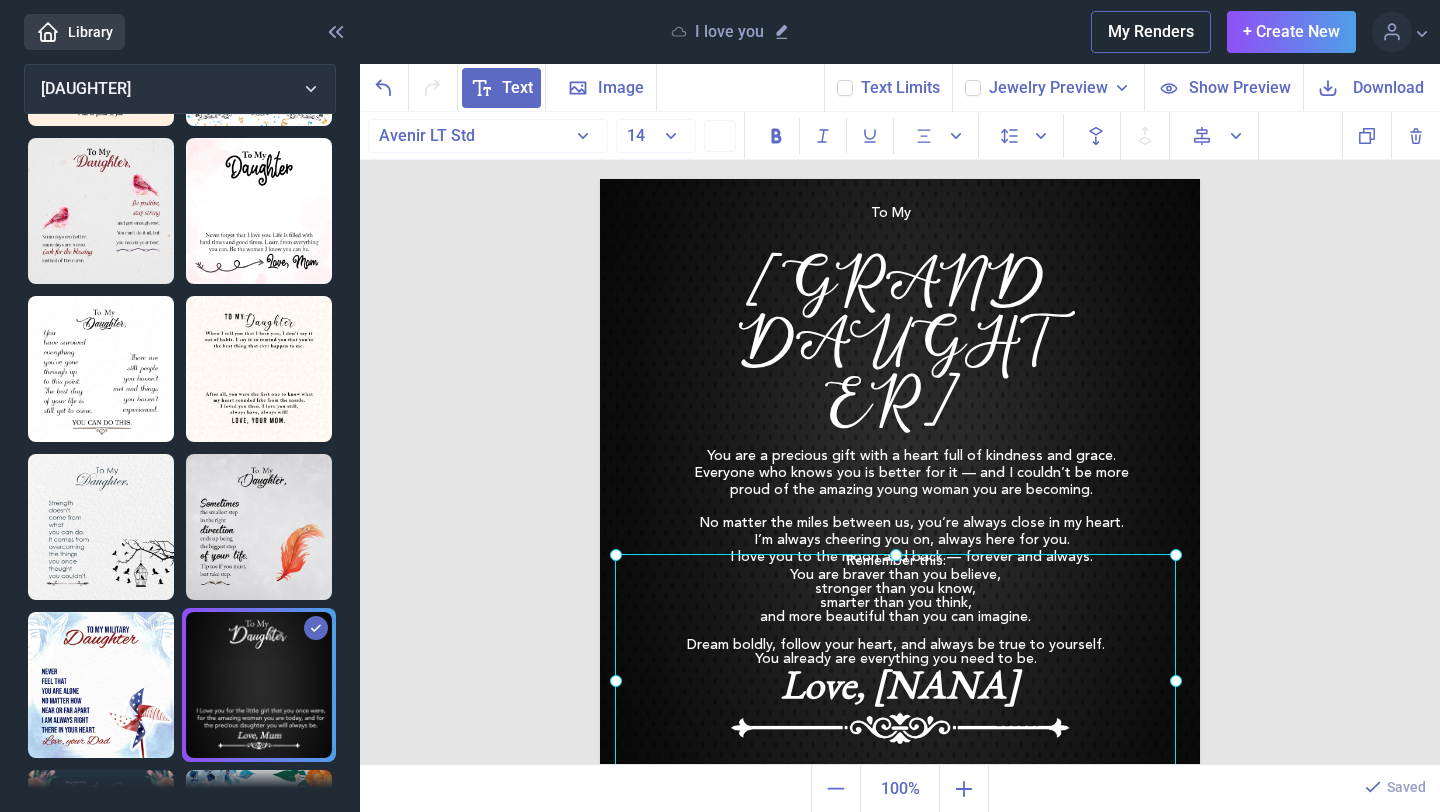 drag, startPoint x: 925, startPoint y: 467, endPoint x: 933, endPoint y: 568, distance: 101.31634 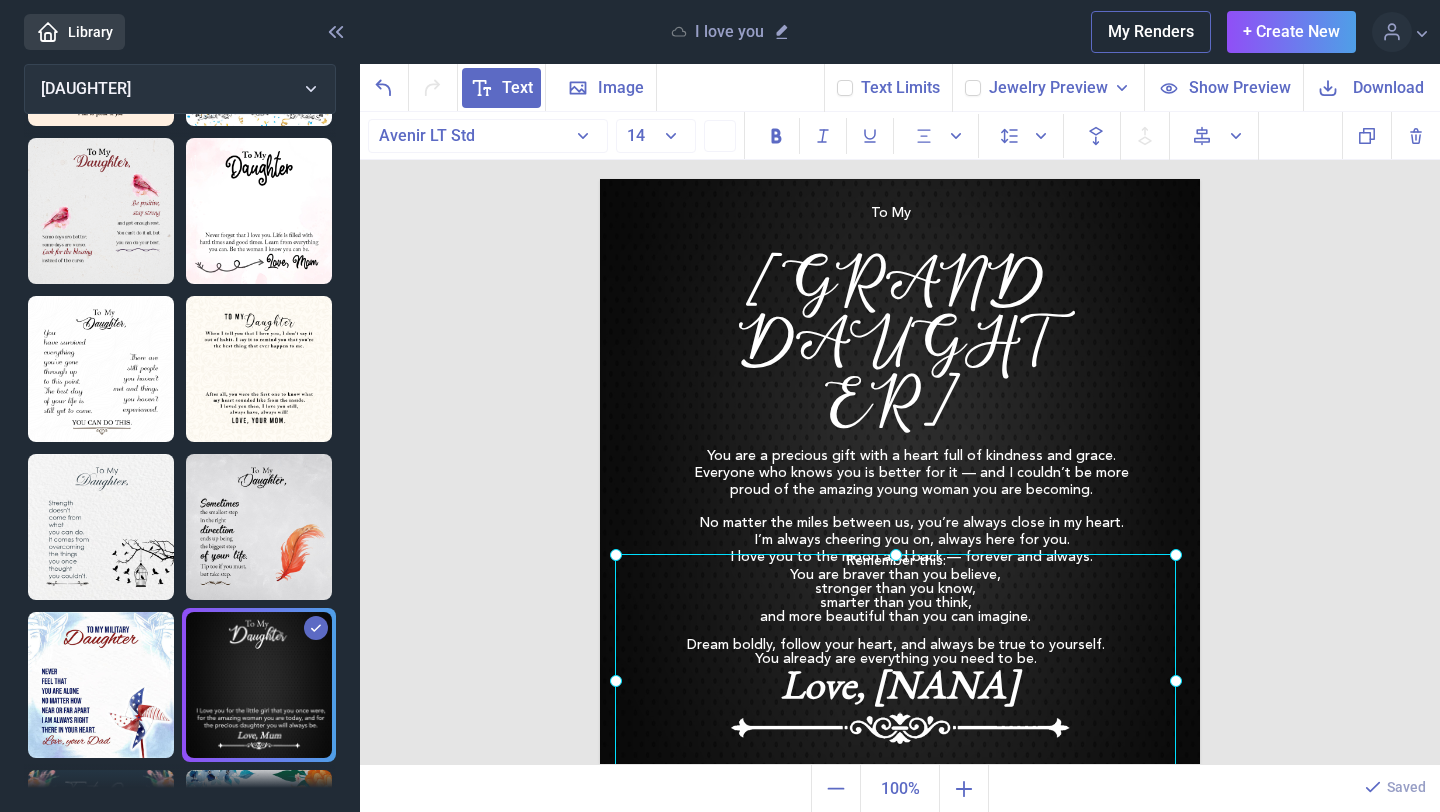 click at bounding box center [895, 681] 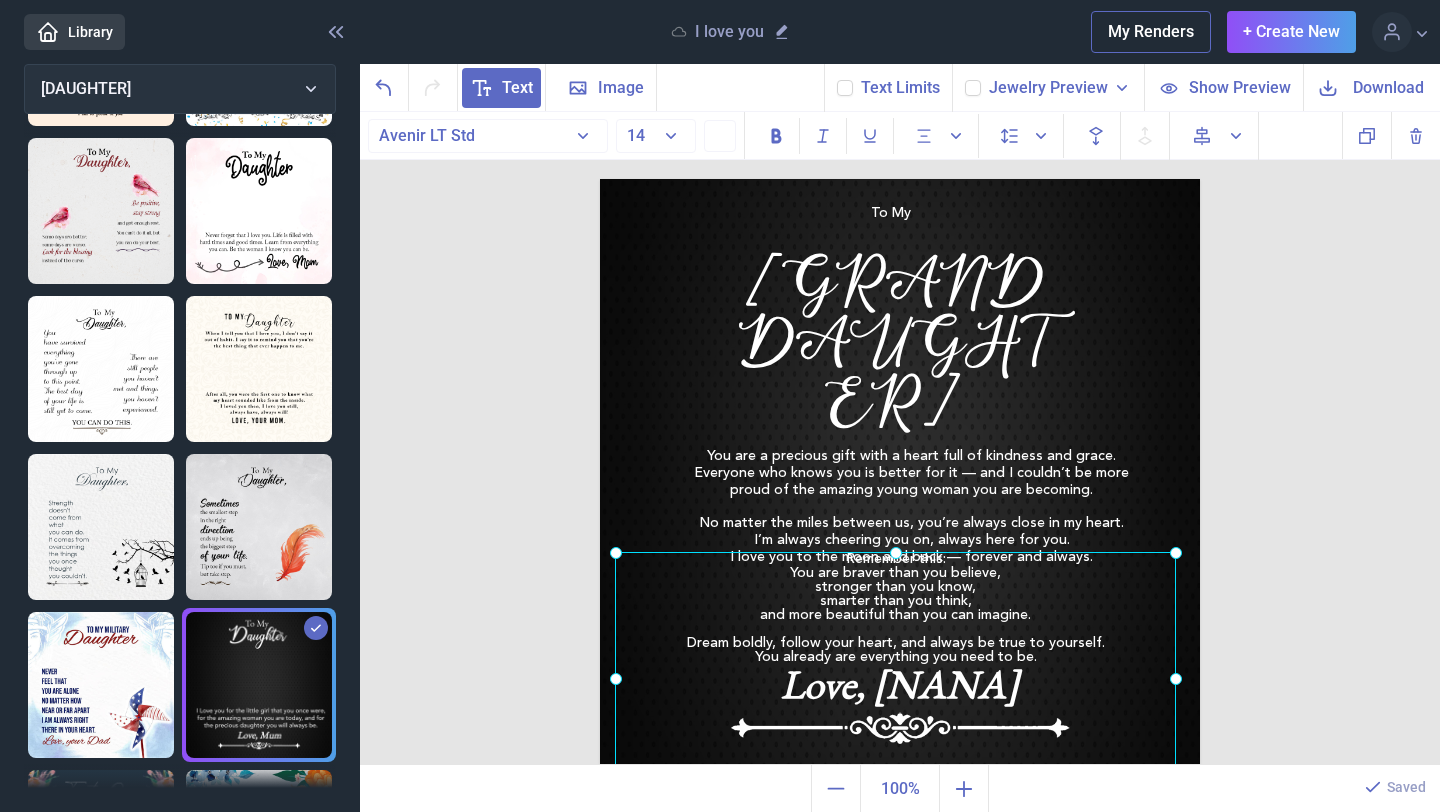 click at bounding box center [900, 479] 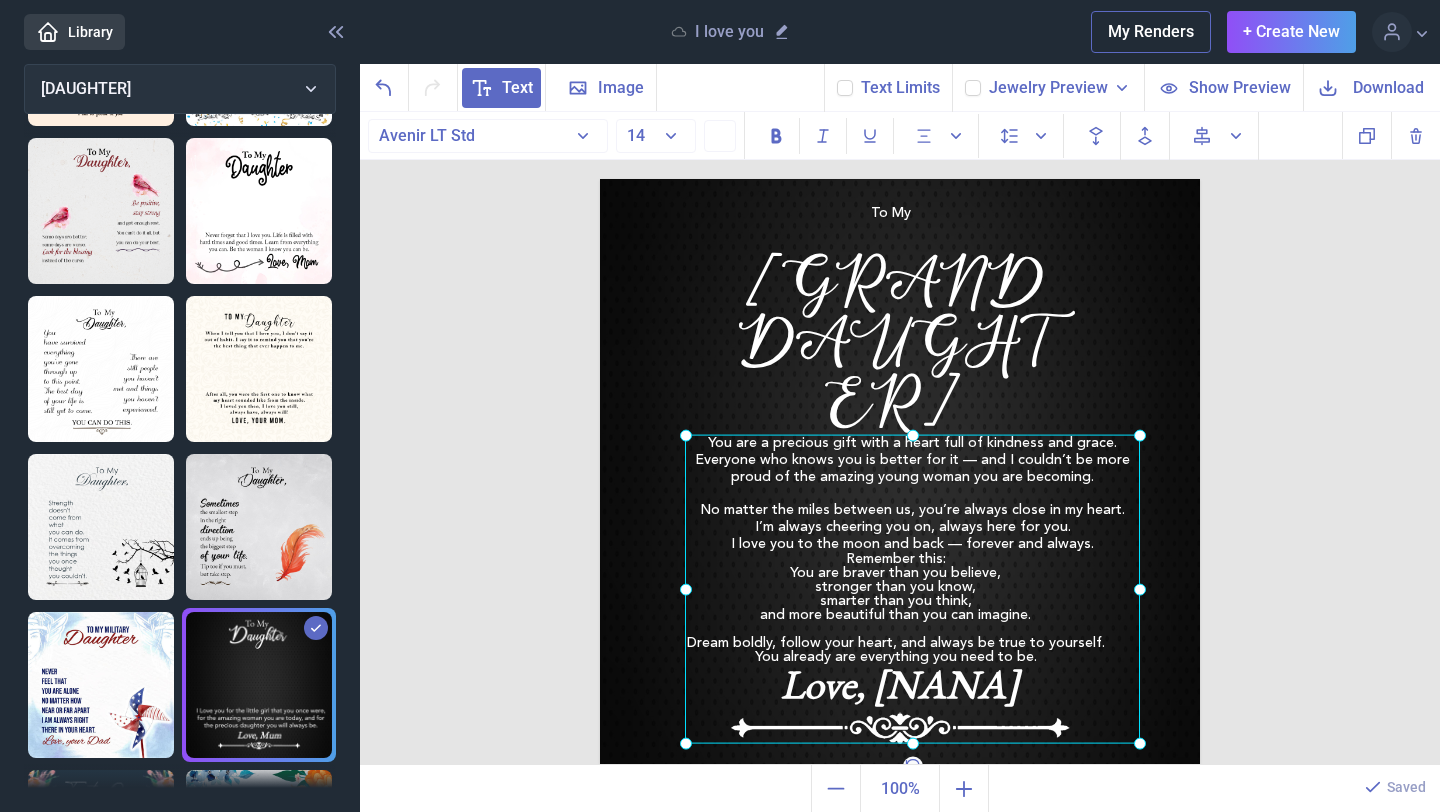 drag, startPoint x: 936, startPoint y: 464, endPoint x: 937, endPoint y: 450, distance: 14.035668 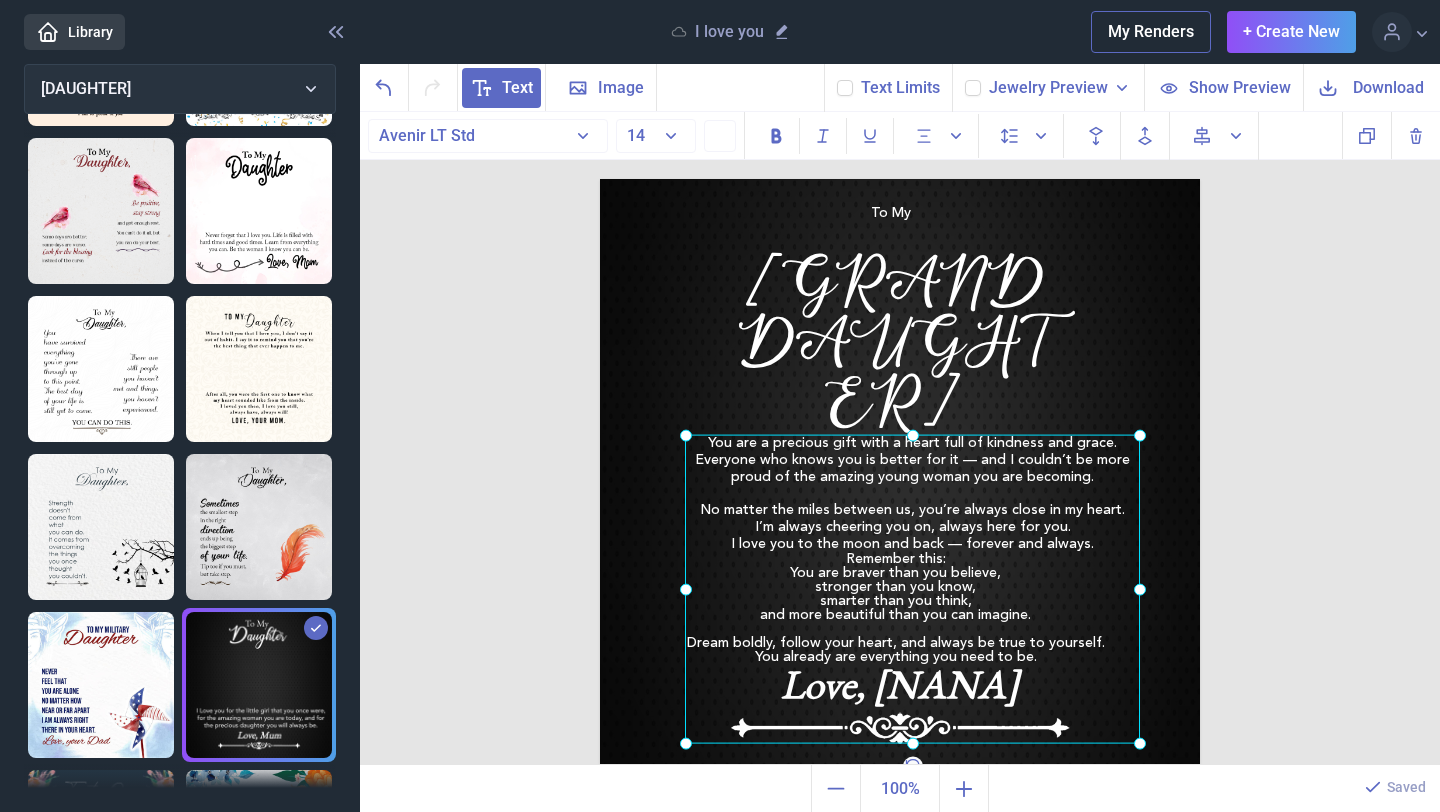 click on "You are a precious gift with a heart full of kindness and grace. Everyone who knows you is better for it — and I couldn’t be more proud of the amazing young woman you are becoming. No matter the miles between us, you’re always close in my heart. I’m always cheering you on, always here for you. I love you to the moon and back — forever and always." at bounding box center (600, 179) 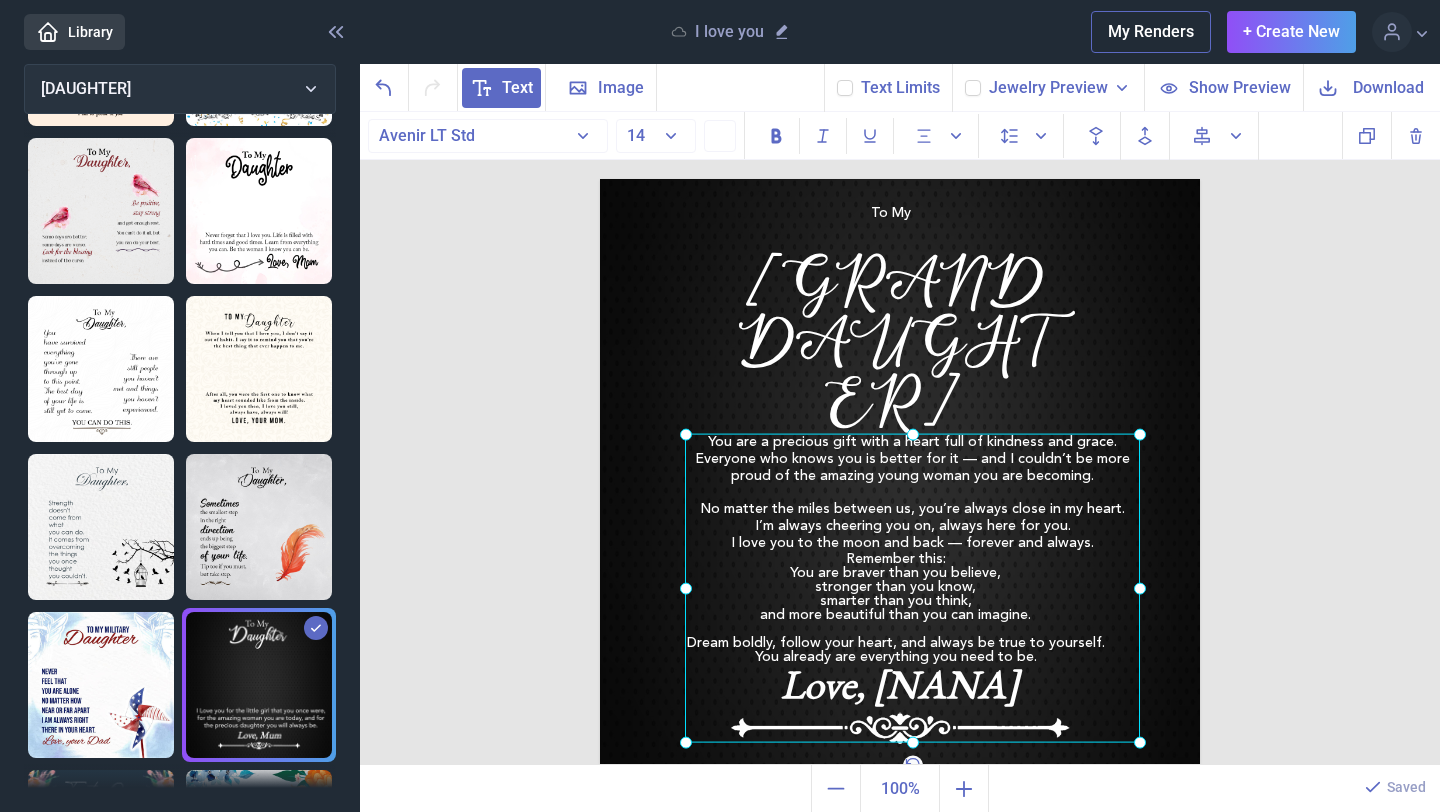 click on "To My GrandDaughter You are a precious gift with a heart full of kindness and grace. Everyone who knows you is better for it — and I couldn’t be more proud of the amazing young woman you are becoming. No matter the miles between us, you’re always close in my heart. I’m always cheering you on, always here for you. I love you to the moon and back — forever and always. Love, [INITIAL] Remember this: You are braver than you believe, stronger than you know, smarter than you think, and more beautiful than you can imagine. Dream boldly, follow your heart, and always be true to yourself. You already are everything you need to be. Duplicate Delete Backwards > Forward" at bounding box center [900, 439] 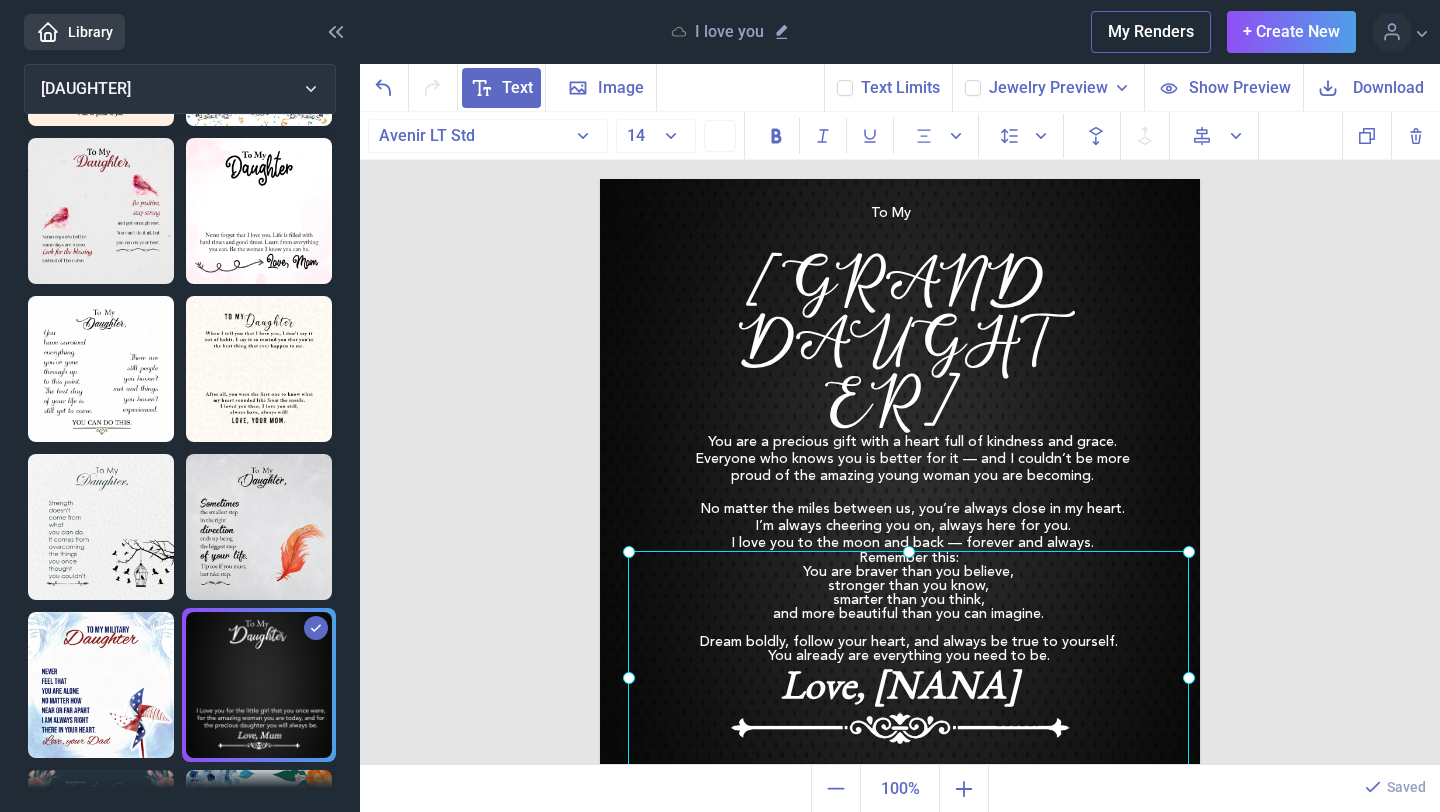 drag, startPoint x: 914, startPoint y: 580, endPoint x: 931, endPoint y: 575, distance: 17.720045 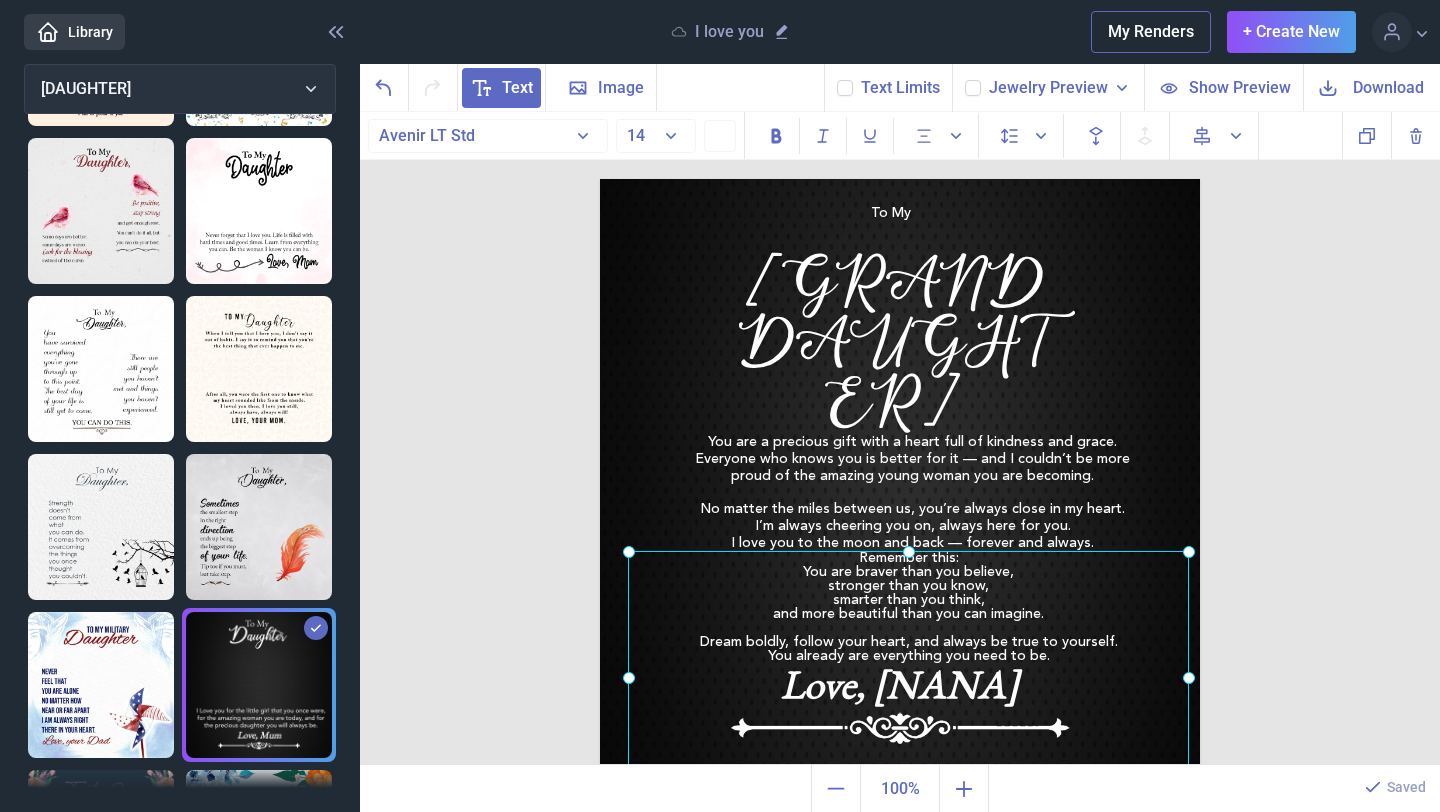 click on "Remember this: You are braver than you believe, stronger than you know, smarter than you think, and more beautiful than you can imagine. Dream boldly, follow your heart, and always be true to yourself. You already are everything you need to be." at bounding box center [600, 179] 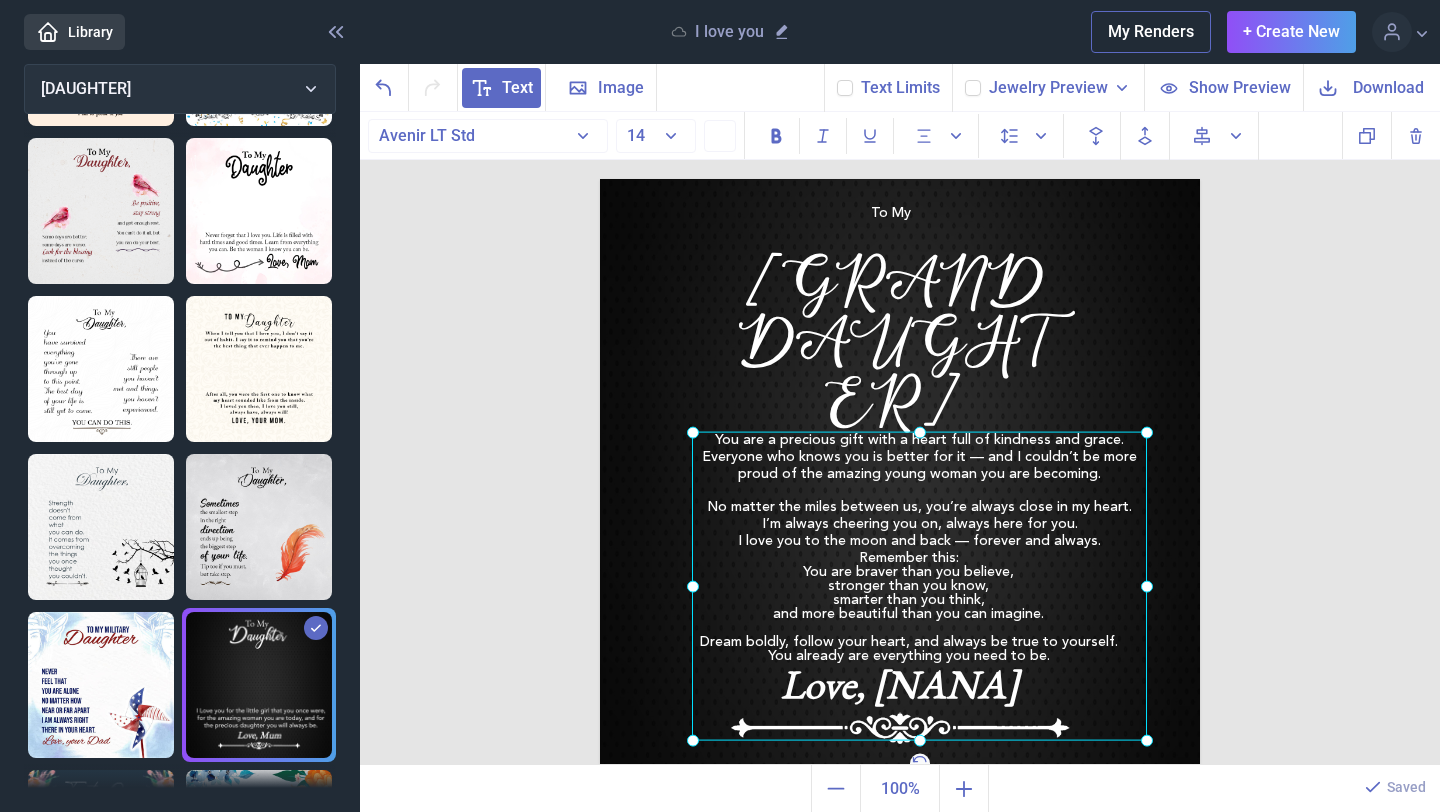 drag, startPoint x: 942, startPoint y: 482, endPoint x: 965, endPoint y: 481, distance: 23.021729 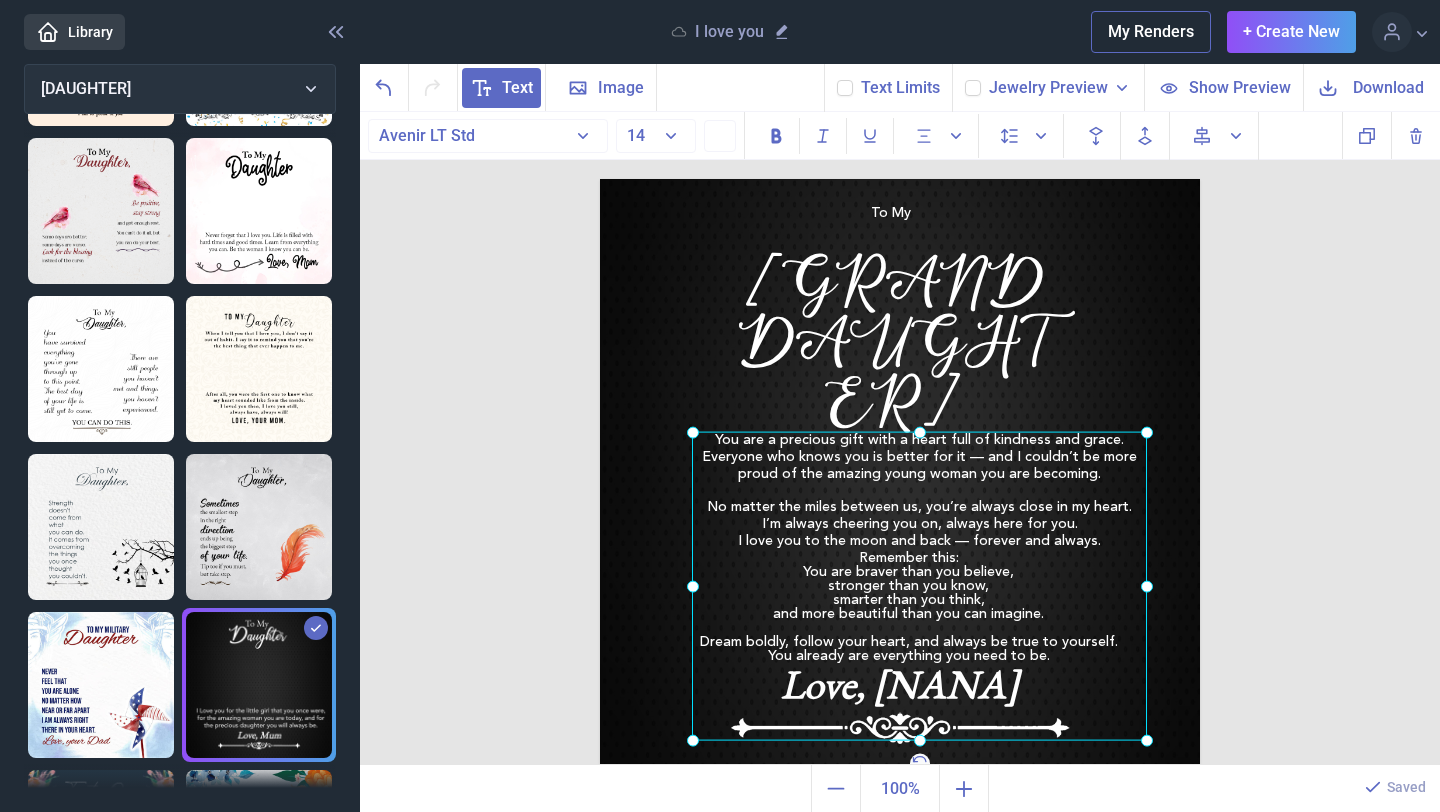 click on "You are a precious gift with a heart full of kindness and grace. Everyone who knows you is better for it — and I couldn’t be more proud of the amazing young woman you are becoming. No matter the miles between us, you’re always close in my heart. I’m always cheering you on, always here for you. I love you to the moon and back — forever and always." at bounding box center (600, 179) 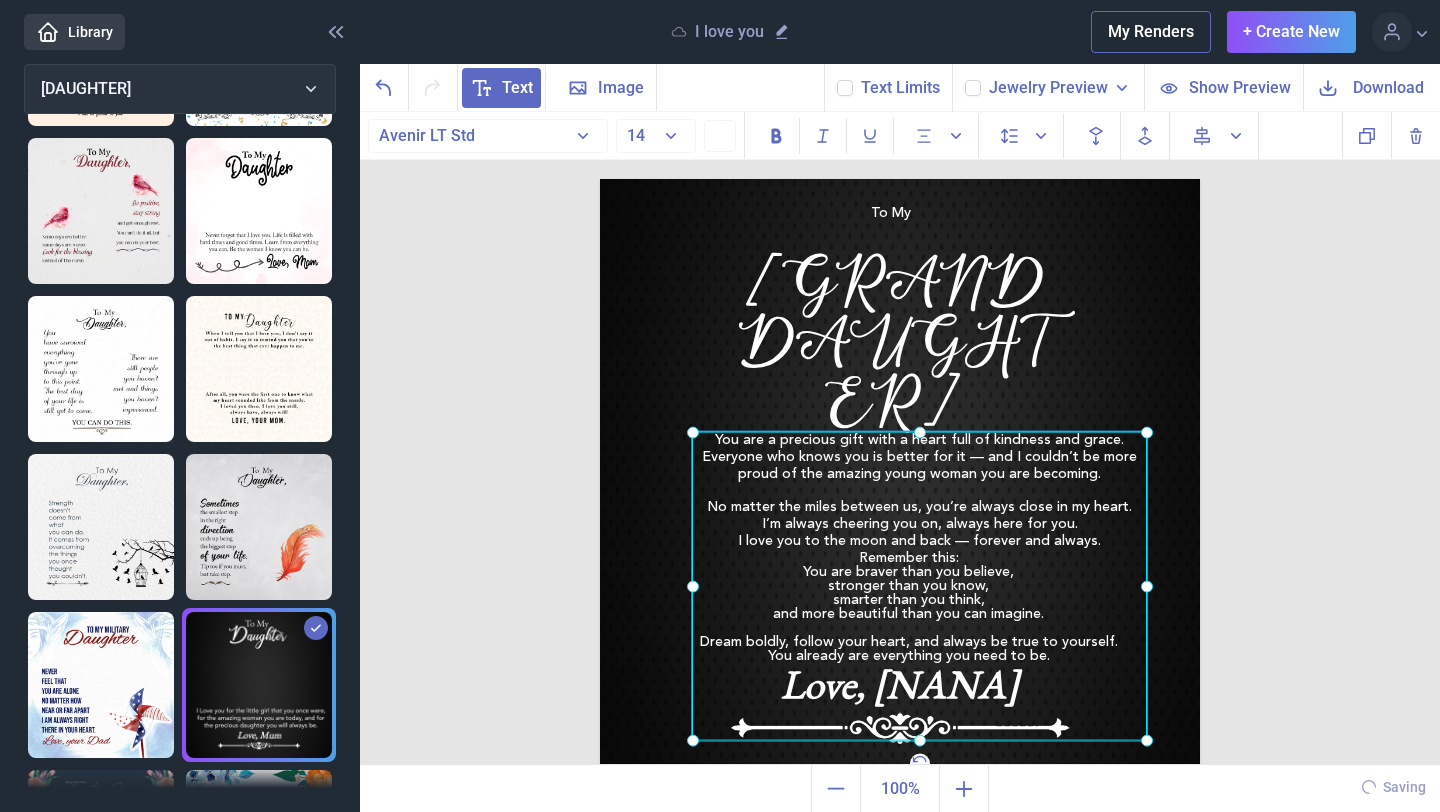 click on "You are a precious gift with a heart full of kindness and grace. Everyone who knows you is better for it — and I couldn’t be more proud of the amazing young woman you are becoming. No matter the miles between us, you’re always close in my heart. I’m always cheering you on, always here for you. I love you to the moon and back — forever and always." at bounding box center (600, 179) 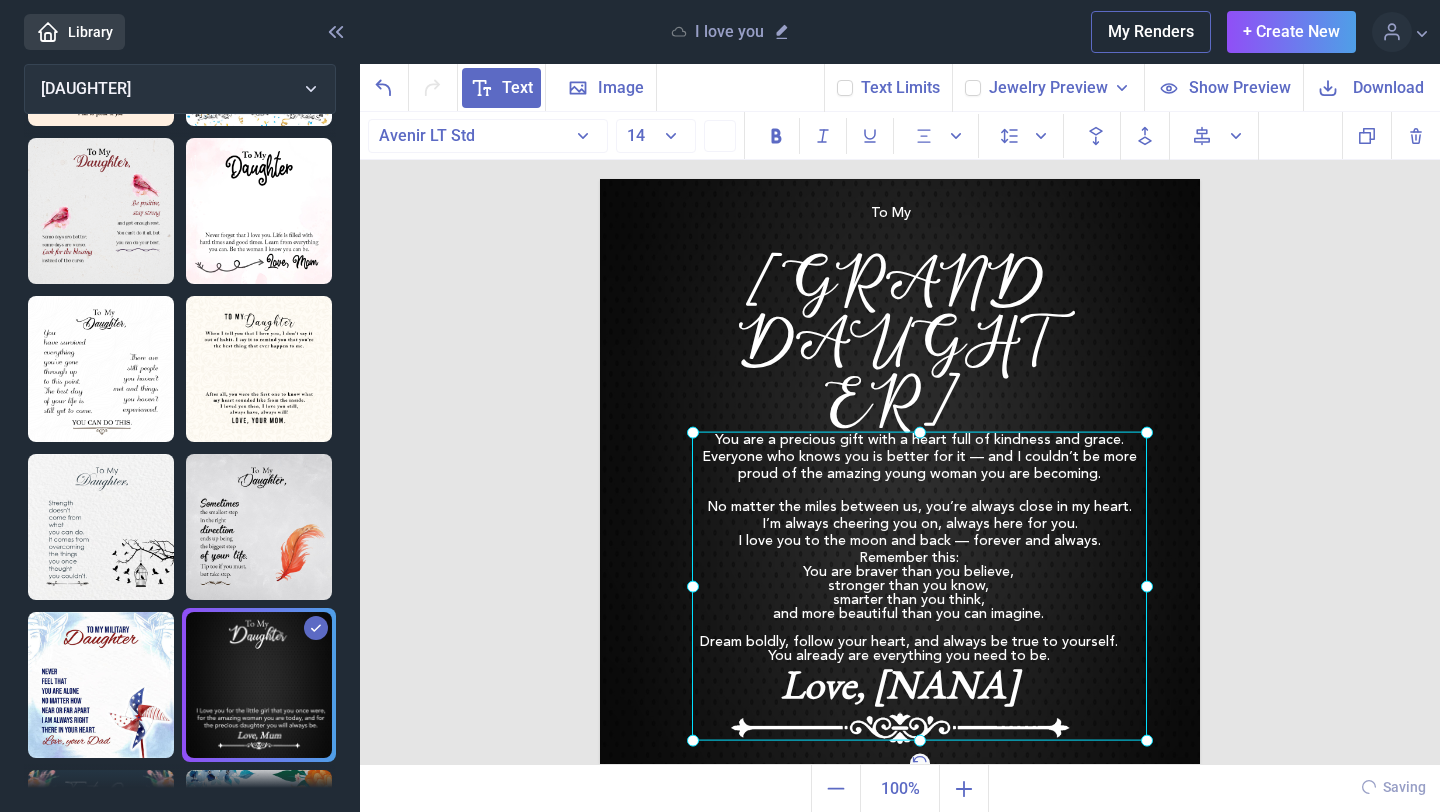 click at bounding box center (919, 586) 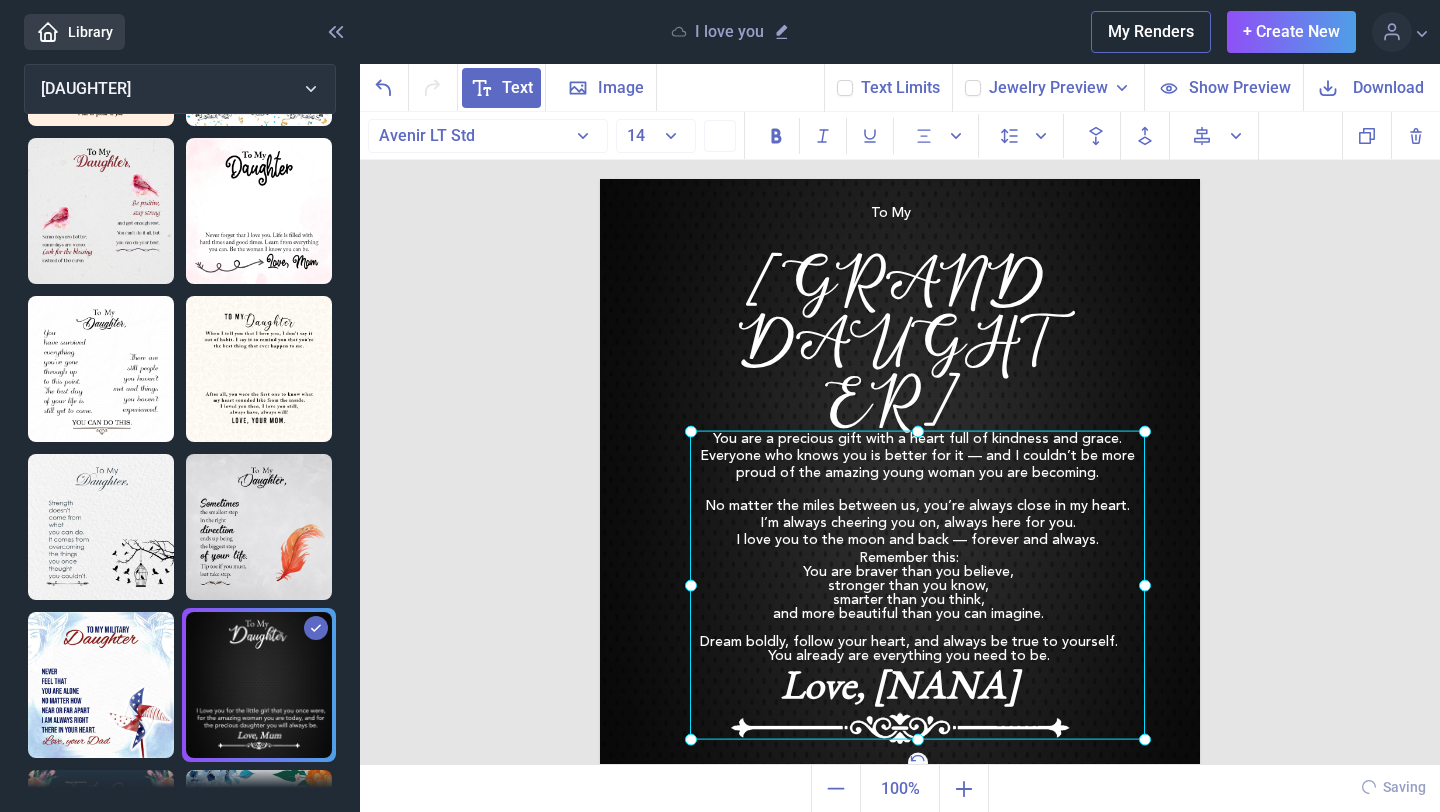 click at bounding box center [917, 585] 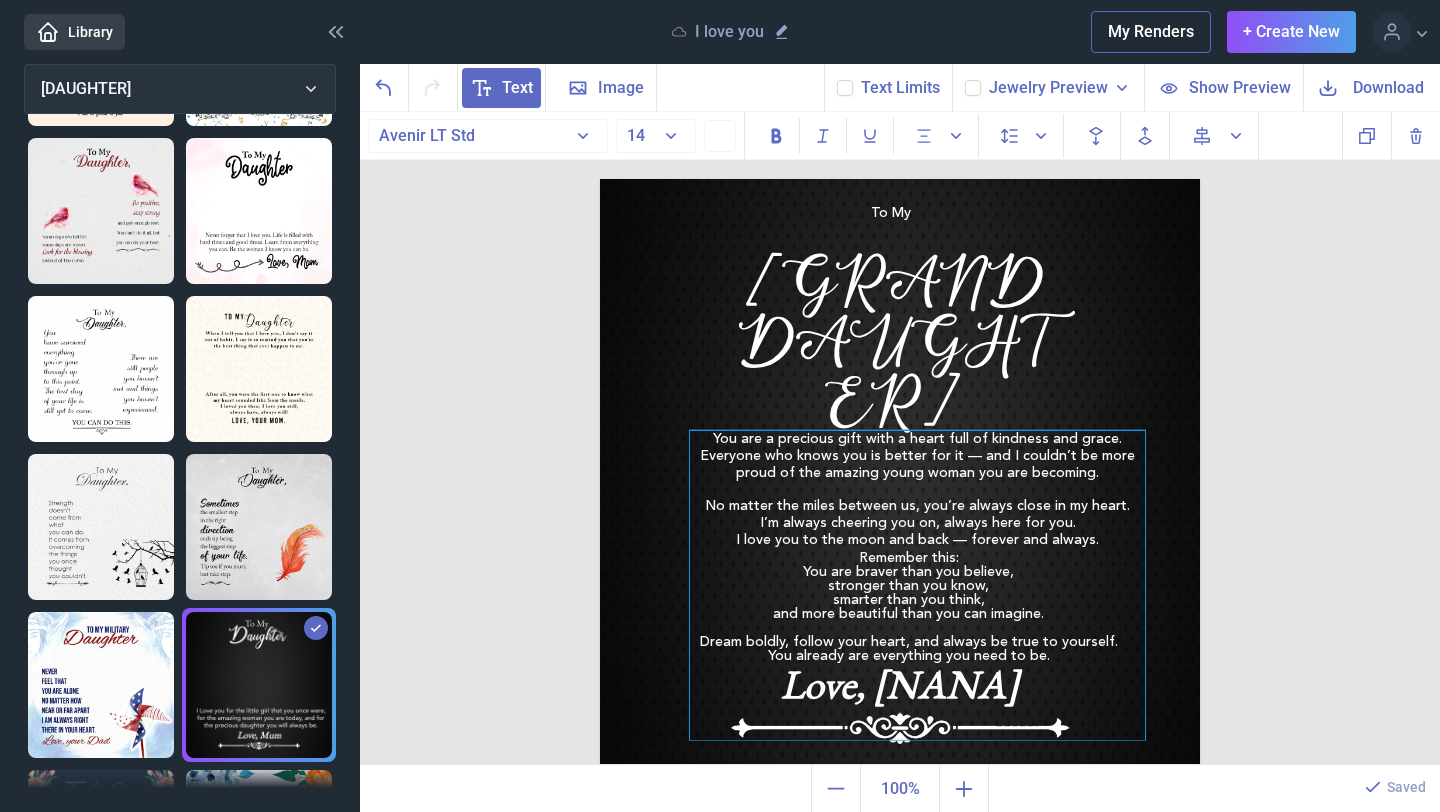 click on "No matter the miles between us, you’re always close in my heart." at bounding box center (917, 506) 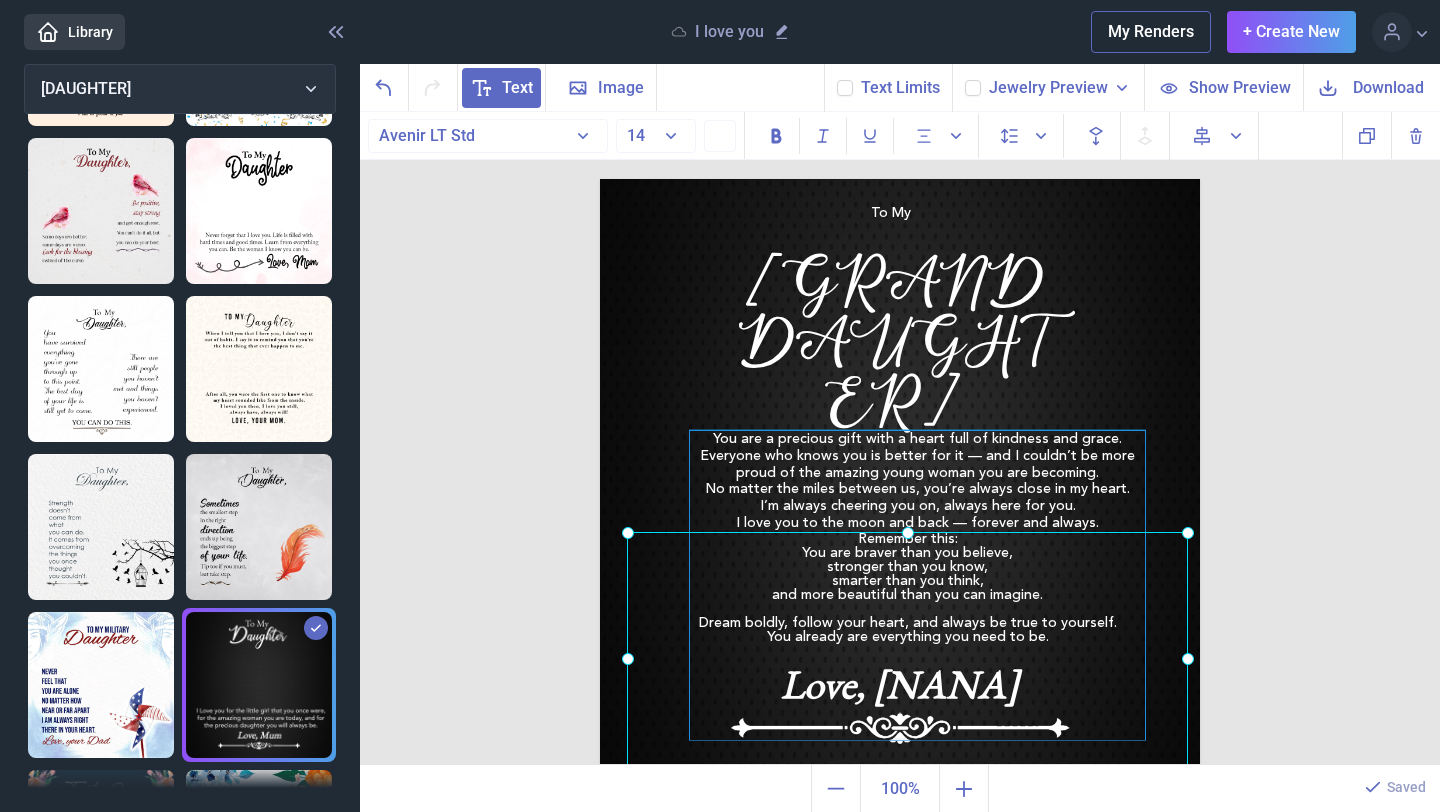 drag, startPoint x: 873, startPoint y: 600, endPoint x: 872, endPoint y: 580, distance: 20.024984 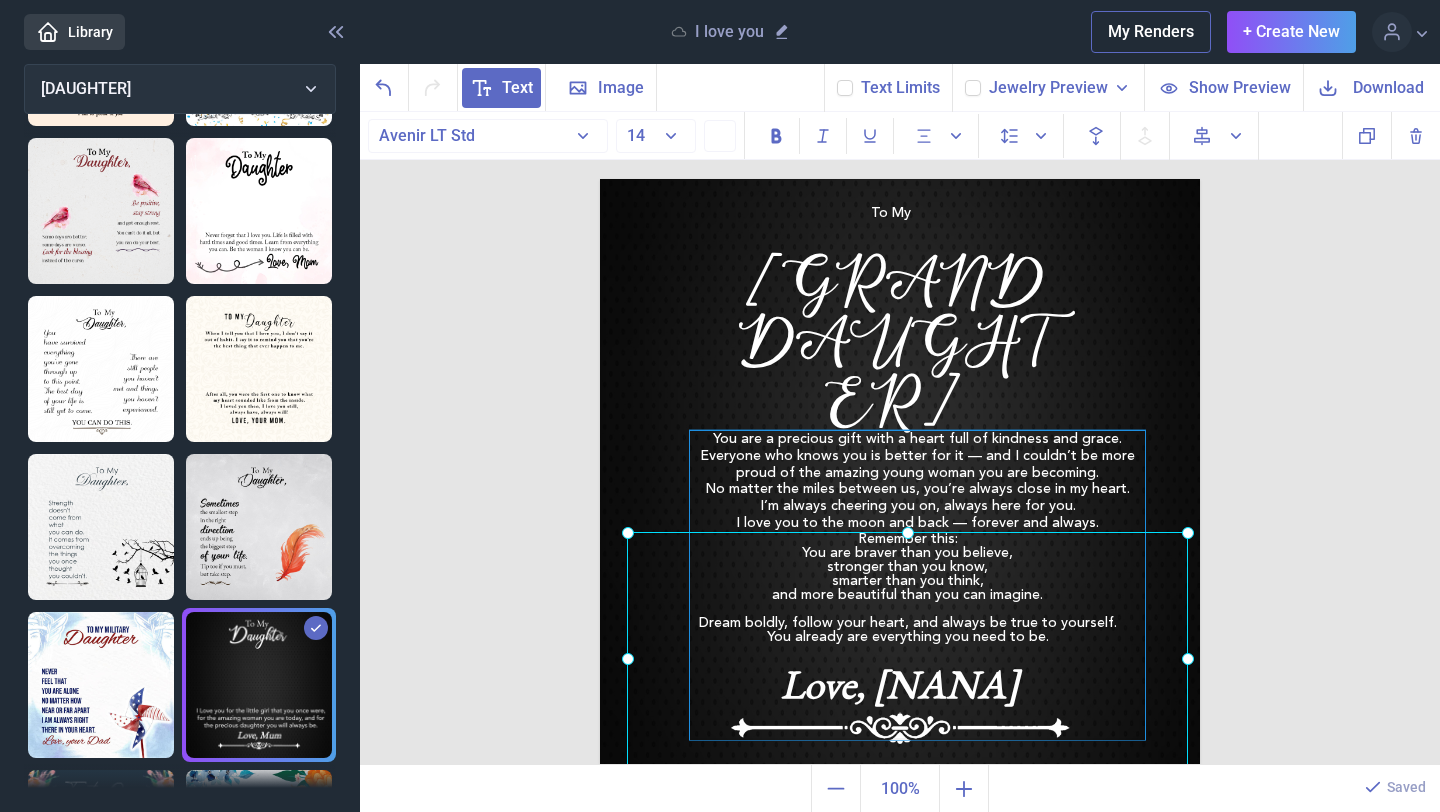 click on "Remember this: You are braver than you believe, stronger than you know, smarter than you think, and more beautiful than you can imagine. Dream boldly, follow your heart, and always be true to yourself. You already are everything you need to be." at bounding box center (600, 179) 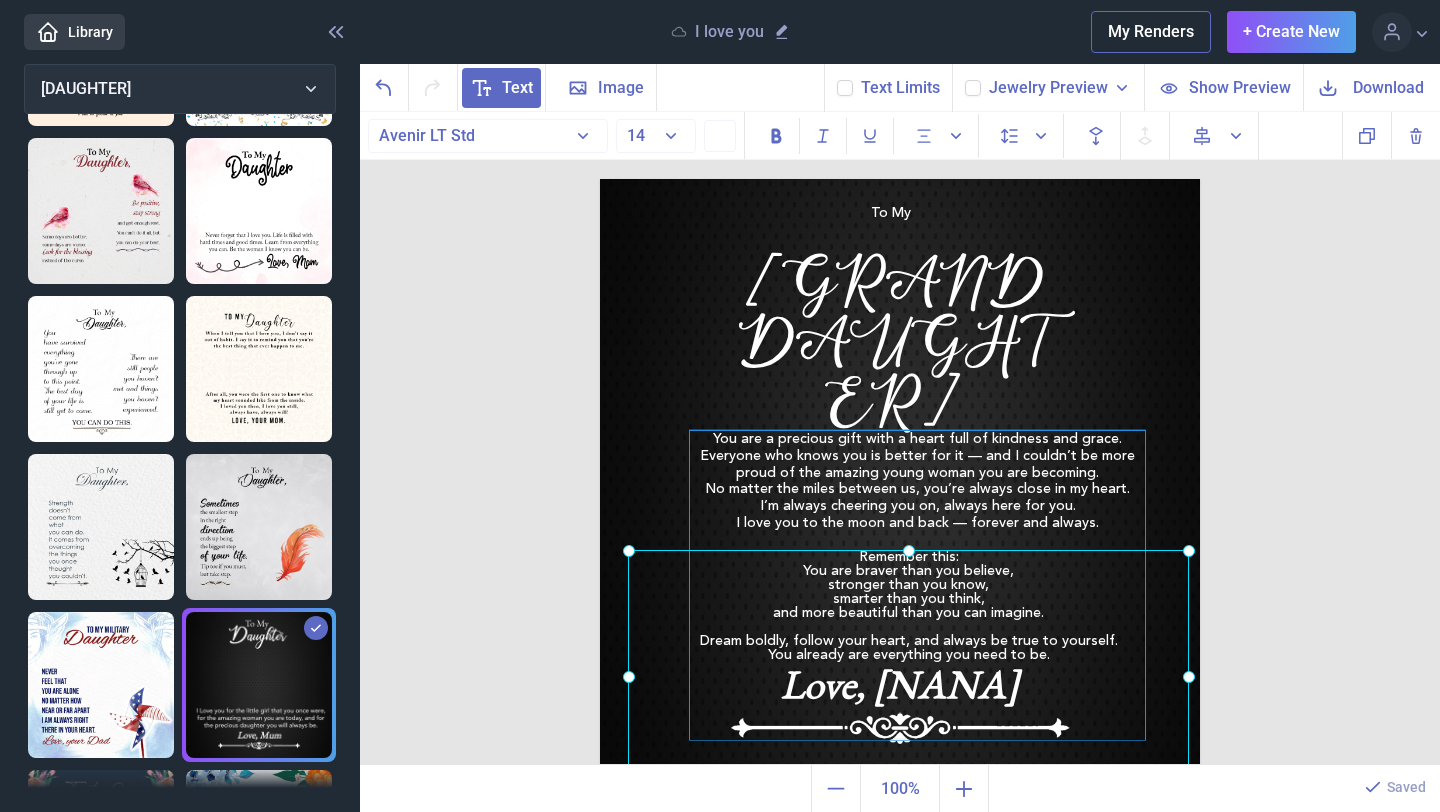drag, startPoint x: 897, startPoint y: 584, endPoint x: 898, endPoint y: 596, distance: 12.0415945 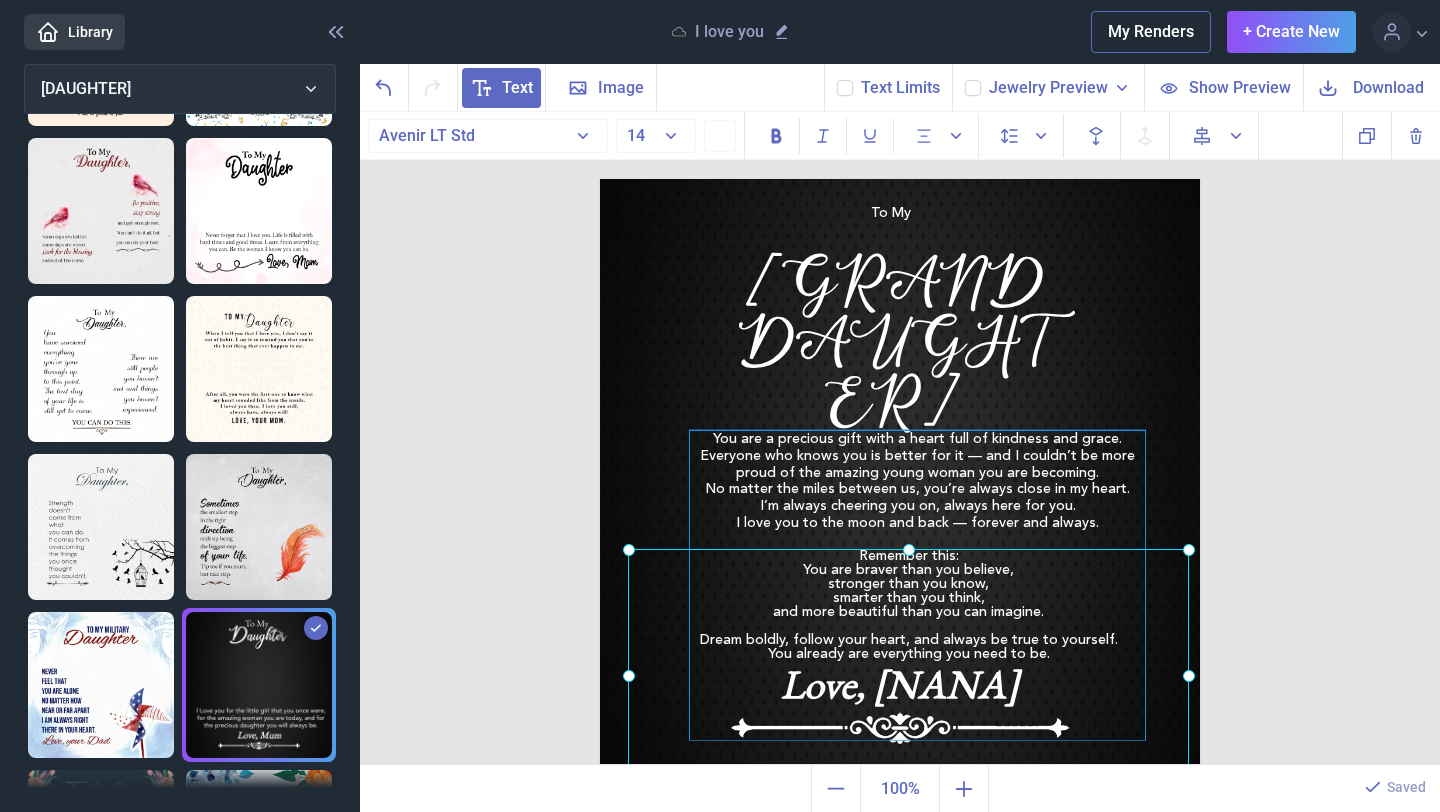 click at bounding box center (908, 676) 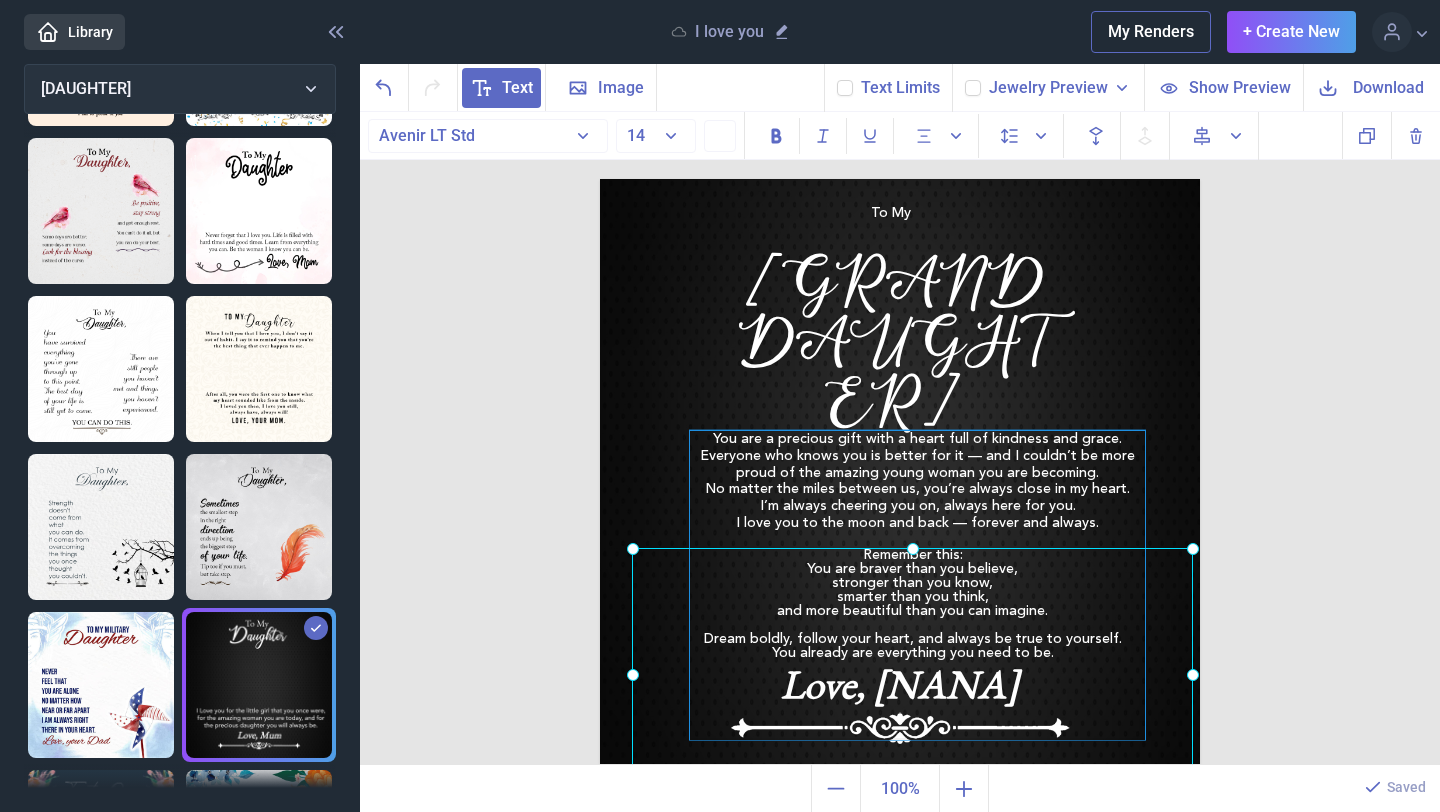 click at bounding box center [912, 675] 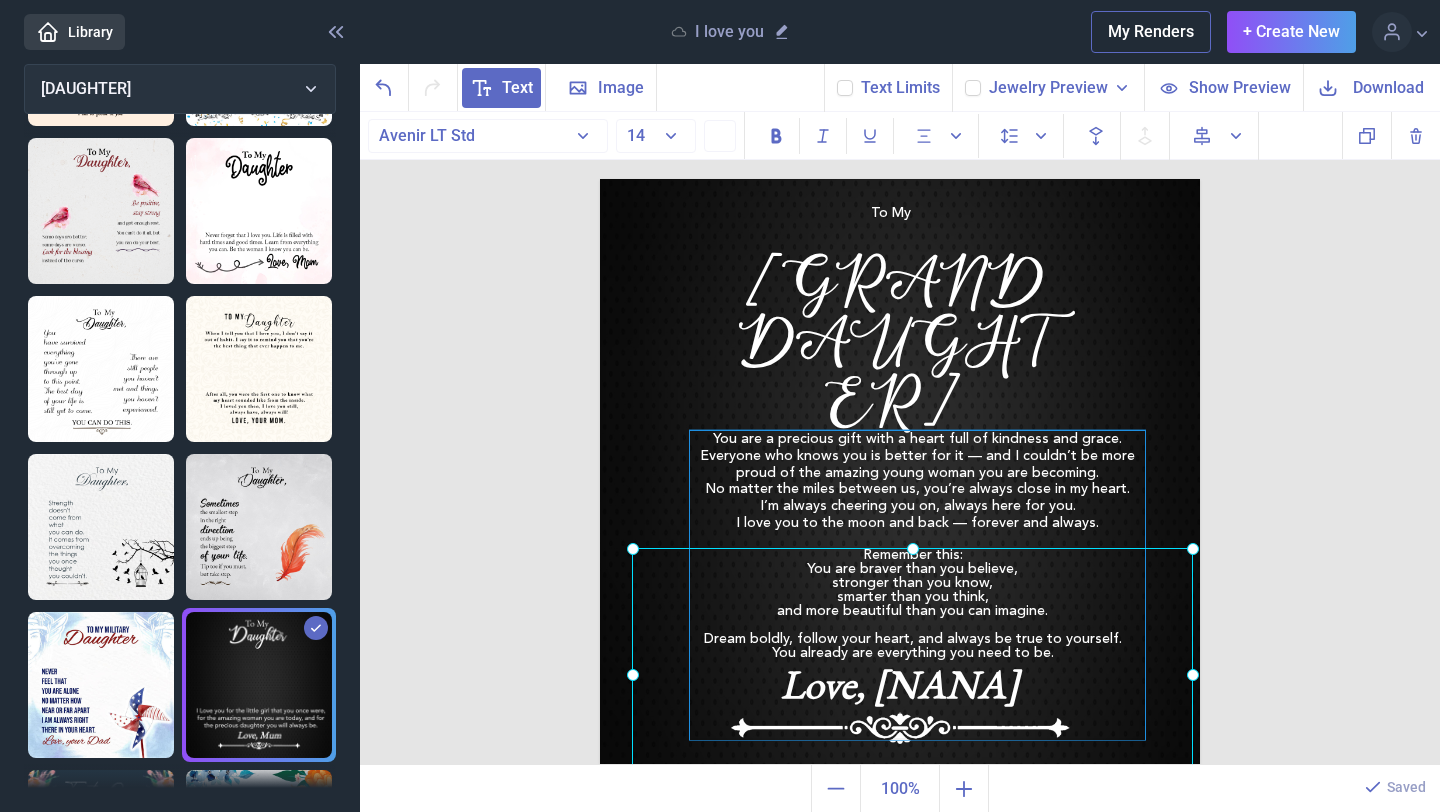 click at bounding box center [912, 675] 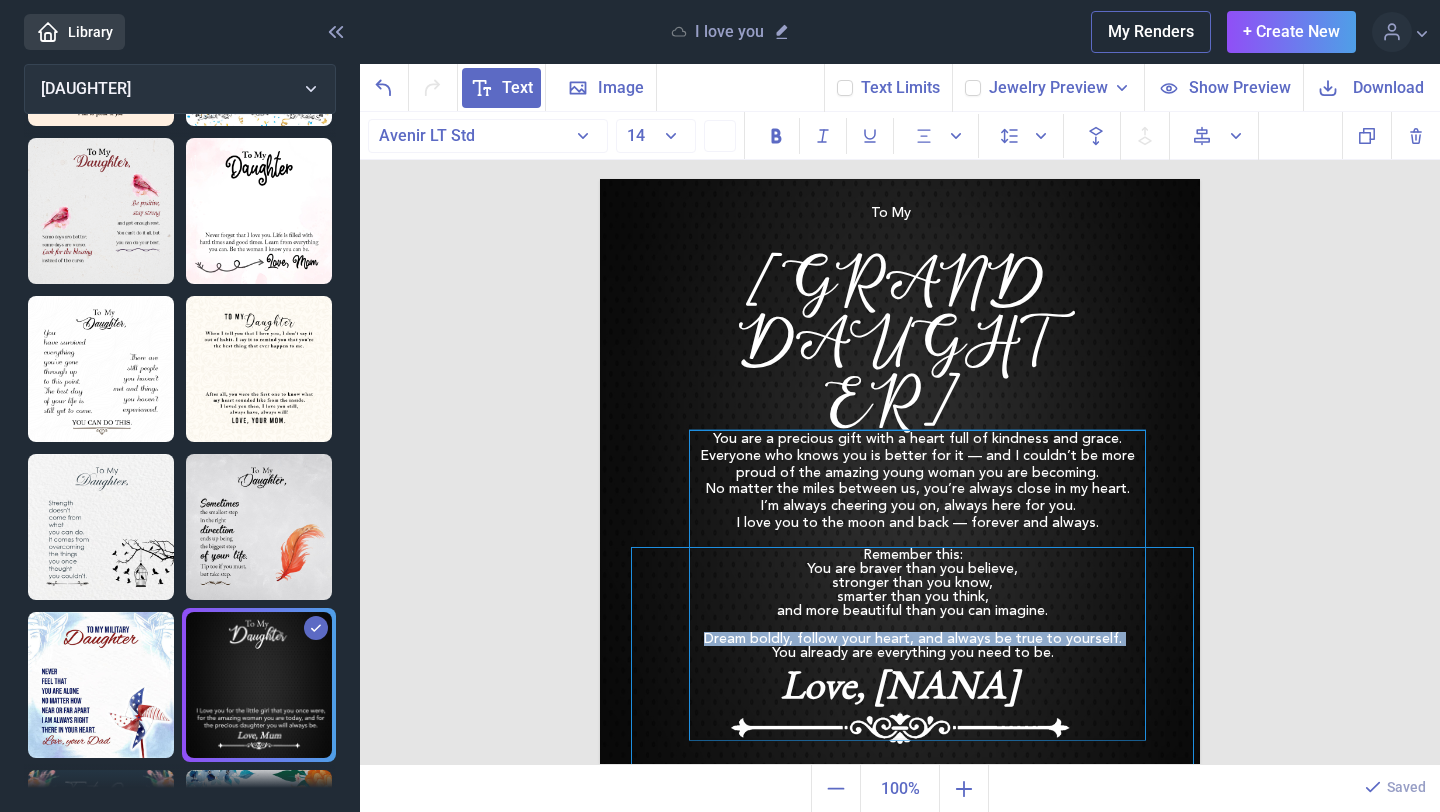 click on "Dream boldly, follow your heart, and always be true to yourself." at bounding box center (912, 639) 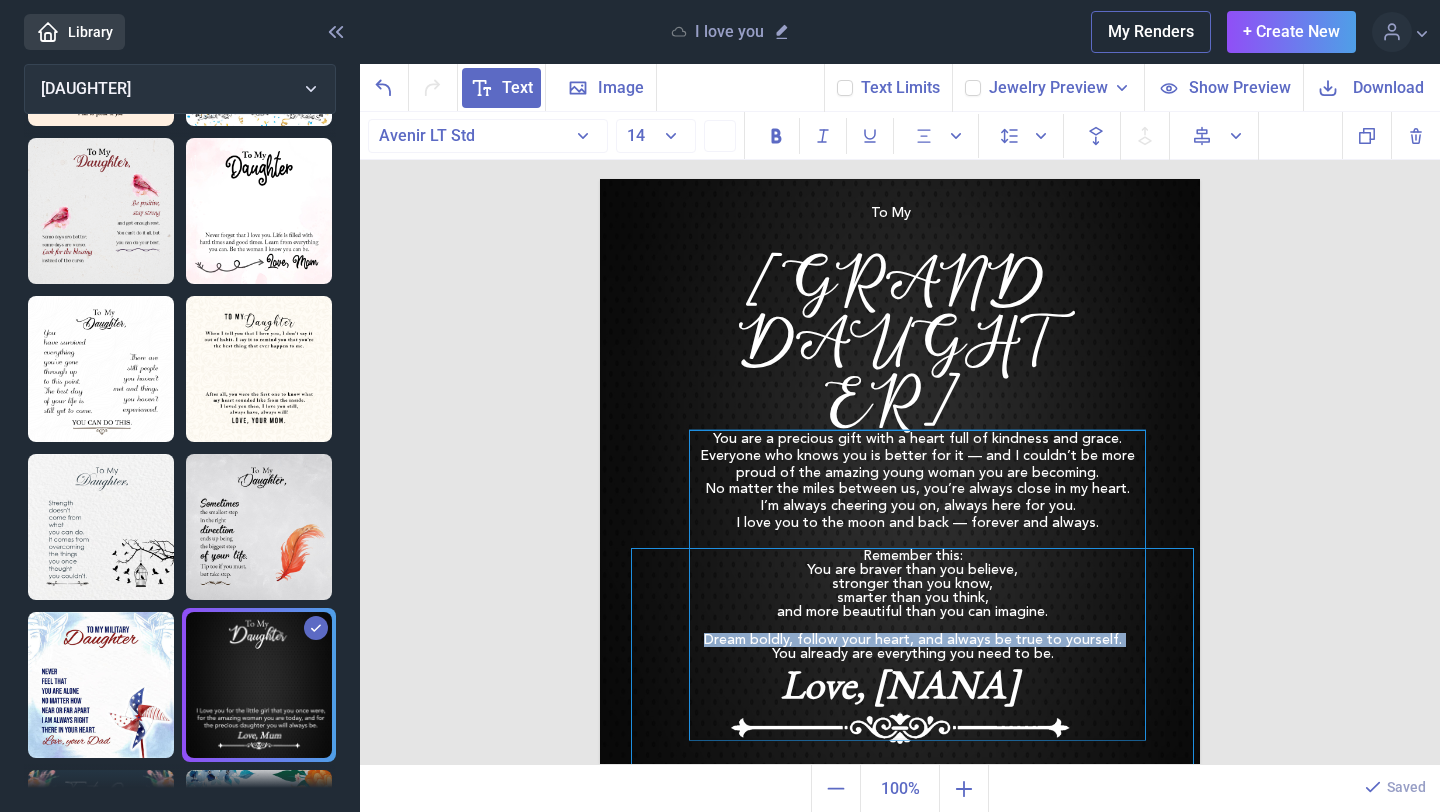 click on "Dream boldly, follow your heart, and always be true to yourself." at bounding box center [912, 640] 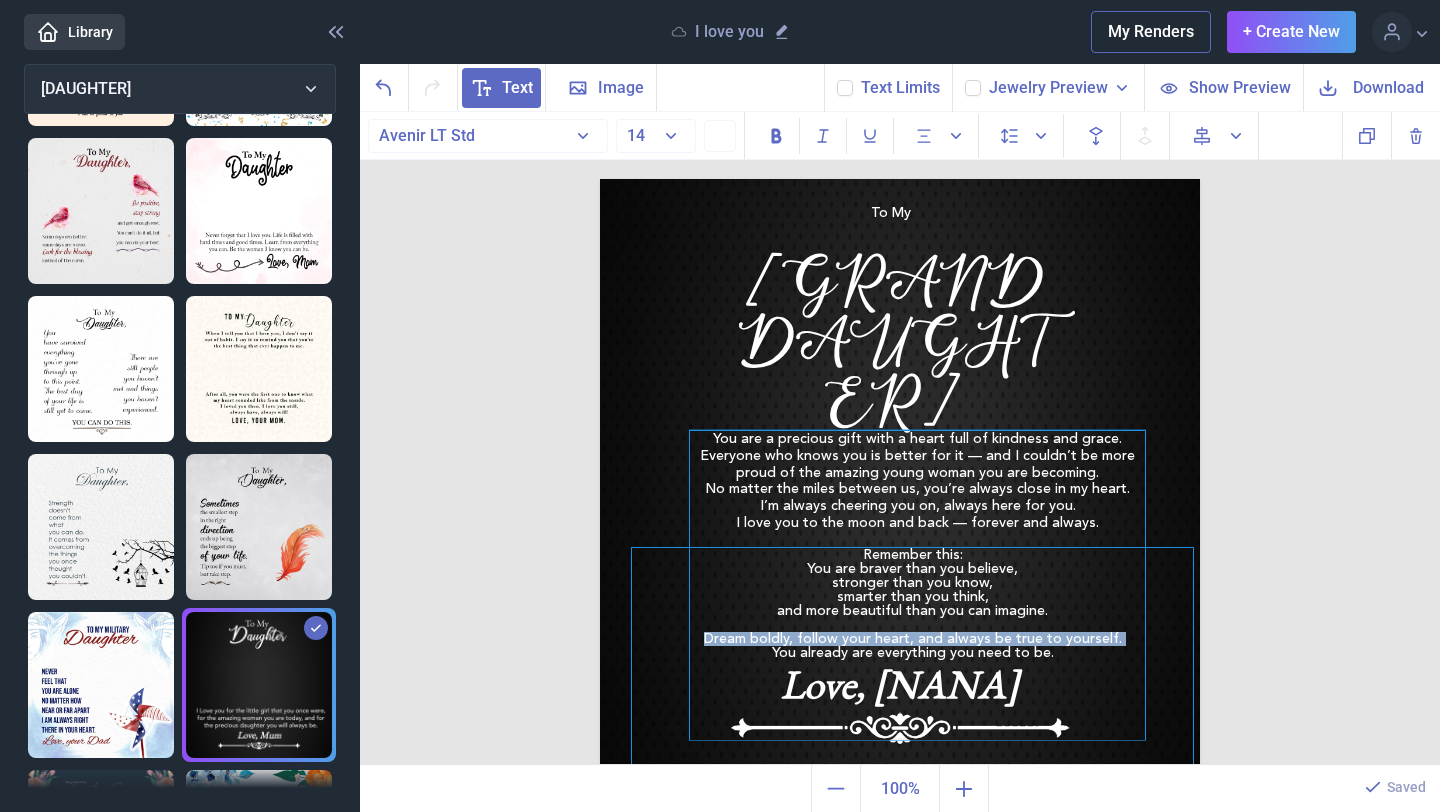 click on "Dream boldly, follow your heart, and always be true to yourself." at bounding box center (912, 639) 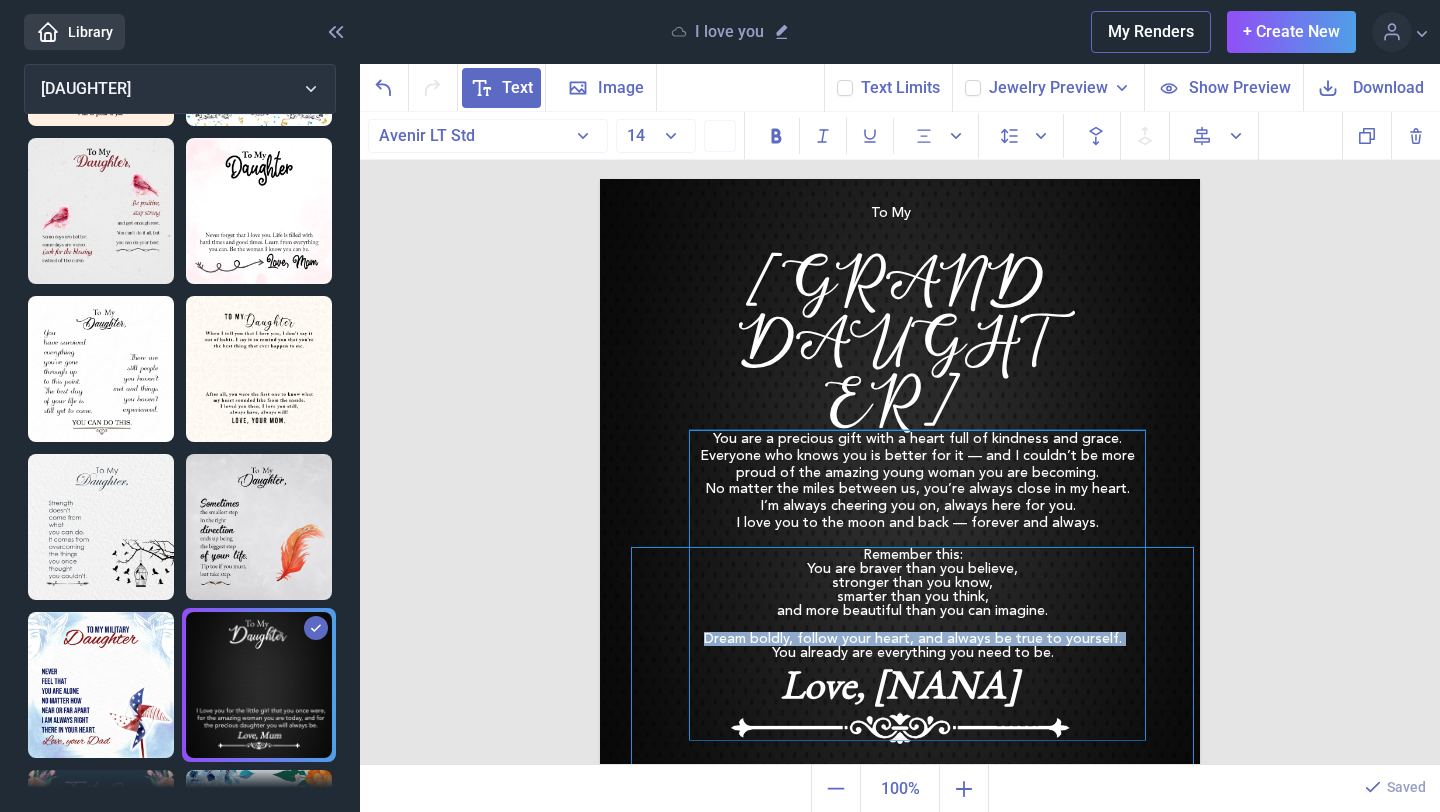 click on "Dream boldly, follow your heart, and always be true to yourself." at bounding box center (912, 639) 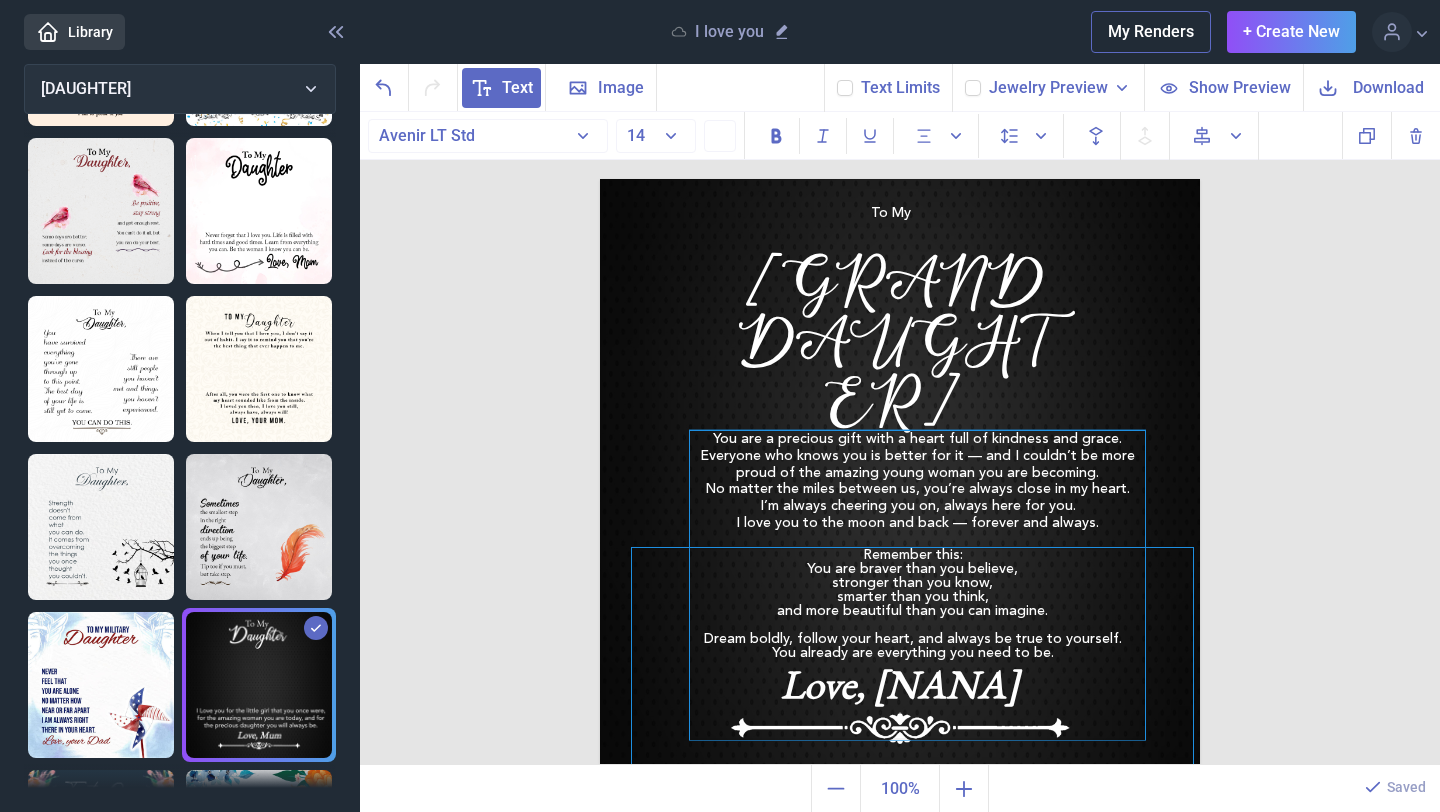 click on "Remember this: You are braver than you believe, stronger than you know, smarter than you think, and more beautiful than you can imagine. Dream boldly, follow your heart, and always be true to yourself. You already are everything you need to be." at bounding box center (912, 675) 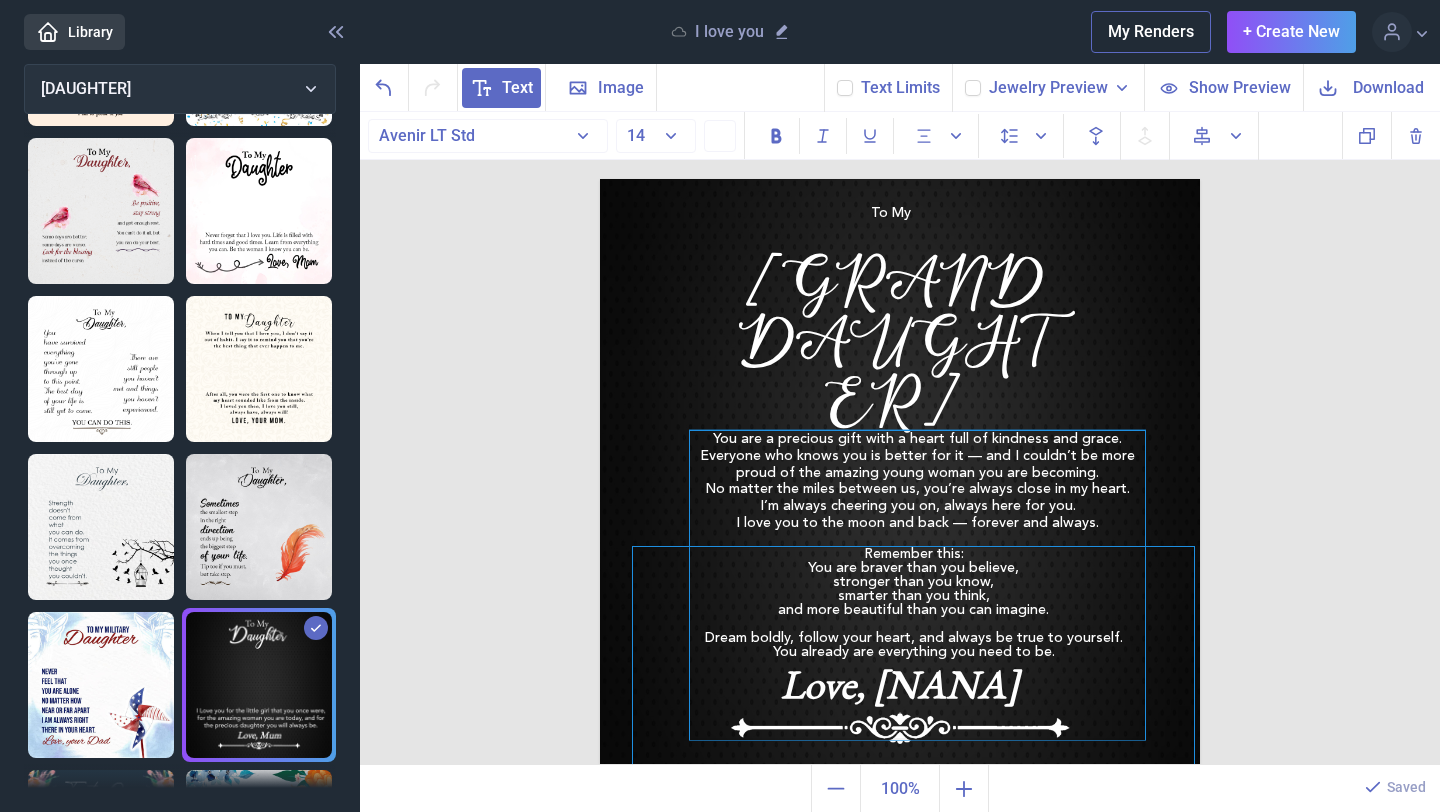 click on "Dream boldly, follow your heart, and always be true to yourself." at bounding box center (913, 638) 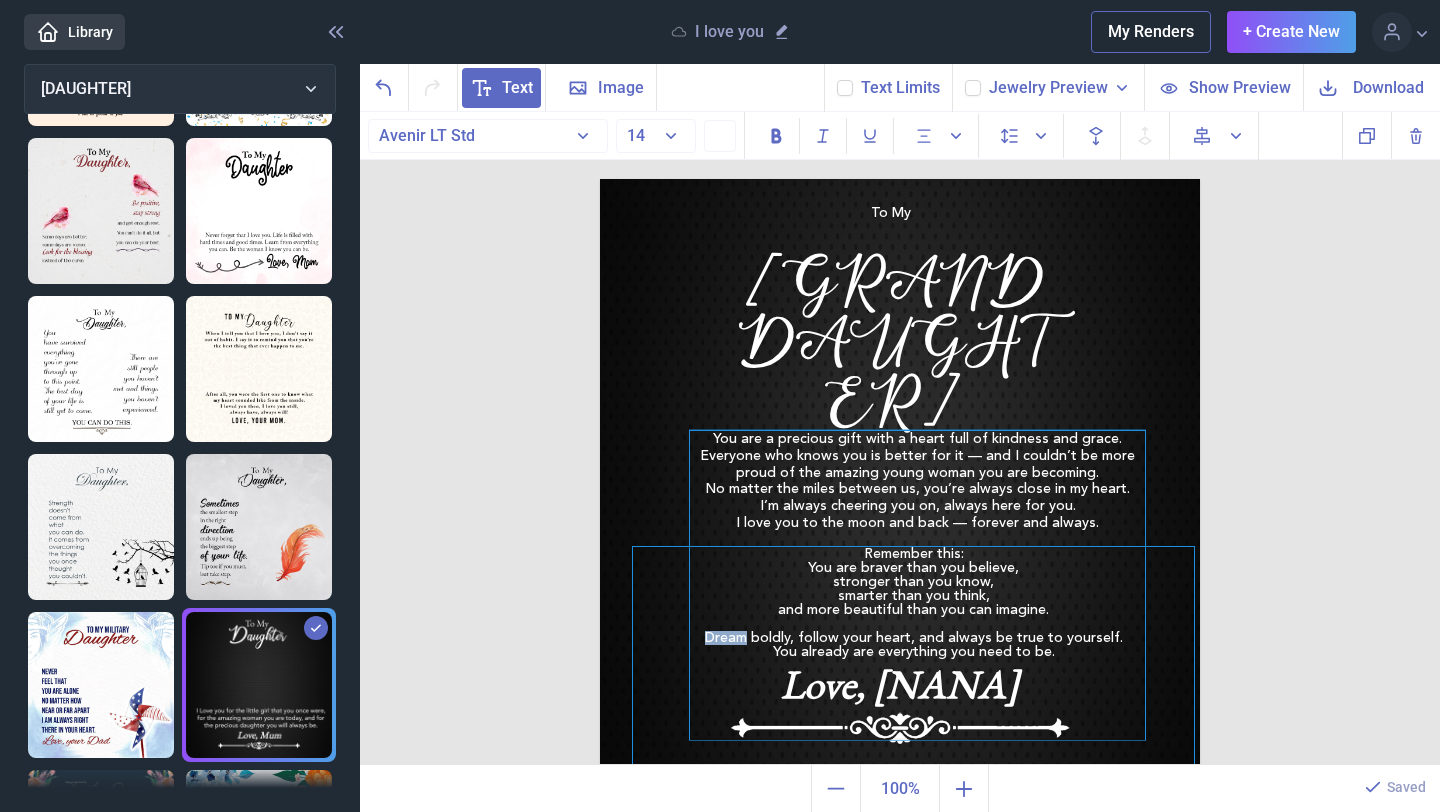 click on "Dream boldly, follow your heart, and always be true to yourself." at bounding box center (913, 638) 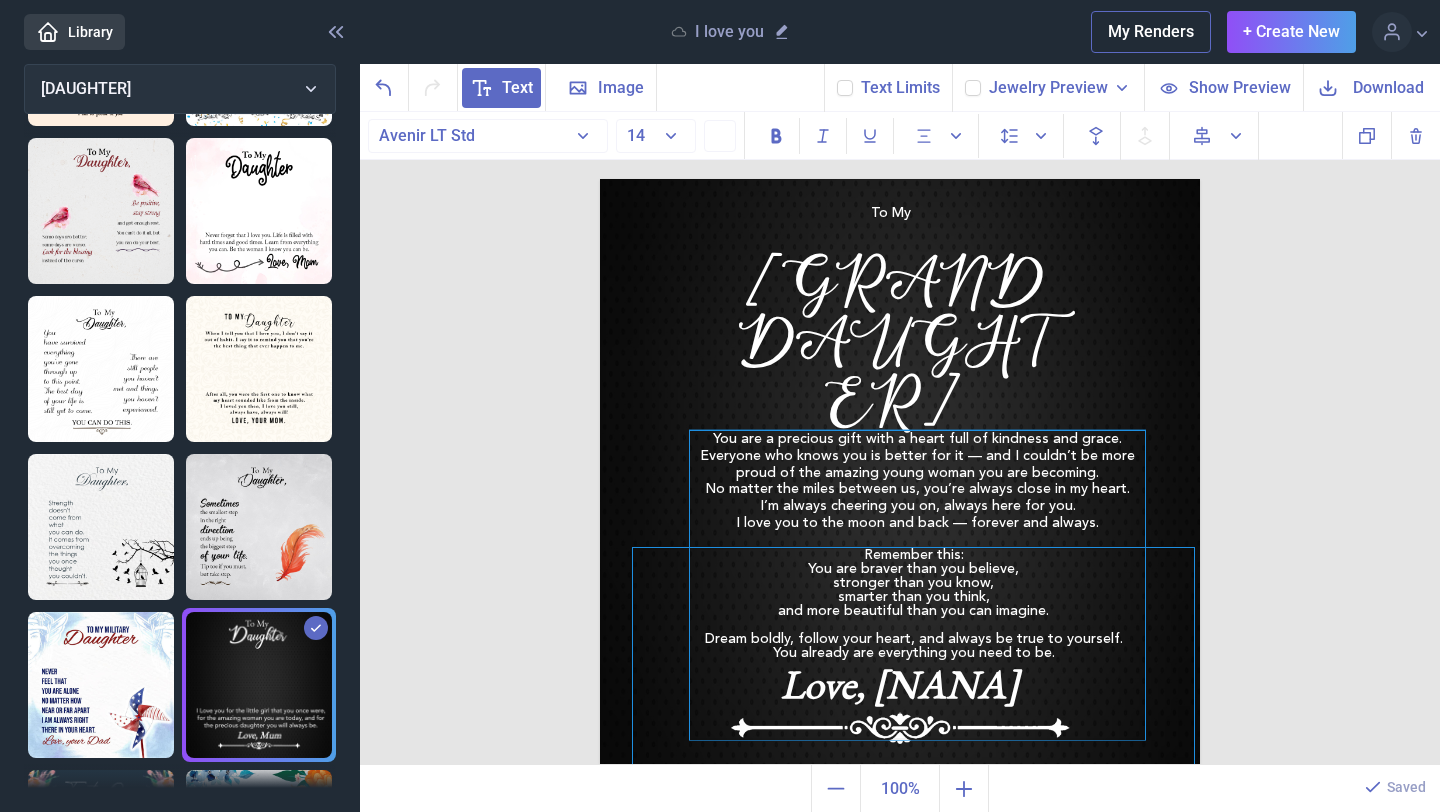 click on "You already are everything you need to be." at bounding box center [913, 653] 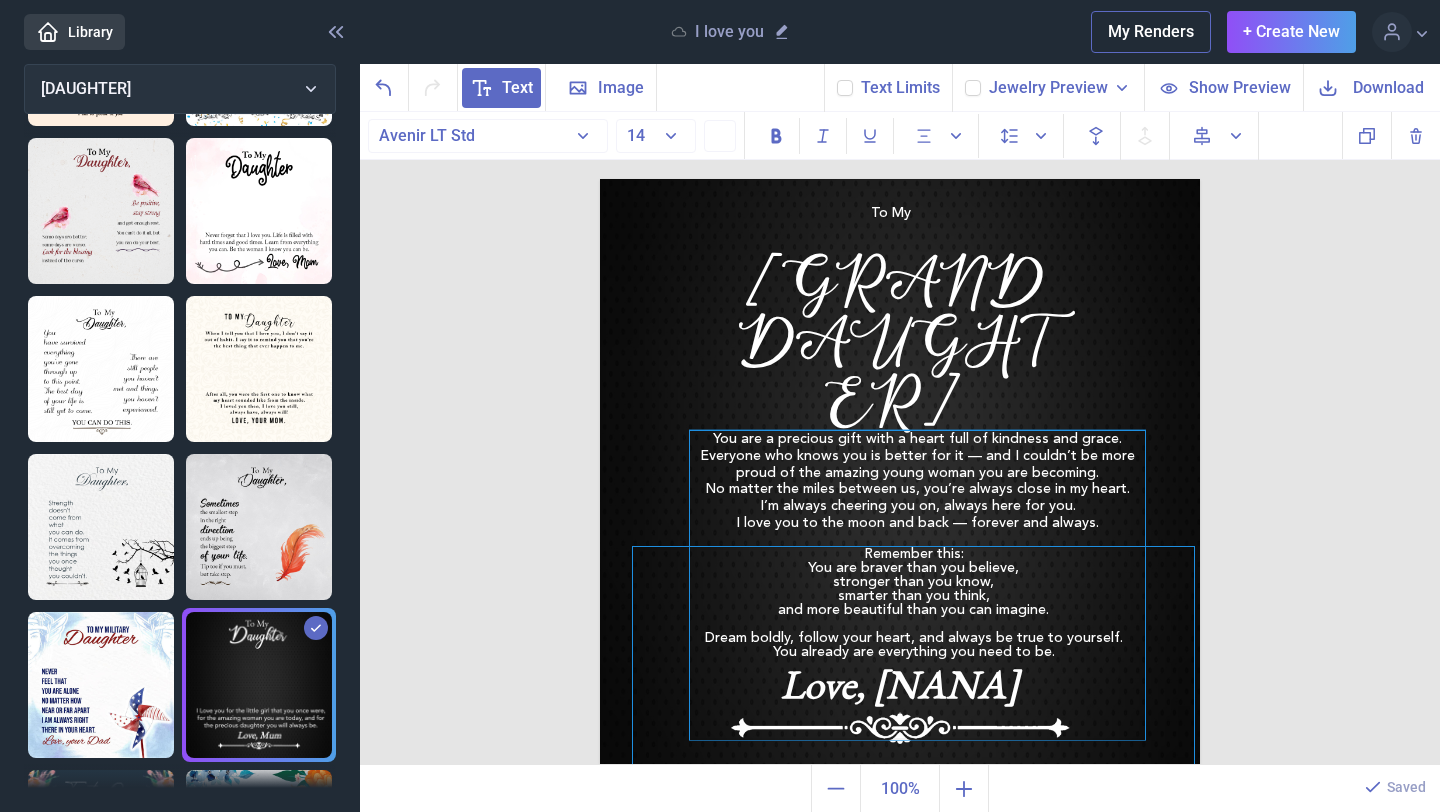 click on "Dream boldly, follow your heart, and always be true to yourself." at bounding box center (913, 638) 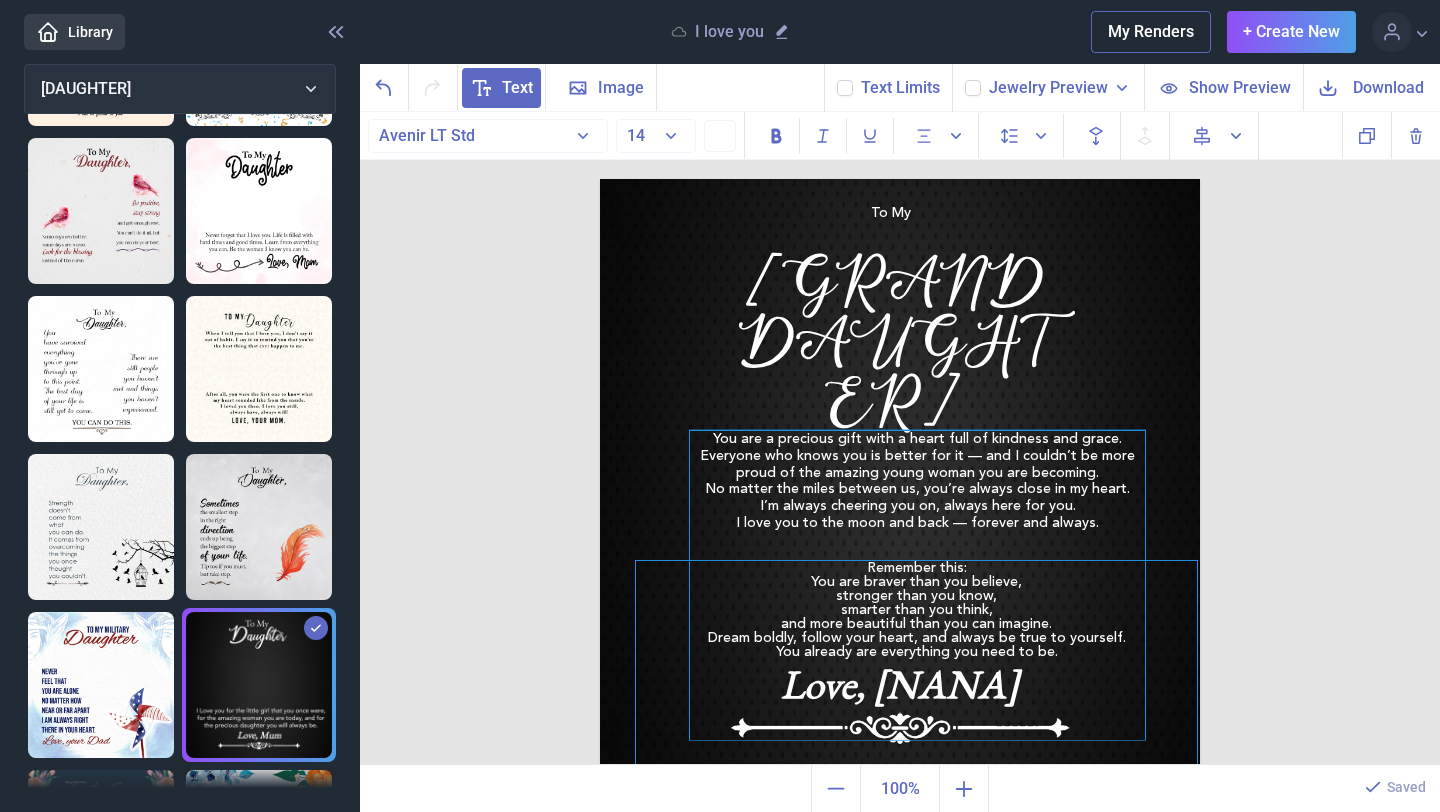 click on "You are braver than you believe," at bounding box center (916, 582) 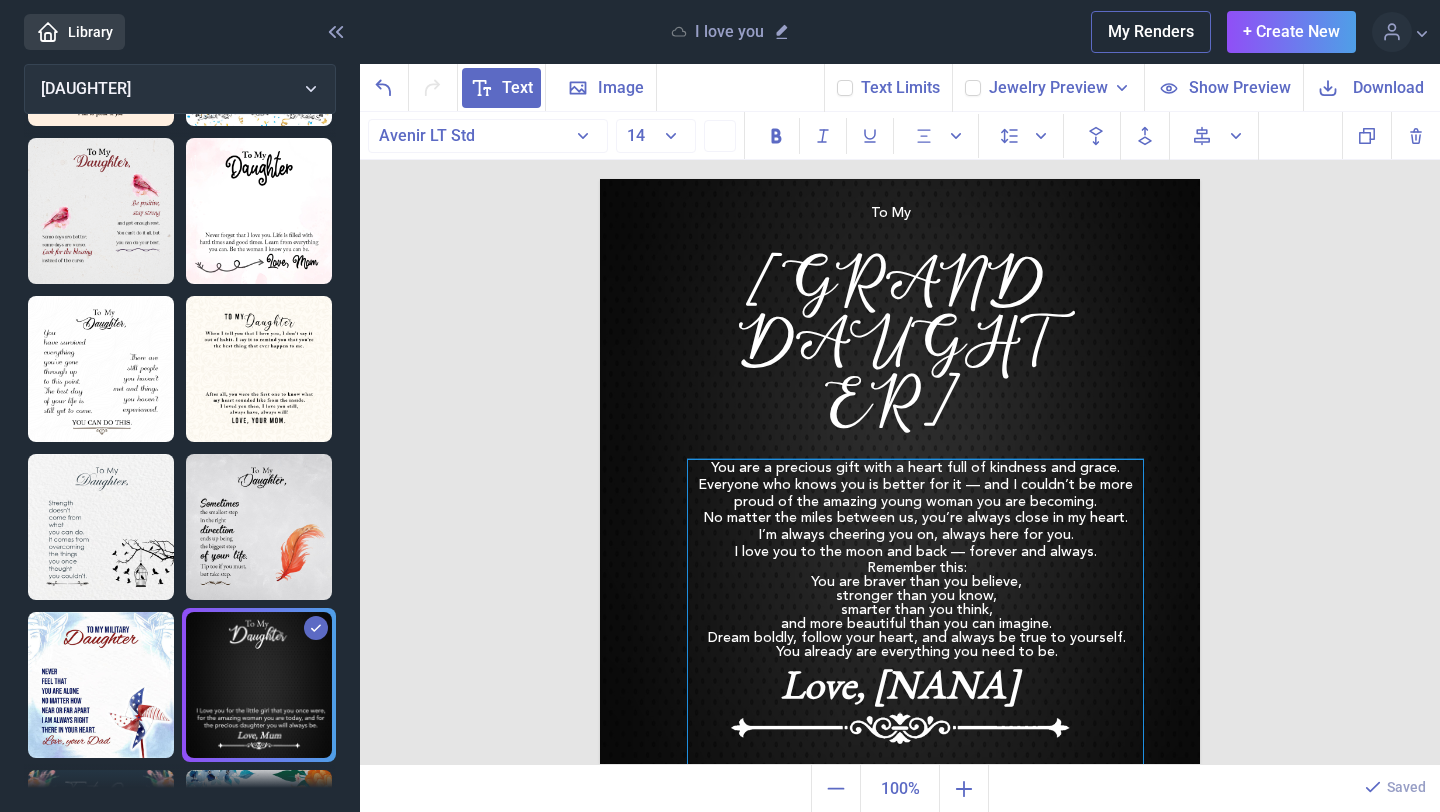 drag, startPoint x: 961, startPoint y: 448, endPoint x: 959, endPoint y: 475, distance: 27.073973 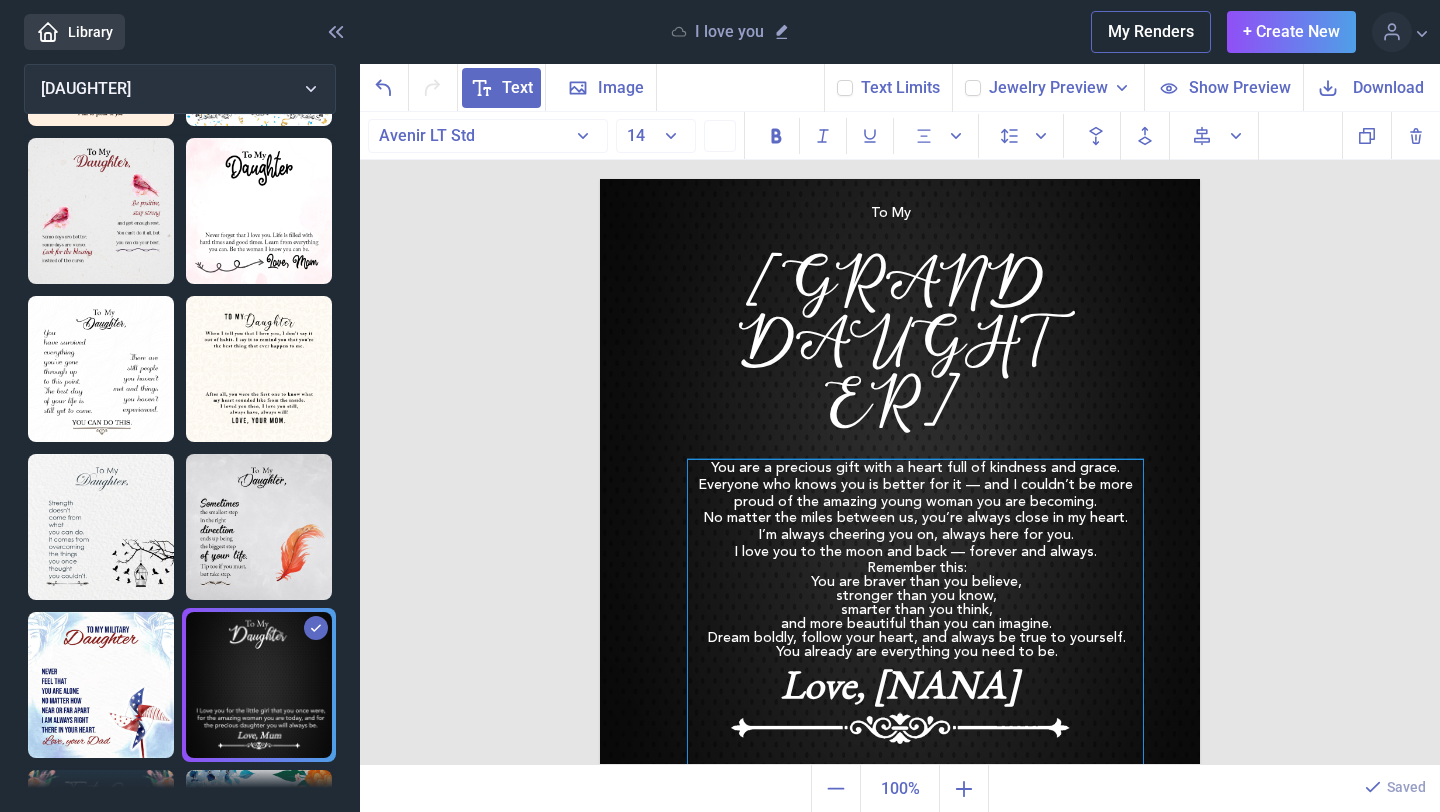 click on "You are a precious gift with a heart full of kindness and grace. Everyone who knows you is better for it — and I couldn’t be more proud of the amazing young woman you are becoming. No matter the miles between us, you’re always close in my heart. I’m always cheering you on, always here for you. I love you to the moon and back — forever and always." at bounding box center (915, 614) 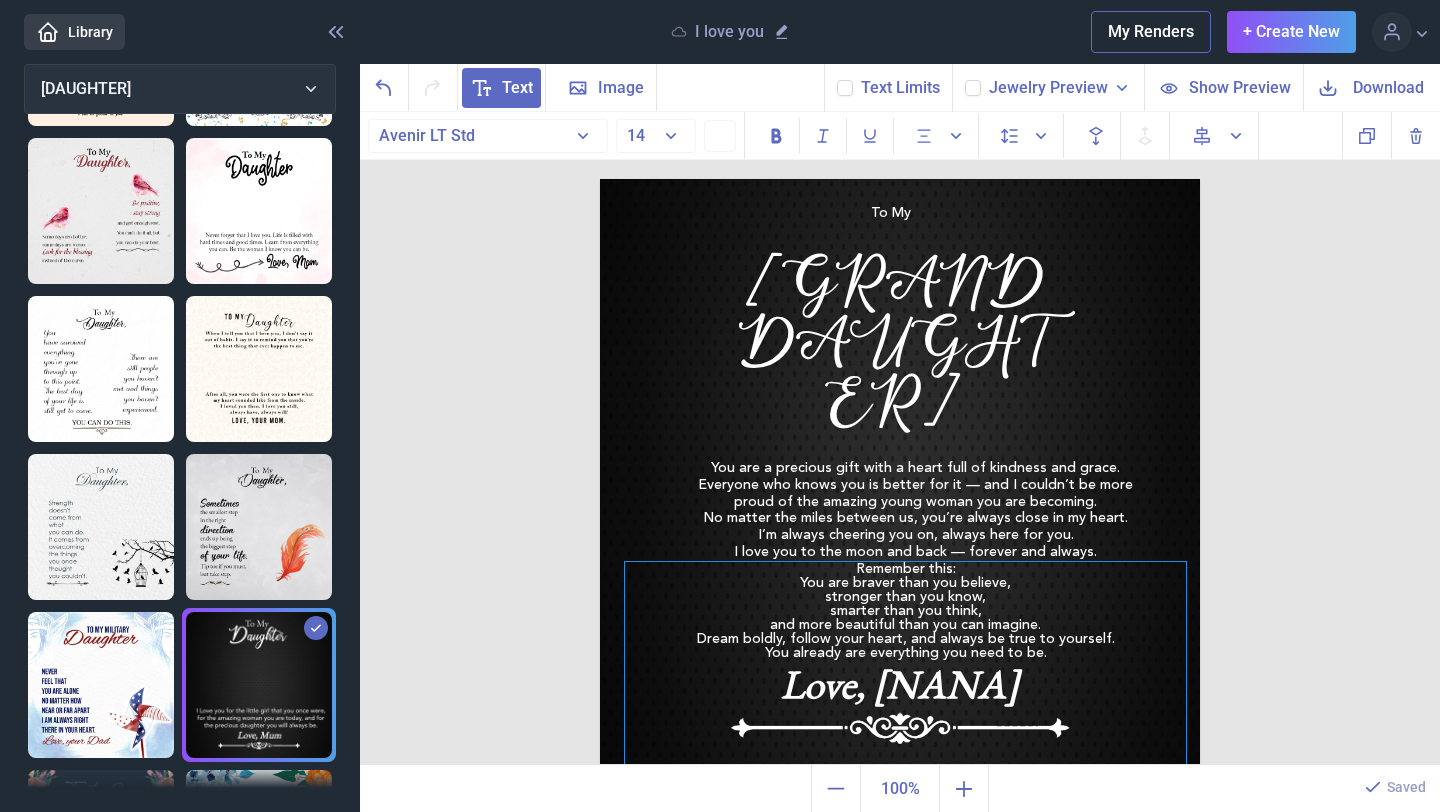 drag, startPoint x: 944, startPoint y: 617, endPoint x: 933, endPoint y: 618, distance: 11.045361 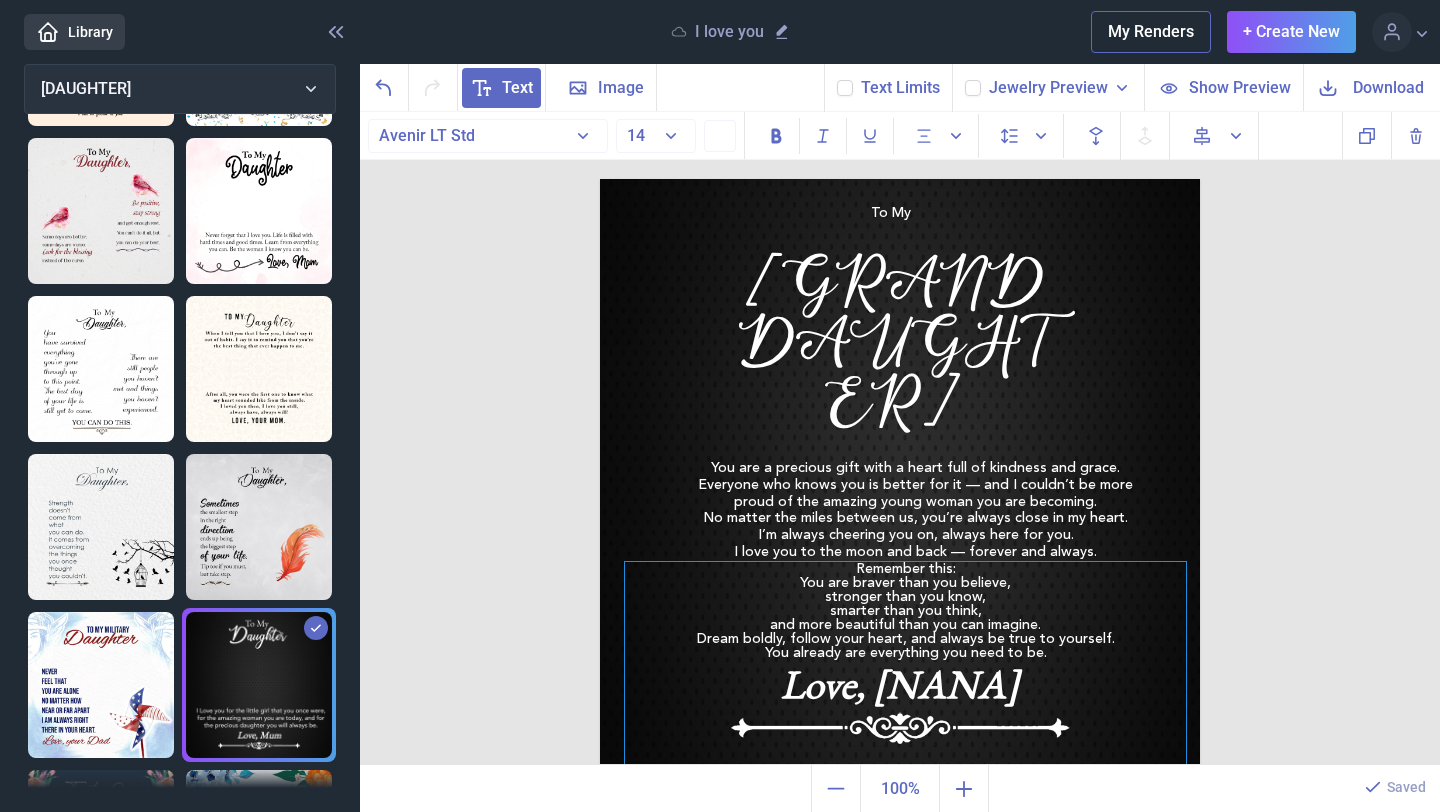 click on "and more beautiful than you can imagine." at bounding box center [905, 625] 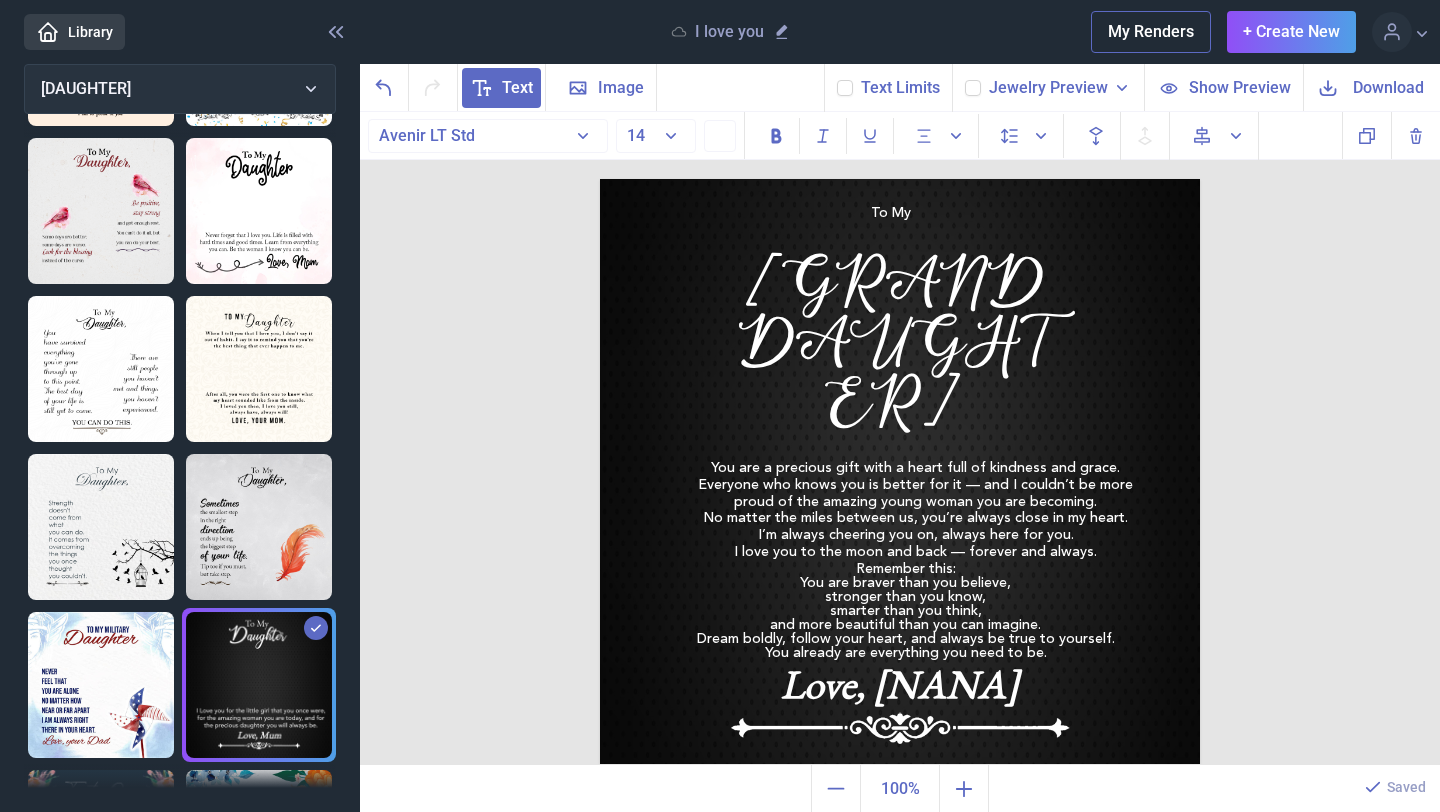 click on "To My [GRANDDAUGHTER] You are a precious gift with a heart full of kindness and grace. Everyone who knows you is better for it — and I couldn’t be more proud of the amazing young woman you are becoming. No matter the miles between us, you’re always close in my heart. I’m always cheering you on, always here for you. I love you to the moon and back — forever and always. Love, [NANA] Duplicate Delete Backwards > Forward" at bounding box center [900, 439] 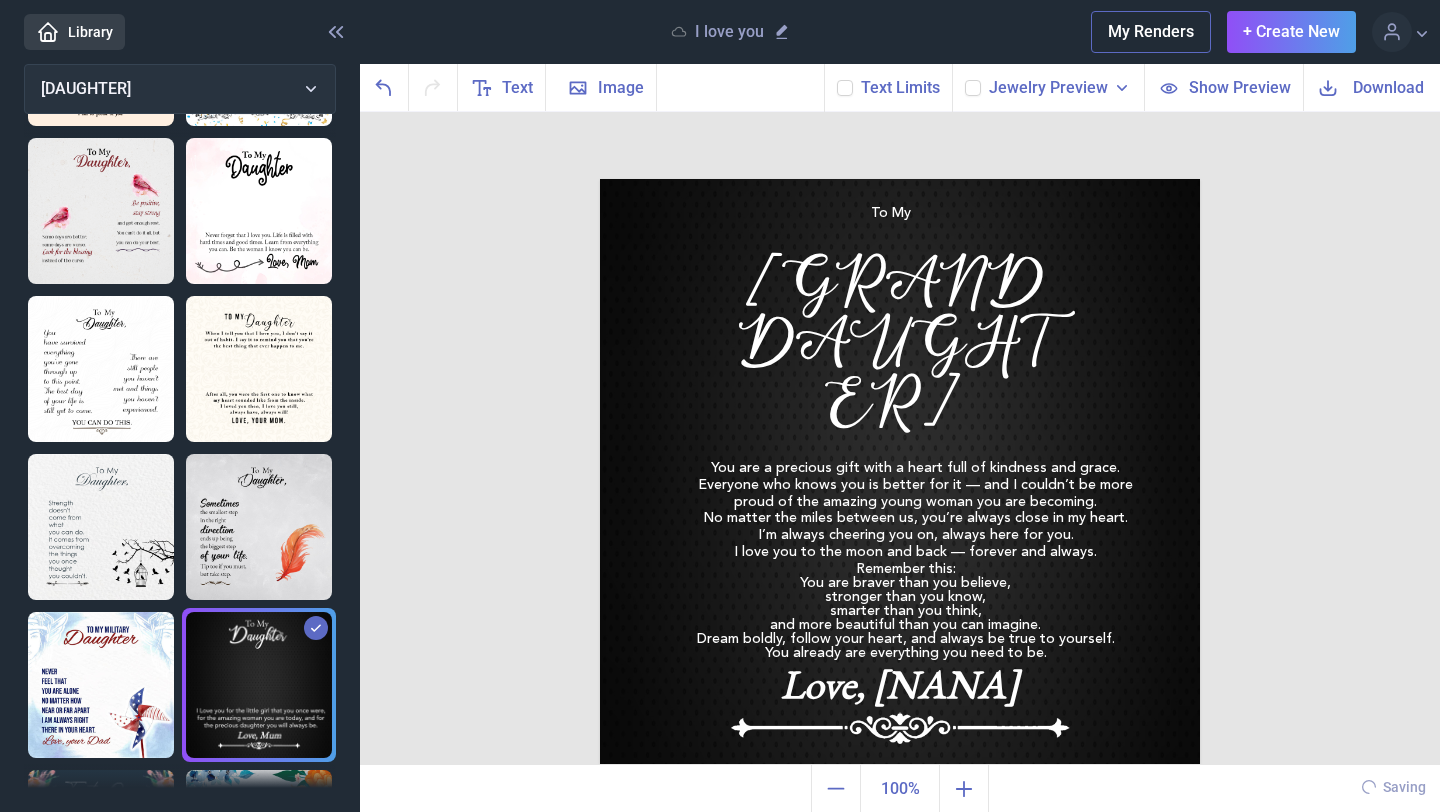 scroll, scrollTop: 16, scrollLeft: 0, axis: vertical 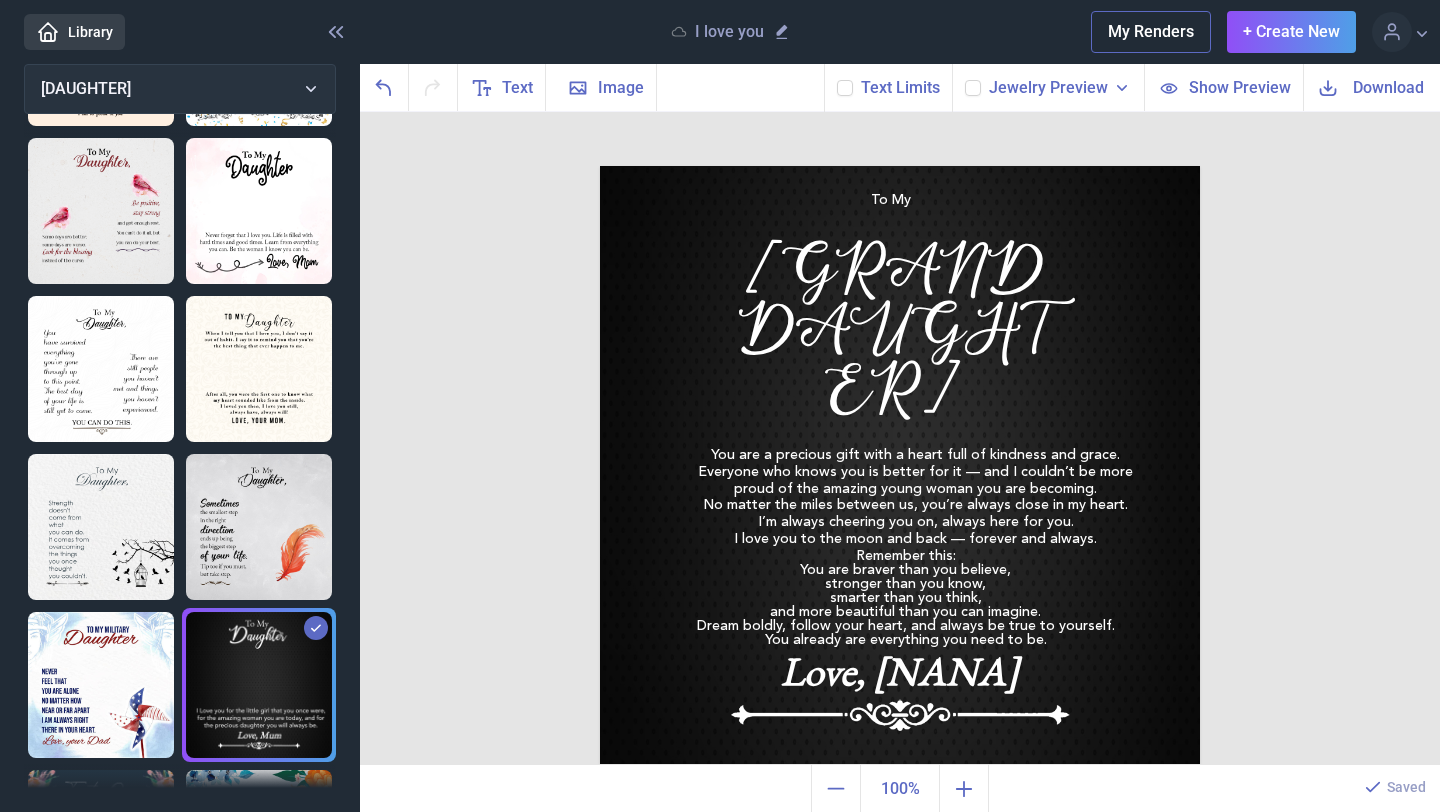 click on "Download" at bounding box center (1388, 87) 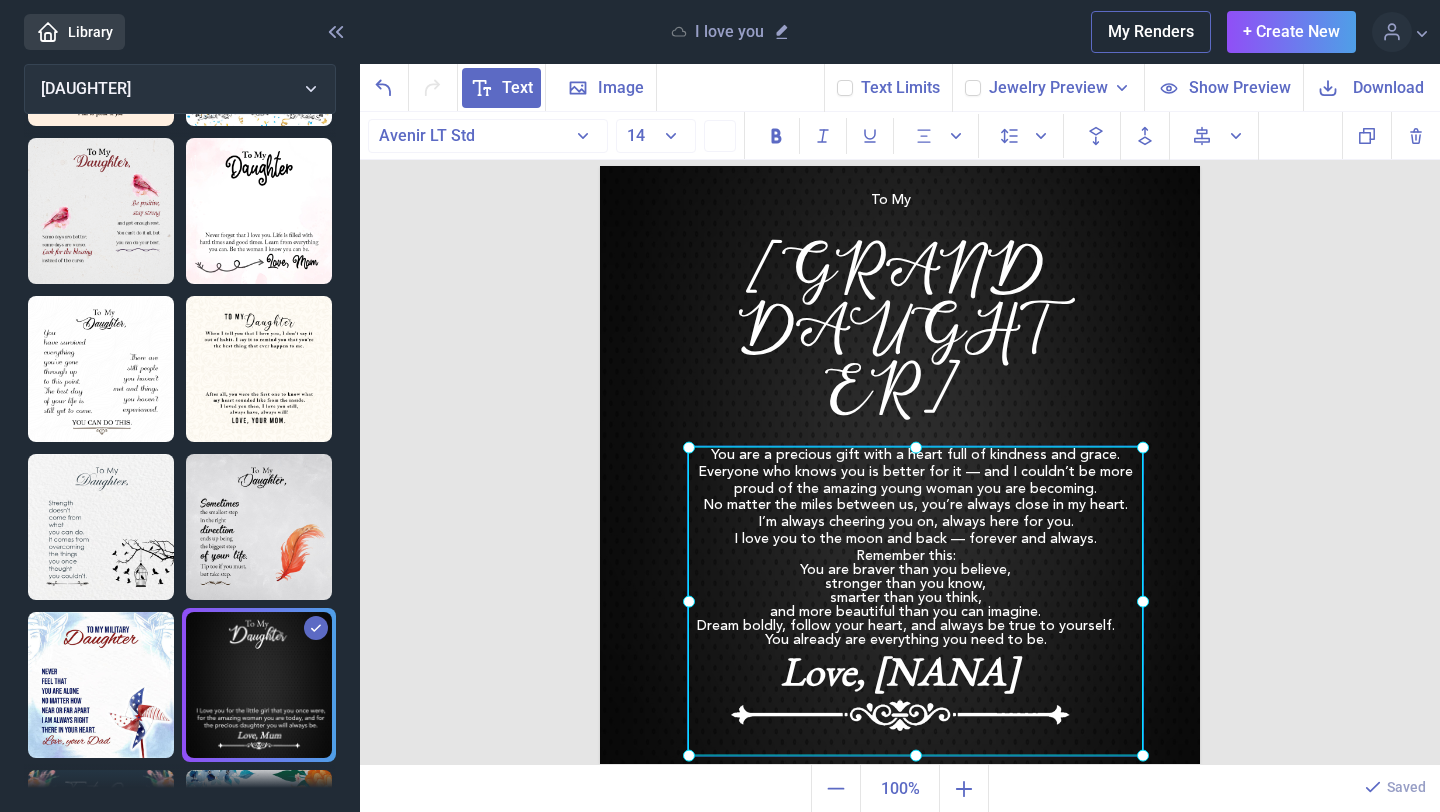 click on "You are a precious gift with a heart full of kindness and grace. Everyone who knows you is better for it — and I couldn’t be more proud of the amazing young woman you are becoming. No matter the miles between us, you’re always close in my heart. I’m always cheering you on, always here for you. I love you to the moon and back — forever and always." at bounding box center [600, 166] 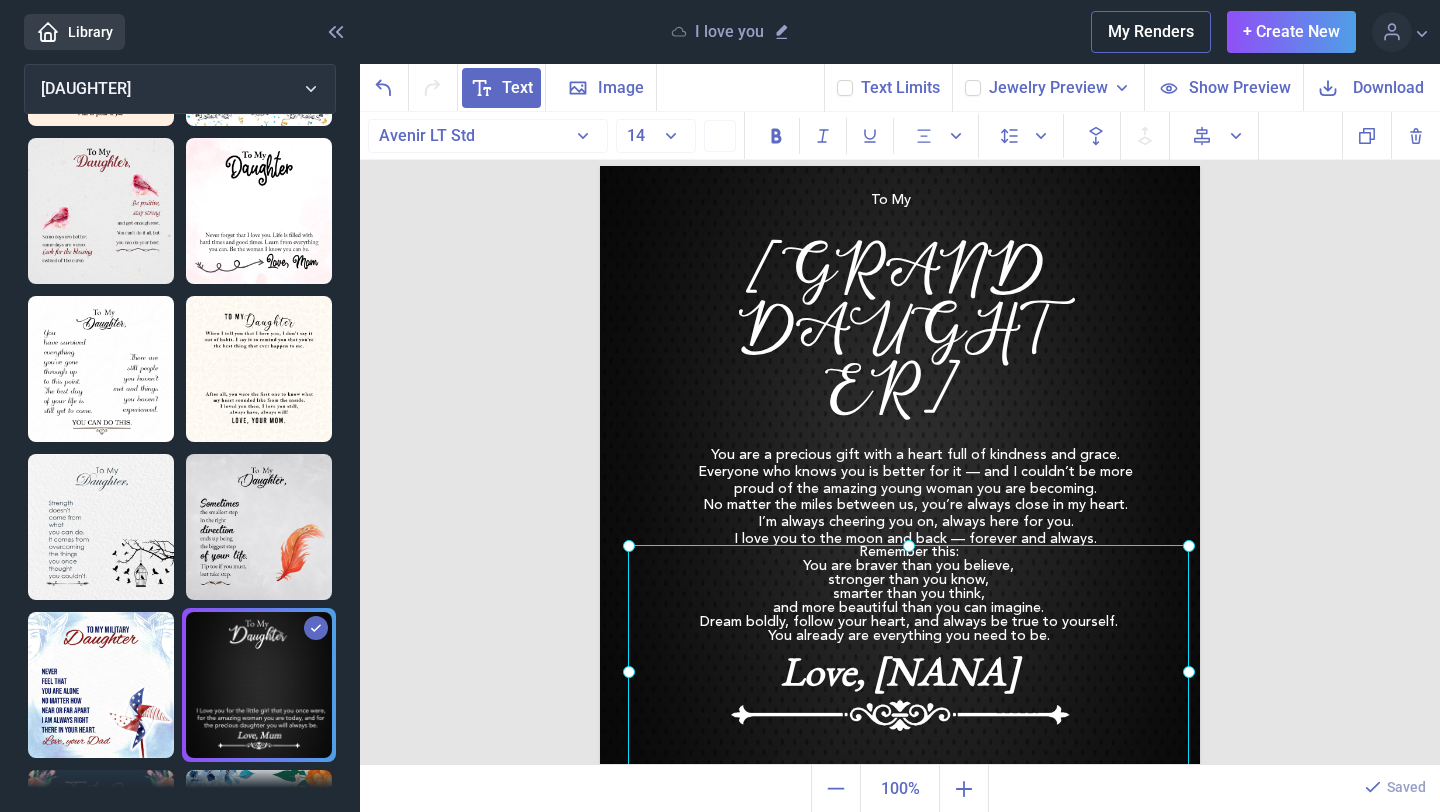 click on "Remember this: You are braver than you believe, stronger than you know, smarter than you think, and more beautiful than you can imagine. Dream boldly, follow your heart, and always be true to yourself. You already are everything you need to be." at bounding box center [600, 166] 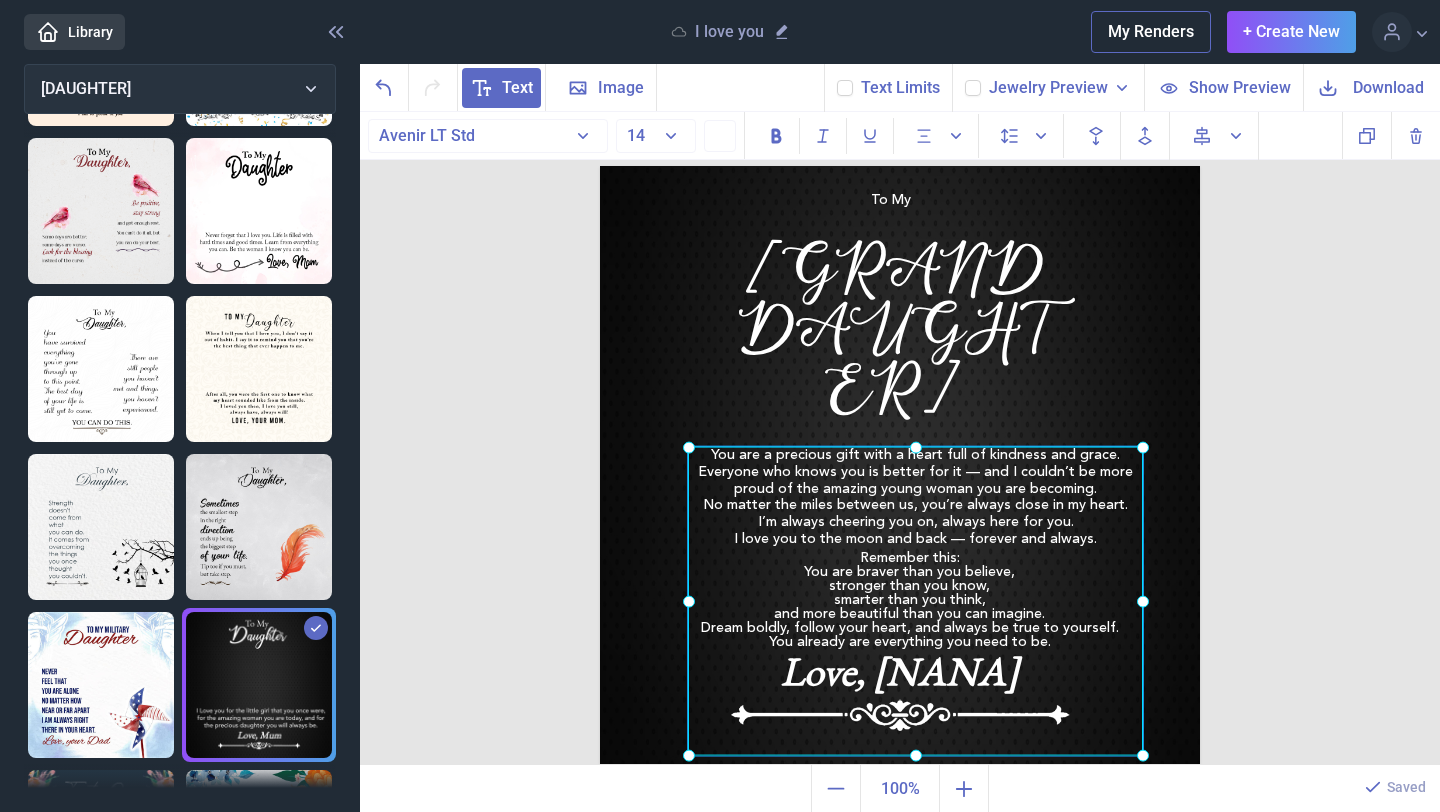 click on "You are a precious gift with a heart full of kindness and grace. Everyone who knows you is better for it — and I couldn’t be more proud of the amazing young woman you are becoming. No matter the miles between us, you’re always close in my heart. I’m always cheering you on, always here for you. I love you to the moon and back — forever and always." at bounding box center [600, 166] 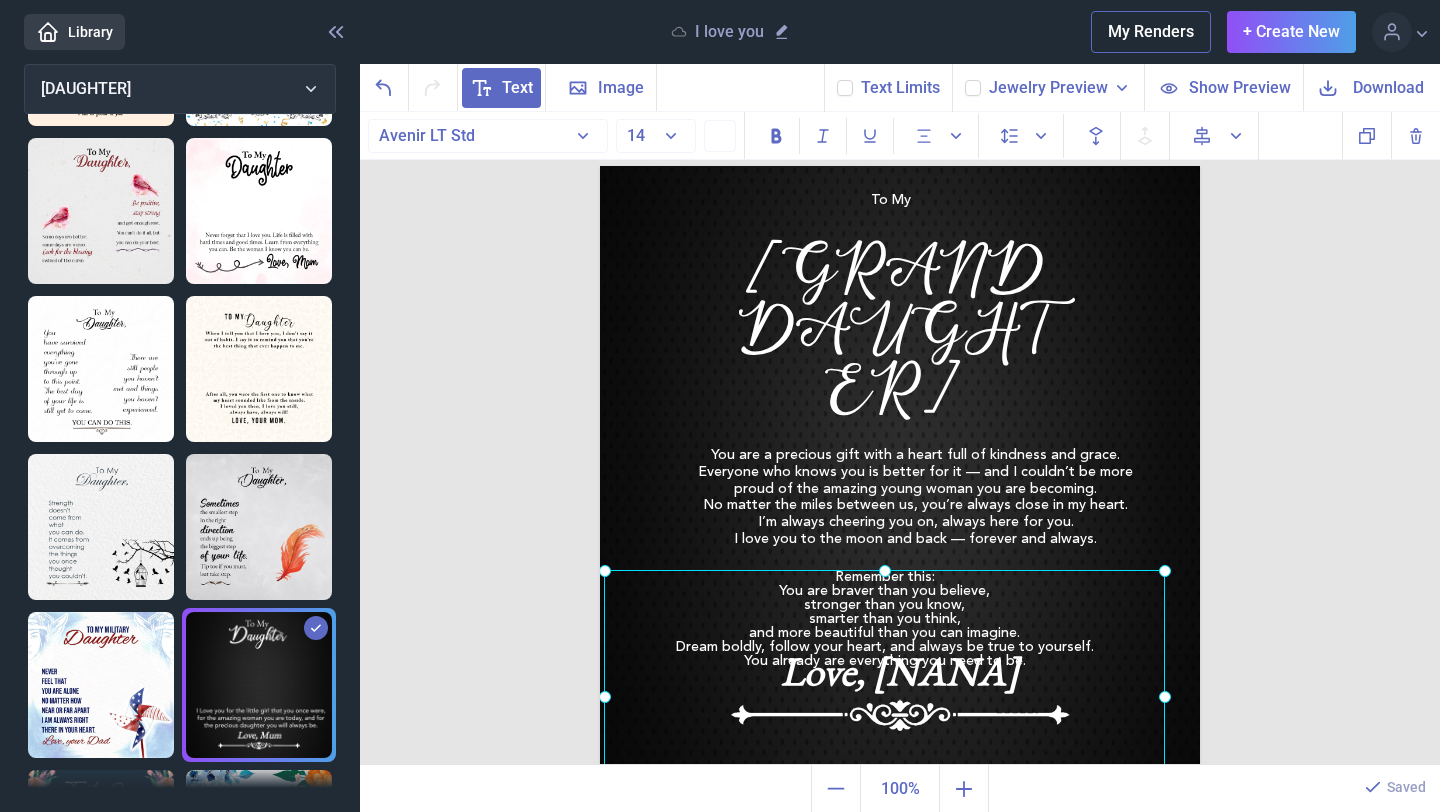 drag, startPoint x: 1143, startPoint y: 599, endPoint x: 1137, endPoint y: 619, distance: 20.880613 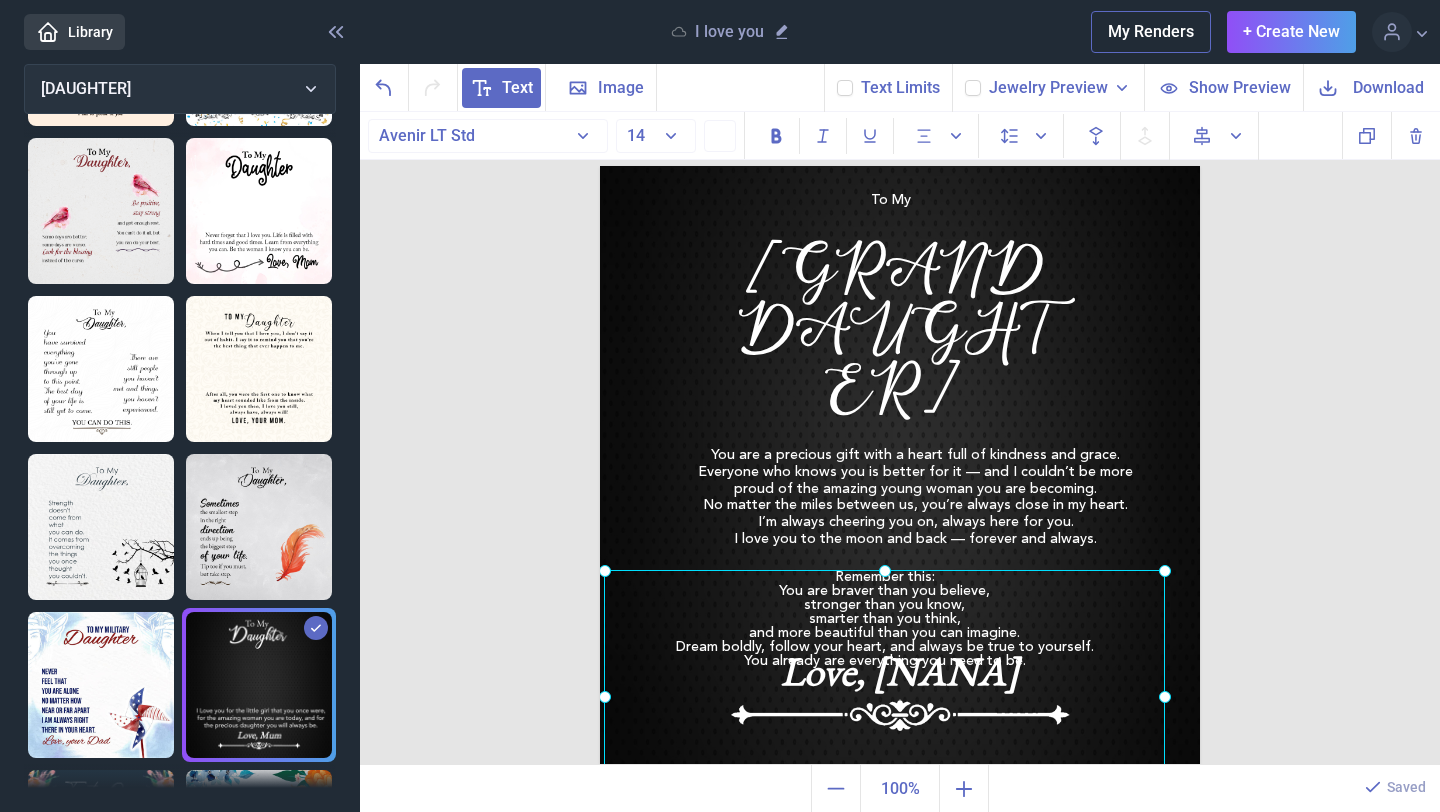 click on "Remember this: You are braver than you believe, stronger than you know, smarter than you think, and more beautiful than you can imagine. Dream boldly, follow your heart, and always be true to yourself. You already are everything you need to be." at bounding box center [600, 166] 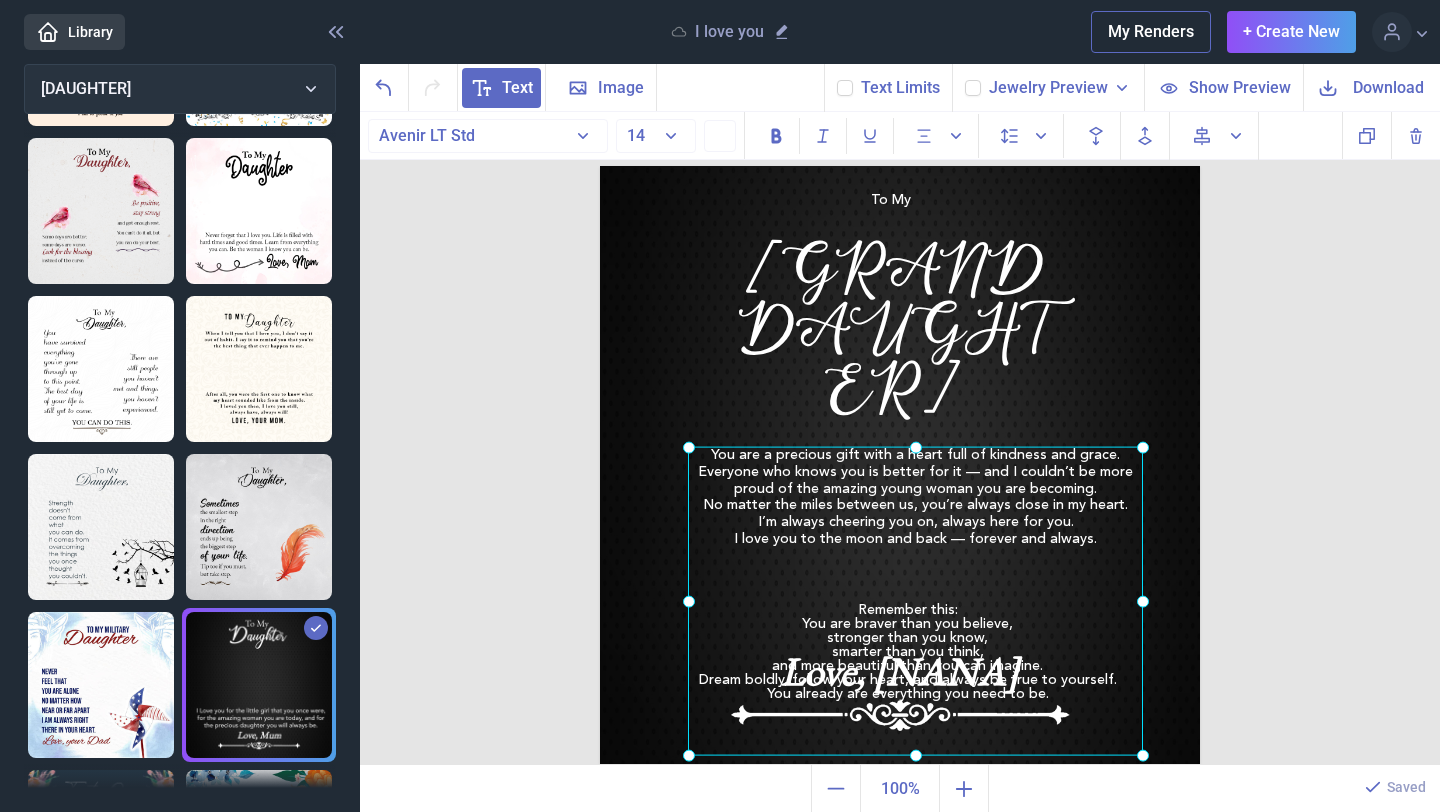 drag, startPoint x: 1087, startPoint y: 452, endPoint x: 1105, endPoint y: 479, distance: 32.449963 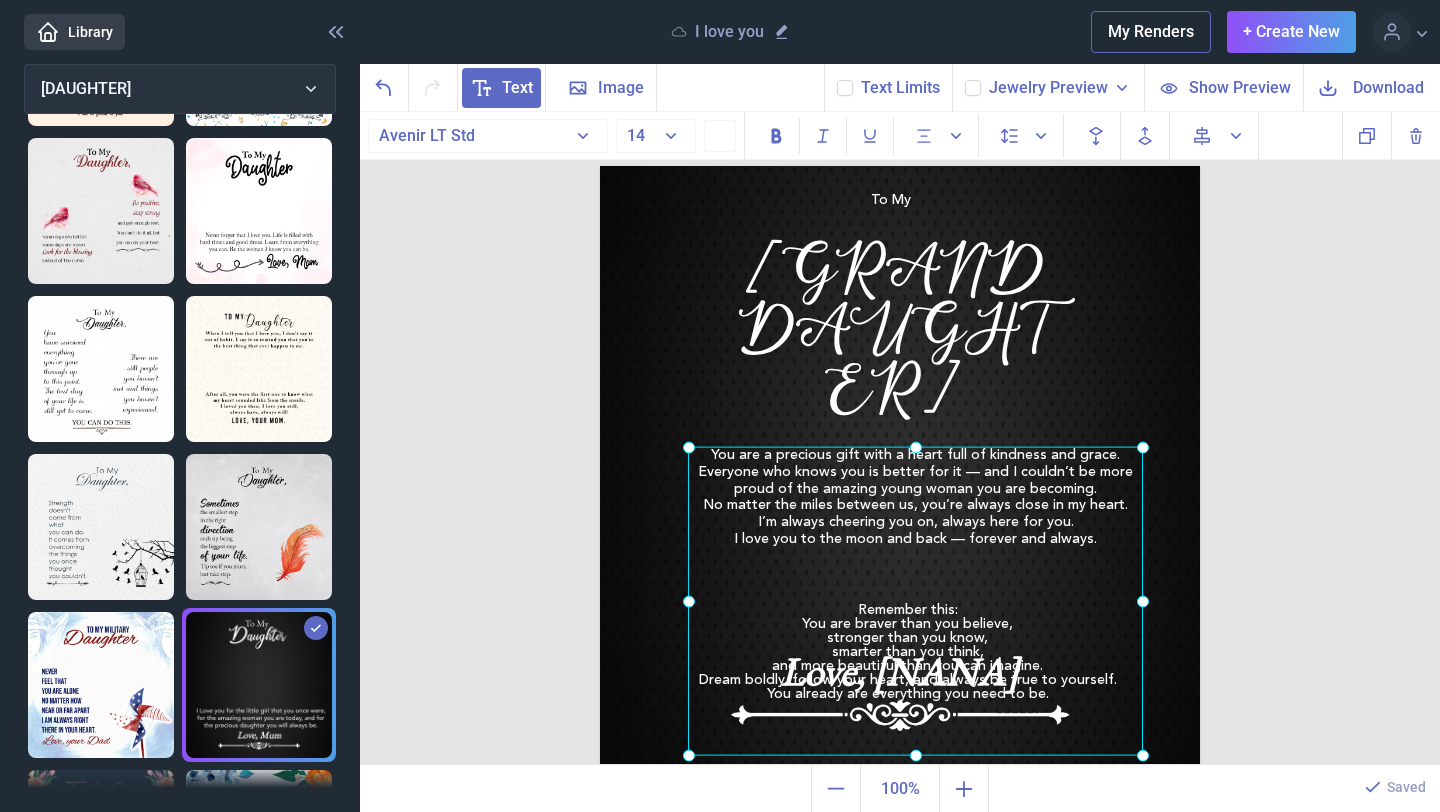 click on "You are a precious gift with a heart full of kindness and grace. Everyone who knows you is better for it — and I couldn’t be more proud of the amazing young woman you are becoming. No matter the miles between us, you’re always close in my heart. I’m always cheering you on, always here for you. I love you to the moon and back — forever and always." at bounding box center [600, 166] 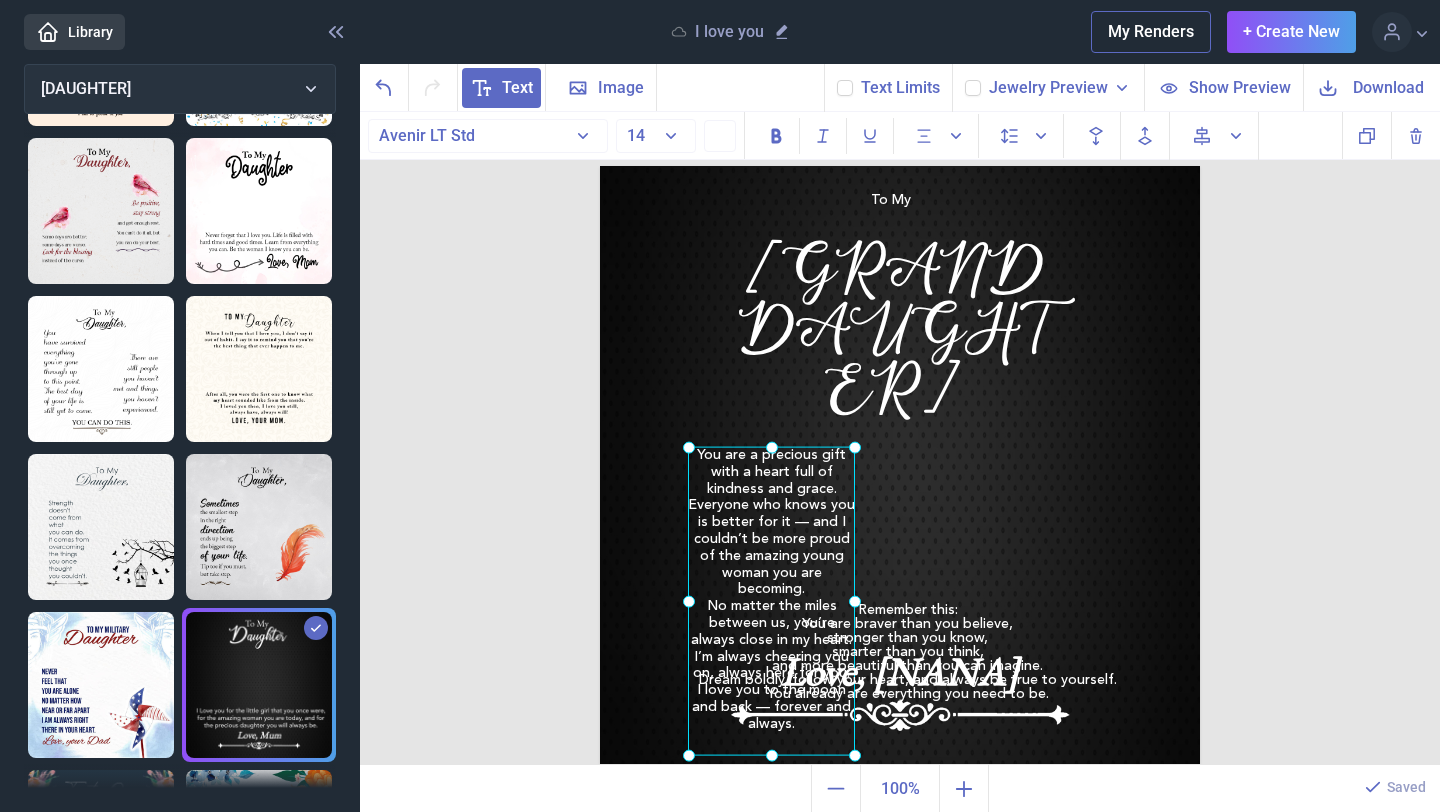 drag, startPoint x: 1140, startPoint y: 596, endPoint x: 852, endPoint y: 590, distance: 288.0625 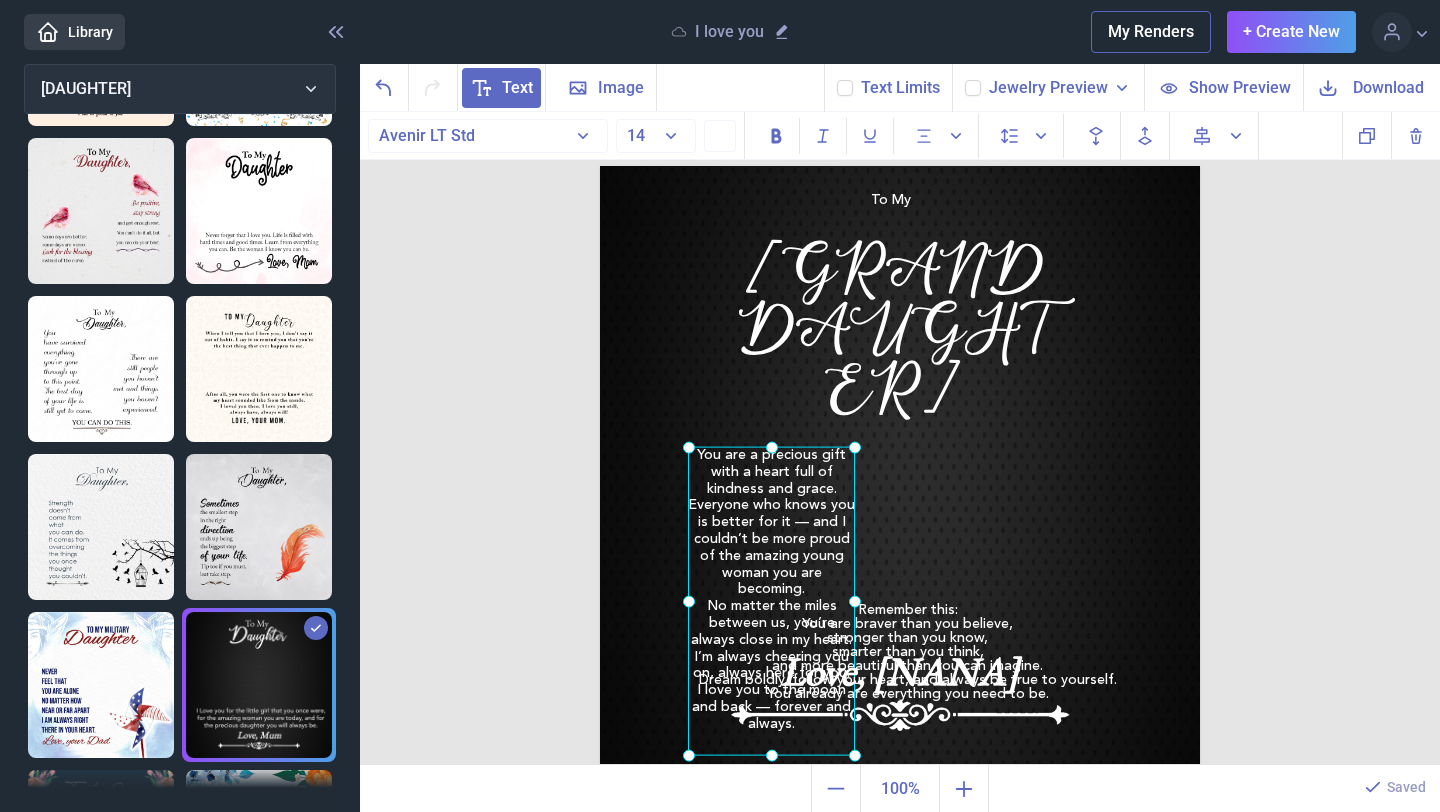 click at bounding box center [771, 601] 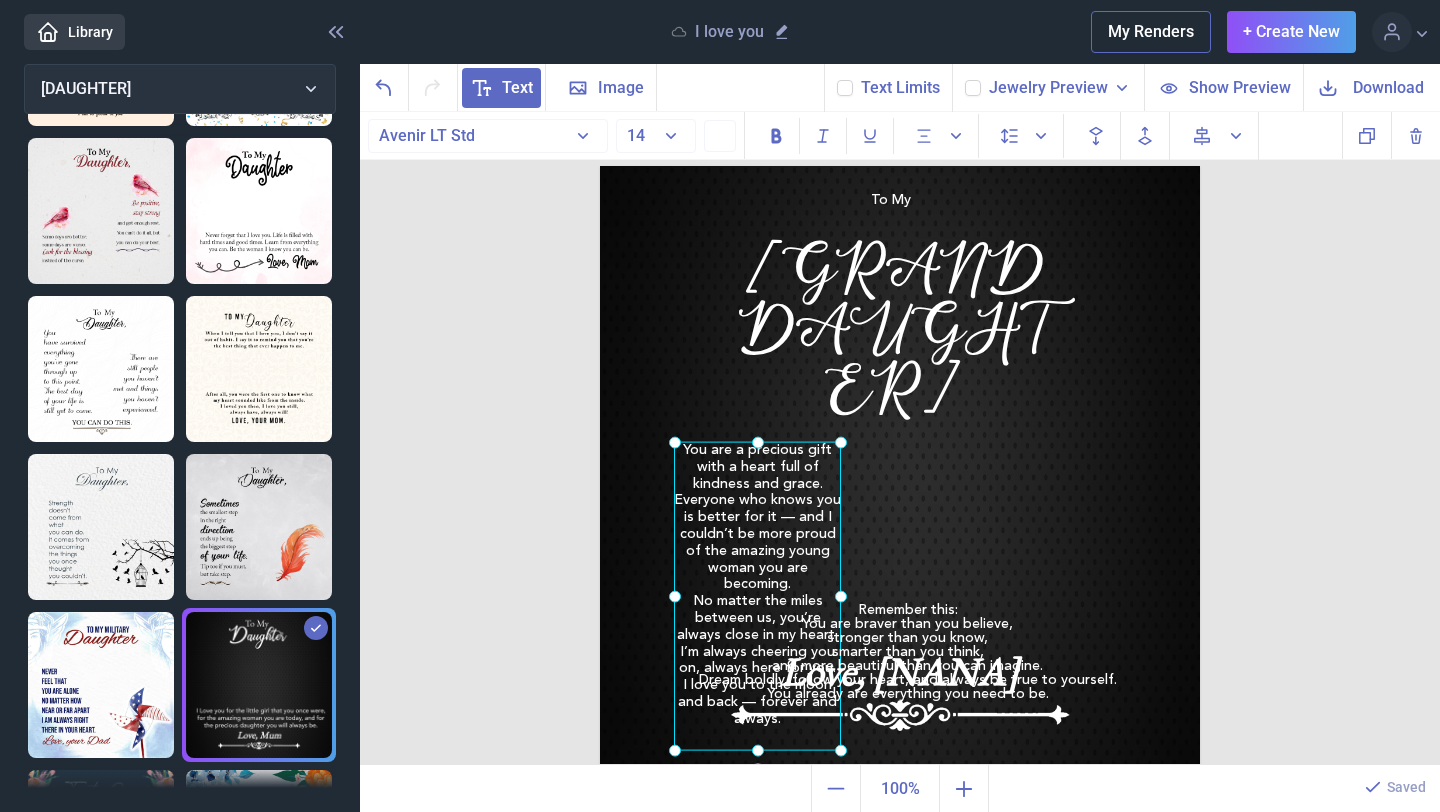 scroll, scrollTop: 0, scrollLeft: 0, axis: both 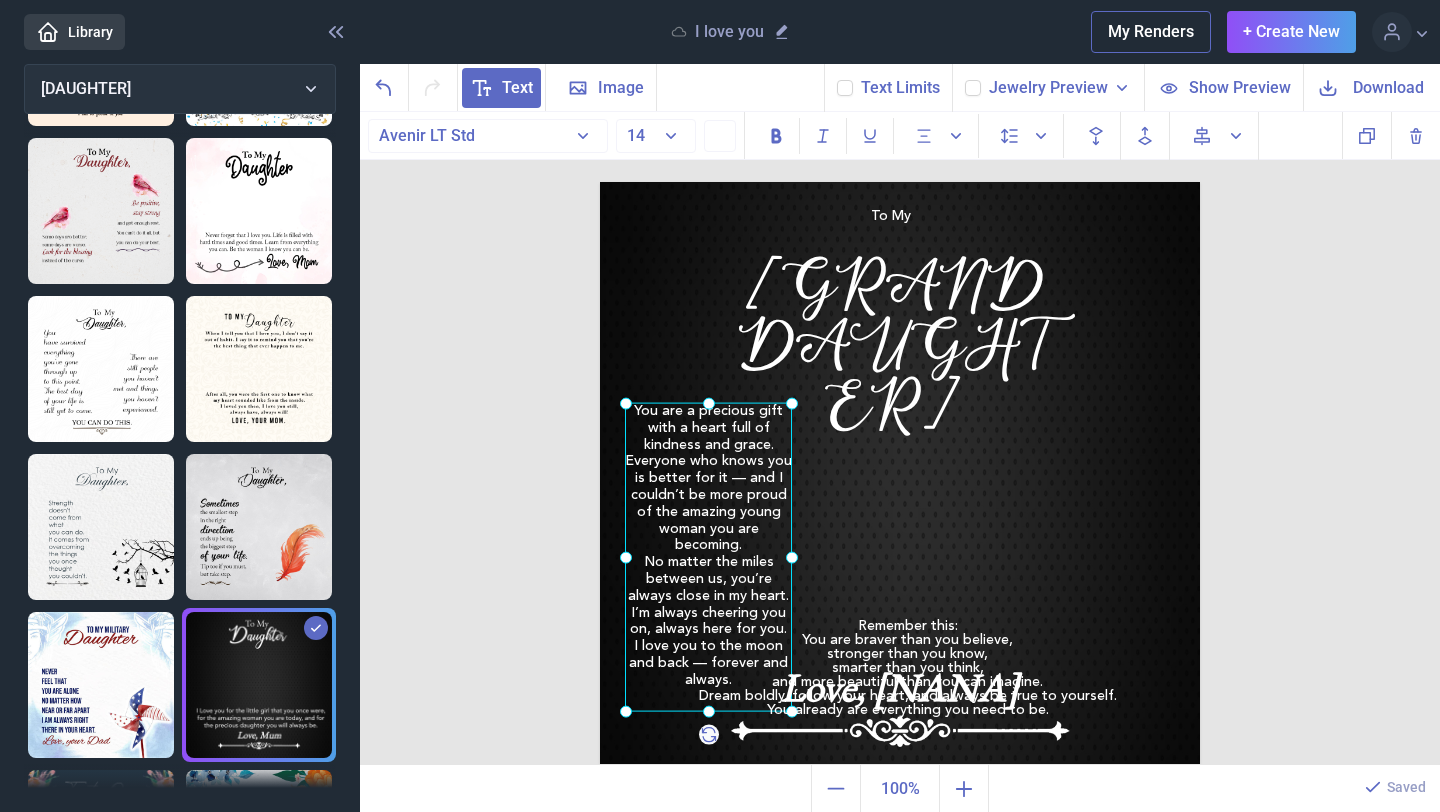 drag, startPoint x: 810, startPoint y: 512, endPoint x: 755, endPoint y: 458, distance: 77.07788 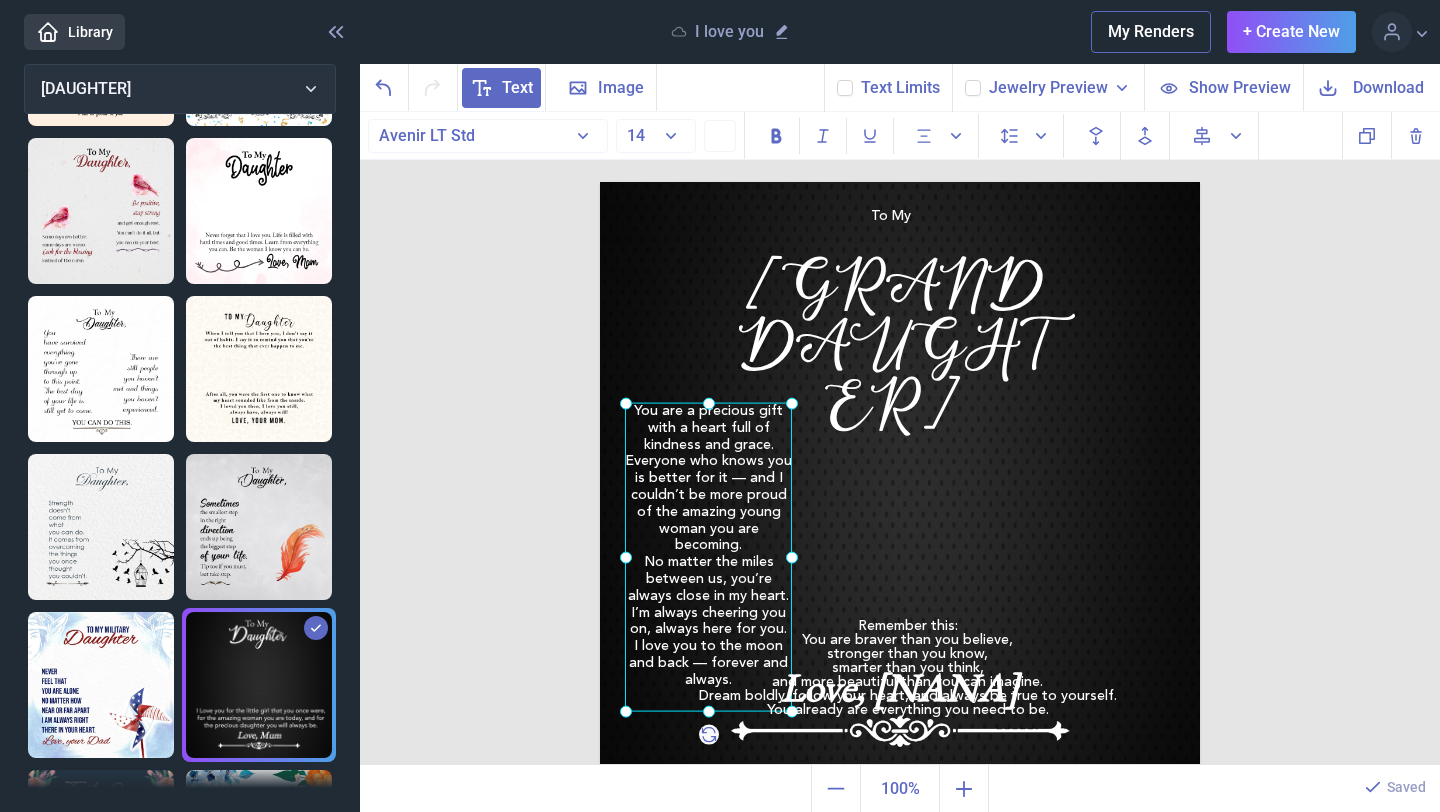 click at bounding box center [708, 557] 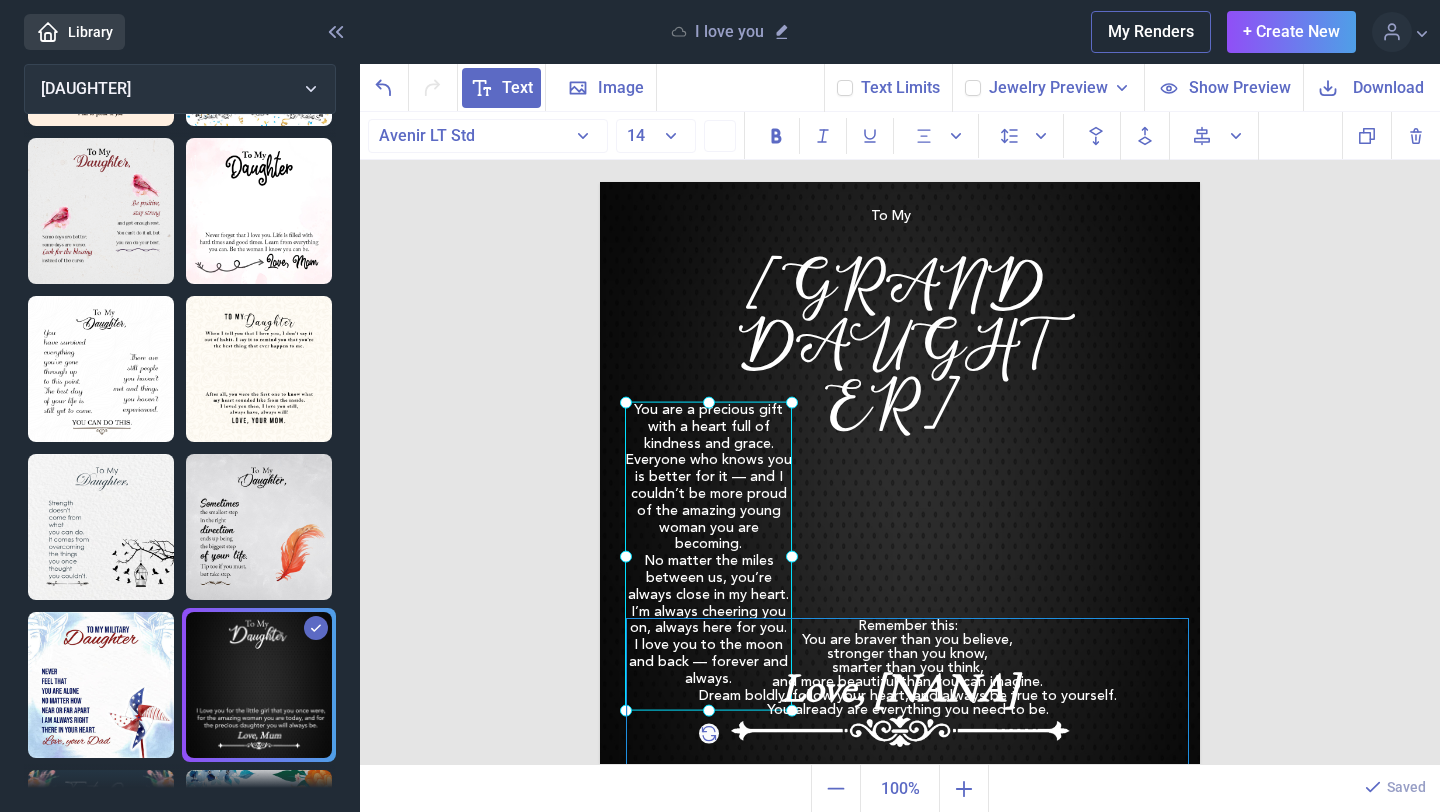 click on "Remember this: You are braver than you believe, stronger than you know, smarter than you think, and more beautiful than you can imagine. Dream boldly, follow your heart, and always be true to yourself. You already are everything you need to be." at bounding box center [900, 182] 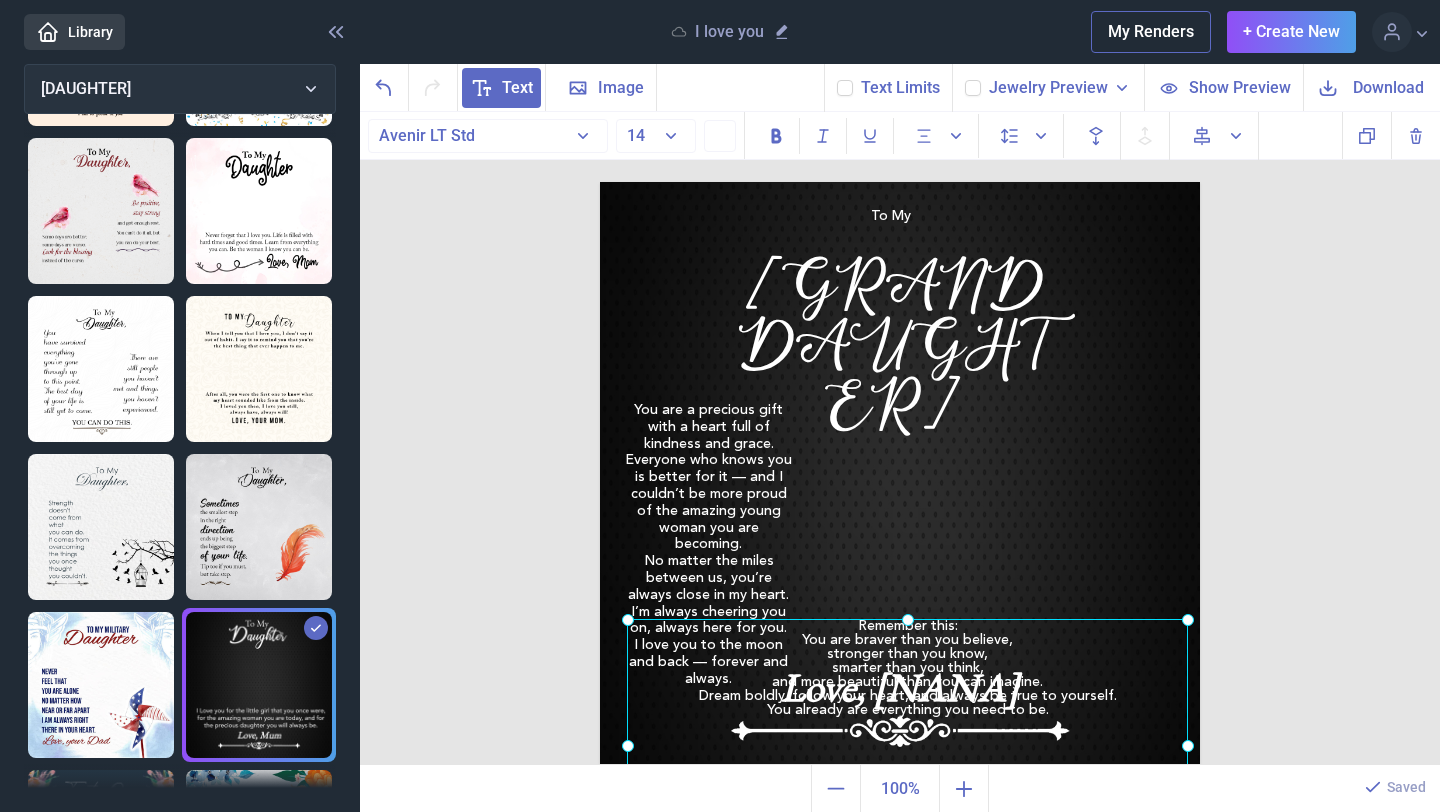 scroll, scrollTop: 1, scrollLeft: 0, axis: vertical 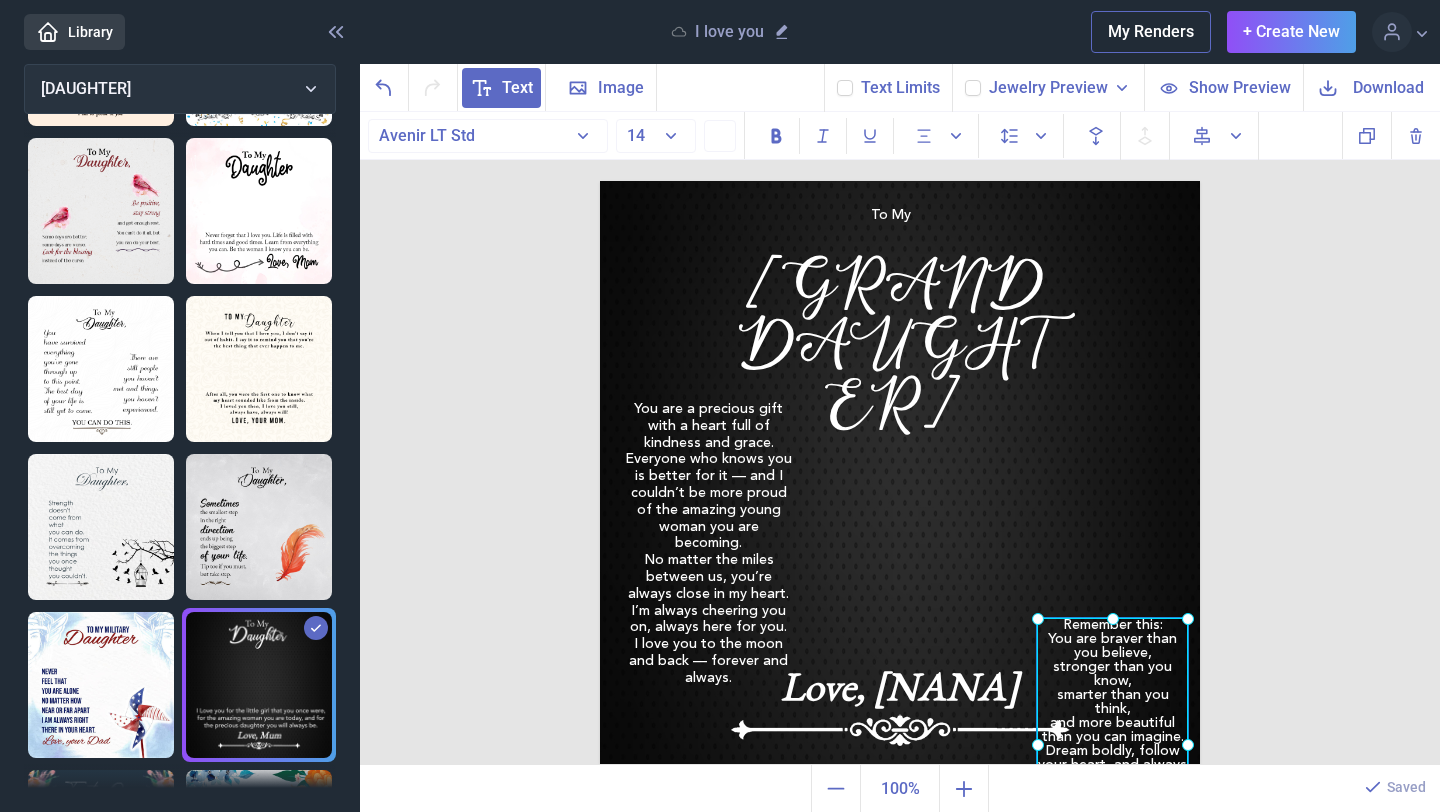 drag, startPoint x: 626, startPoint y: 748, endPoint x: 1038, endPoint y: 709, distance: 413.84177 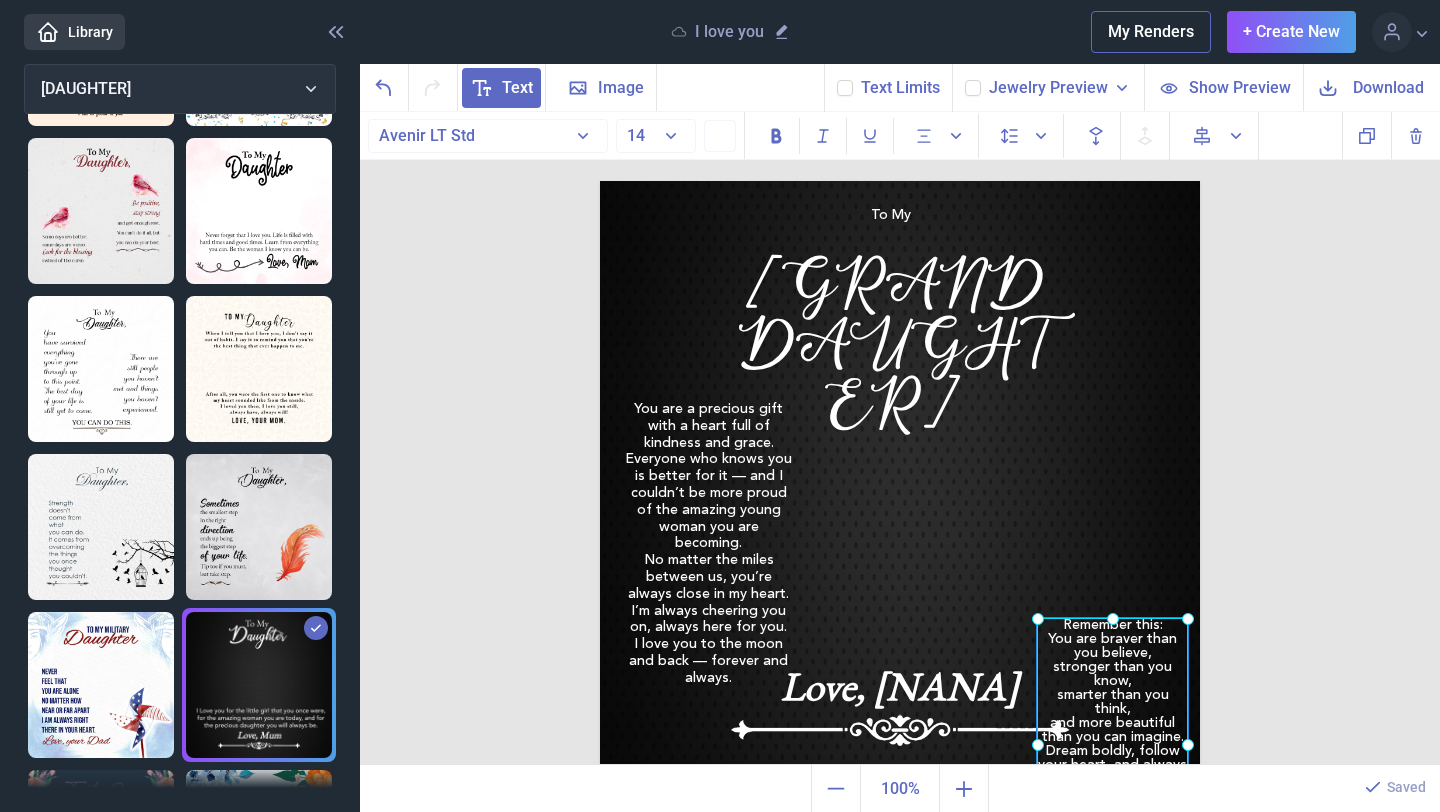click on "To My GrandDaughter You are a precious gift with a heart full of kindness and grace. Everyone who knows you is better for it — and I couldn’t be more proud of the amazing young woman you are becoming. No matter the miles between us, you’re always close in my heart. I’m always cheering you on, always here for you. I love you to the moon and back — forever and always. Love, [INITIAL] Remember this: You are braver than you believe, stronger than you know, smarter than you think, and more beautiful than you can imagine. Dream boldly, follow your heart, and always be true to yourself. You already are everything you need to be." at bounding box center (900, 481) 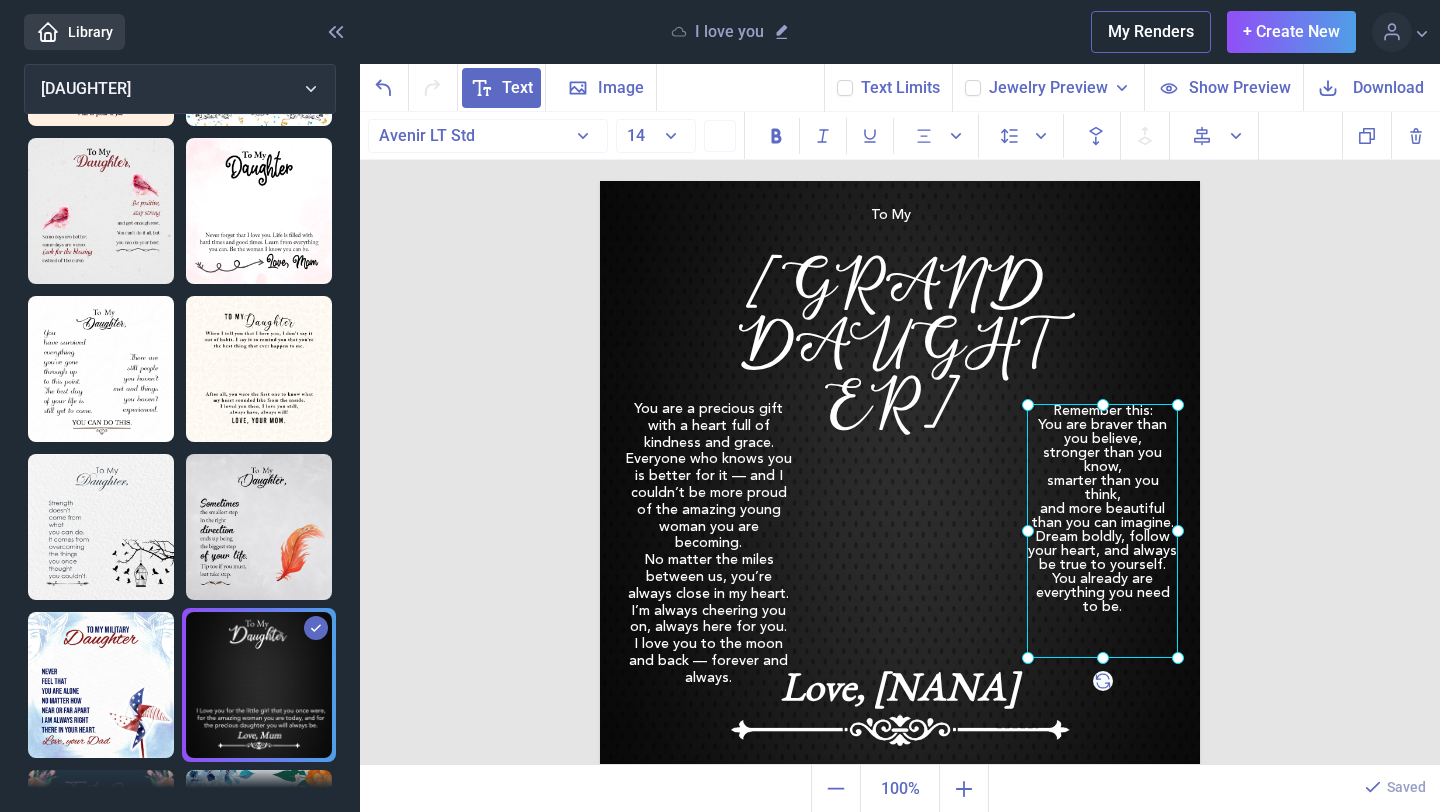 drag, startPoint x: 1150, startPoint y: 712, endPoint x: 1140, endPoint y: 498, distance: 214.23352 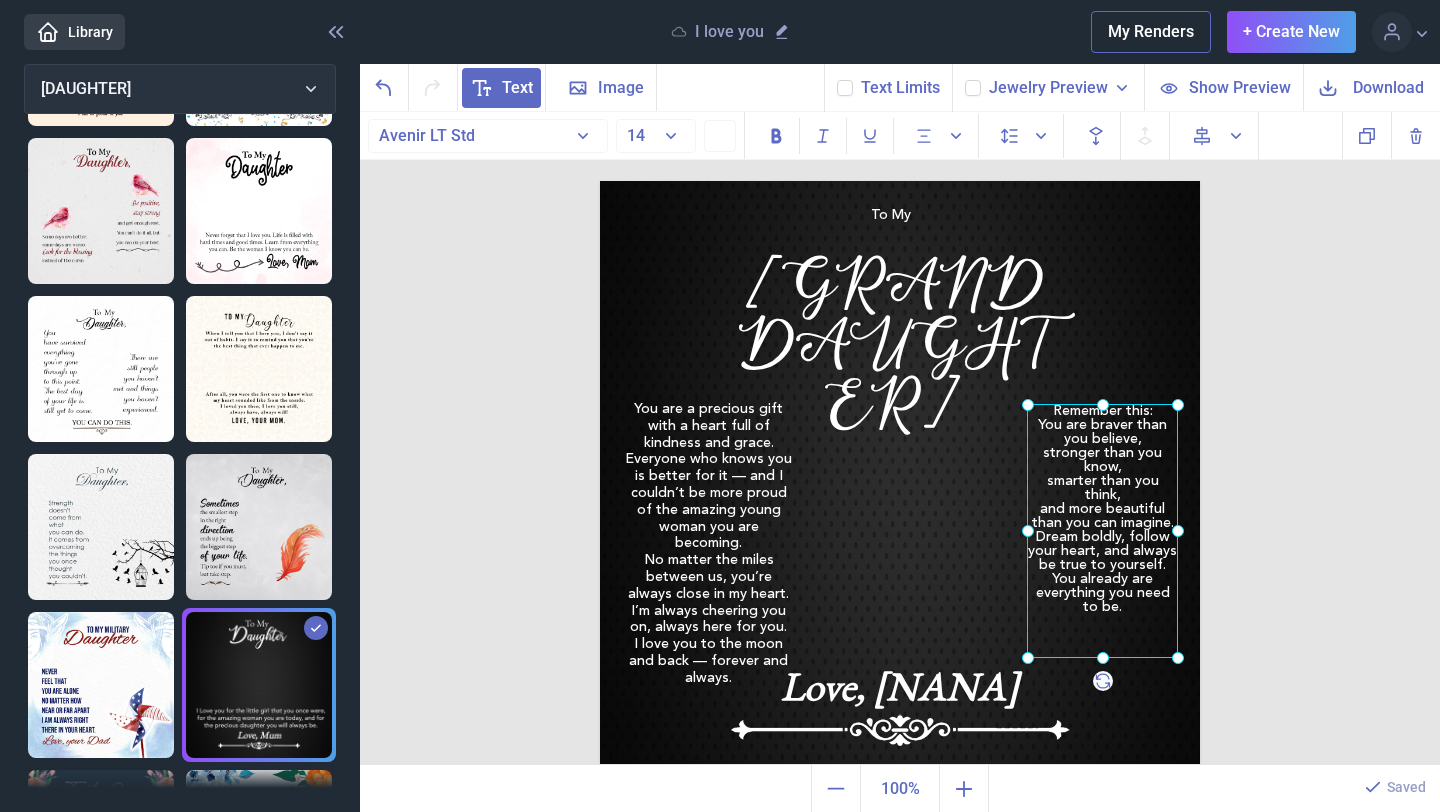 click on "Remember this: You are braver than you believe, stronger than you know, smarter than you think, and more beautiful than you can imagine. Dream boldly, follow your heart, and always be true to yourself. You already are everything you need to be." at bounding box center (600, 181) 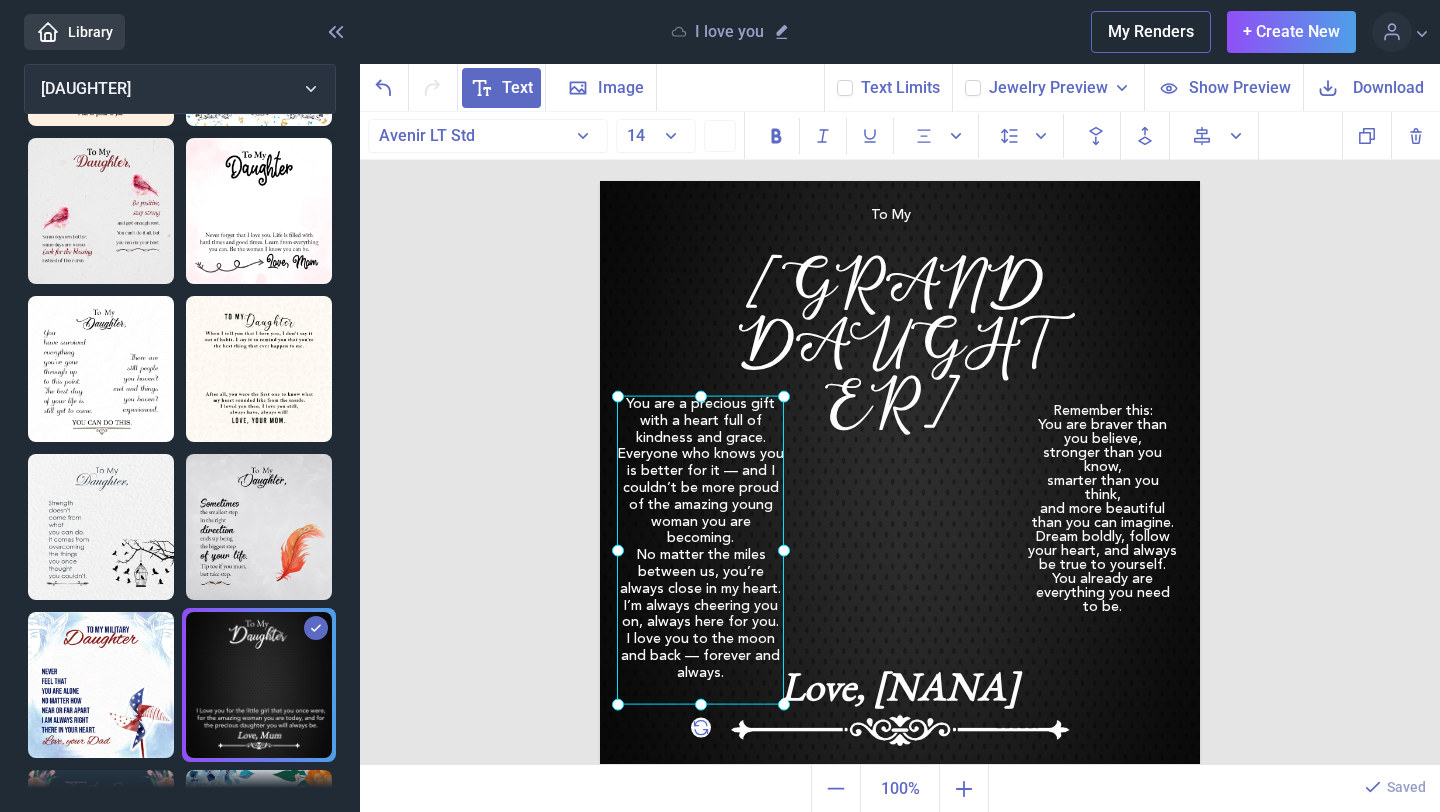 click on "You are a precious gift with a heart full of kindness and grace. Everyone who knows you is better for it — and I couldn’t be more proud of the amazing young woman you are becoming. No matter the miles between us, you’re always close in my heart. I’m always cheering you on, always here for you. I love you to the moon and back — forever and always." at bounding box center (600, 181) 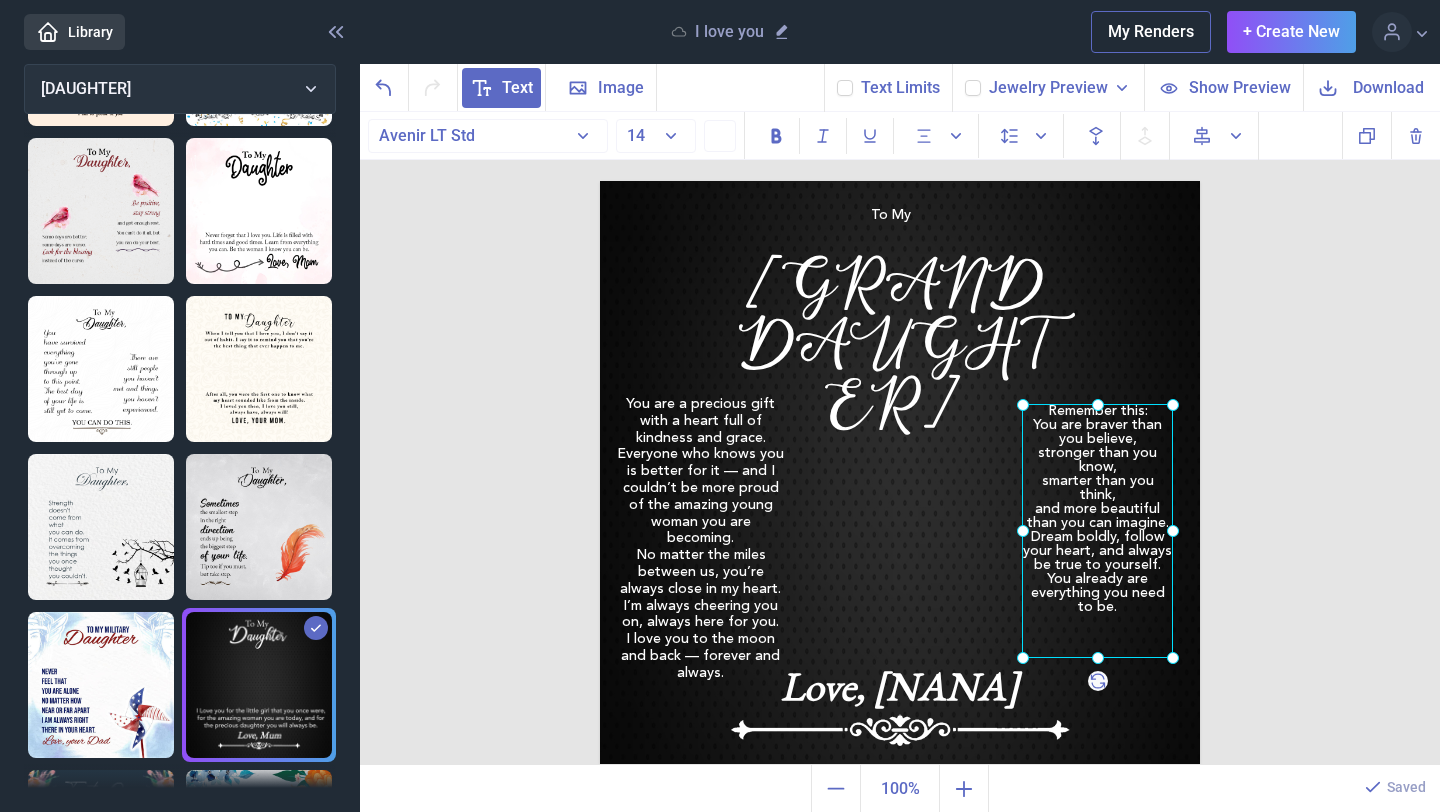 click on "Remember this: You are braver than you believe, stronger than you know, smarter than you think, and more beautiful than you can imagine. Dream boldly, follow your heart, and always be true to yourself. You already are everything you need to be." at bounding box center (600, 181) 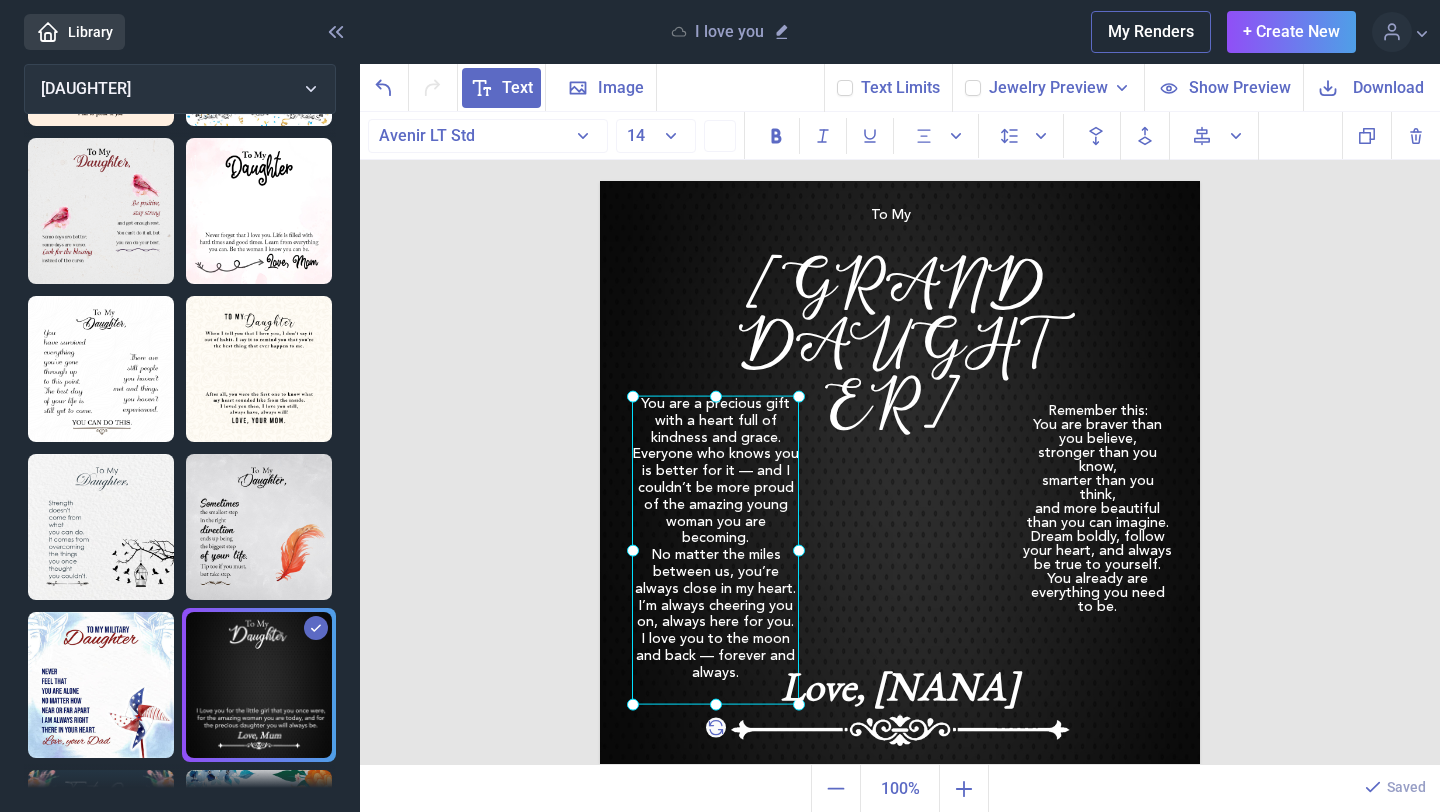 drag, startPoint x: 722, startPoint y: 584, endPoint x: 737, endPoint y: 584, distance: 15 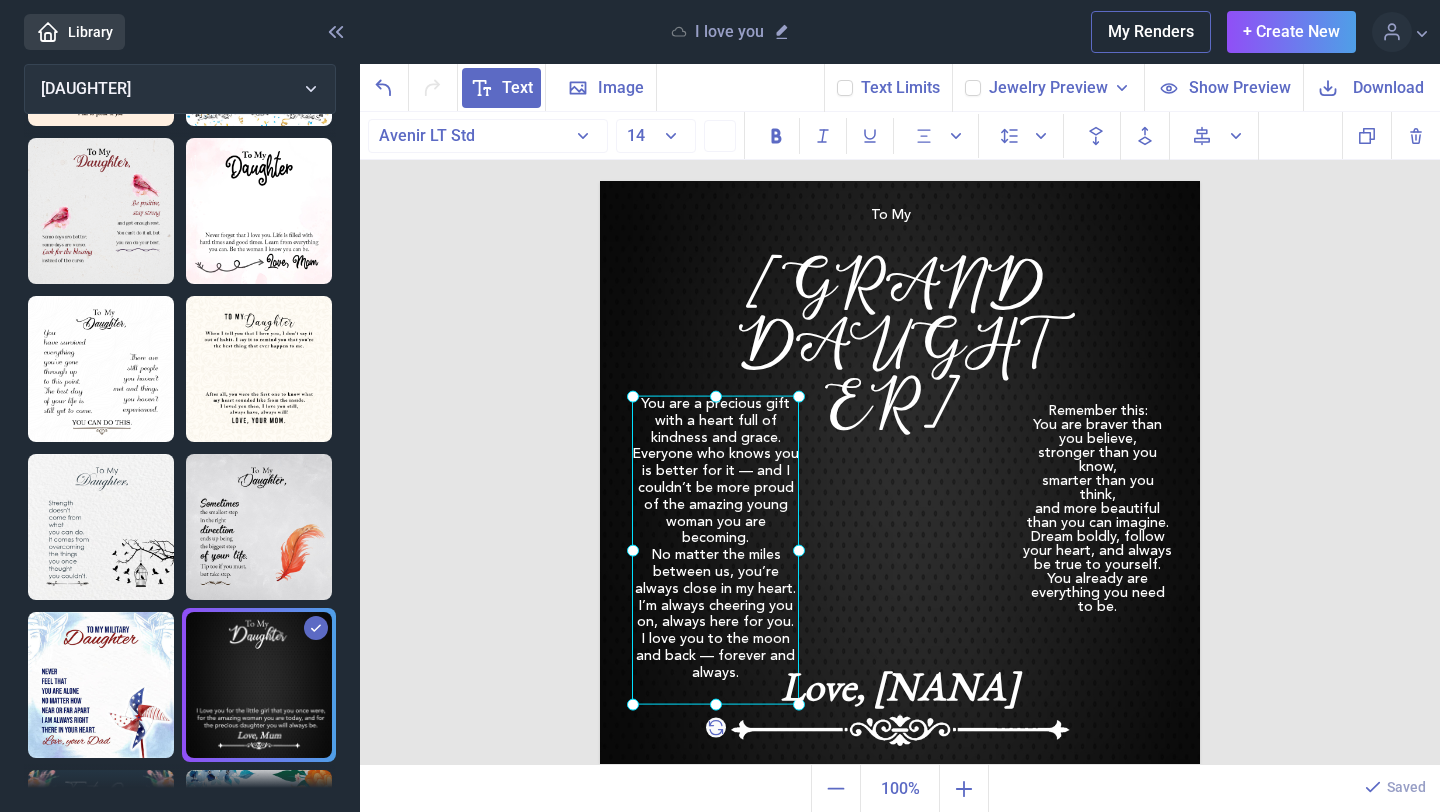 click on "You are a precious gift with a heart full of kindness and grace. Everyone who knows you is better for it — and I couldn’t be more proud of the amazing young woman you are becoming. No matter the miles between us, you’re always close in my heart. I’m always cheering you on, always here for you. I love you to the moon and back — forever and always." at bounding box center [600, 181] 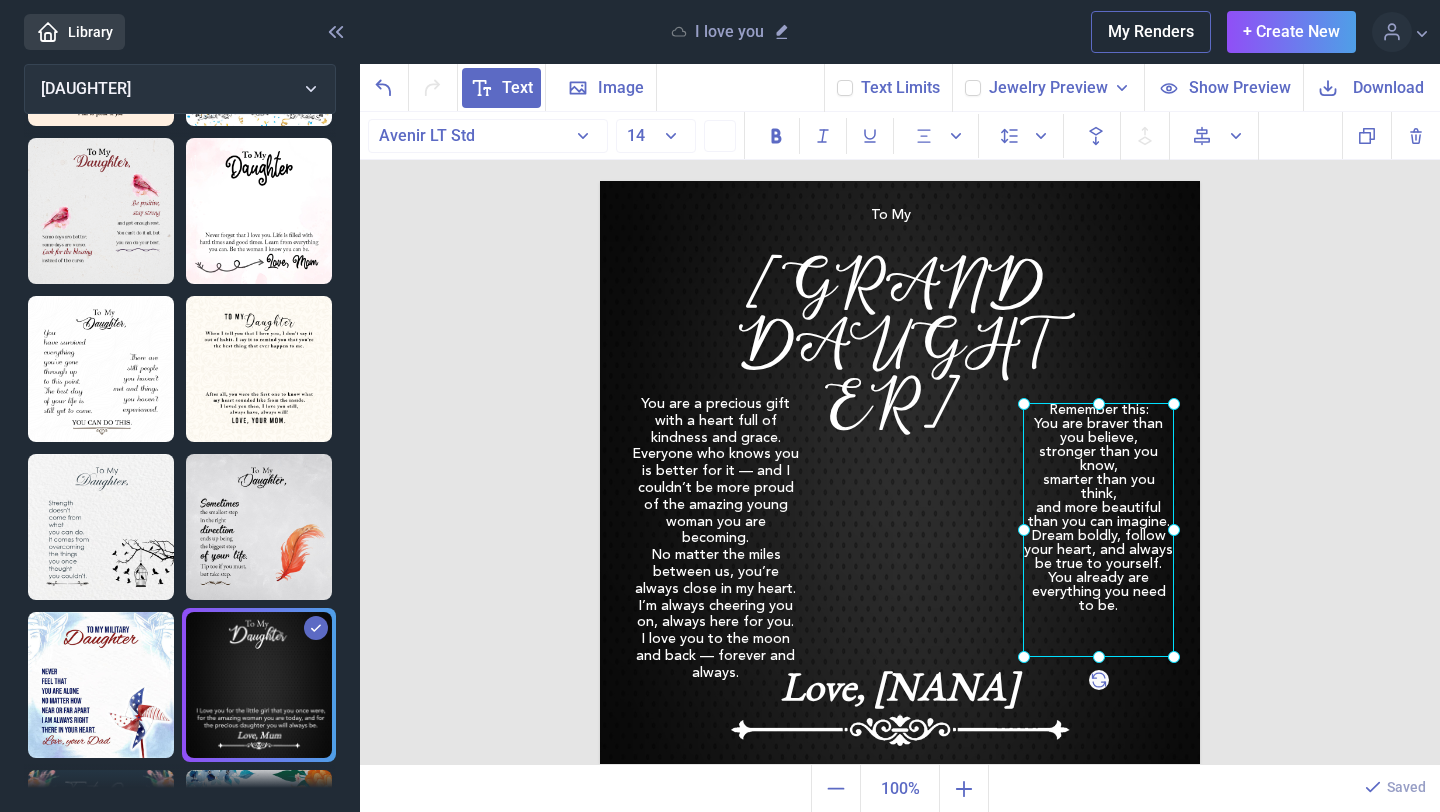 drag, startPoint x: 1143, startPoint y: 541, endPoint x: 1155, endPoint y: 540, distance: 12.0415945 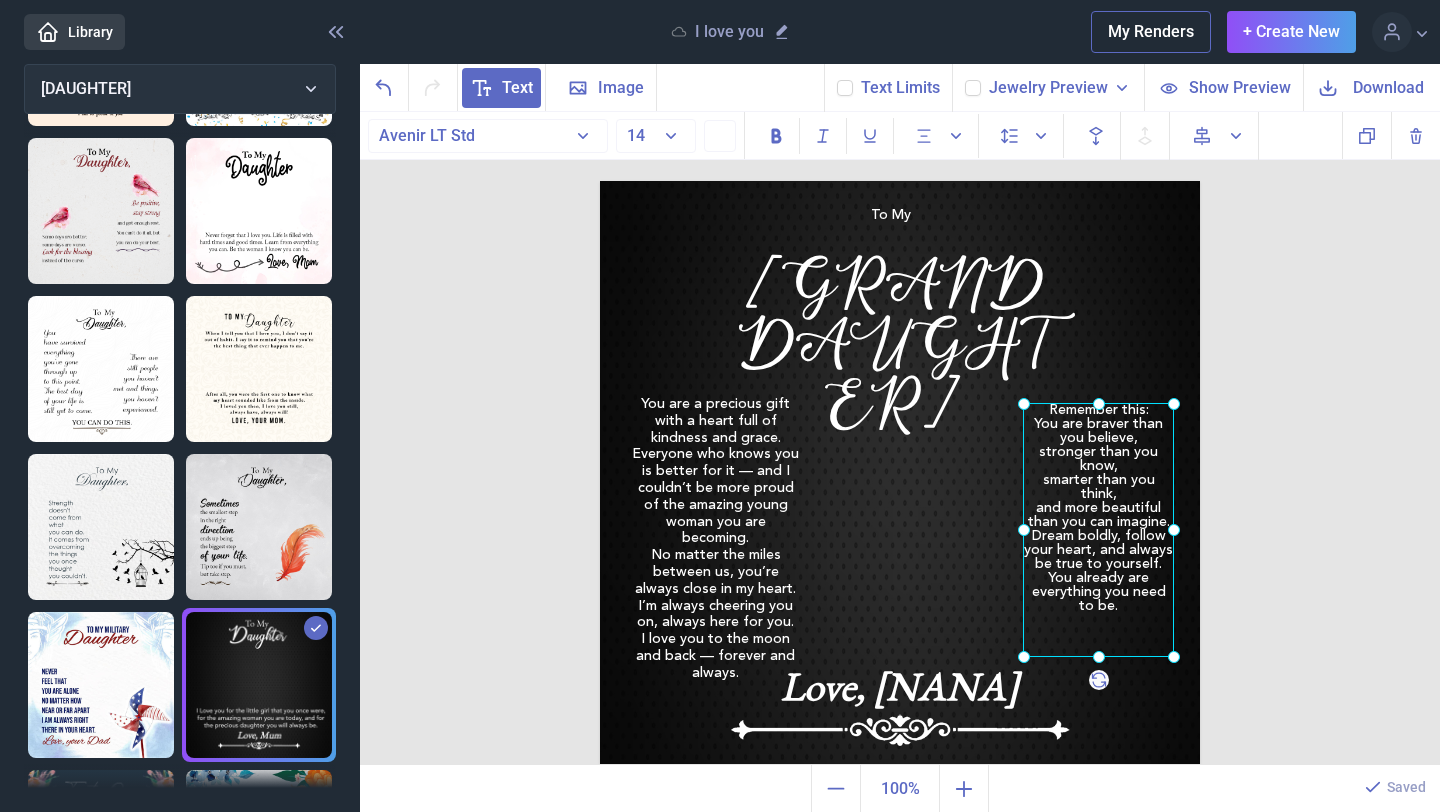 click on "Remember this: You are braver than you believe, stronger than you know, smarter than you think, and more beautiful than you can imagine. Dream boldly, follow your heart, and always be true to yourself. You already are everything you need to be." at bounding box center [600, 181] 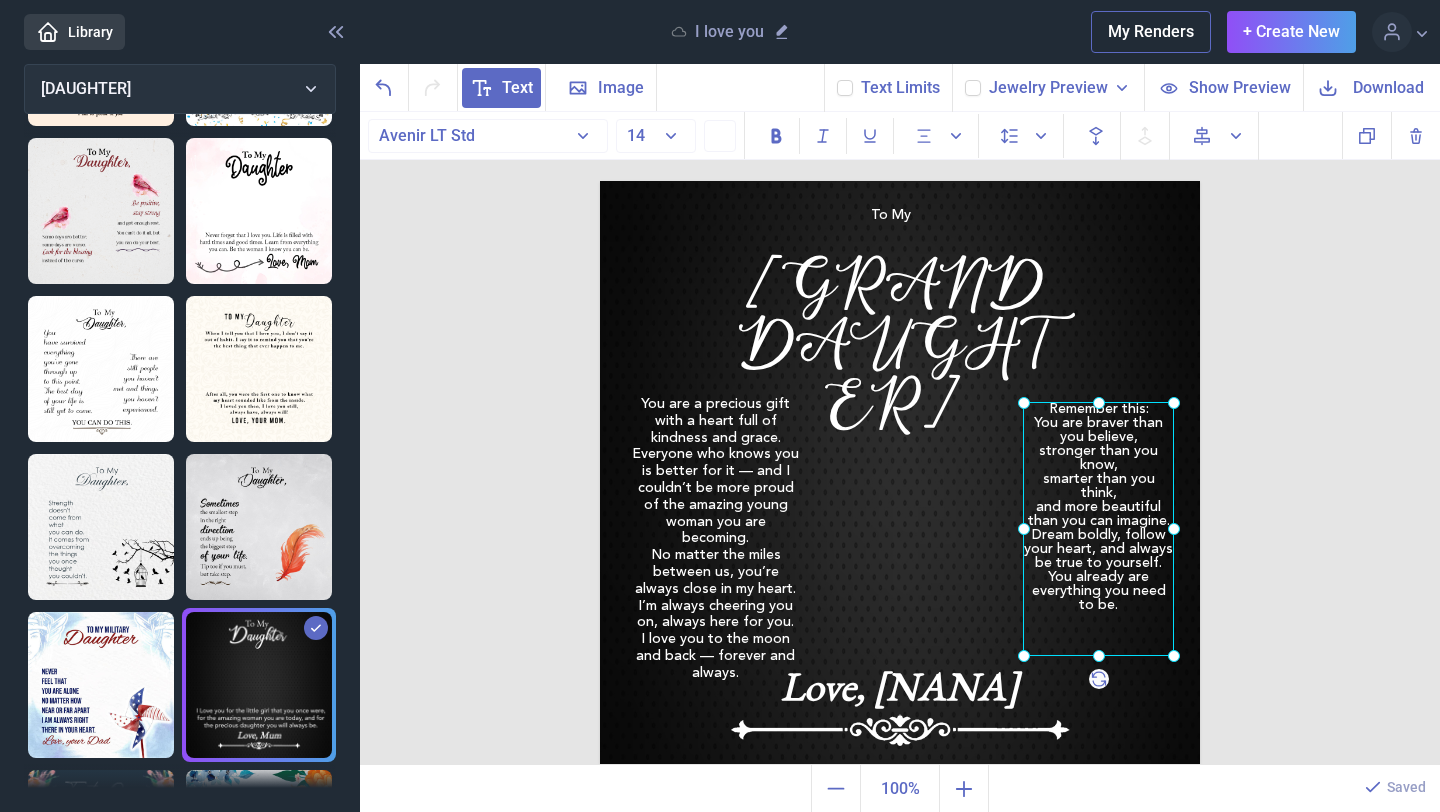 click on "To My GrandDaughter You are a precious gift with a heart full of kindness and grace. Everyone who knows you is better for it — and I couldn’t be more proud of the amazing young woman you are becoming. No matter the miles between us, you’re always close in my heart. I’m always cheering you on, always here for you. I love you to the moon and back — forever and always. Love, [INITIAL] Remember this: You are braver than you believe, stronger than you know, smarter than you think, and more beautiful than you can imagine. Dream boldly, follow your heart, and always be true to yourself. You already are everything you need to be. Duplicate Delete Backwards > Forward" at bounding box center (900, 439) 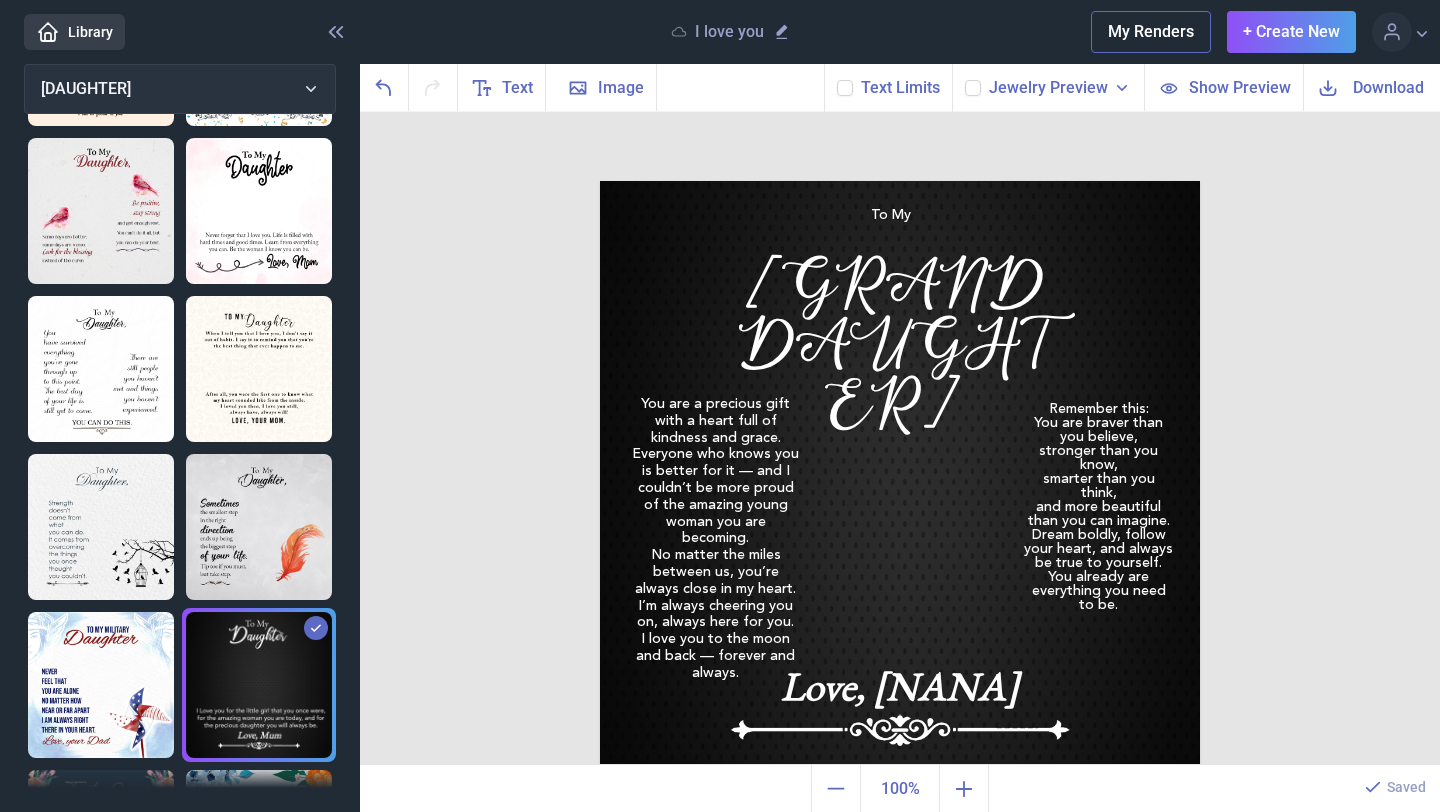click on "Download" at bounding box center [1388, 87] 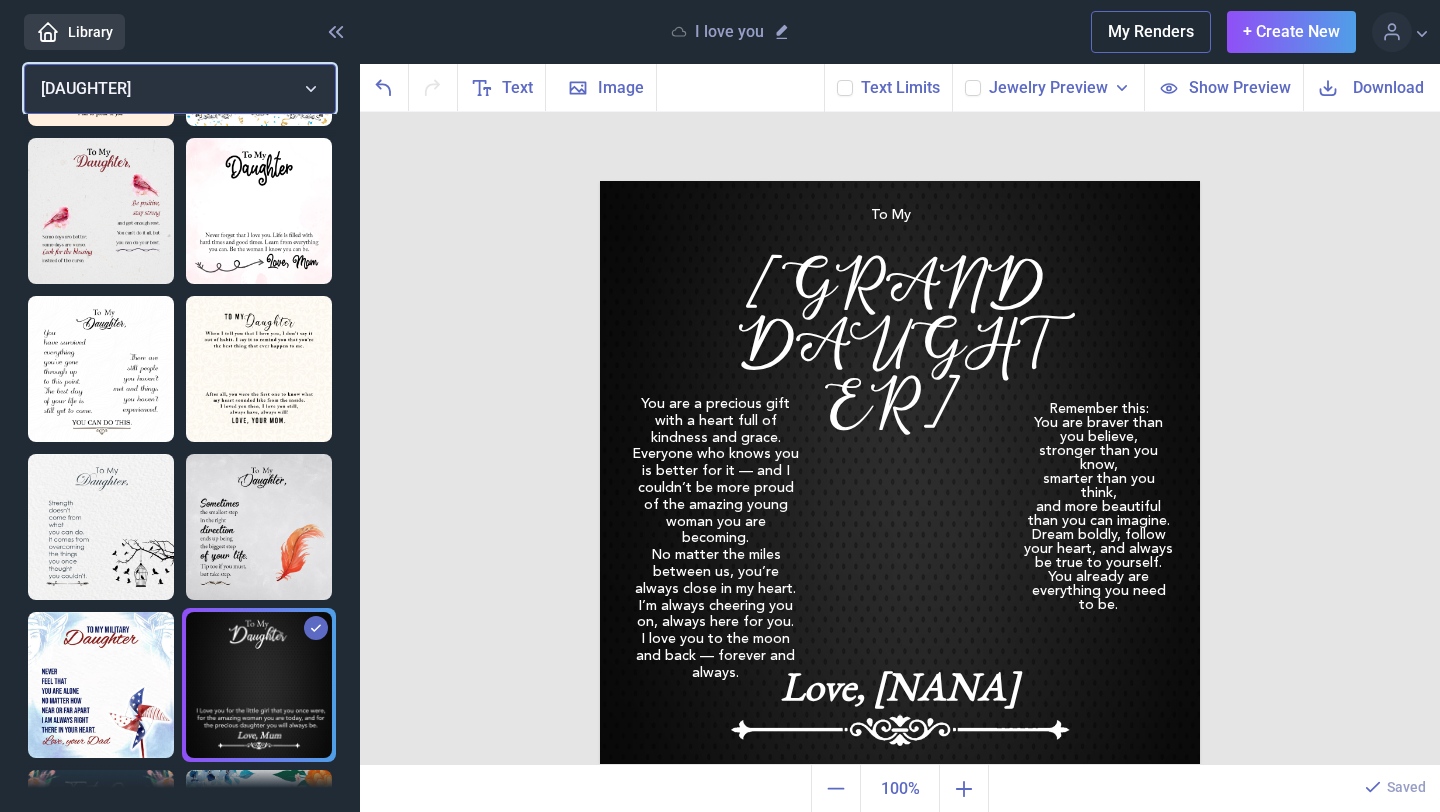 click on "[DAUGHTER]" at bounding box center [180, 89] 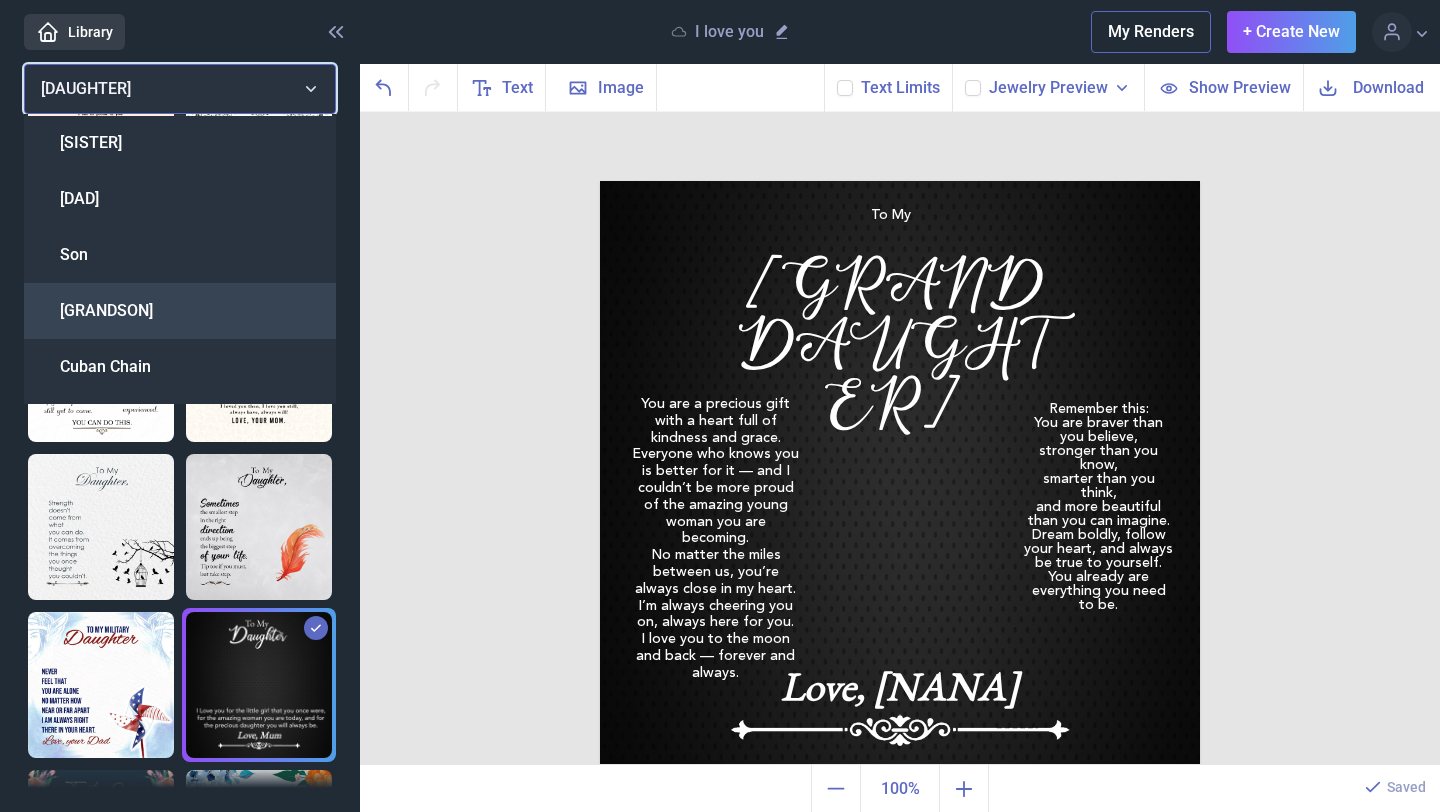 scroll, scrollTop: 562, scrollLeft: 0, axis: vertical 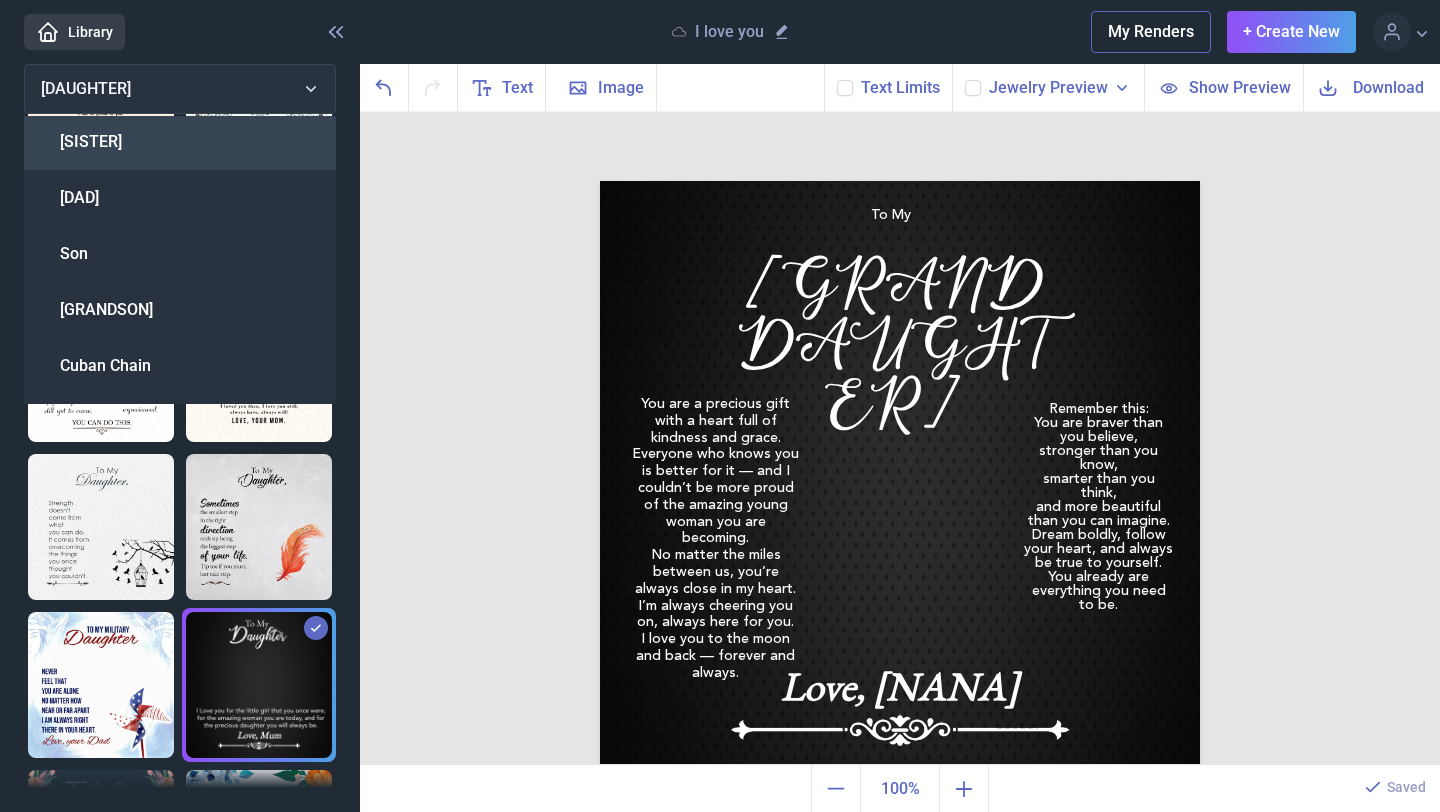 click on "[SISTER]" at bounding box center [180, 142] 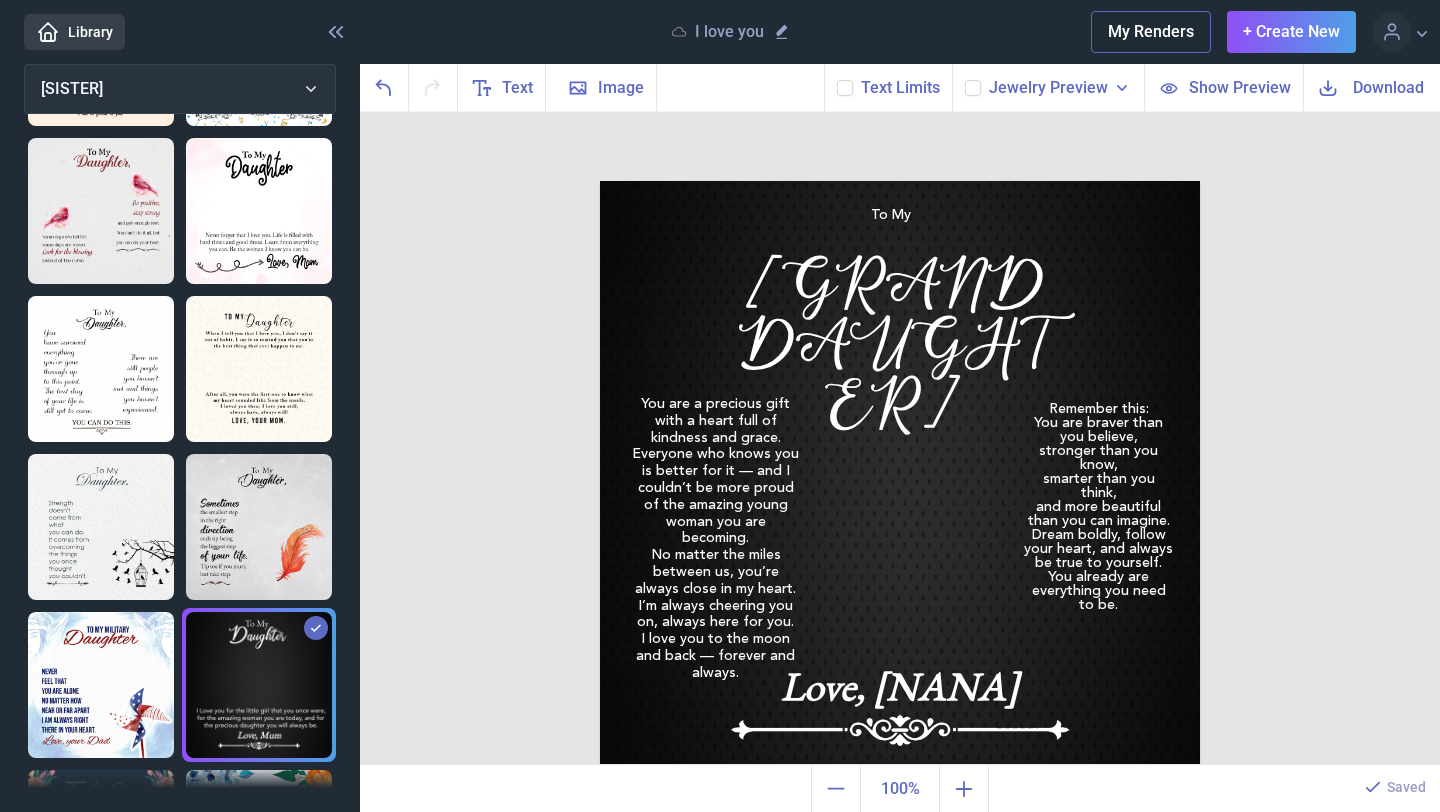 scroll, scrollTop: 0, scrollLeft: 0, axis: both 